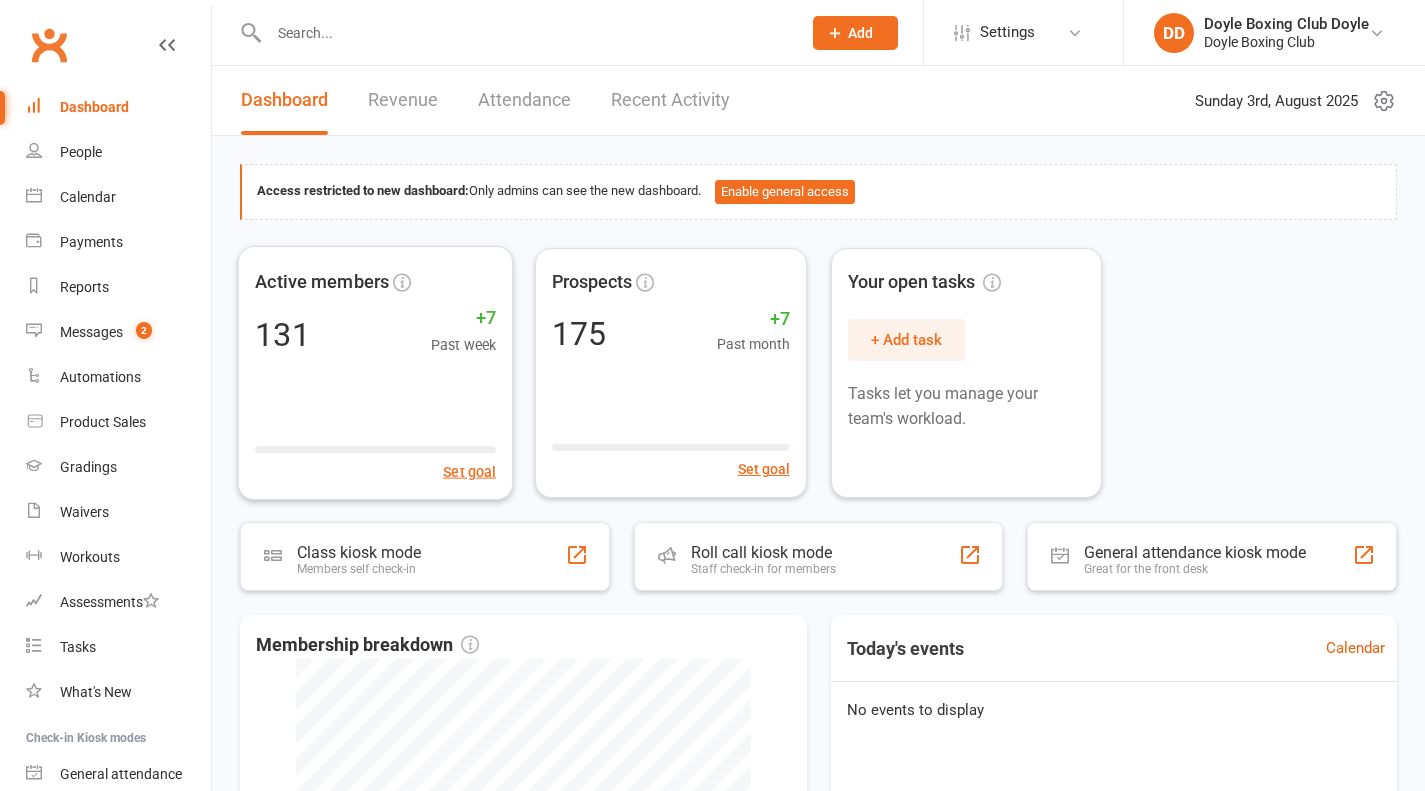 scroll, scrollTop: 0, scrollLeft: 0, axis: both 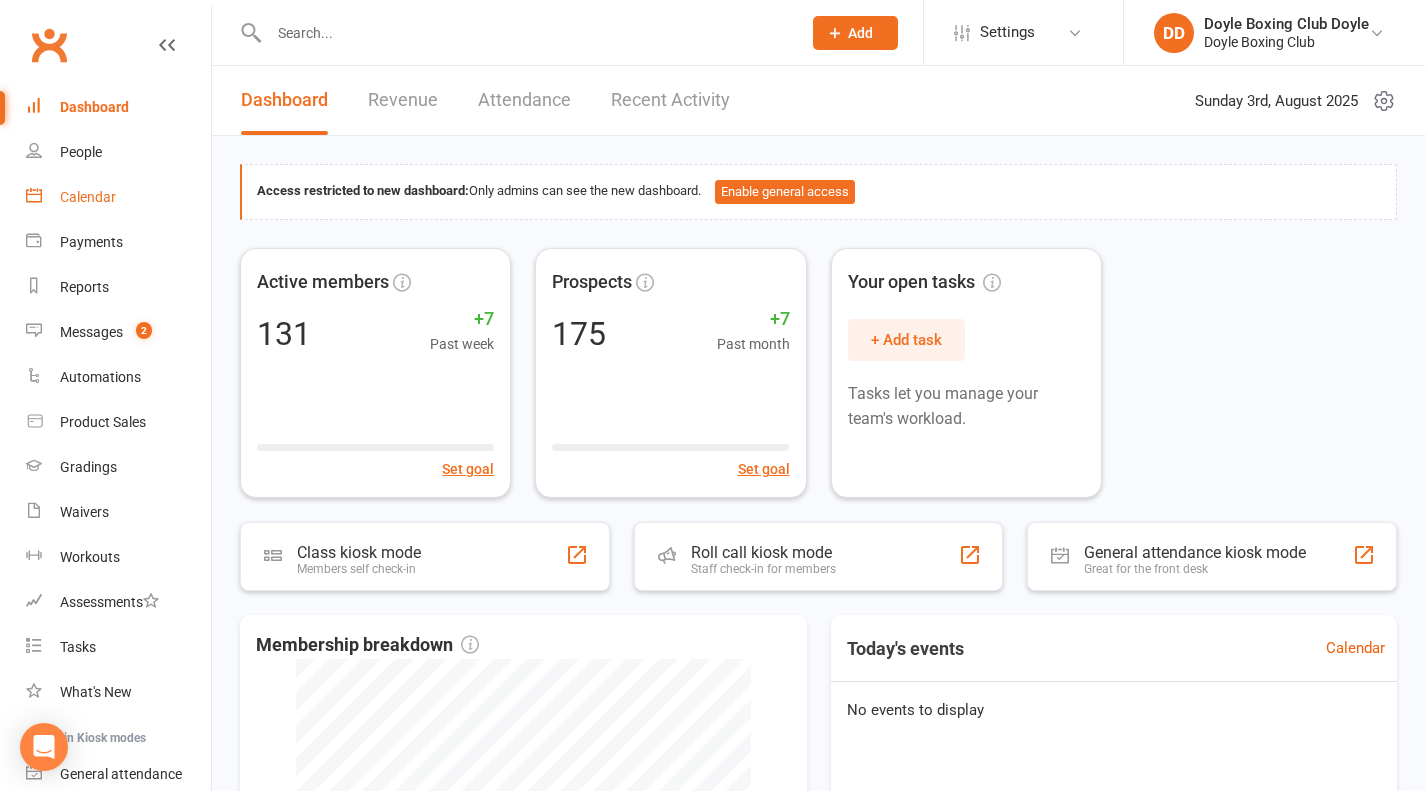 click on "Calendar" at bounding box center [88, 197] 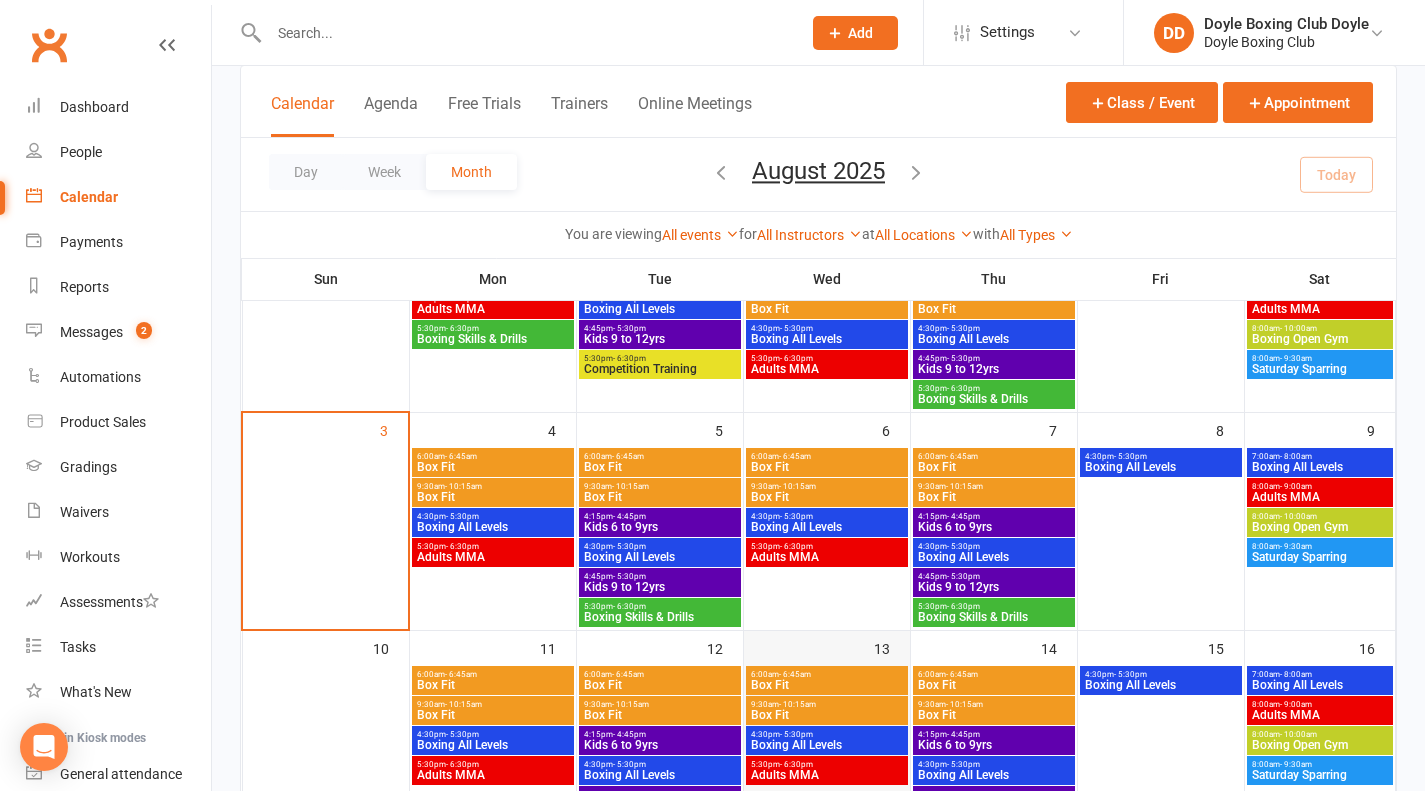 scroll, scrollTop: 0, scrollLeft: 0, axis: both 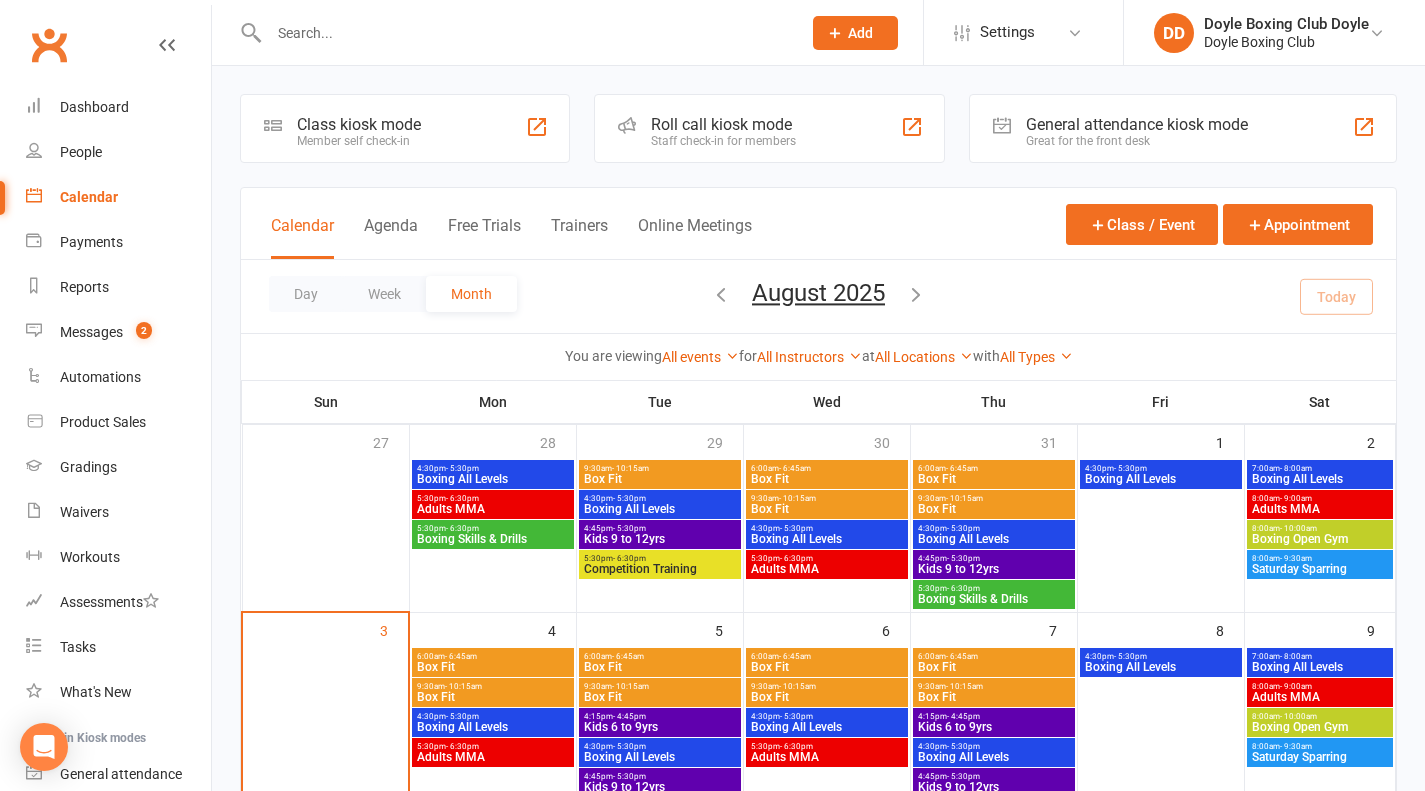 click on "Boxing Skills & Drills" at bounding box center [994, 599] 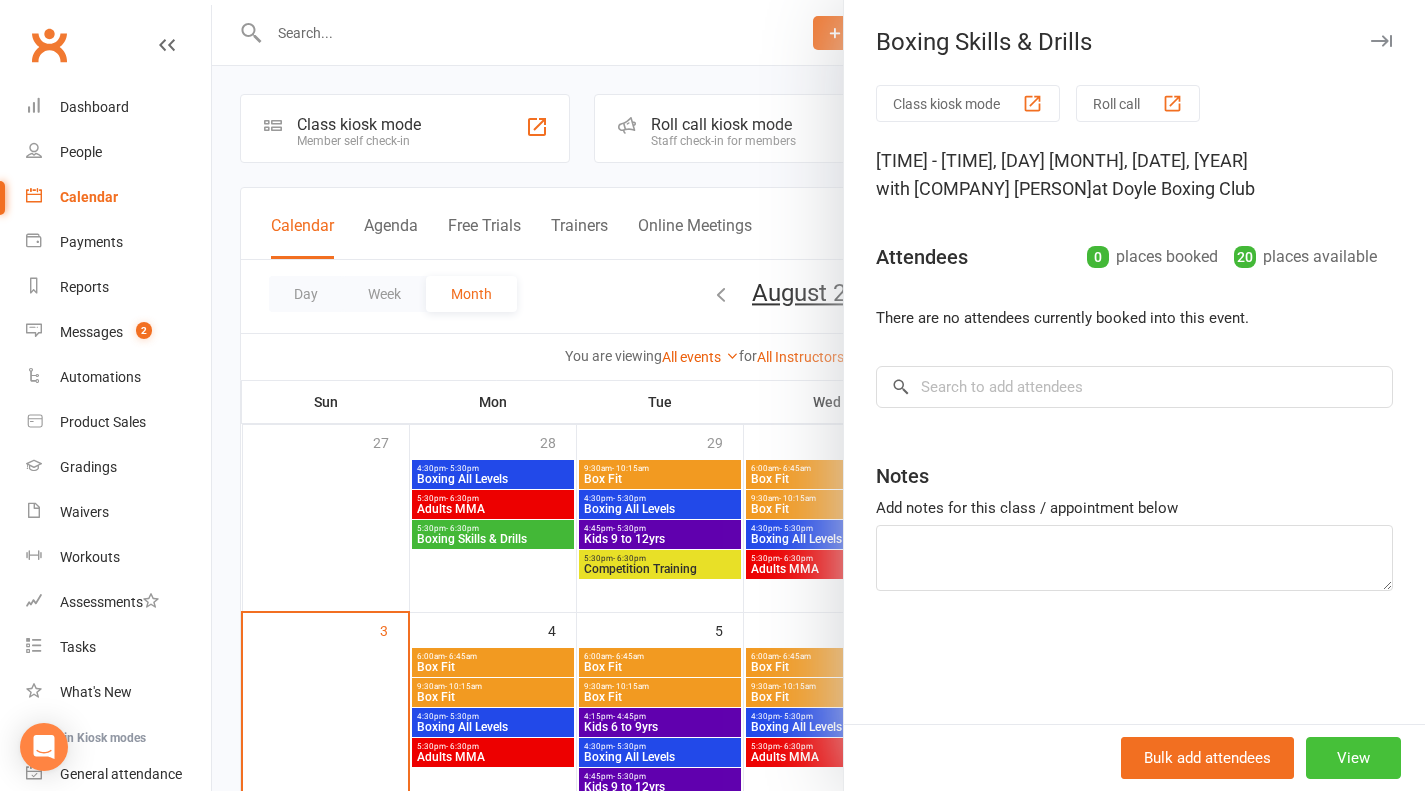 click on "View" at bounding box center (1353, 758) 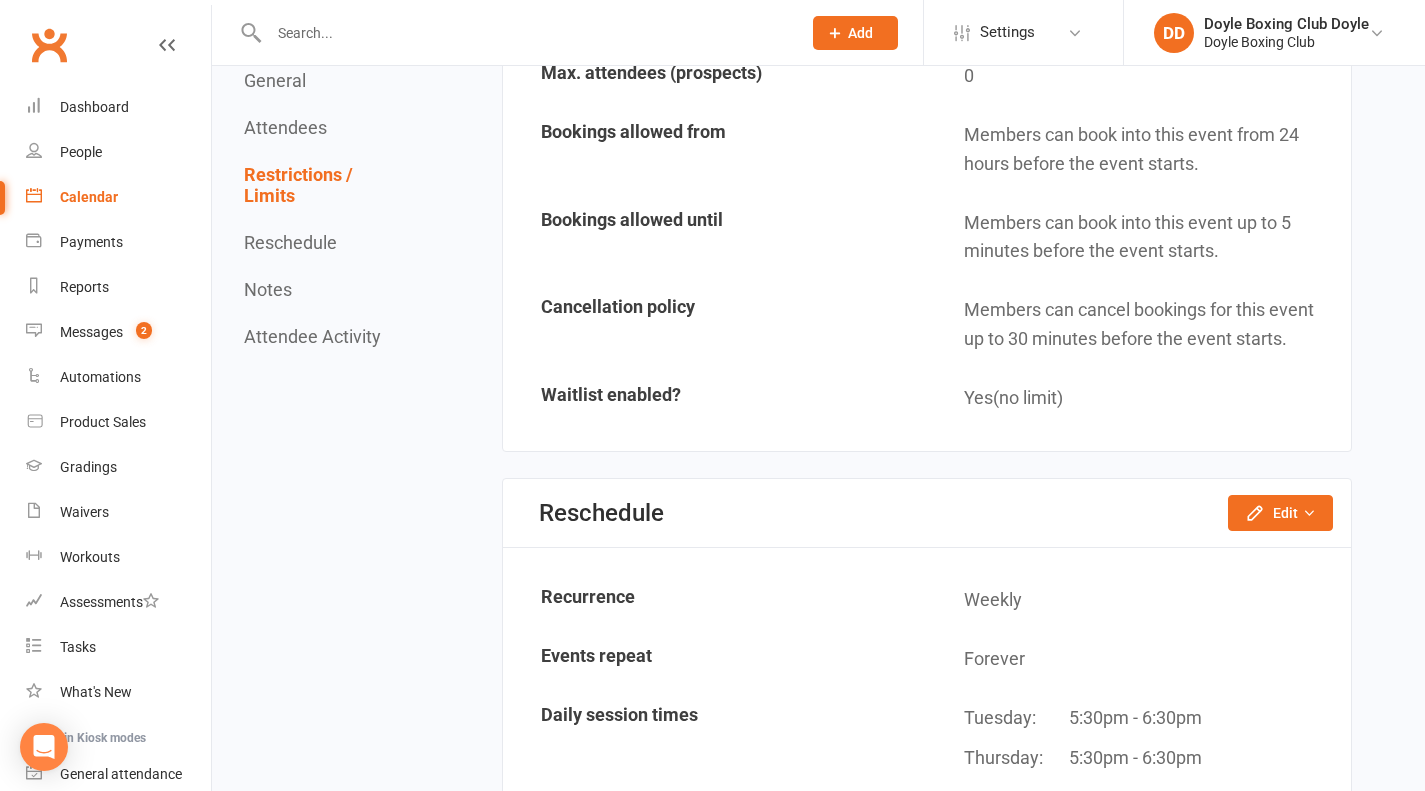 scroll, scrollTop: 1800, scrollLeft: 0, axis: vertical 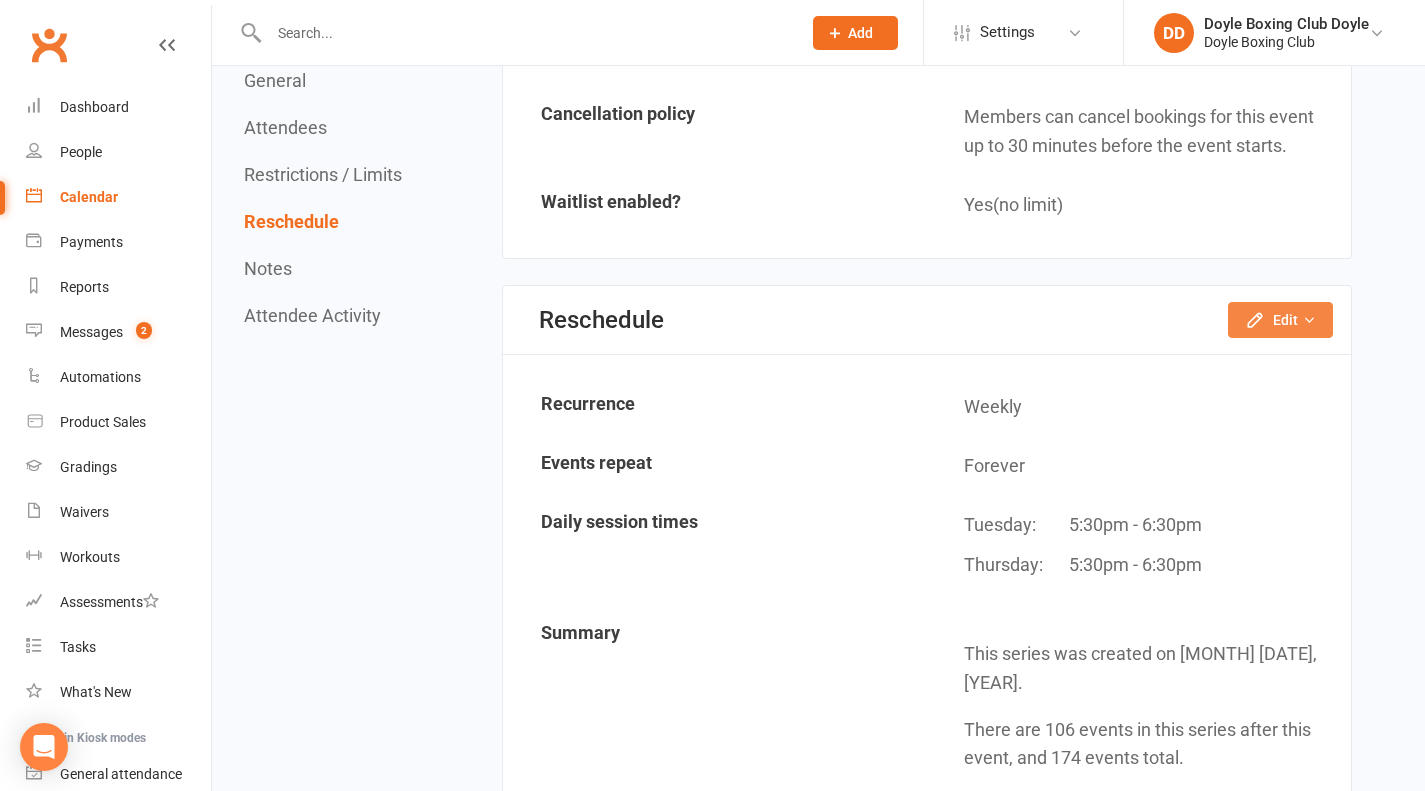 click on "Edit" 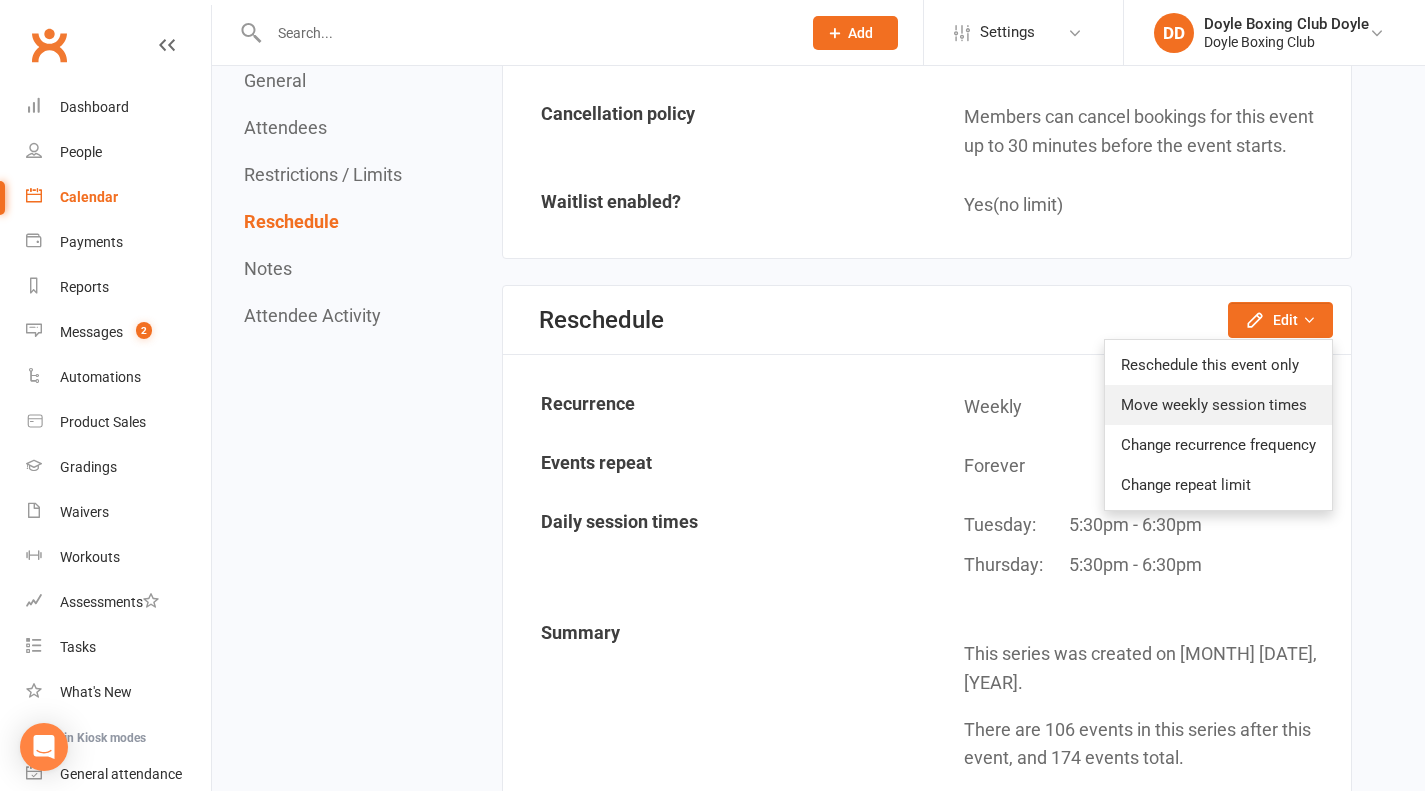 click on "Move weekly session times" 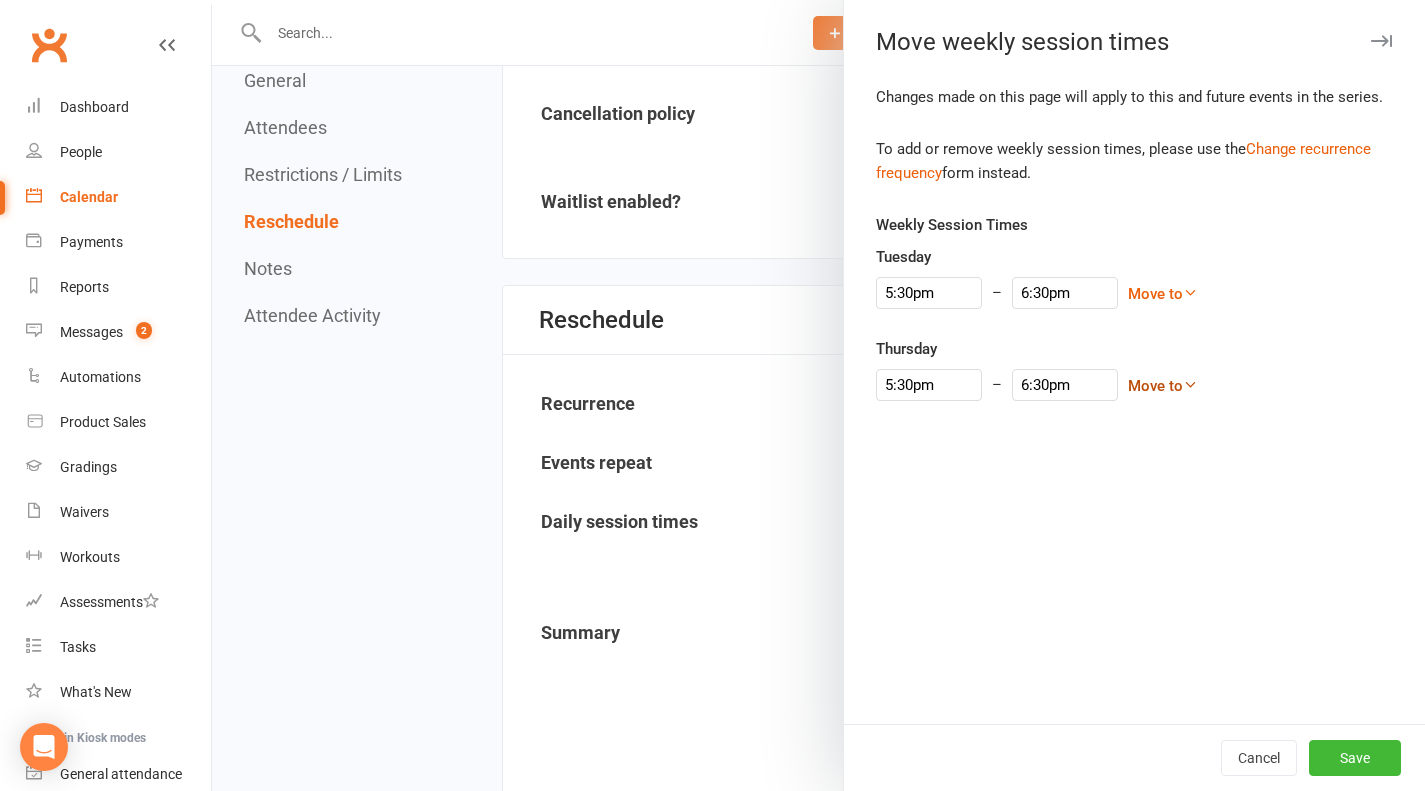 click on "Move to" at bounding box center (1163, 386) 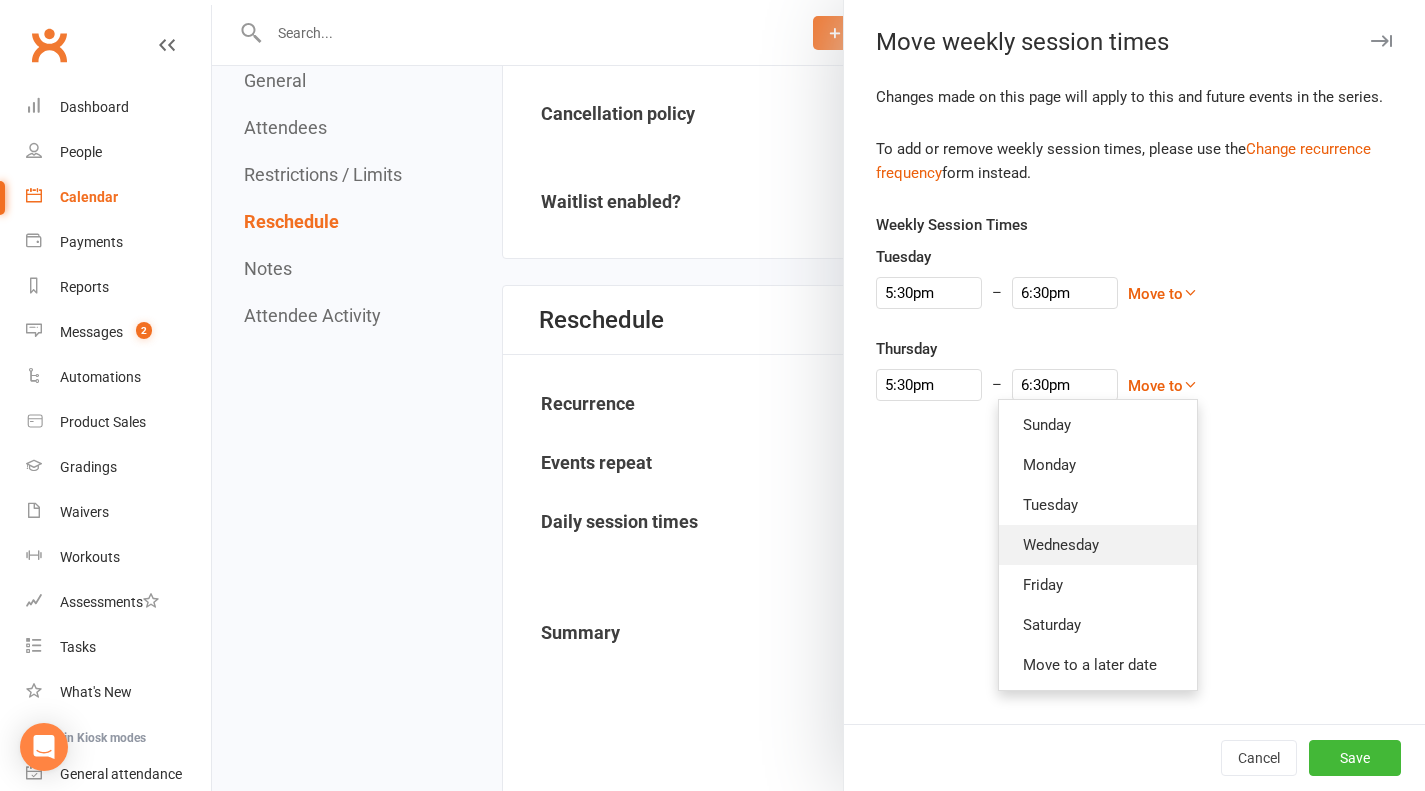click on "Wednesday" at bounding box center (1098, 545) 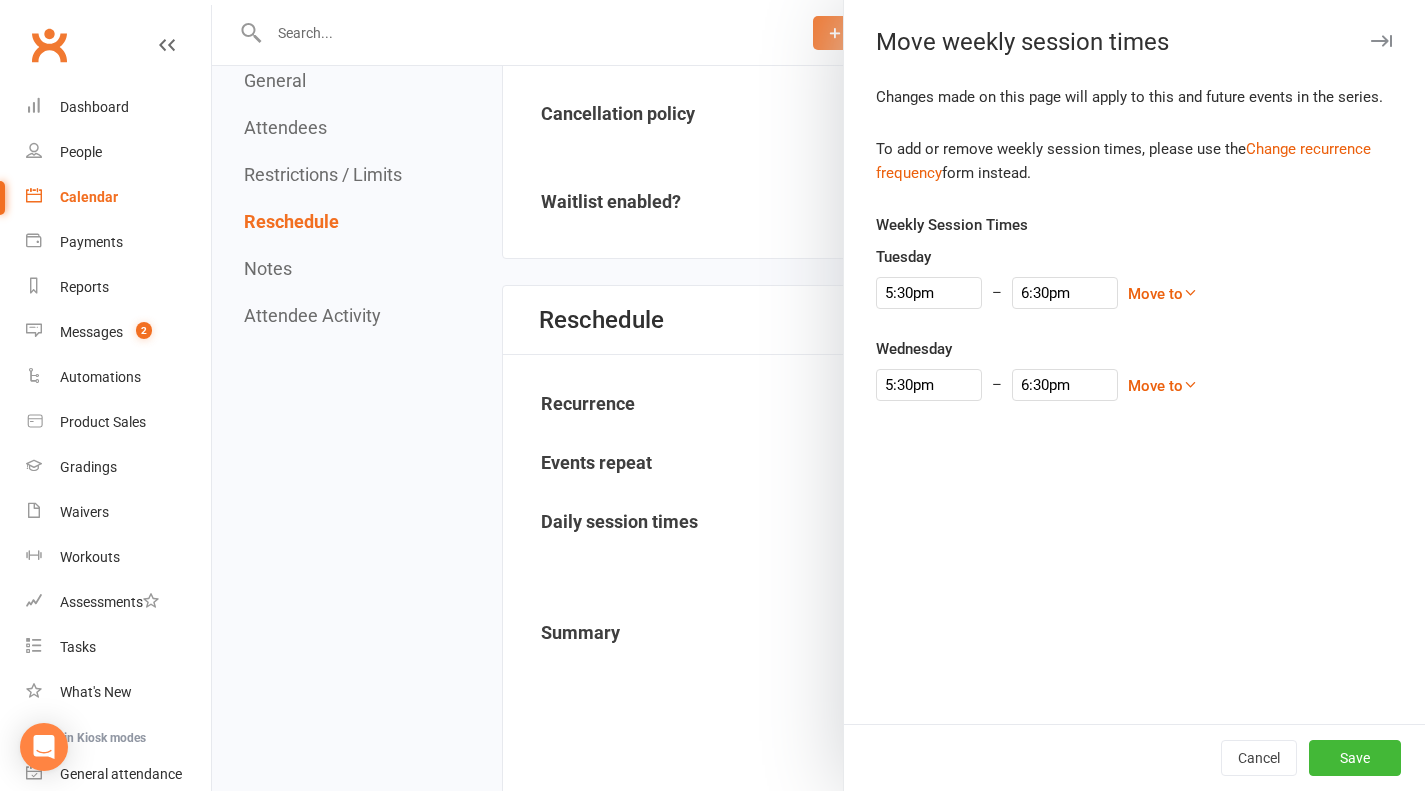 click on "Changes made on this page will apply to this and future events in the series. To add or remove weekly session times, please use the  Change recurrence frequency  form instead. Weekly Session Times Tuesday [TIME] –  [TIME] Move to  Sunday Monday Wednesday Thursday Friday Saturday Move to a later date Wednesday [TIME] –  [TIME] Move to  Sunday Monday Tuesday Thursday Friday Saturday Move to a later date" at bounding box center (1134, 404) 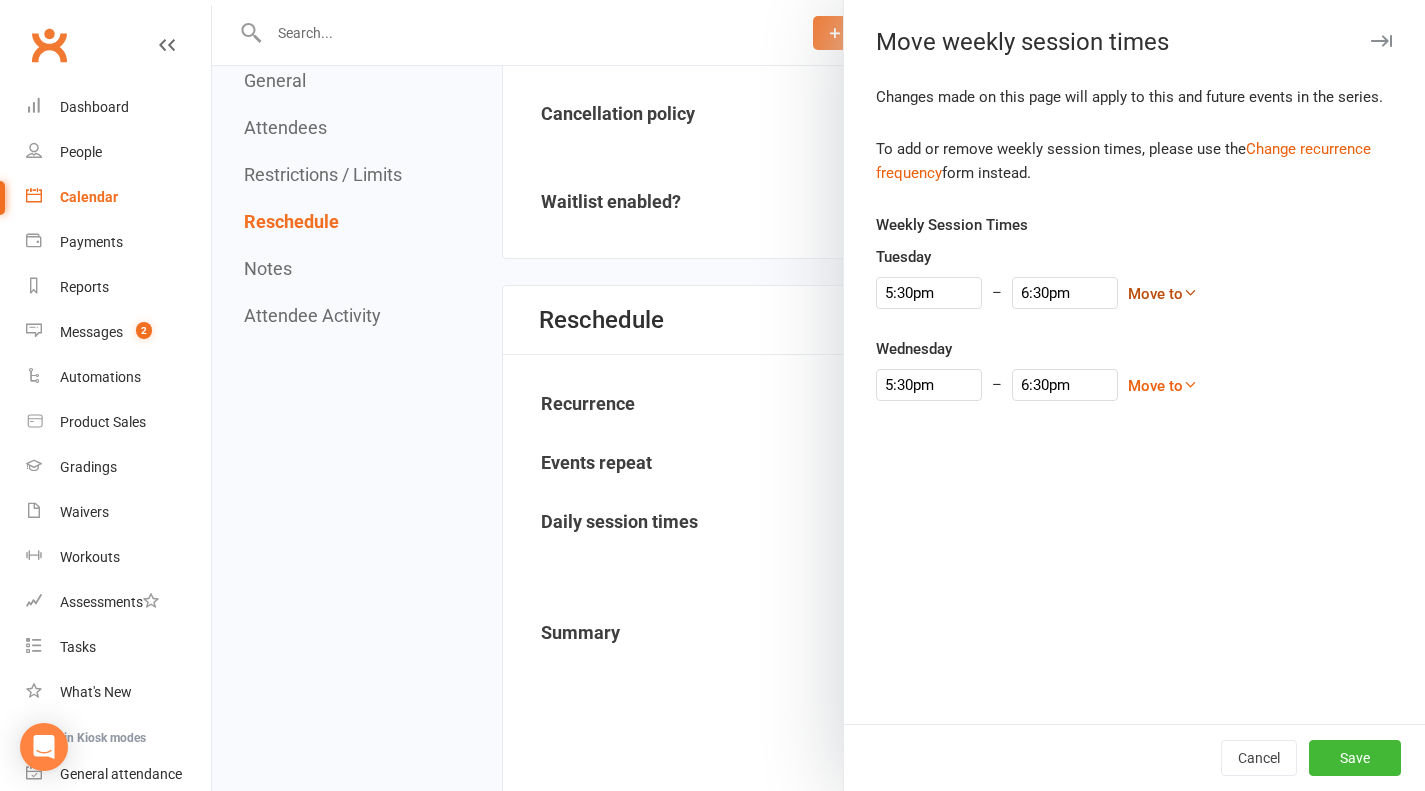 click at bounding box center [1190, 292] 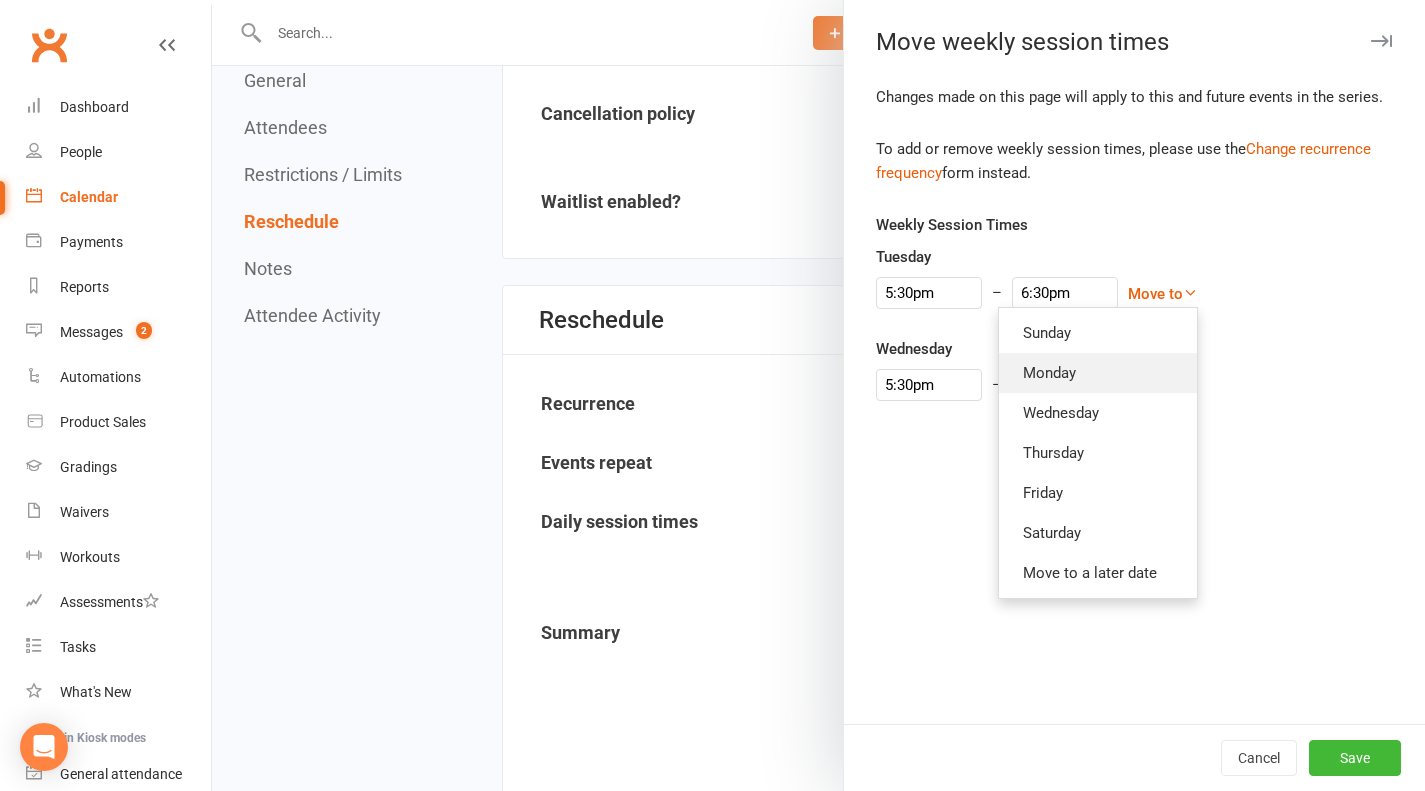 click on "Monday" at bounding box center [1098, 373] 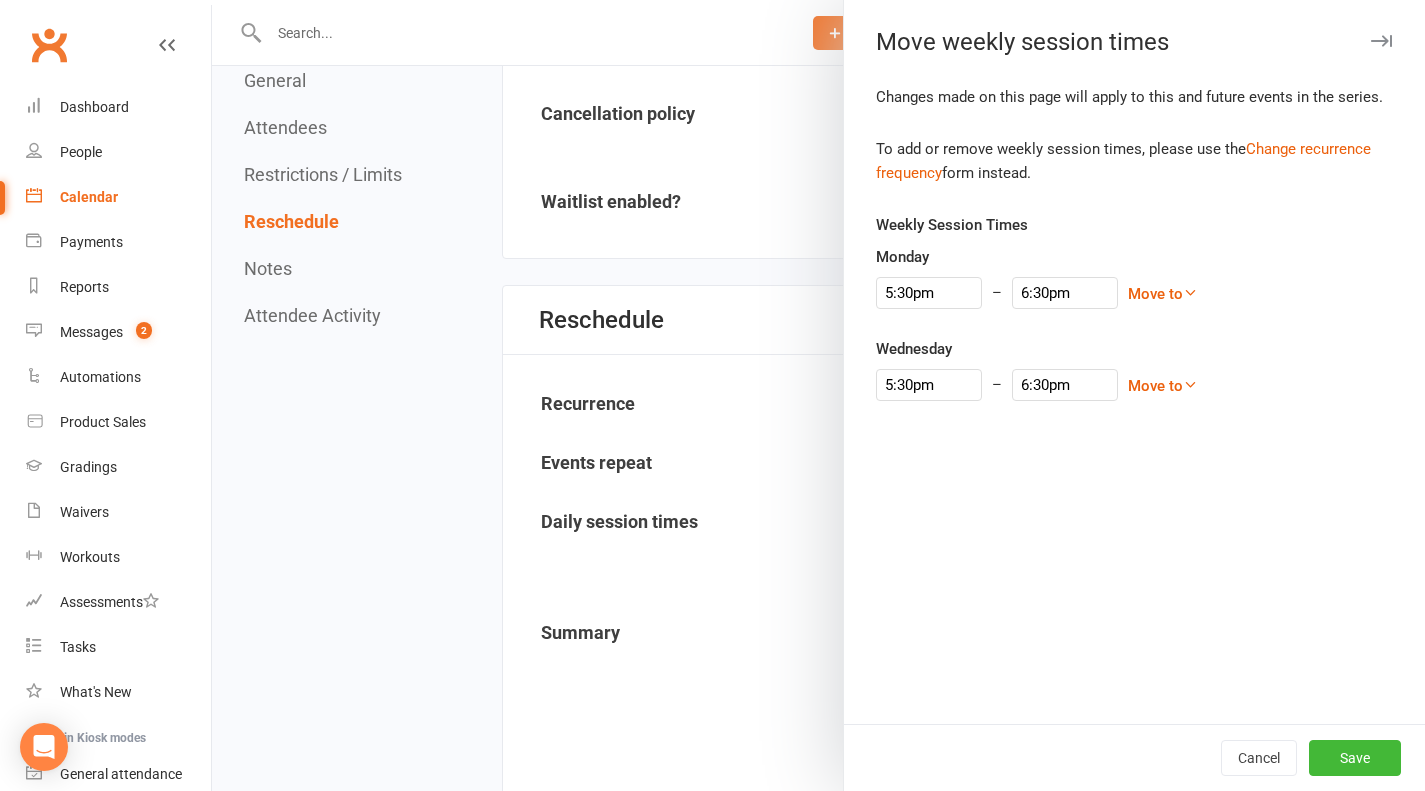 click on "5:30pm –  6:30pm Move to  Sunday Monday Tuesday Thursday Friday Saturday Move to a later date" at bounding box center [1134, 385] 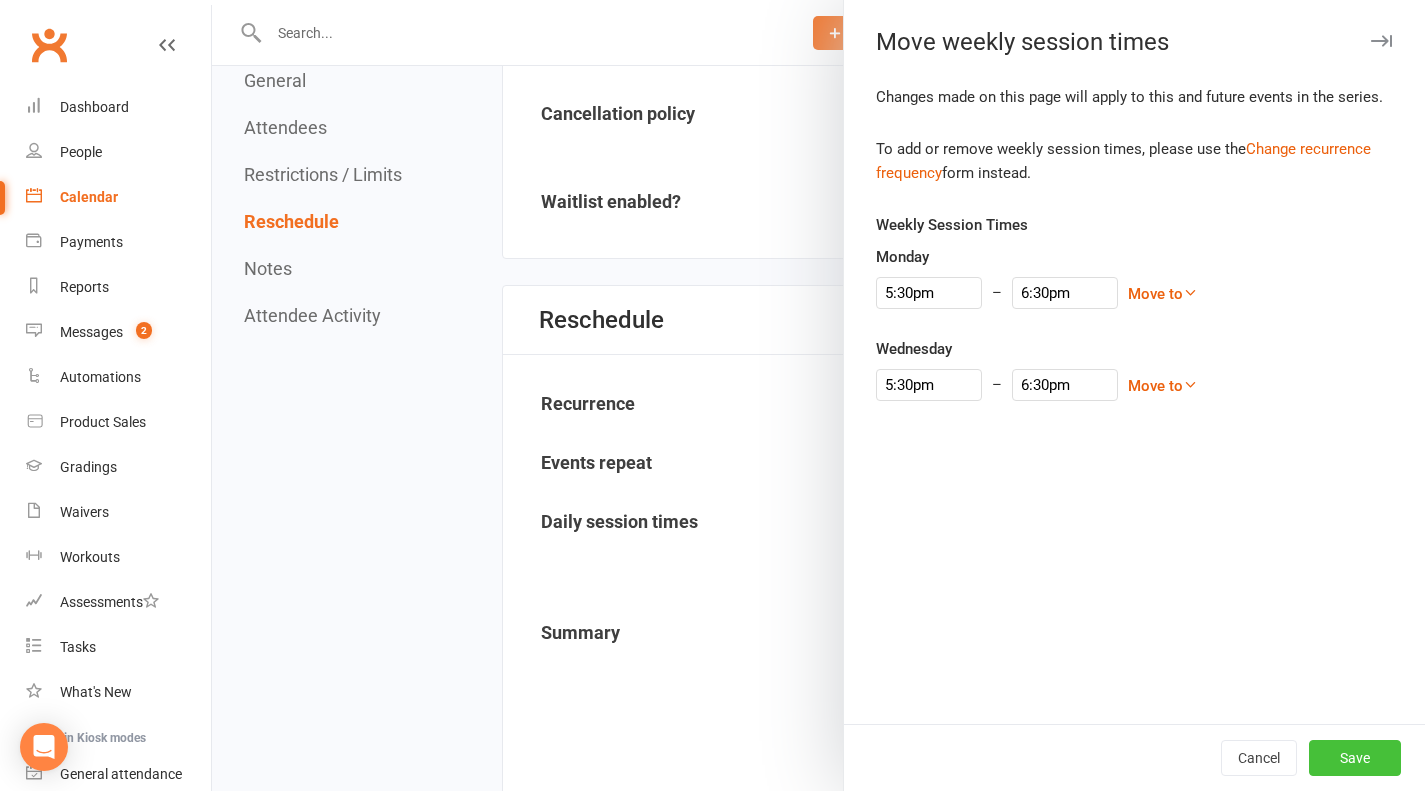 click on "Save" at bounding box center [1355, 758] 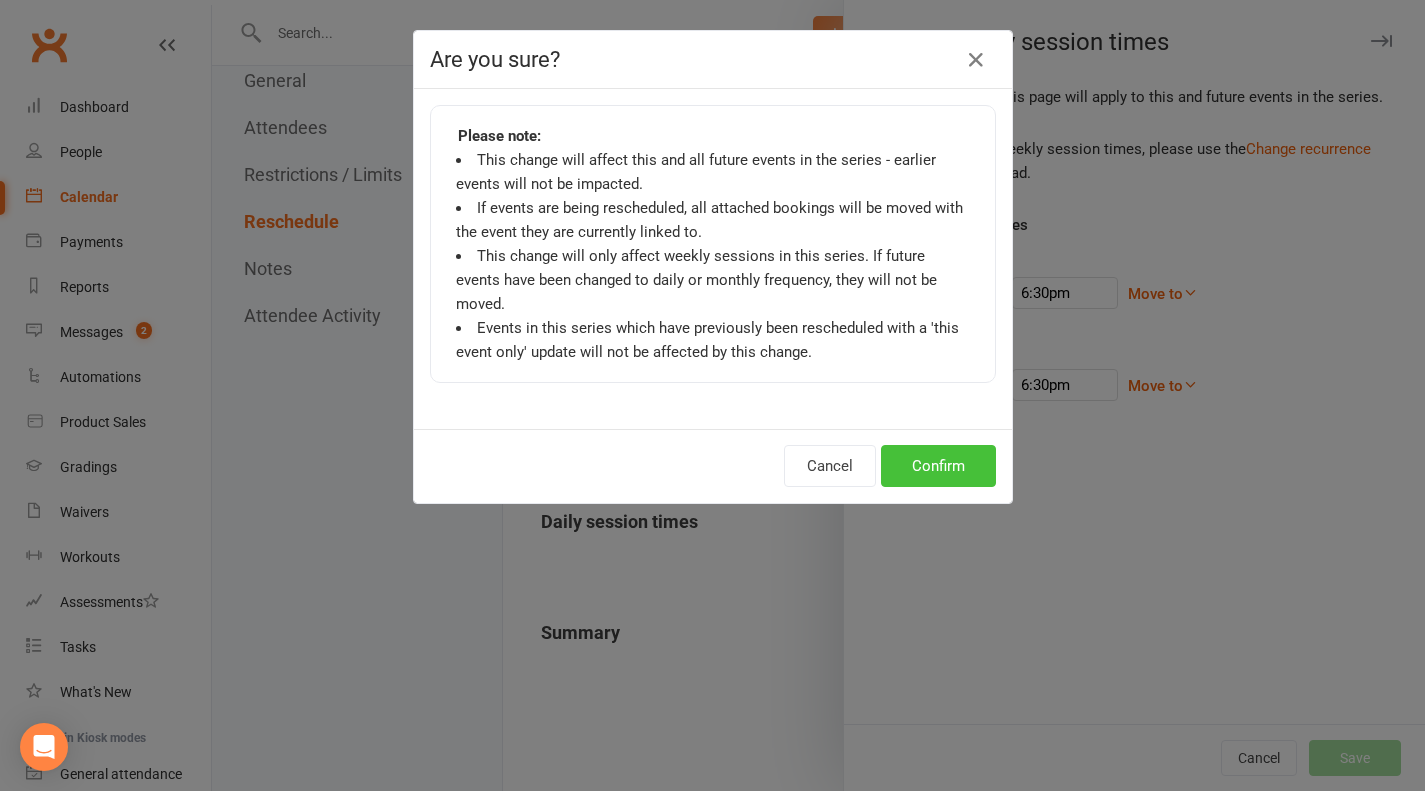 click on "Confirm" at bounding box center [938, 466] 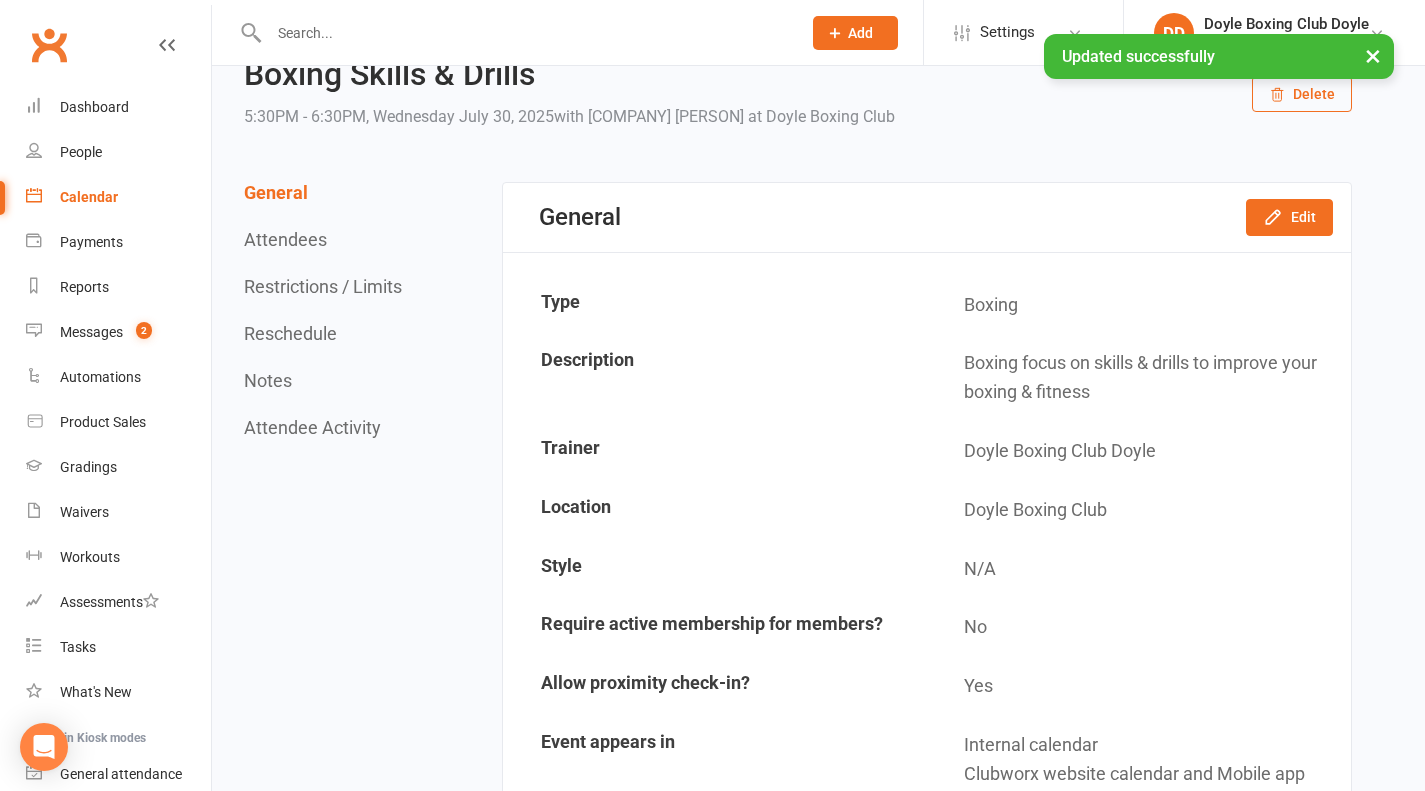 scroll, scrollTop: 0, scrollLeft: 0, axis: both 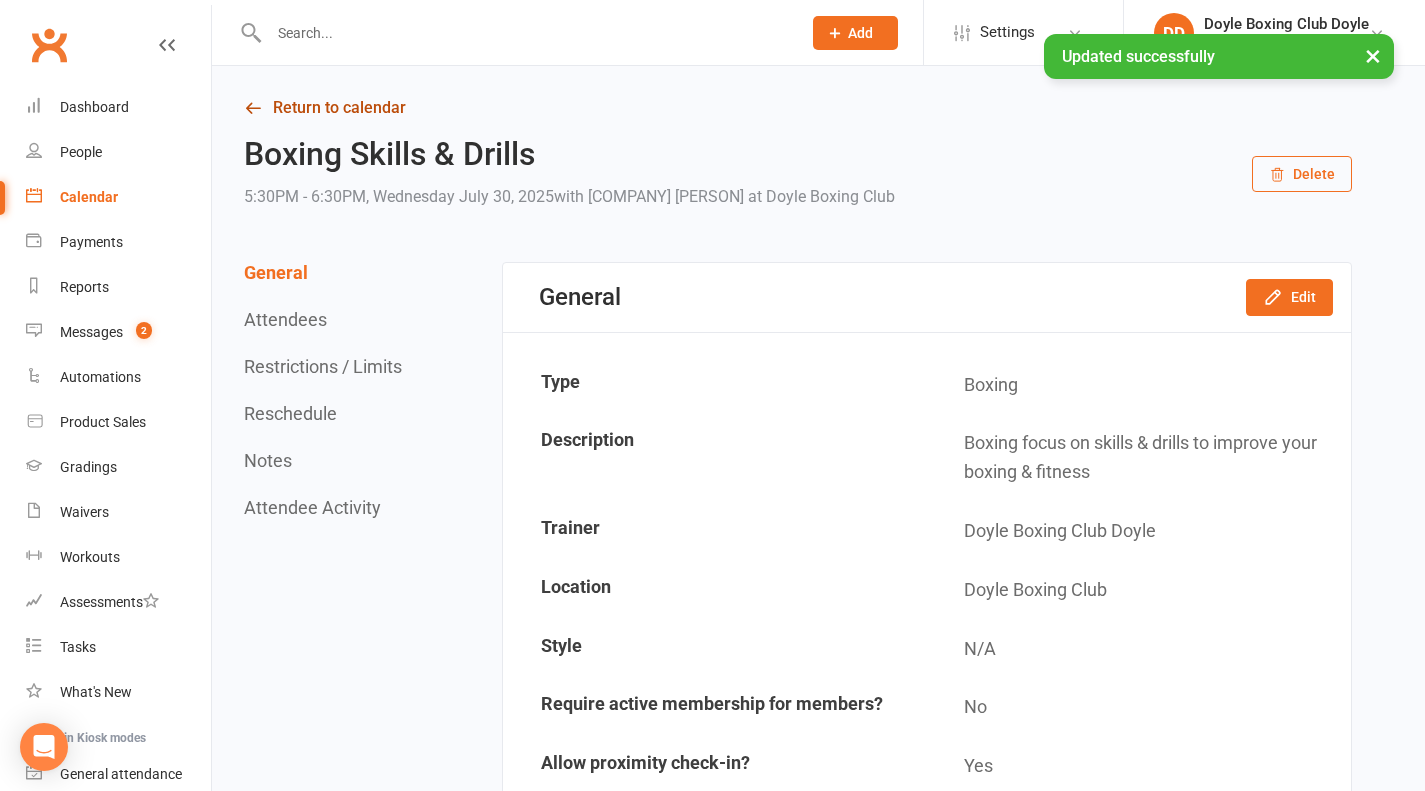 click on "Return to calendar" at bounding box center [798, 108] 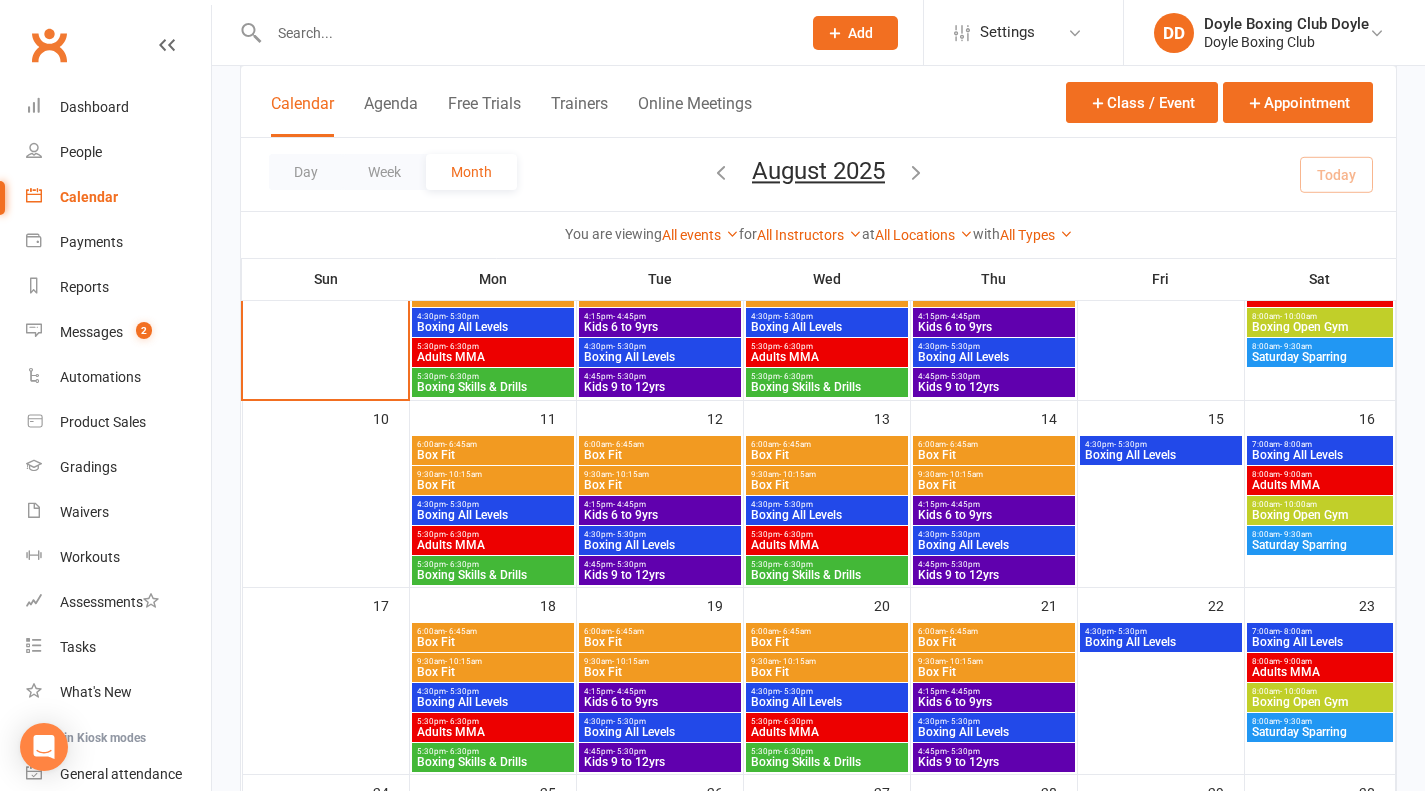 scroll, scrollTop: 0, scrollLeft: 0, axis: both 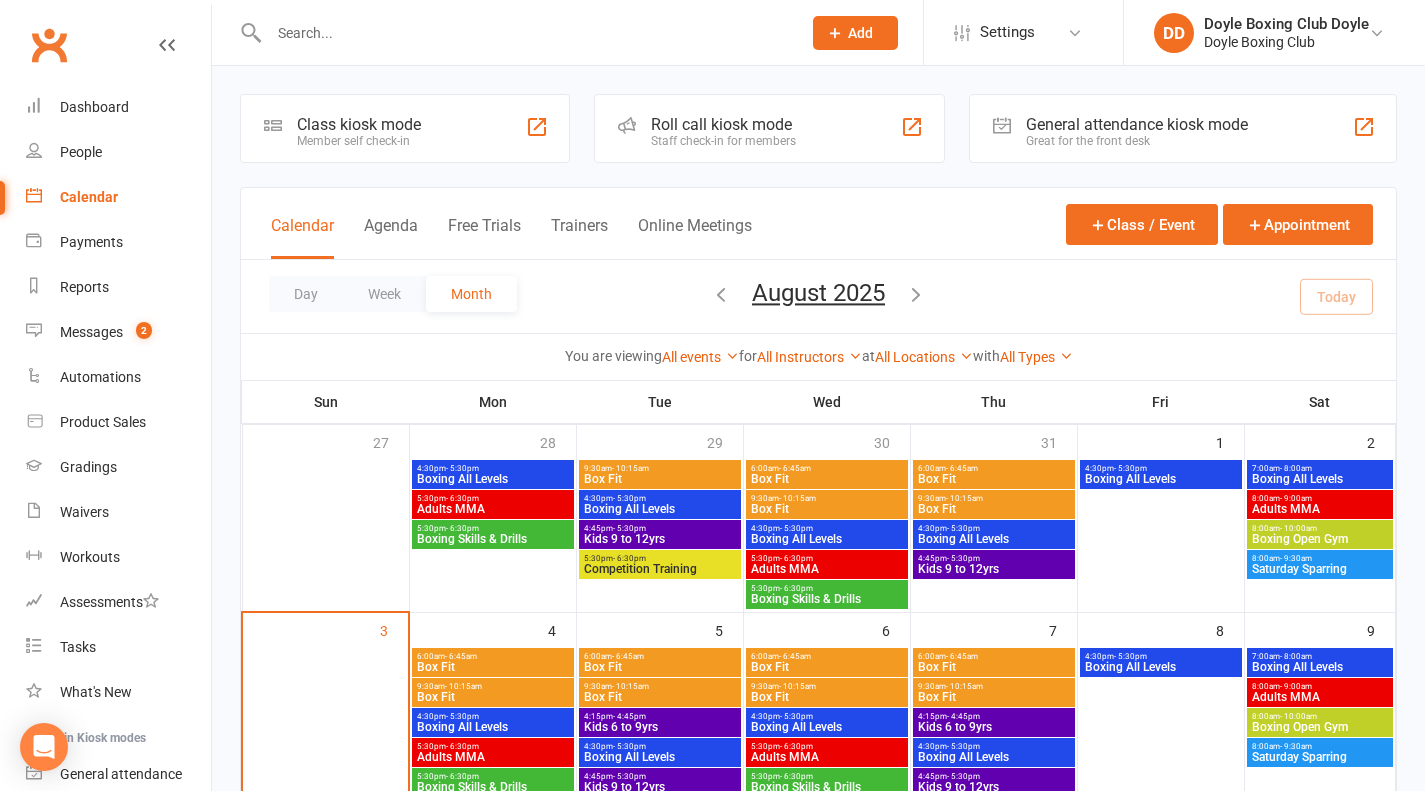 click on "5:30pm  - 6:30pm" at bounding box center (660, 558) 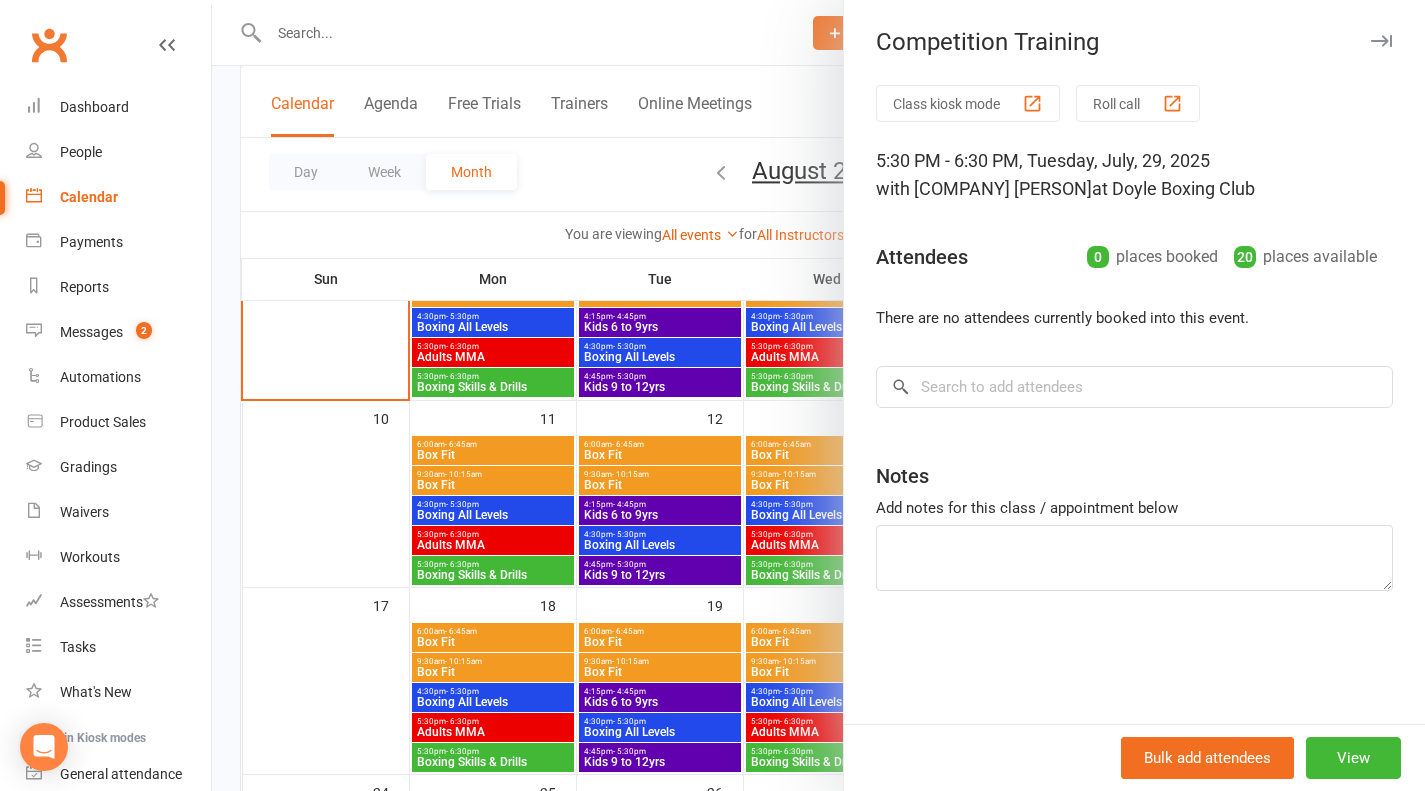 scroll, scrollTop: 200, scrollLeft: 0, axis: vertical 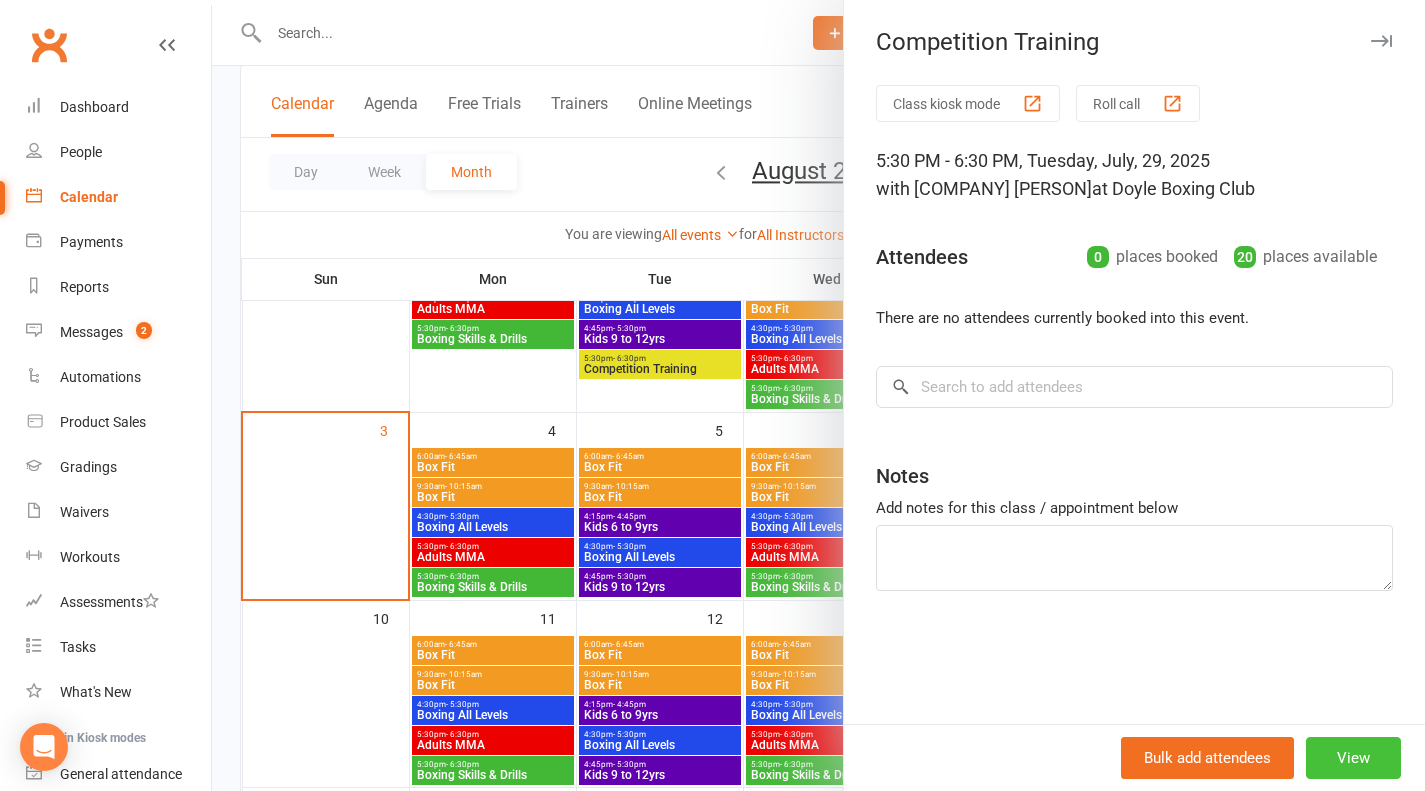 click on "View" at bounding box center [1353, 758] 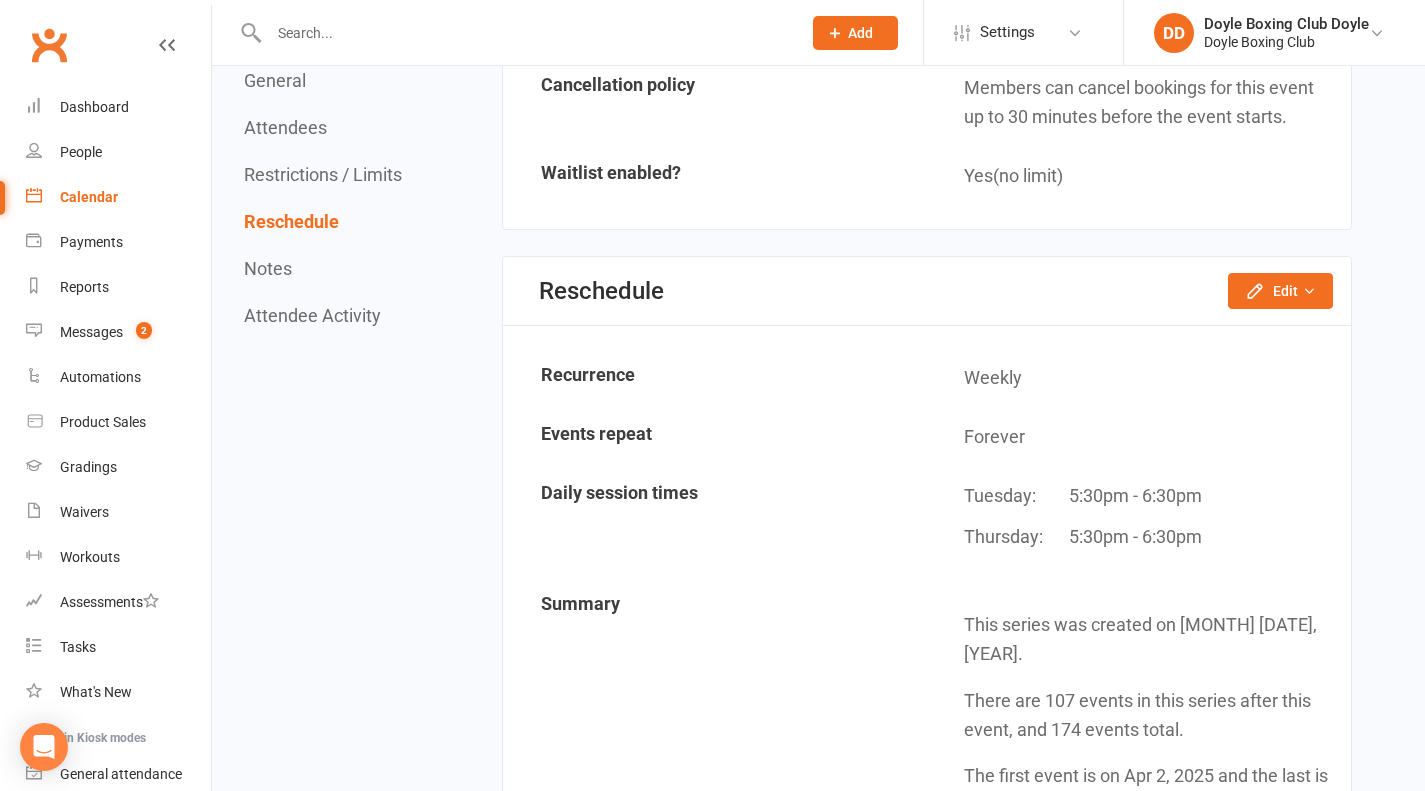 scroll, scrollTop: 2000, scrollLeft: 0, axis: vertical 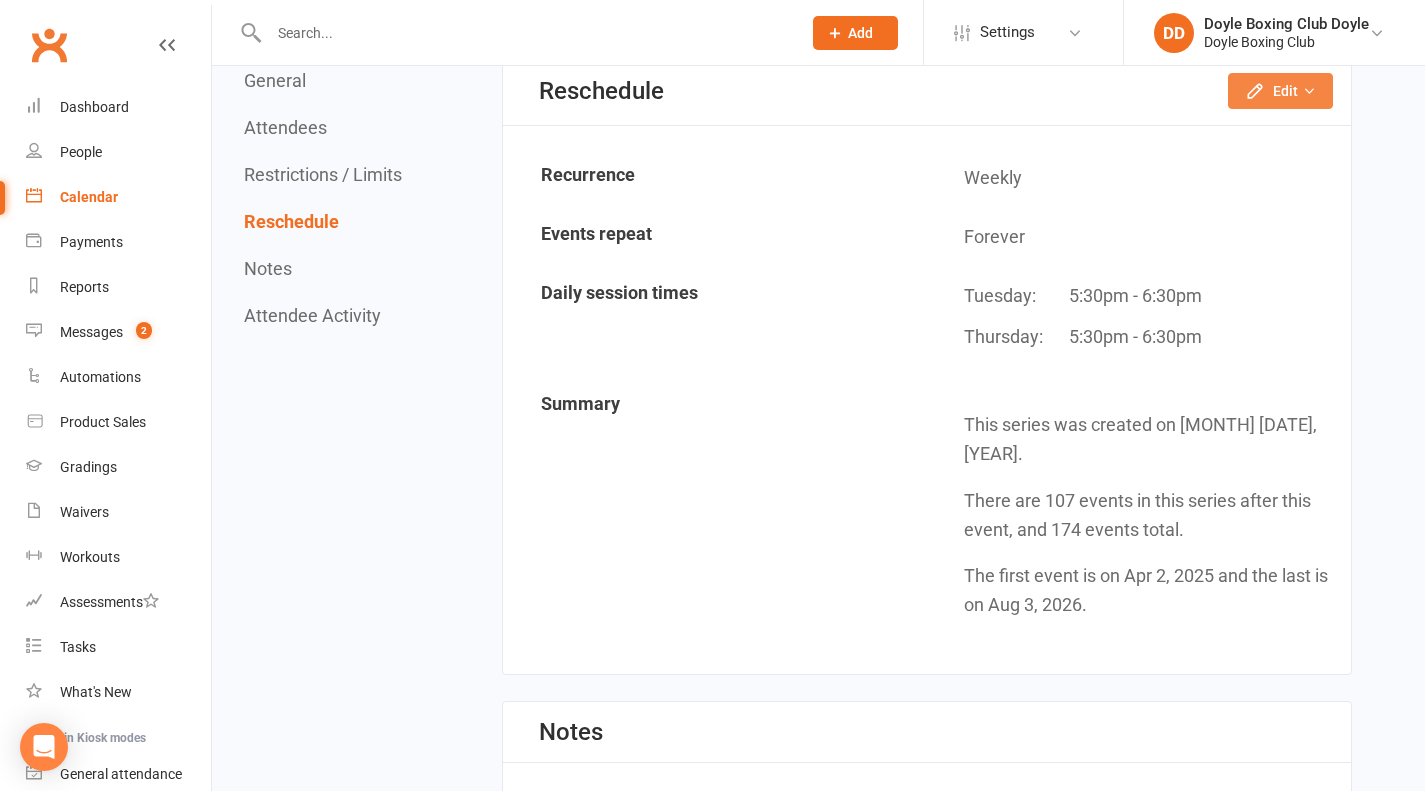 click 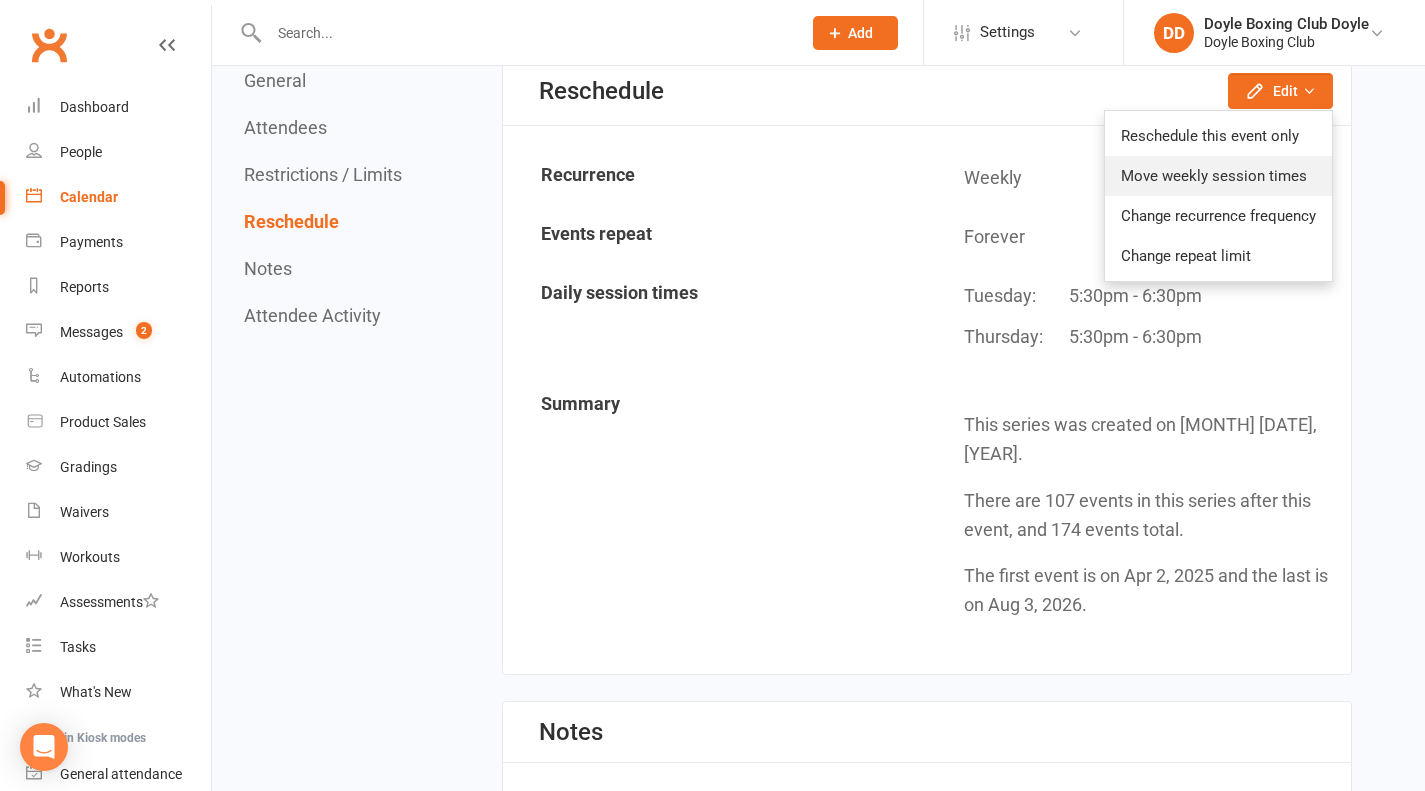 click on "Move weekly session times" 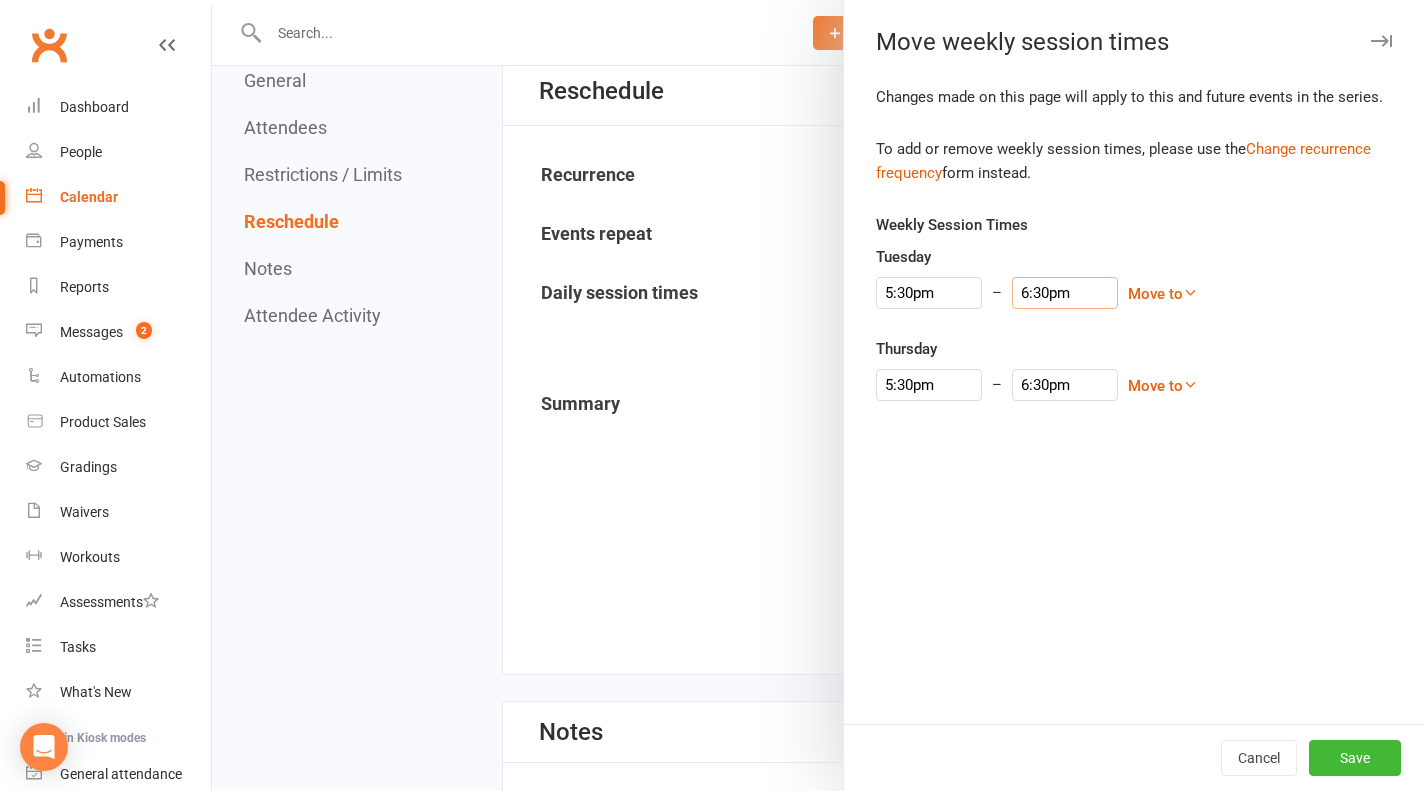click on "6:30pm" at bounding box center (1065, 293) 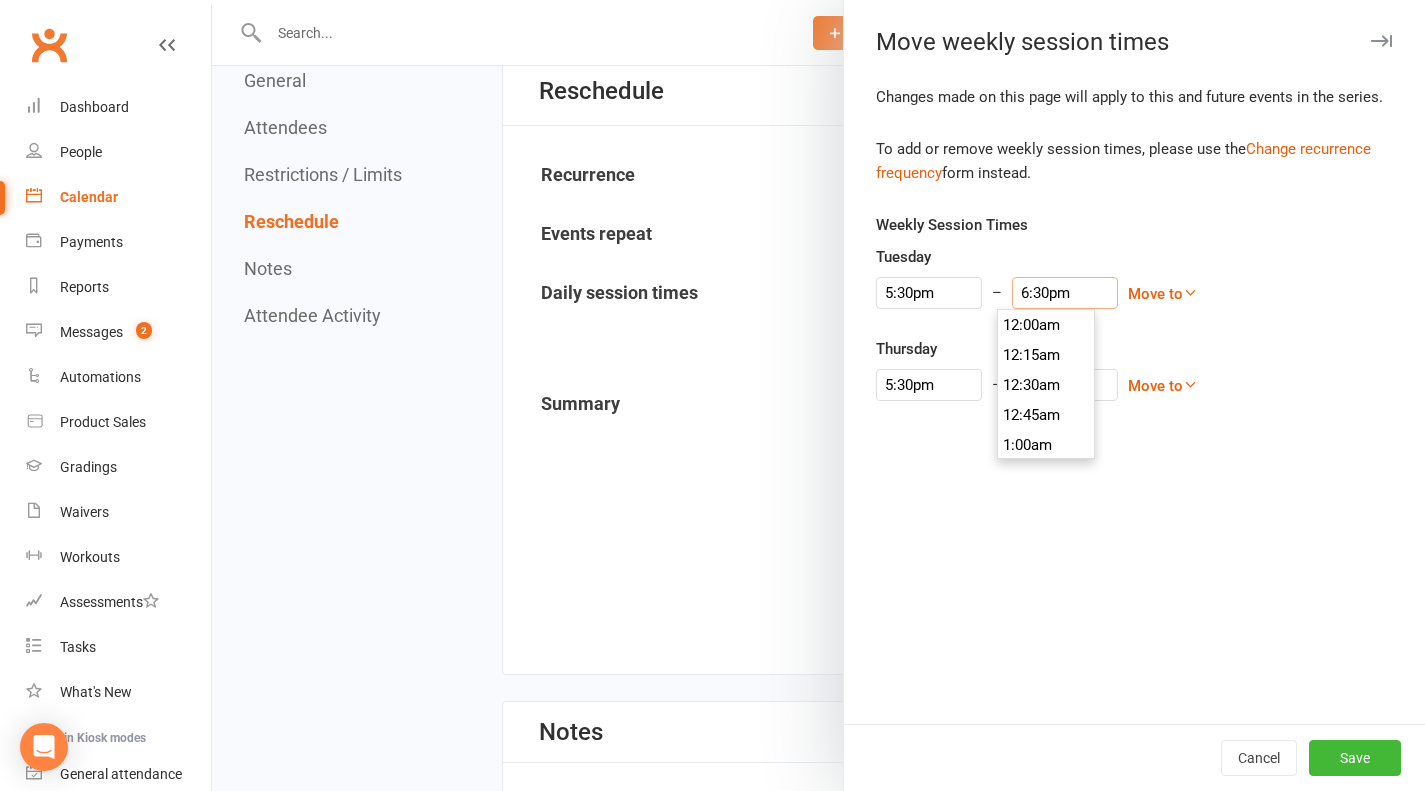 scroll, scrollTop: 2190, scrollLeft: 0, axis: vertical 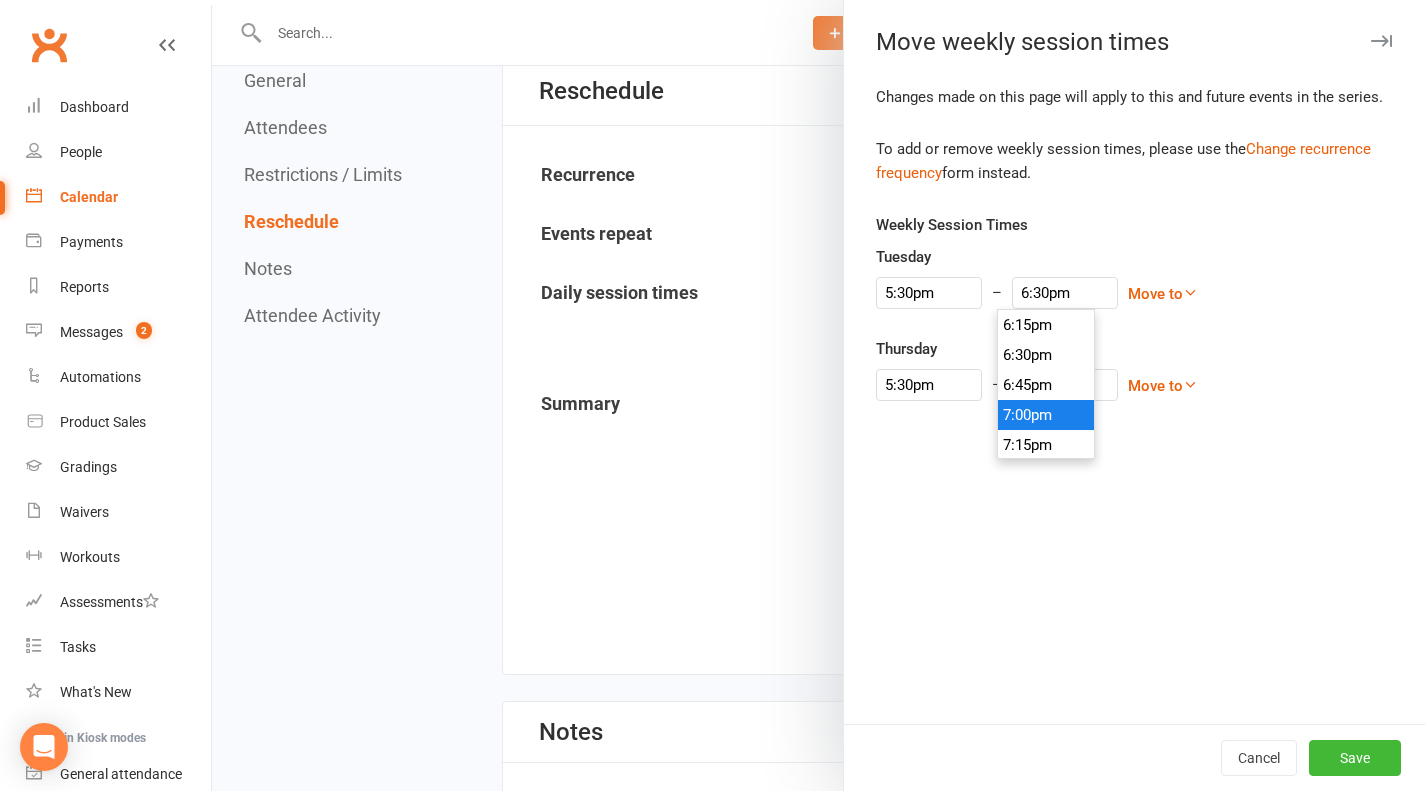 type on "7:00pm" 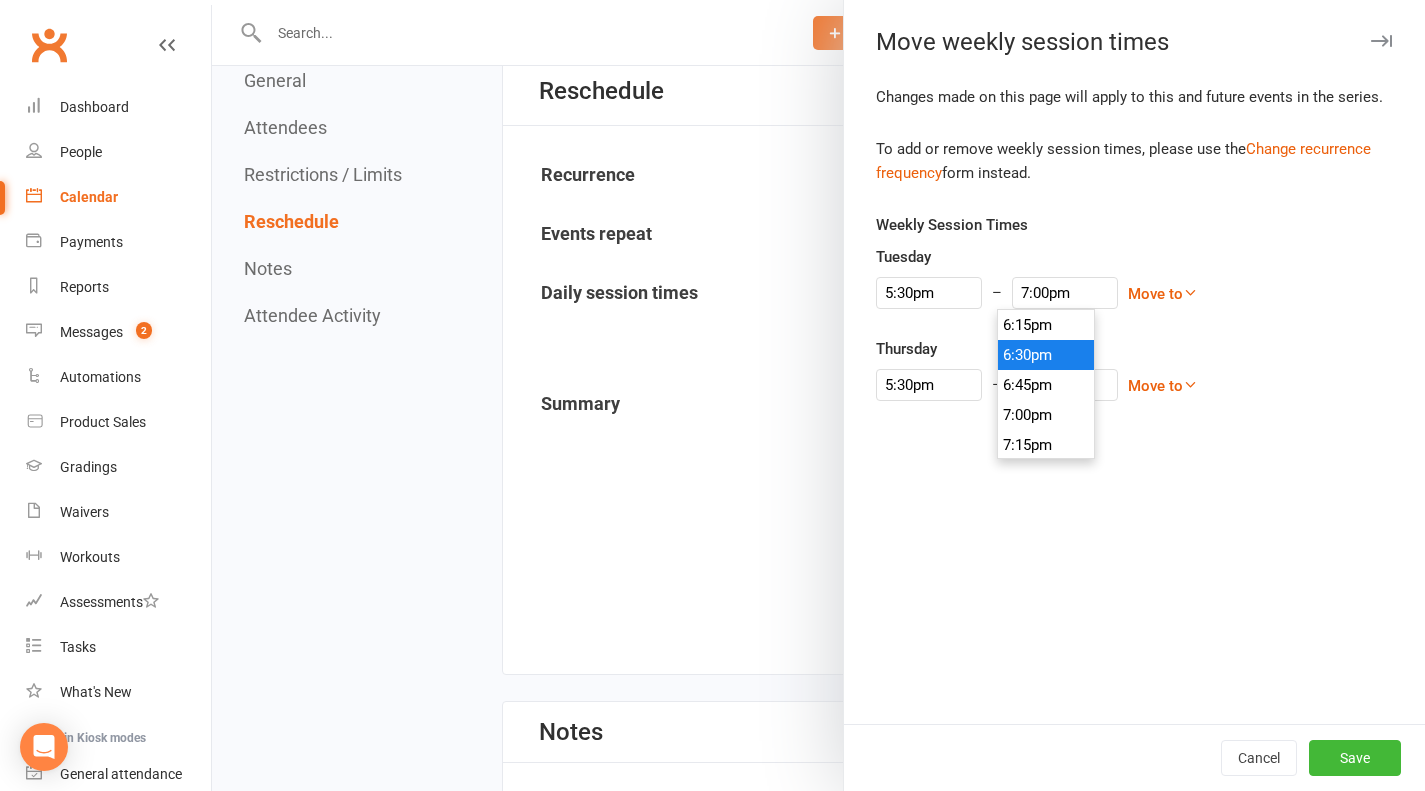 click on "7:00pm" at bounding box center [1046, 415] 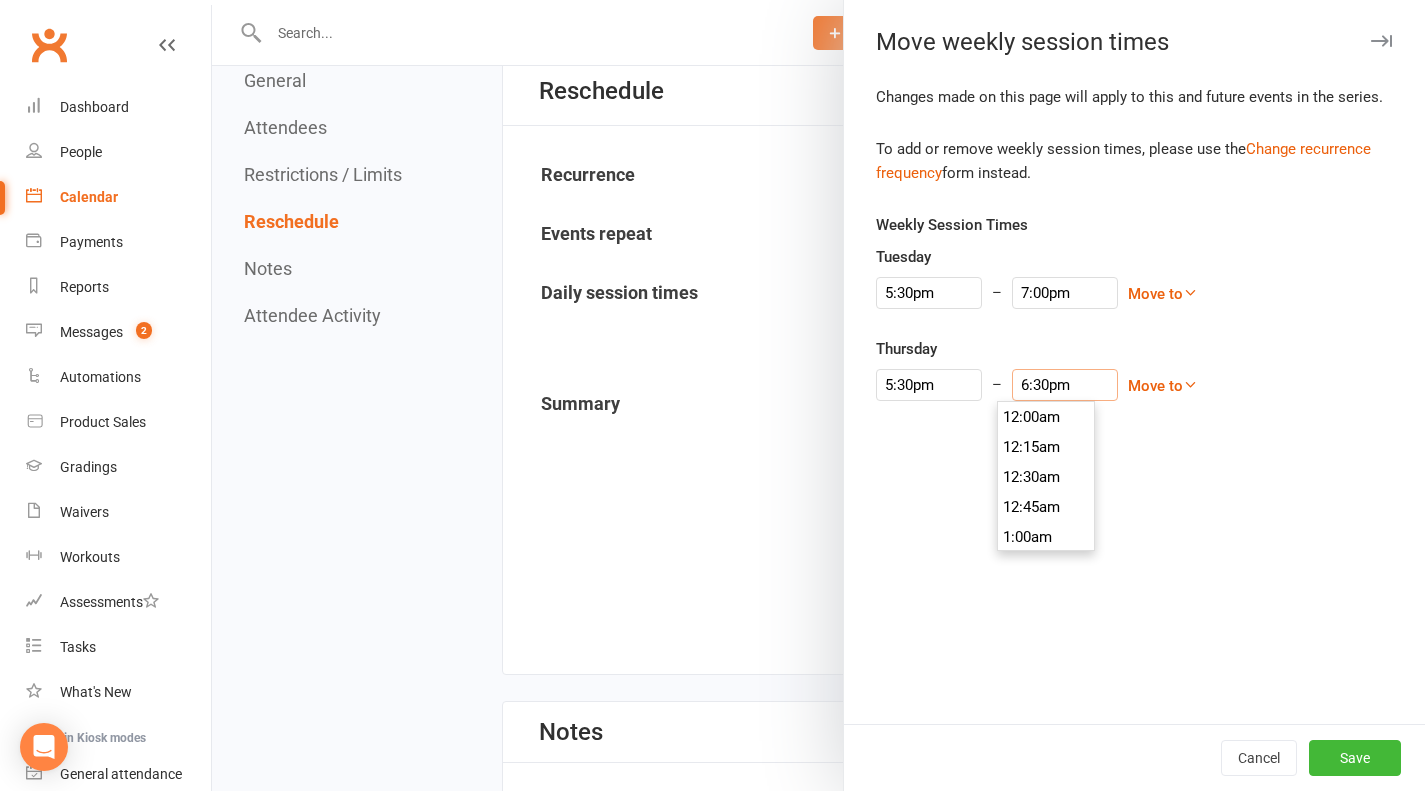 click on "6:30pm" at bounding box center (1065, 385) 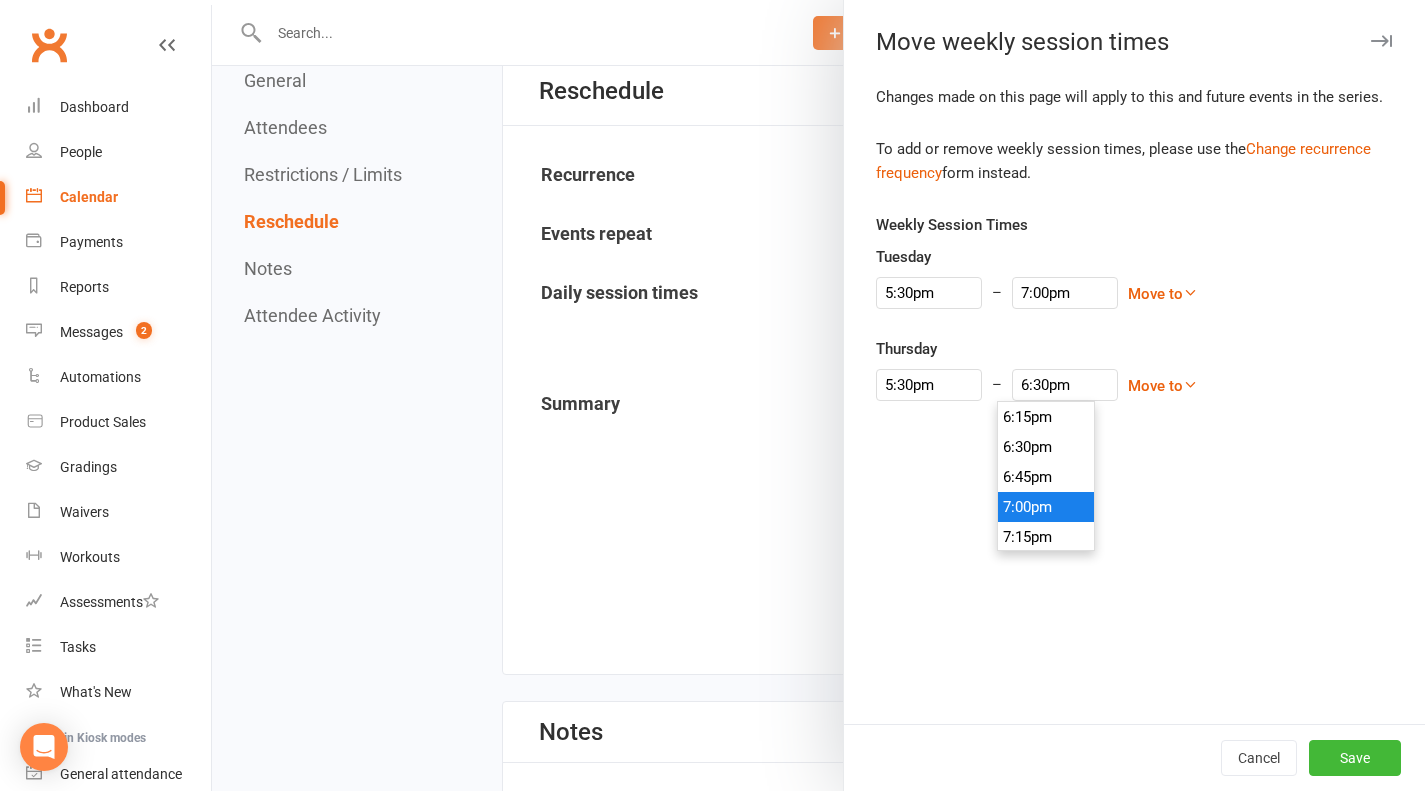 type on "7:00pm" 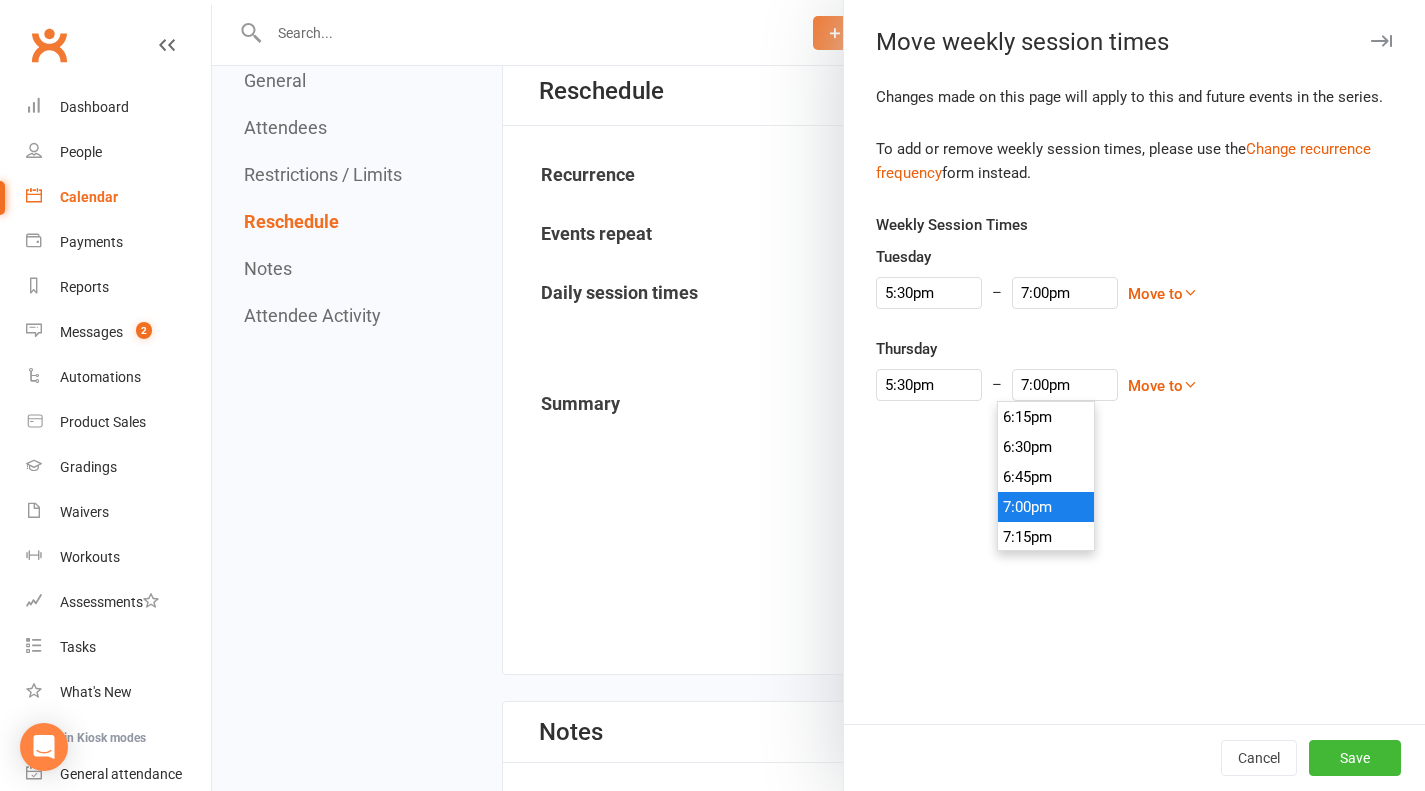 drag, startPoint x: 1031, startPoint y: 501, endPoint x: 1156, endPoint y: 498, distance: 125.035995 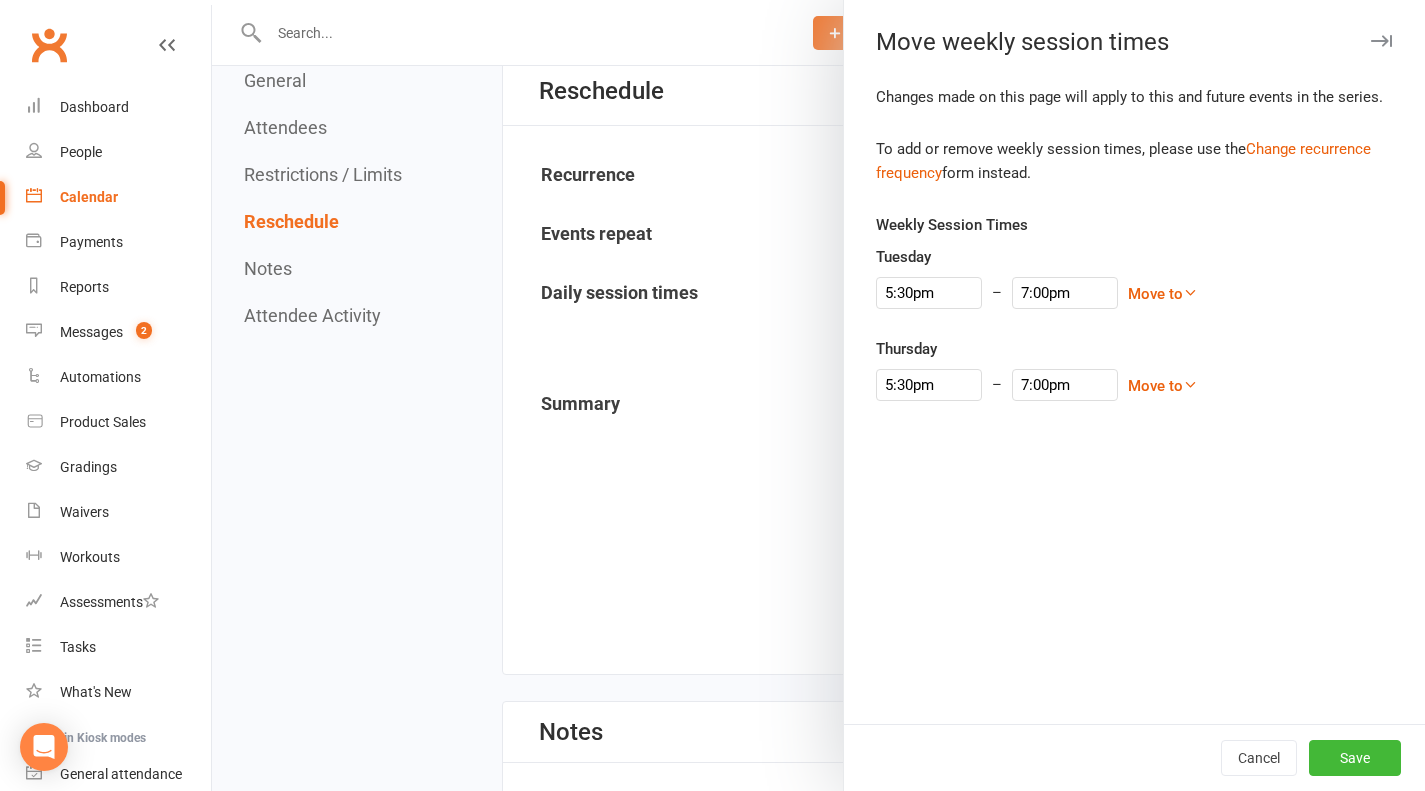 click on "Changes made on this page will apply to this and future events in the series. To add or remove weekly session times, please use the  Change recurrence frequency  form instead. Weekly Session Times Tuesday [TIME] –  [TIME] 12:00am 12:15am 12:30am 12:45am 1:00am 1:15am 1:30am 1:45am 2:00am 2:15am 2:30am 2:45am 3:00am 3:15am 3:30am 3:45am 4:00am 4:15am 4:30am 4:45am 5:00am 5:15am 5:30am 5:45am 6:00am 6:15am 6:30am 6:45am 7:00am 7:15am 7:30am 7:45am 8:00am 8:15am 8:30am 8:45am 9:00am 9:15am 9:30am 9:45am 10:00am 10:15am 10:30am 10:45am 11:00am 11:15am 11:30am 11:45am 12:00pm 12:15pm 12:30pm 12:45pm 1:00pm 1:15pm 1:30pm 1:45pm 2:00pm 2:15pm 2:30pm 2:45pm 3:00pm 3:15pm 3:30pm 3:45pm 4:00pm 4:15pm 4:30pm 4:45pm 5:00pm 5:15pm 5:30pm 5:45pm 6:00pm 6:15pm 6:30pm 6:45pm 7:00pm 7:15pm 7:30pm 7:45pm 8:00pm 8:15pm 8:30pm 8:45pm 9:00pm 9:15pm 9:30pm 9:45pm 10:00pm 10:15pm 10:30pm 10:45pm 11:00pm 11:15pm 11:30pm 11:45pm Move to  Sunday Monday Wednesday Thursday Friday Saturday Move to a later date Thursday [TIME] –" at bounding box center (1134, 404) 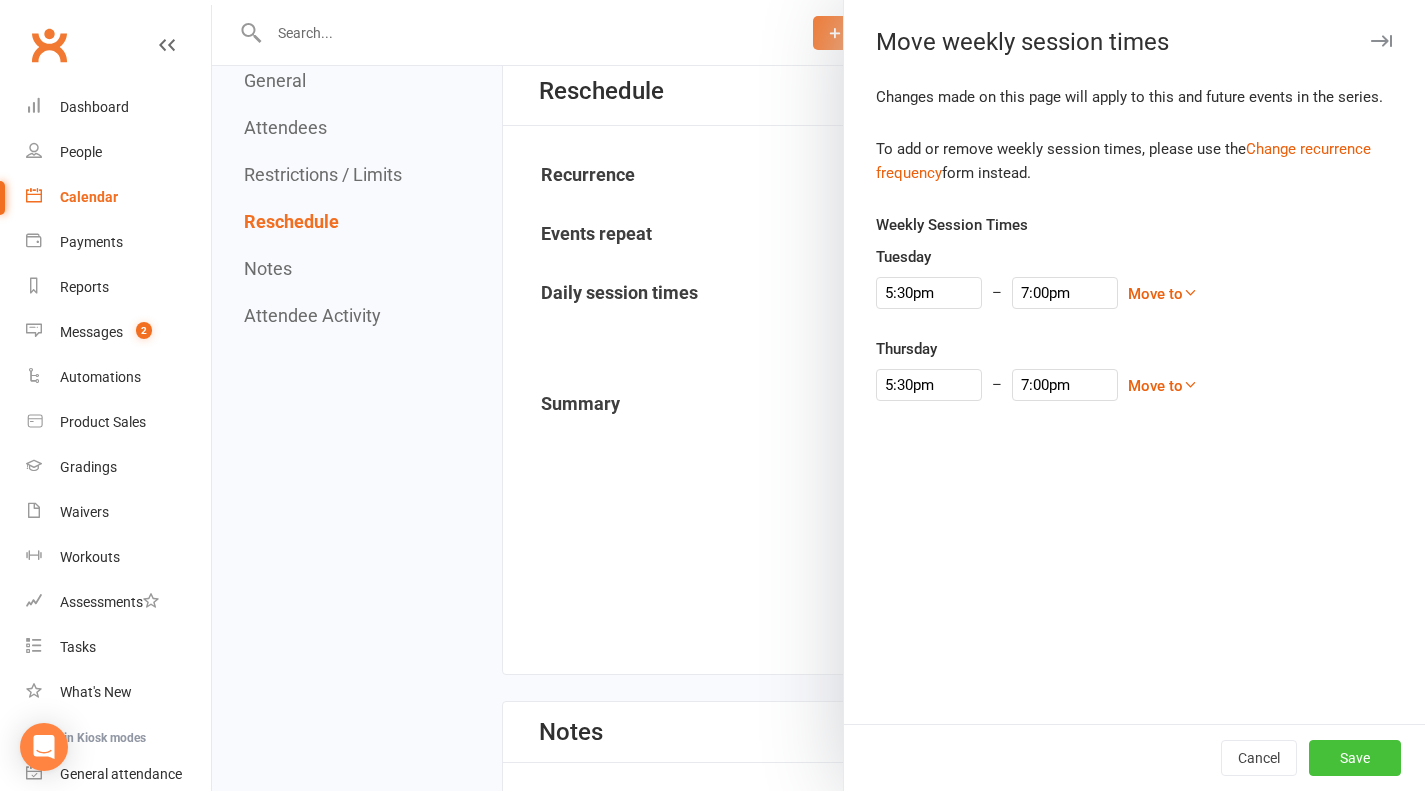 click on "Save" at bounding box center (1355, 758) 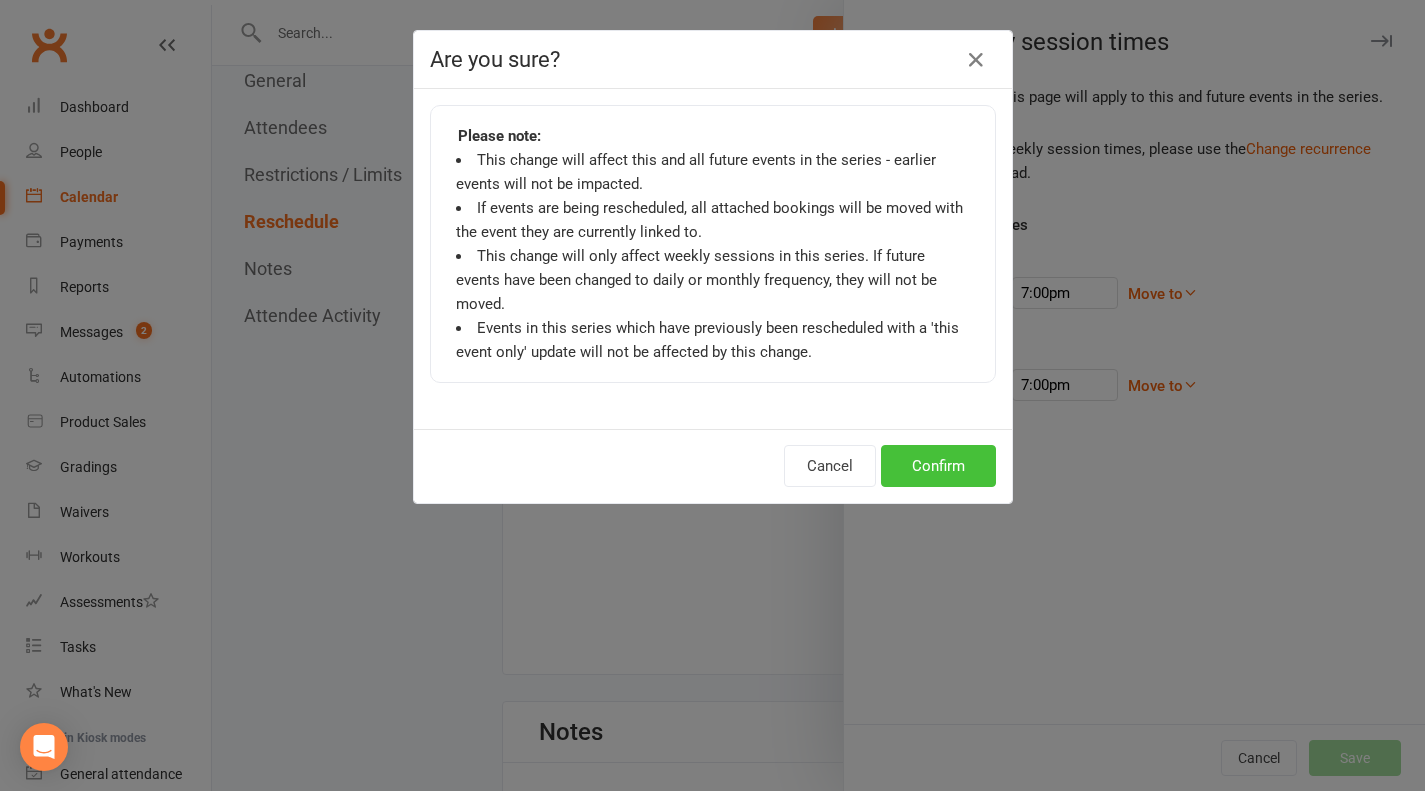 click on "Confirm" at bounding box center (938, 466) 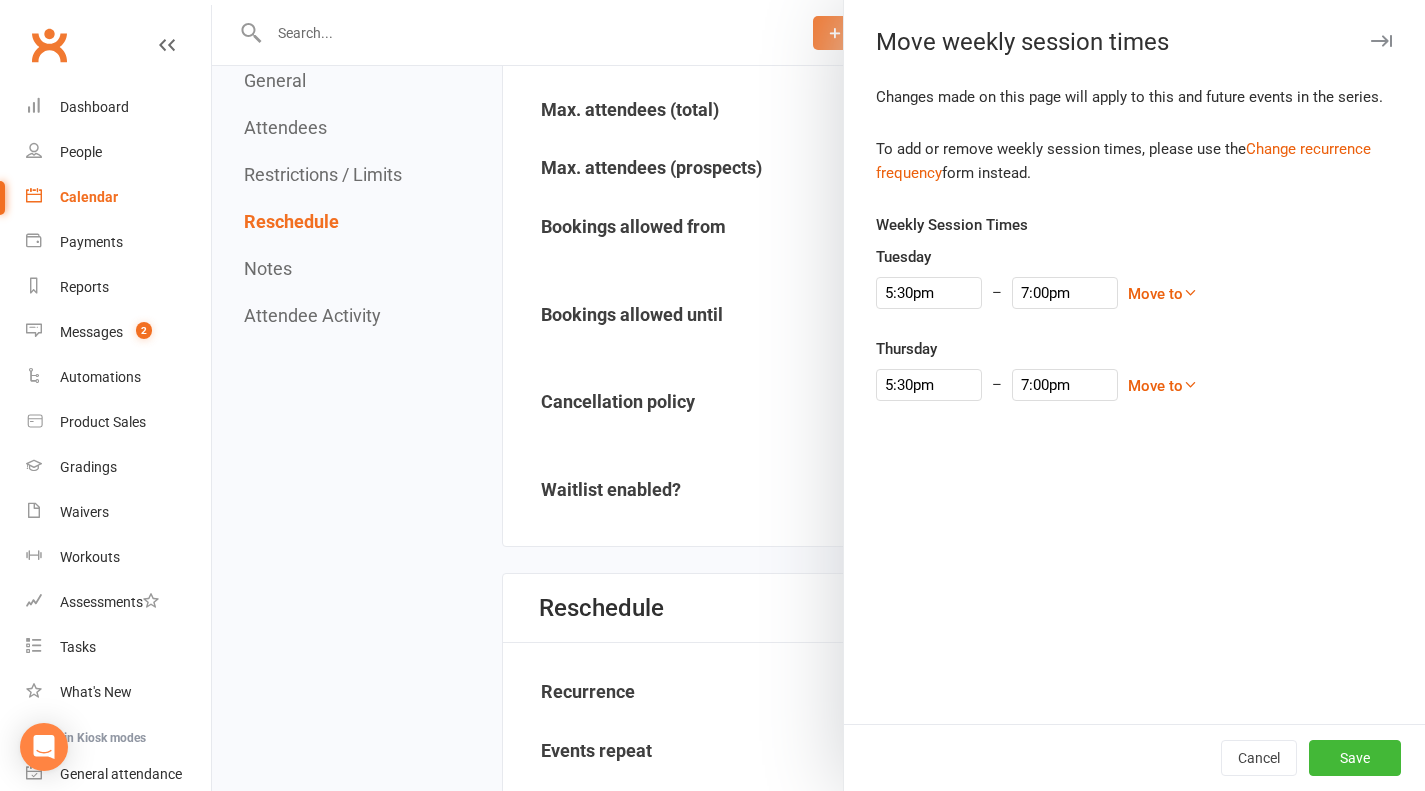 scroll, scrollTop: 1400, scrollLeft: 0, axis: vertical 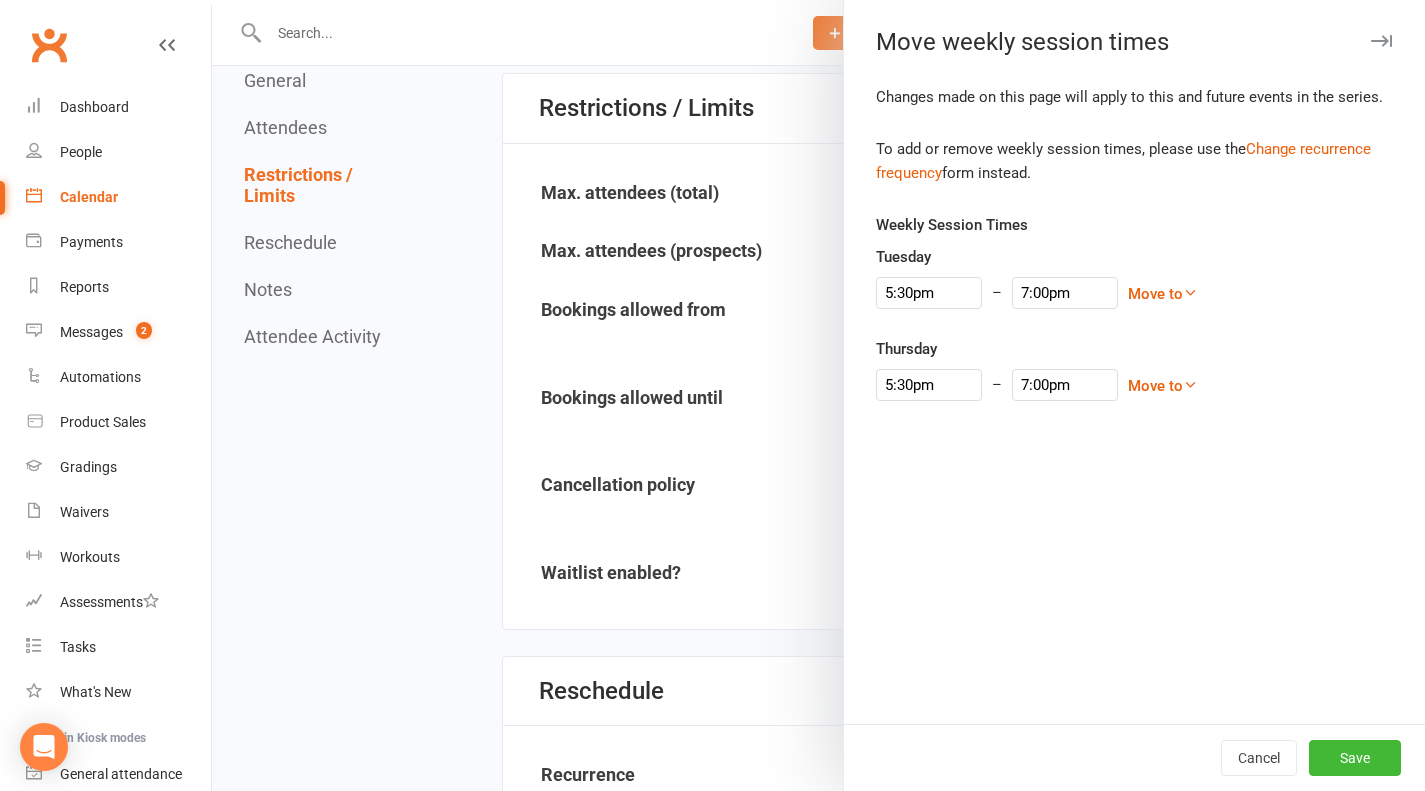 click at bounding box center (1381, 41) 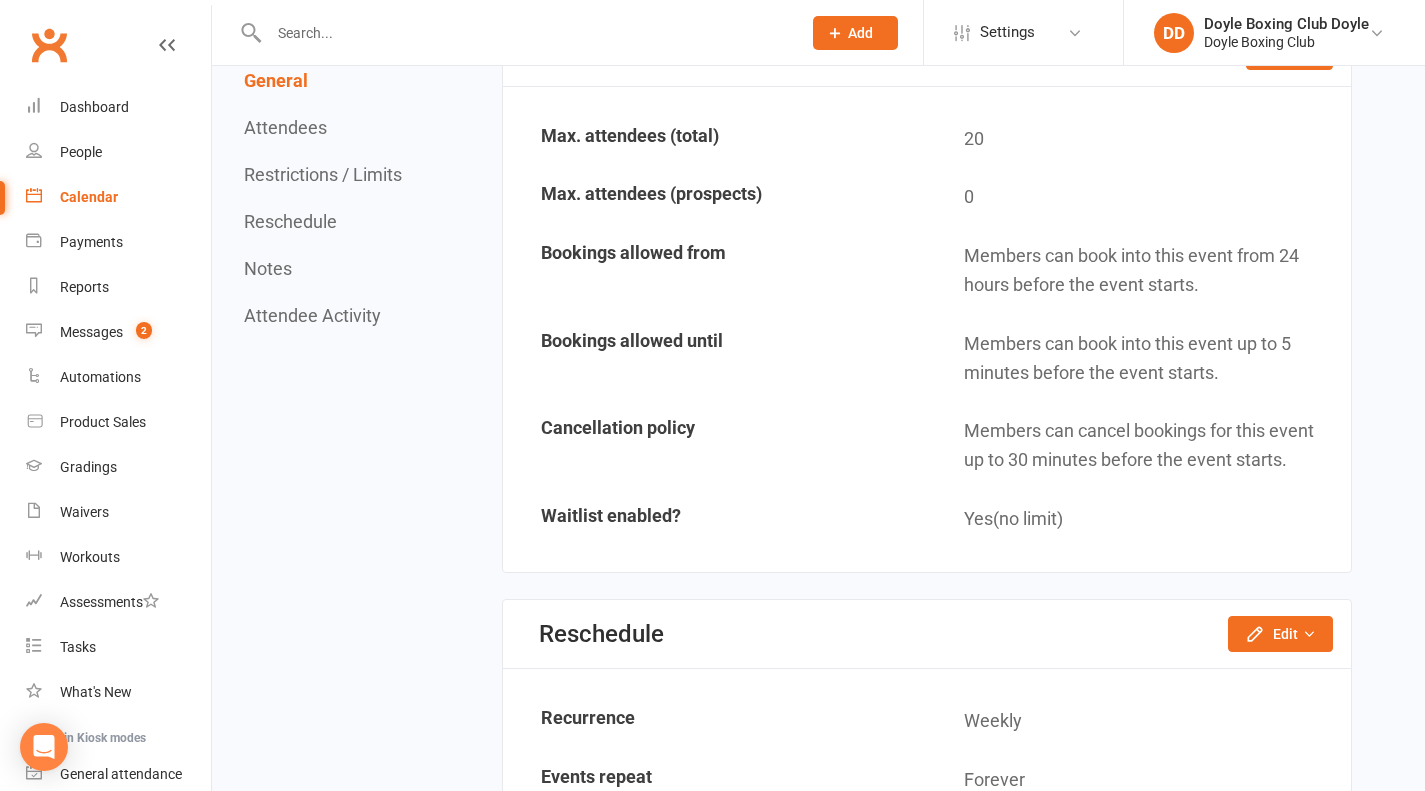 scroll, scrollTop: 1677, scrollLeft: 0, axis: vertical 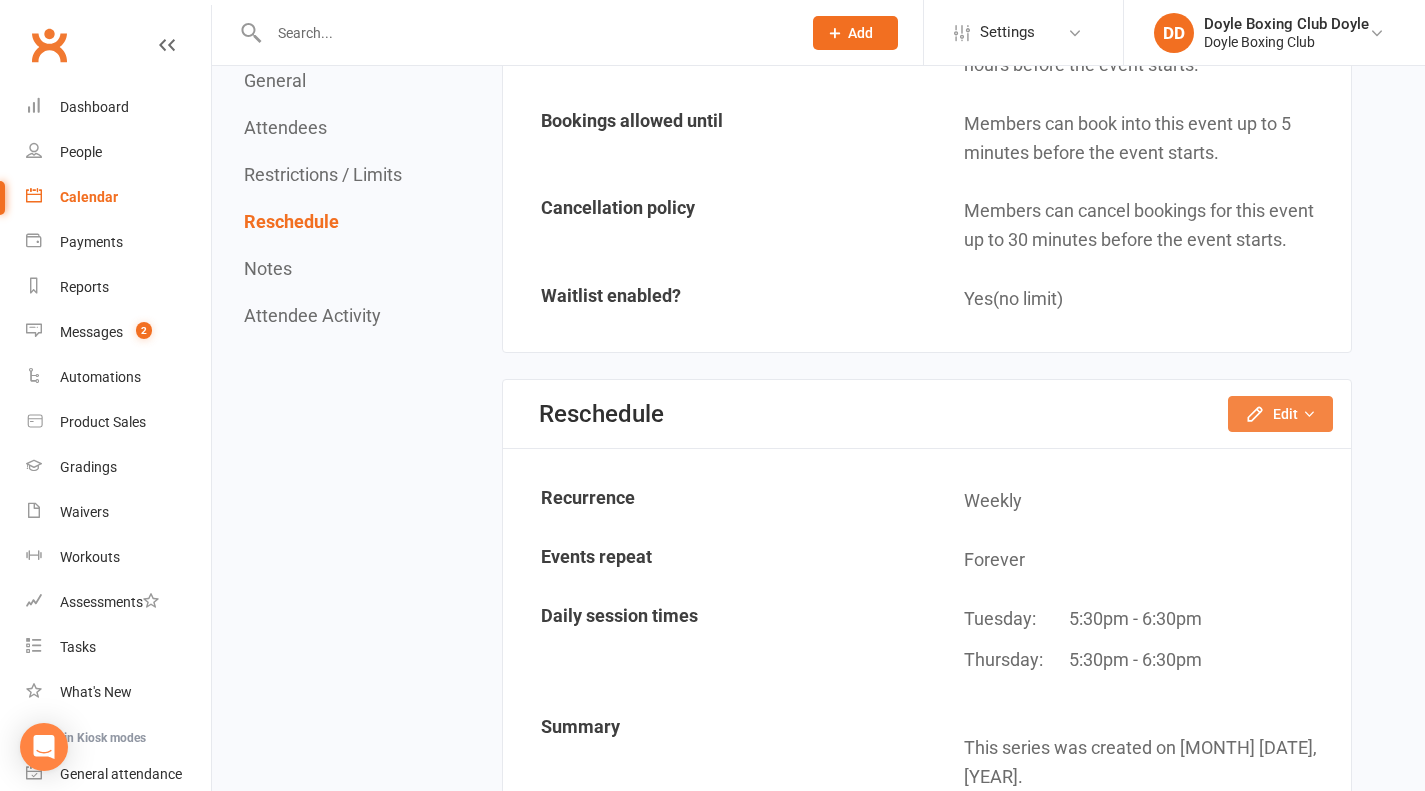 click on "Edit" 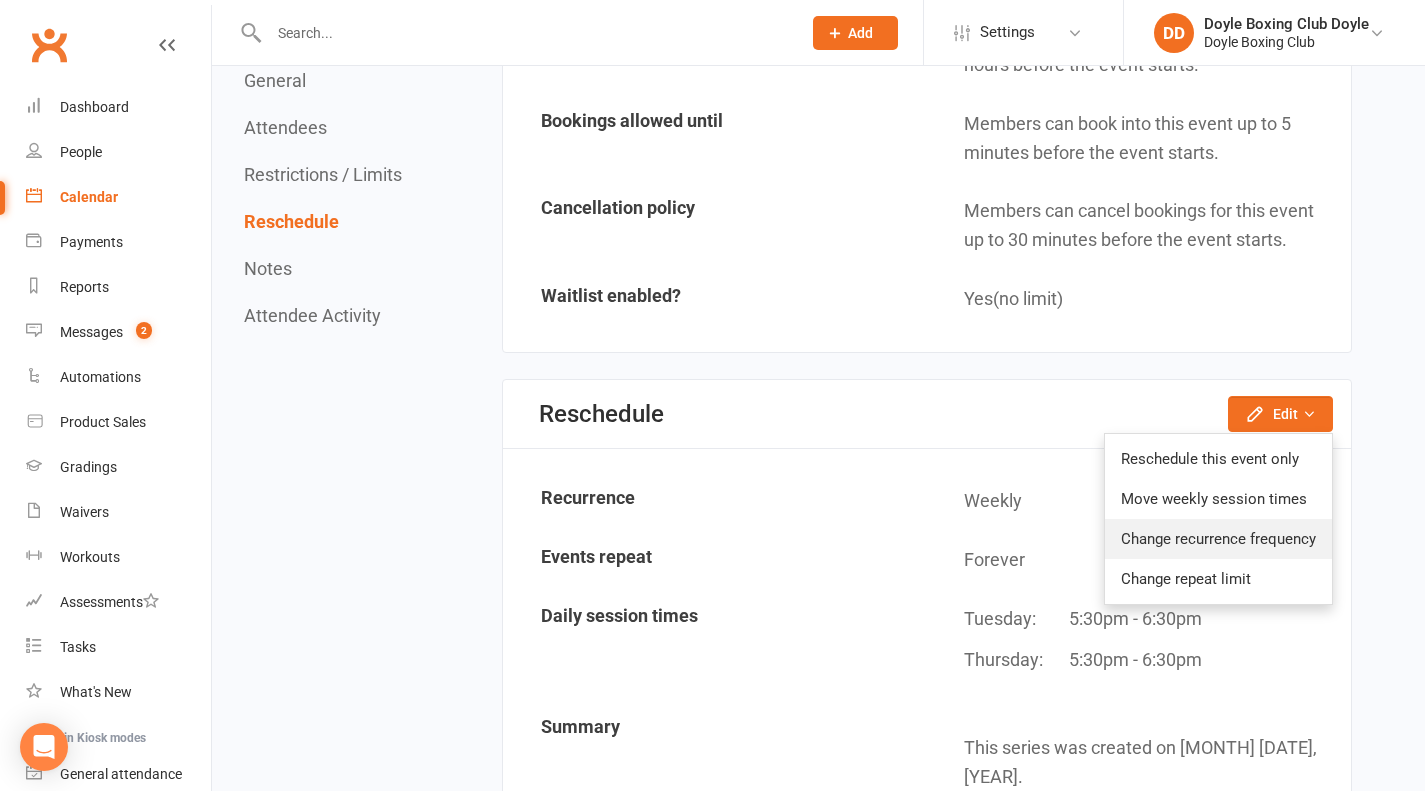 click on "Change recurrence frequency" 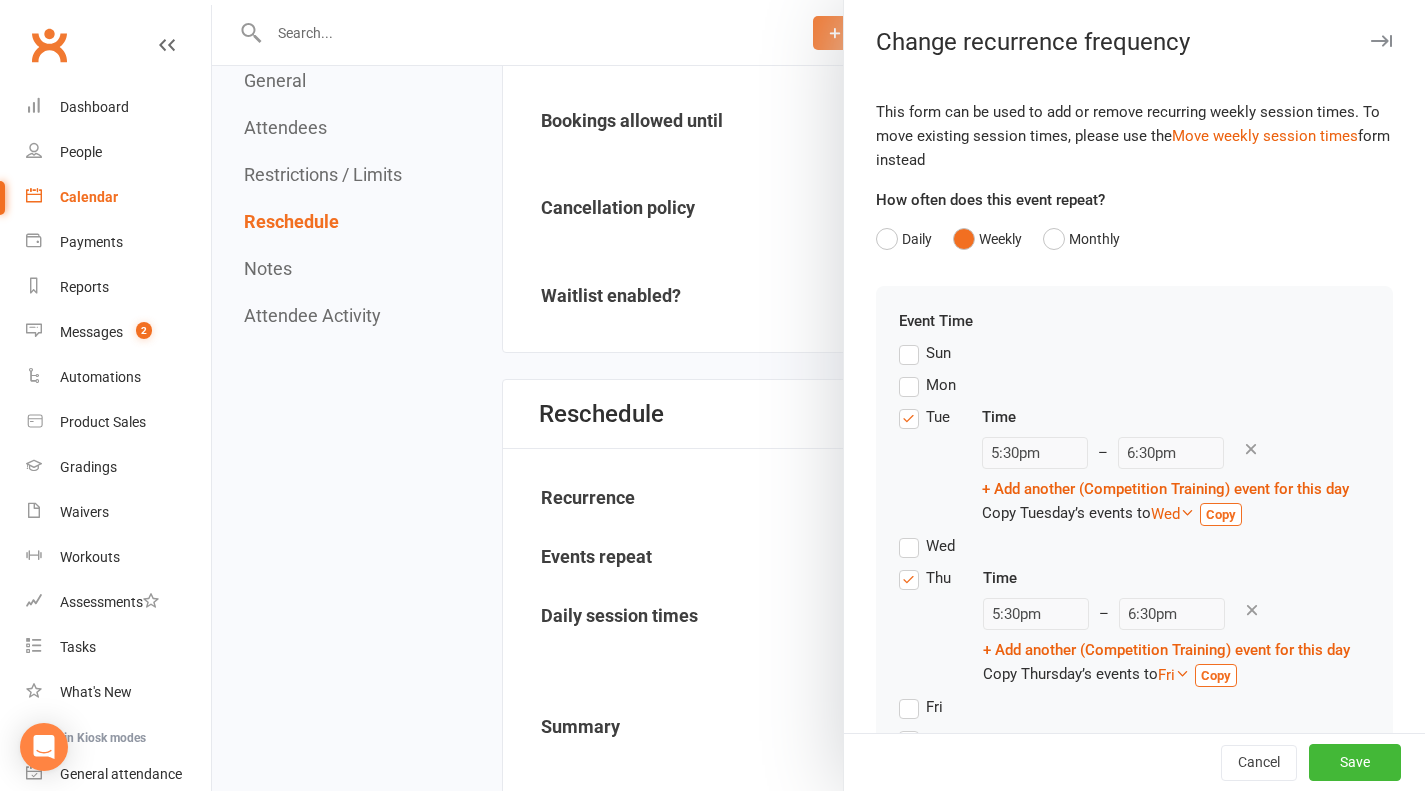 scroll, scrollTop: 145, scrollLeft: 0, axis: vertical 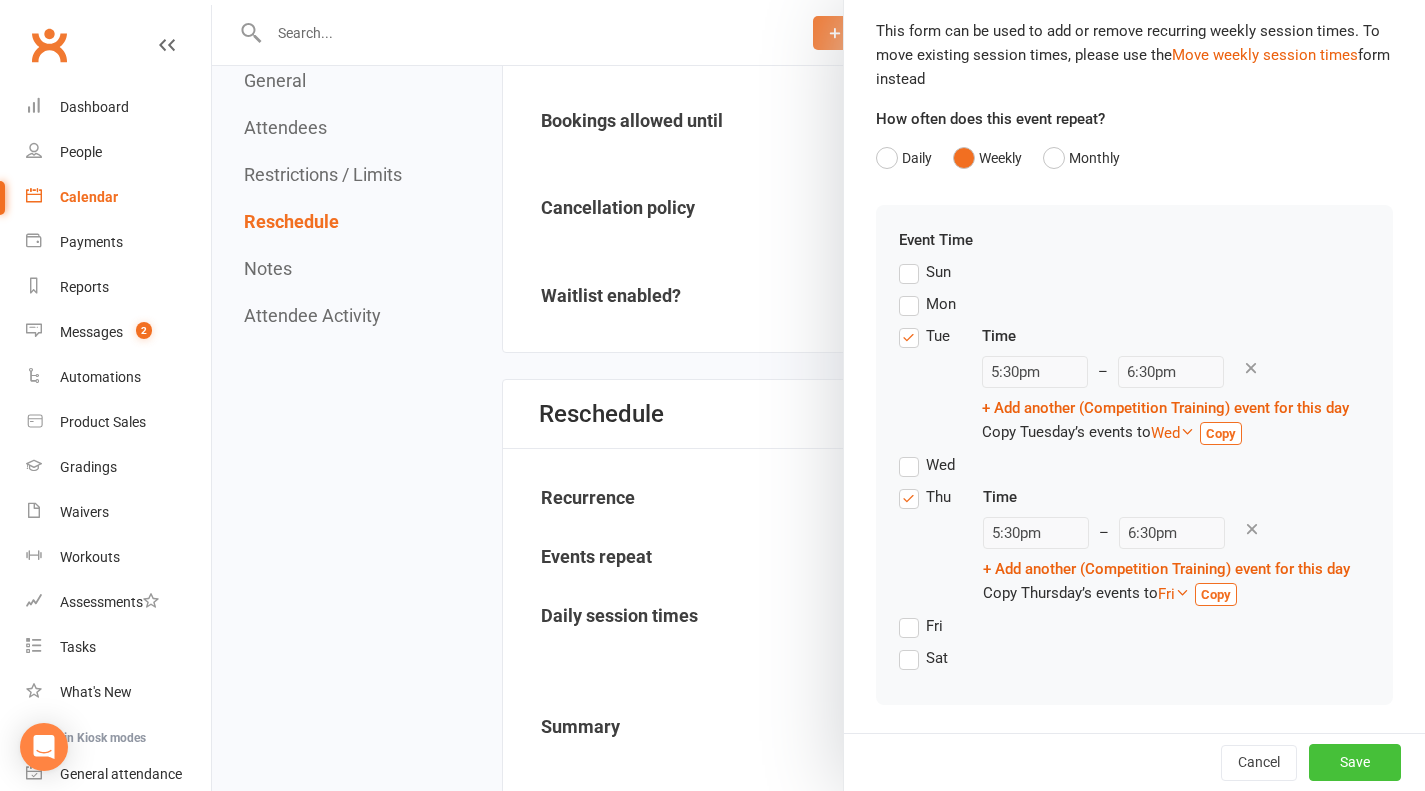 click on "Save" at bounding box center (1355, 762) 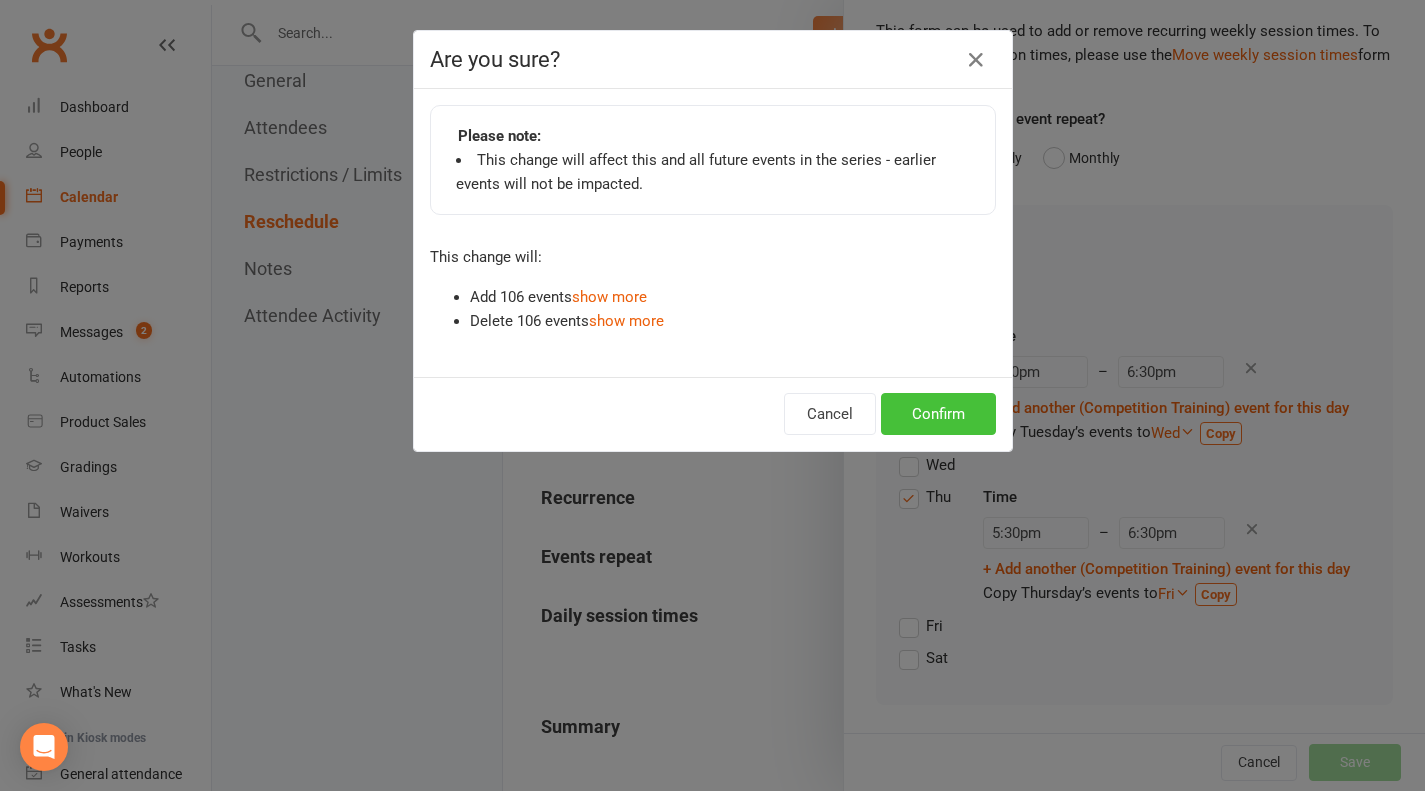 click on "Confirm" at bounding box center [938, 414] 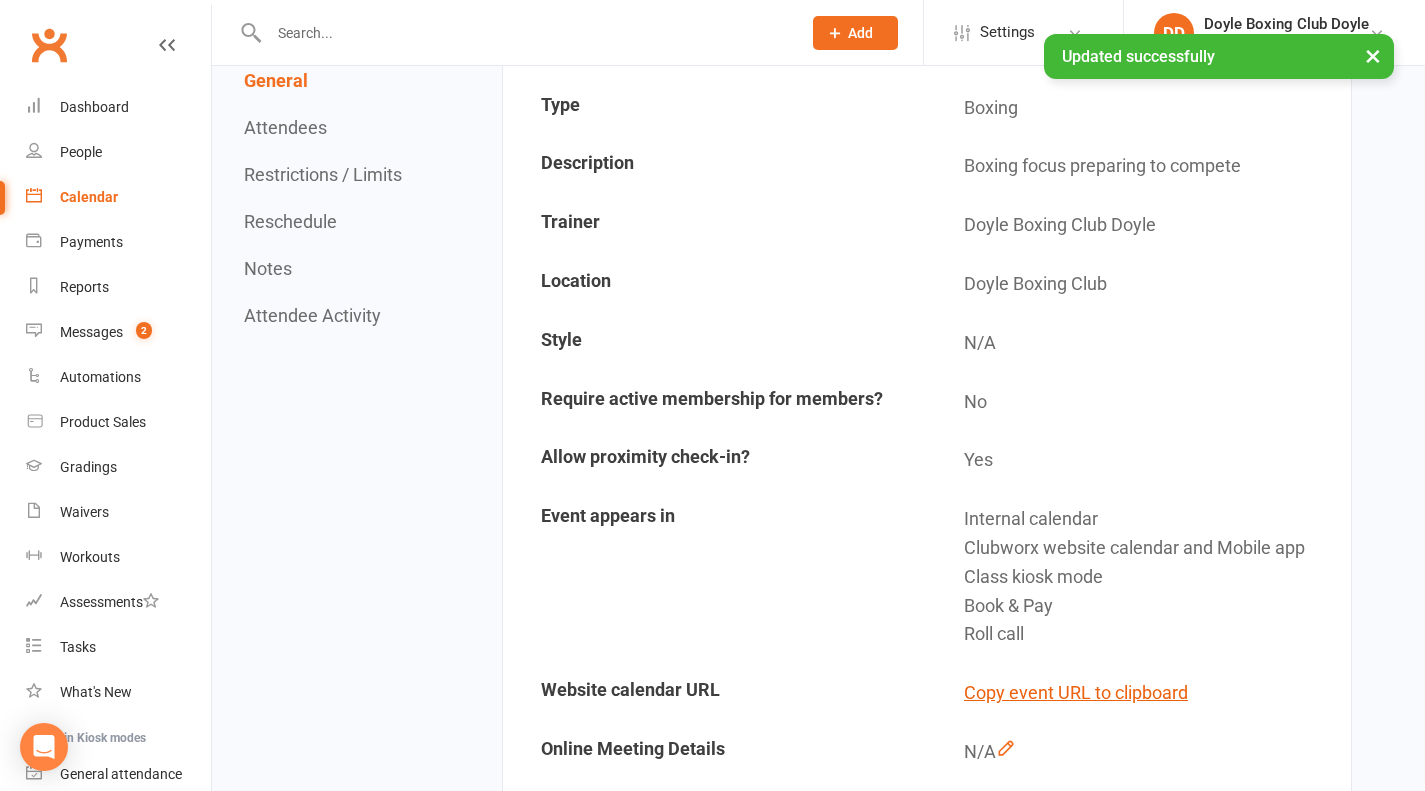 scroll, scrollTop: 0, scrollLeft: 0, axis: both 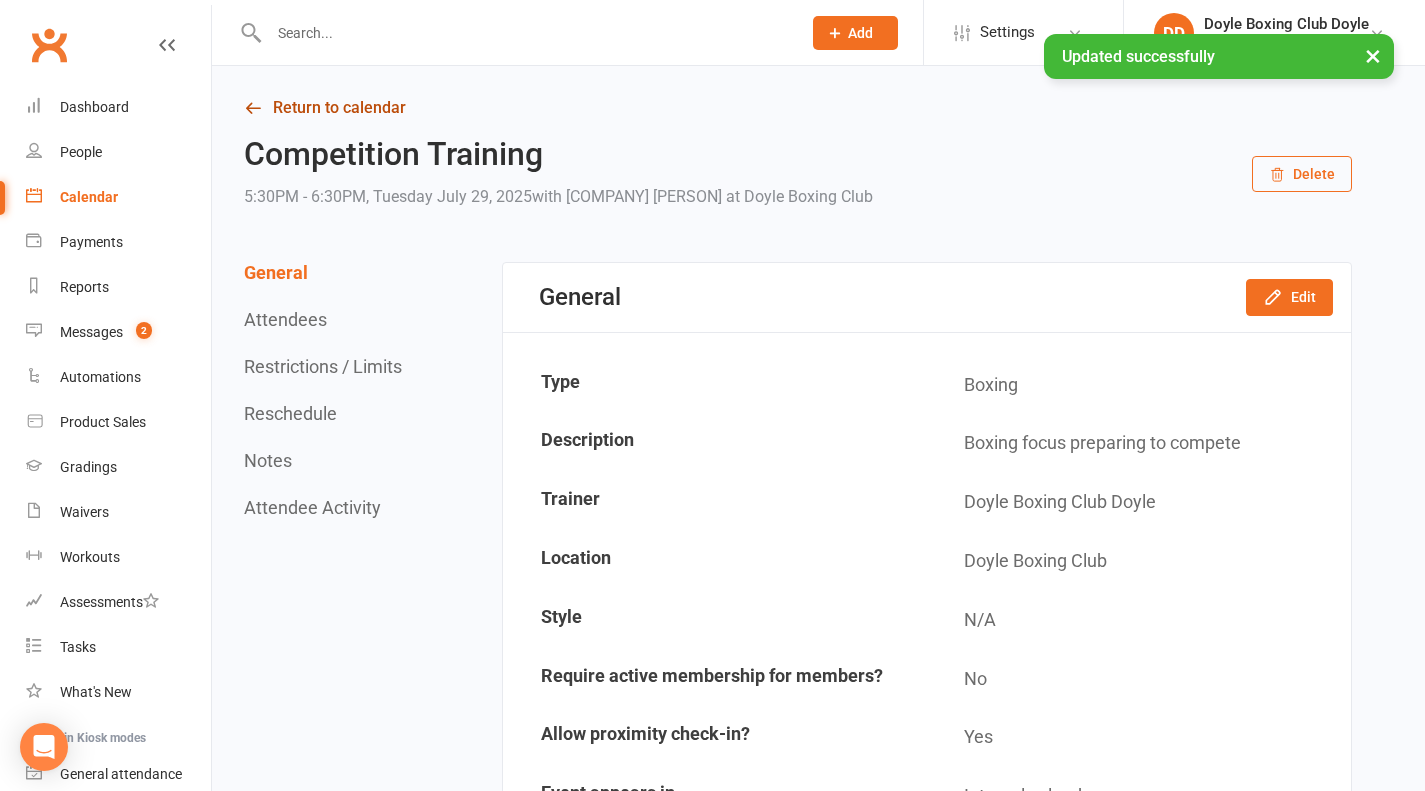 click on "Return to calendar" at bounding box center [798, 108] 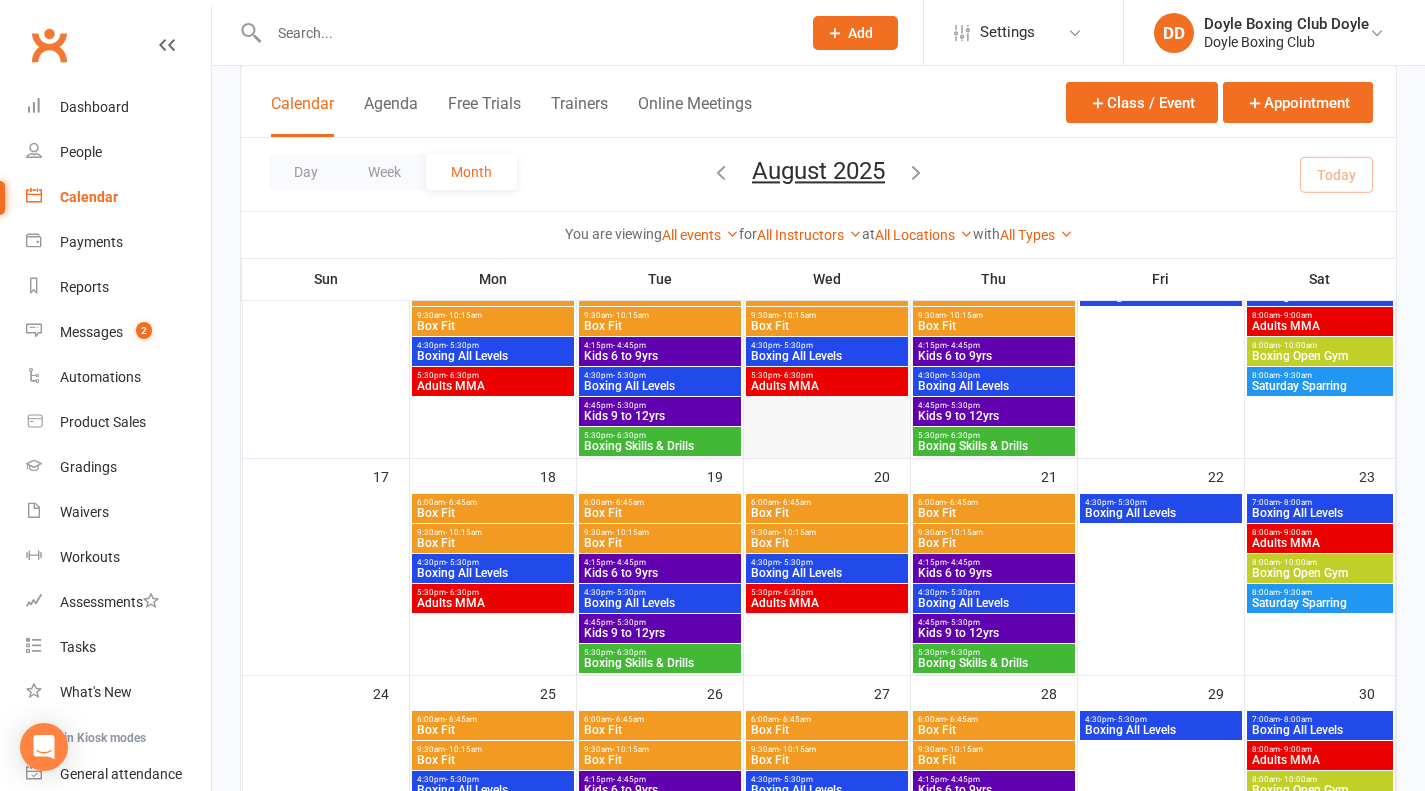 scroll, scrollTop: 600, scrollLeft: 0, axis: vertical 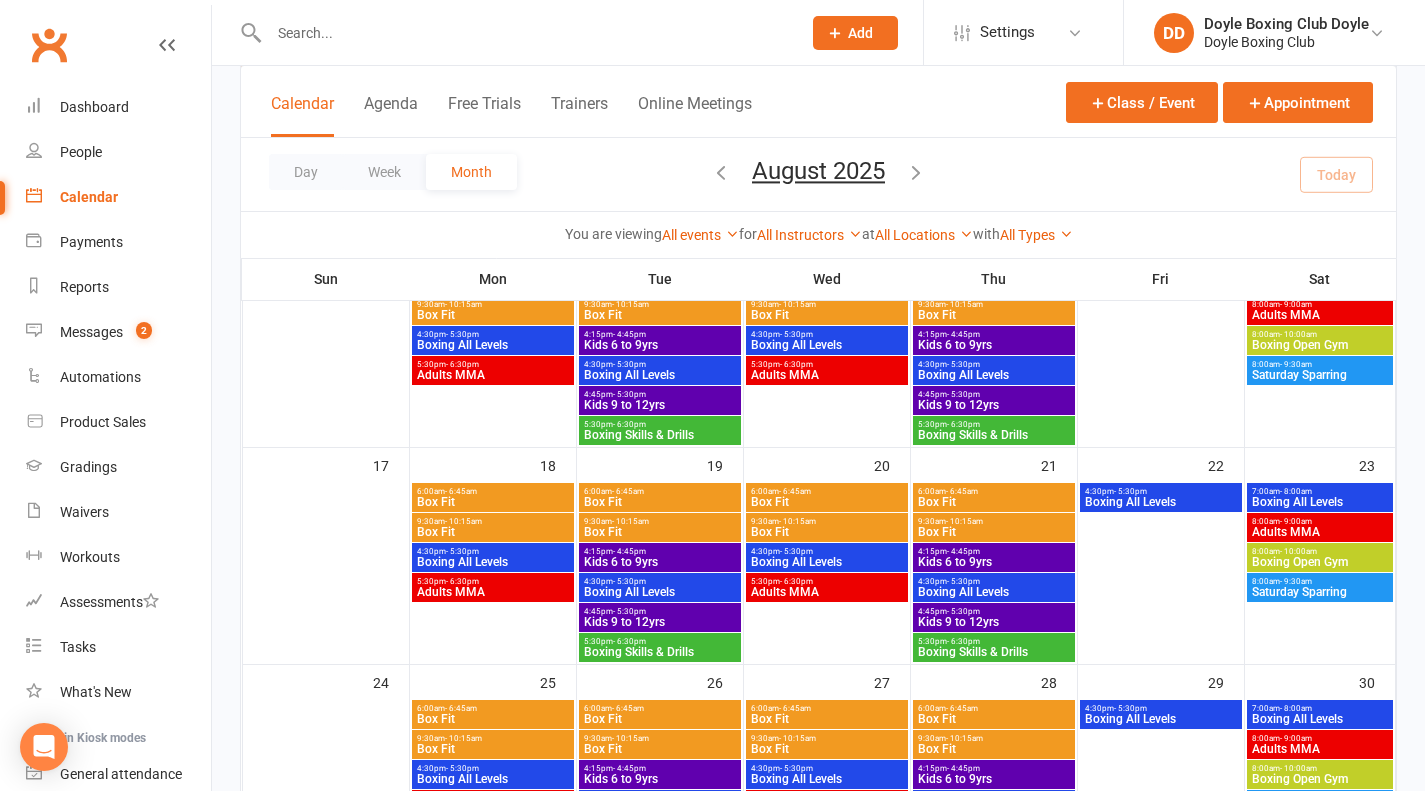click on "5:30pm  - 6:30pm" at bounding box center (660, 424) 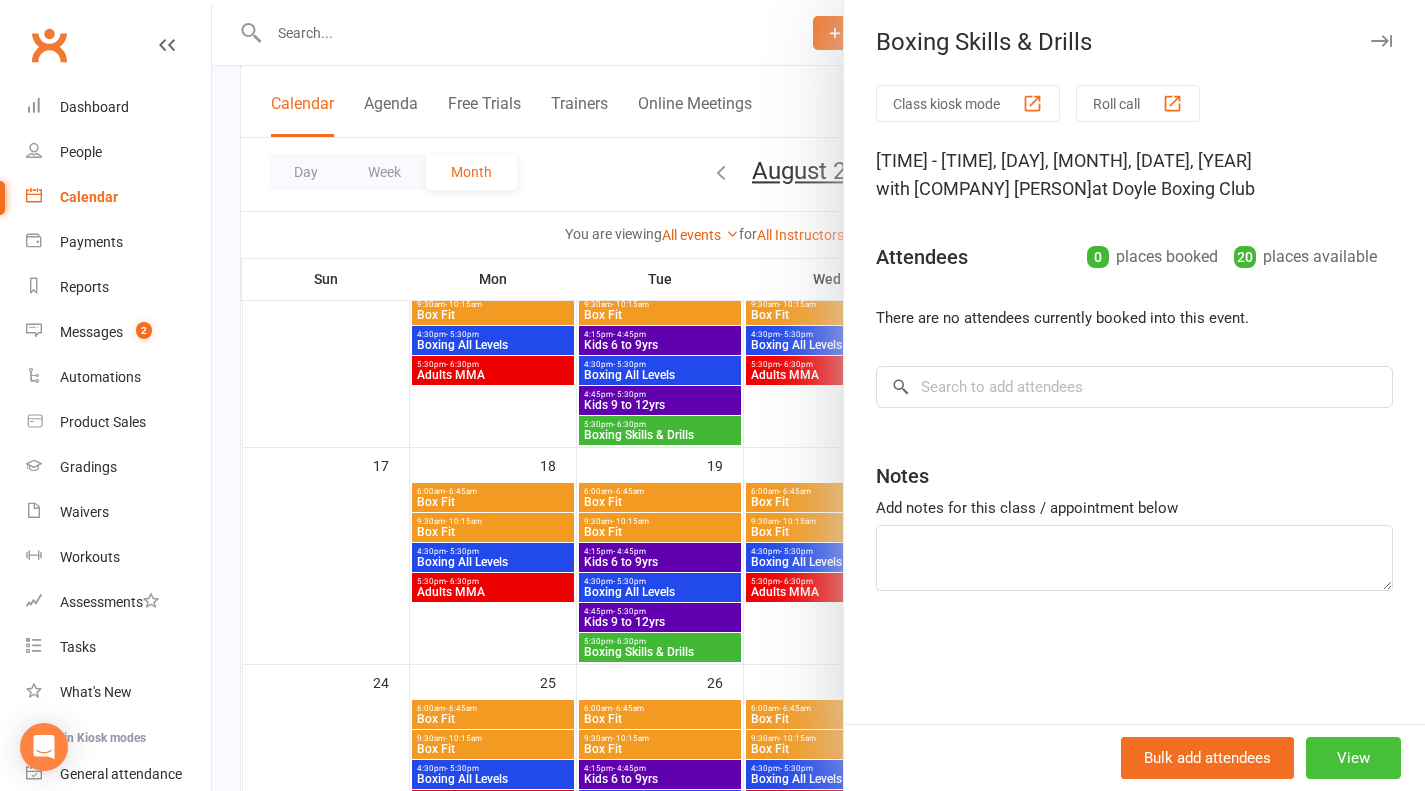 click on "View" at bounding box center (1353, 758) 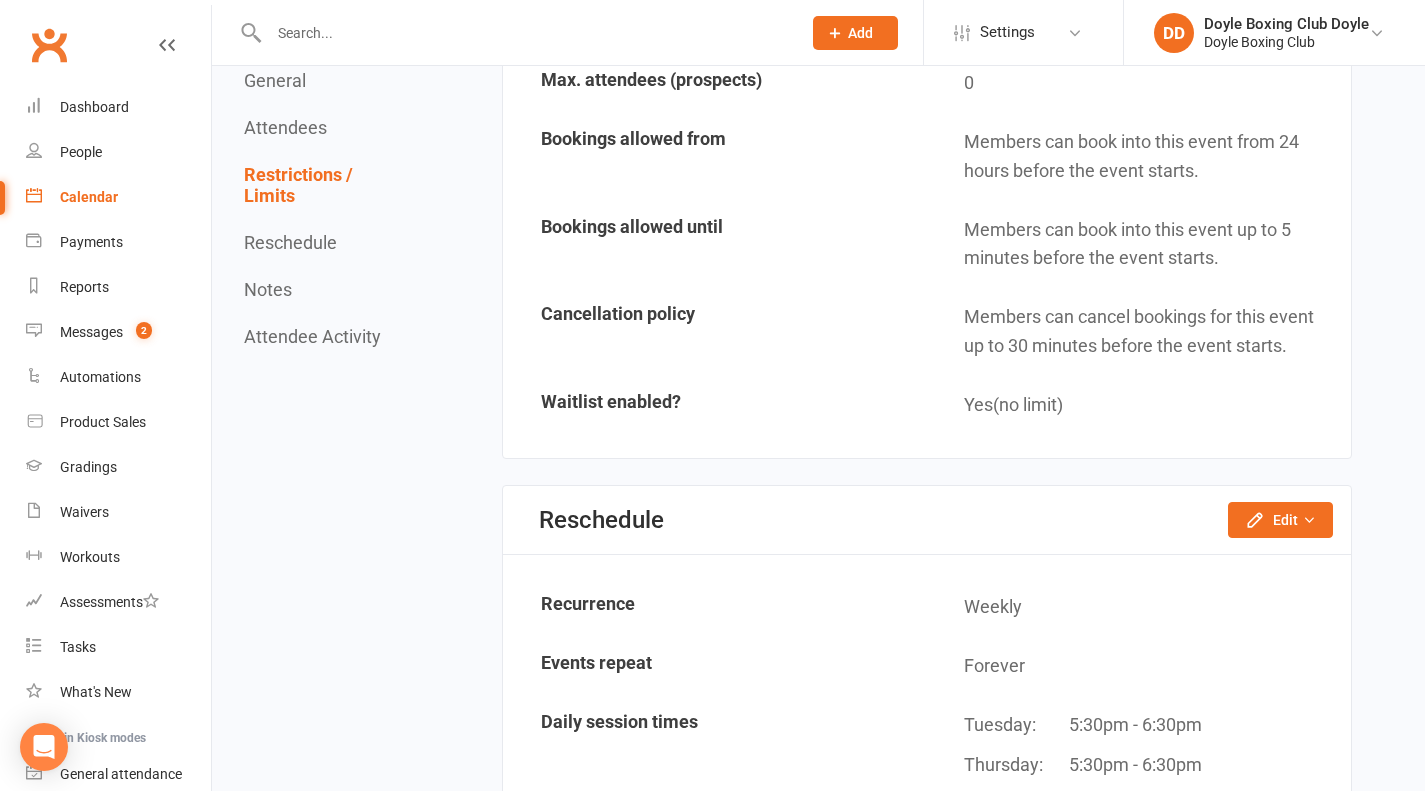 scroll, scrollTop: 2000, scrollLeft: 0, axis: vertical 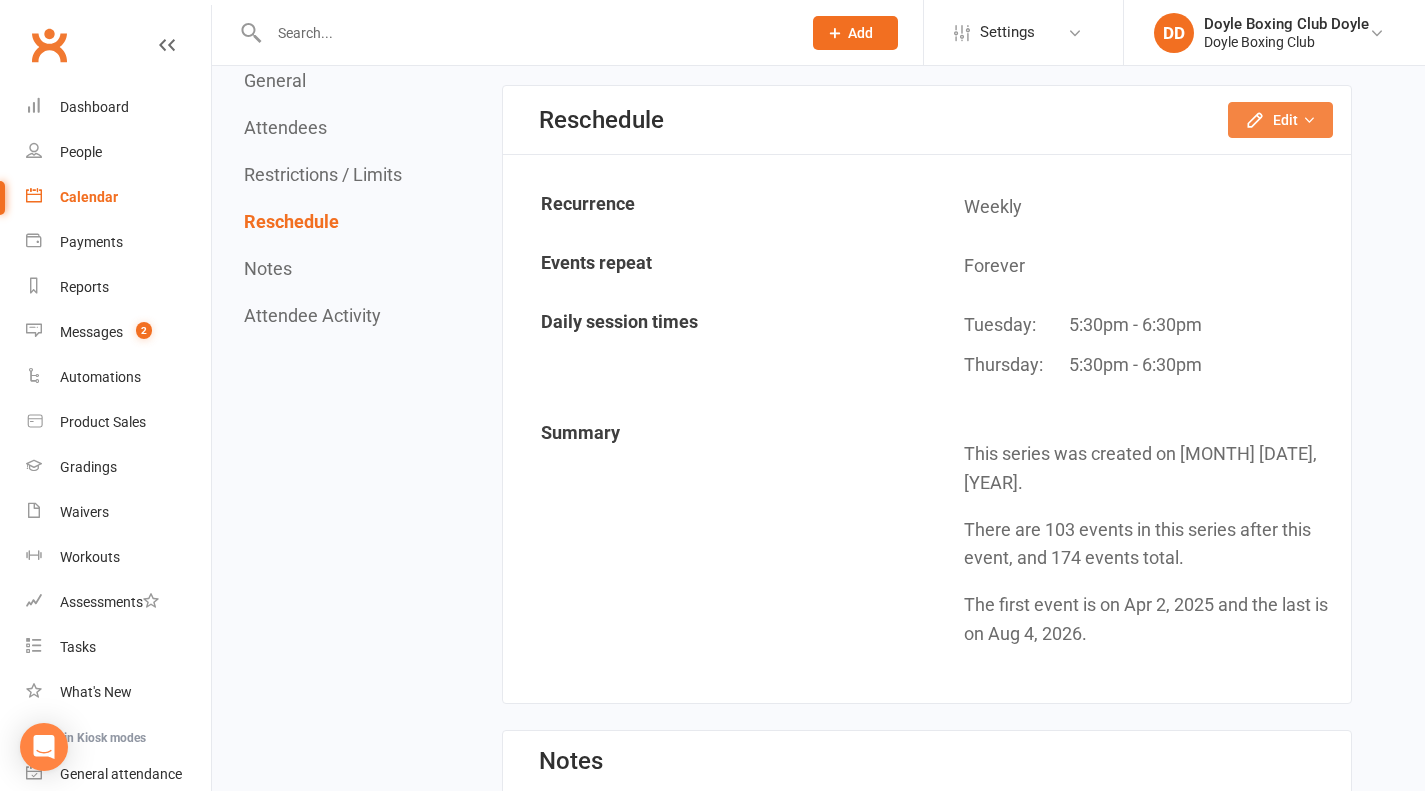 click on "Edit" 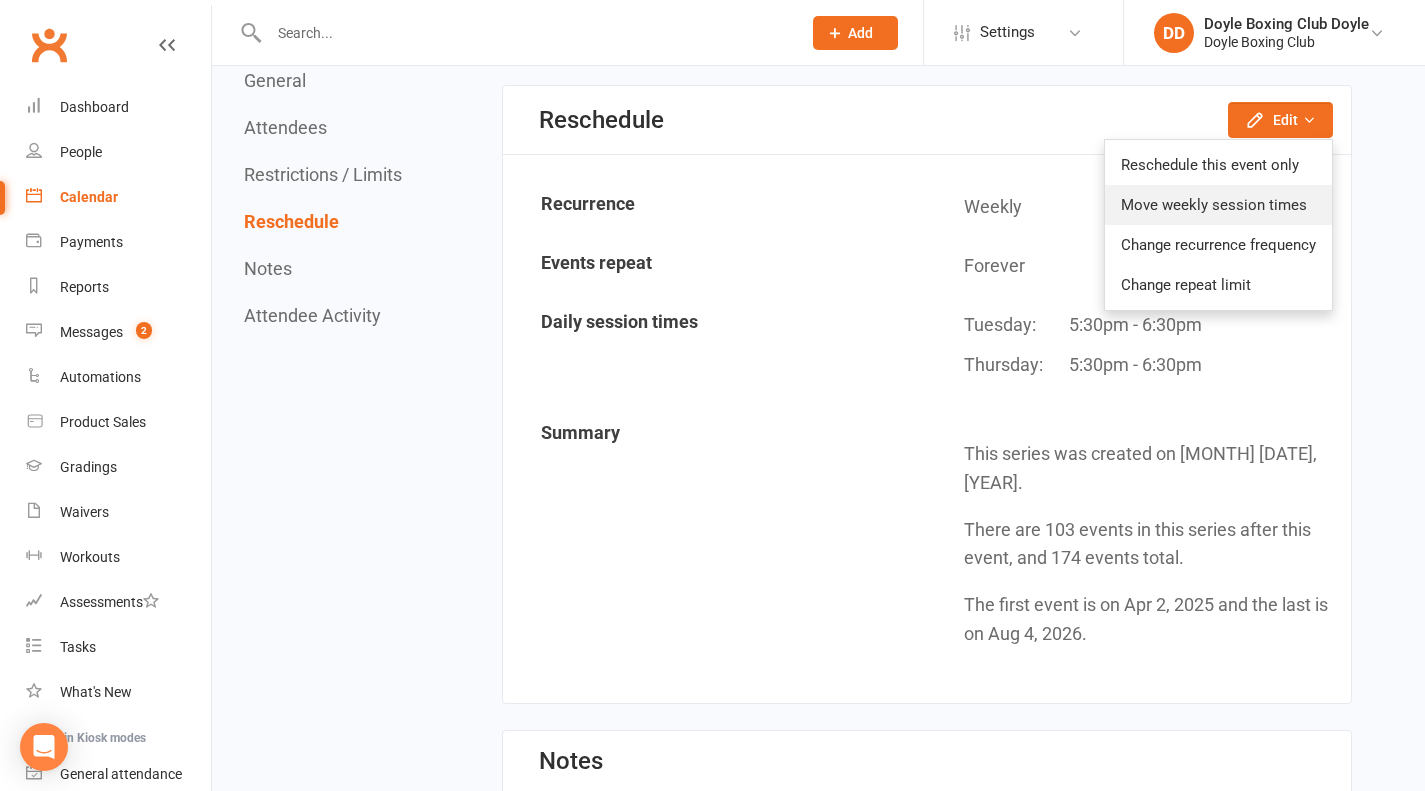 click on "Move weekly session times" 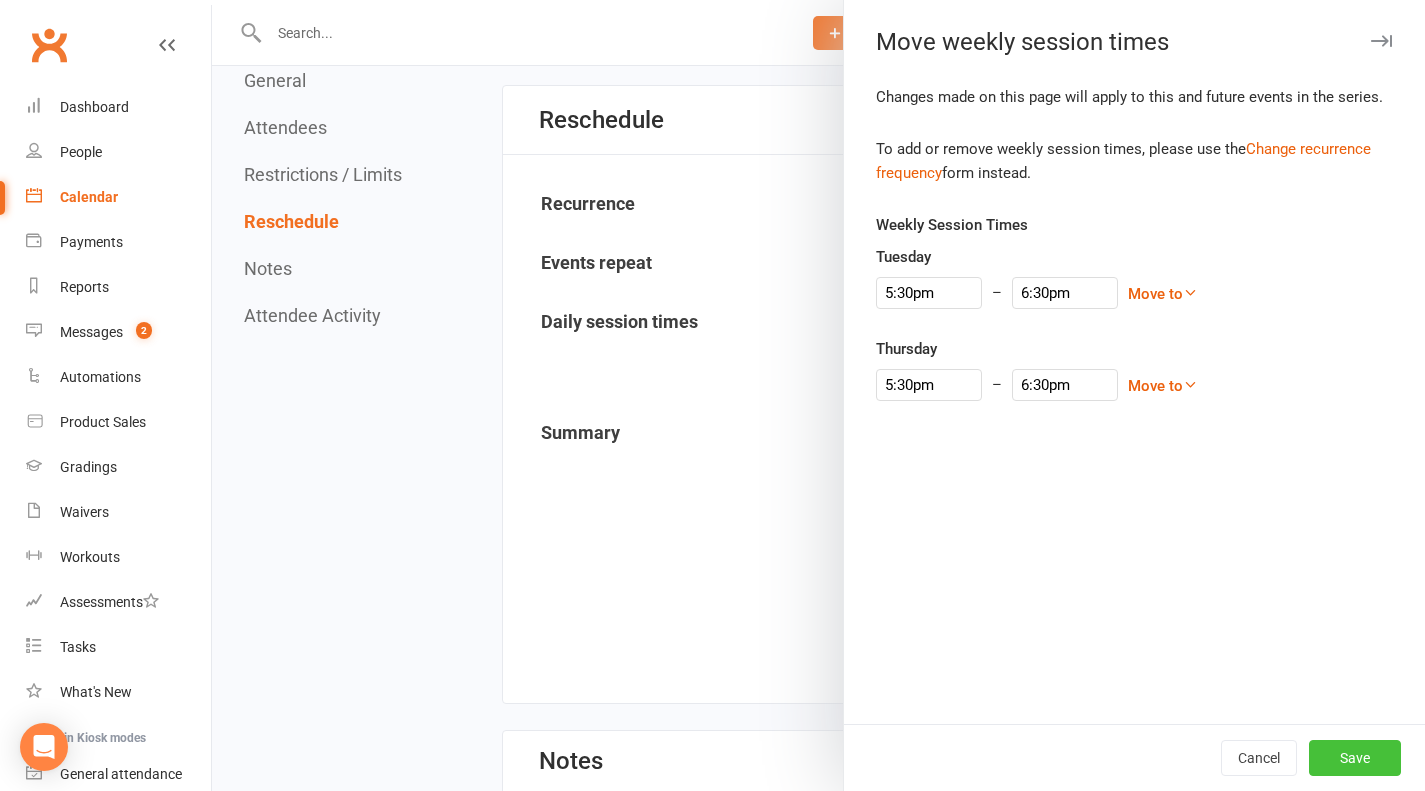 click on "Save" at bounding box center [1355, 758] 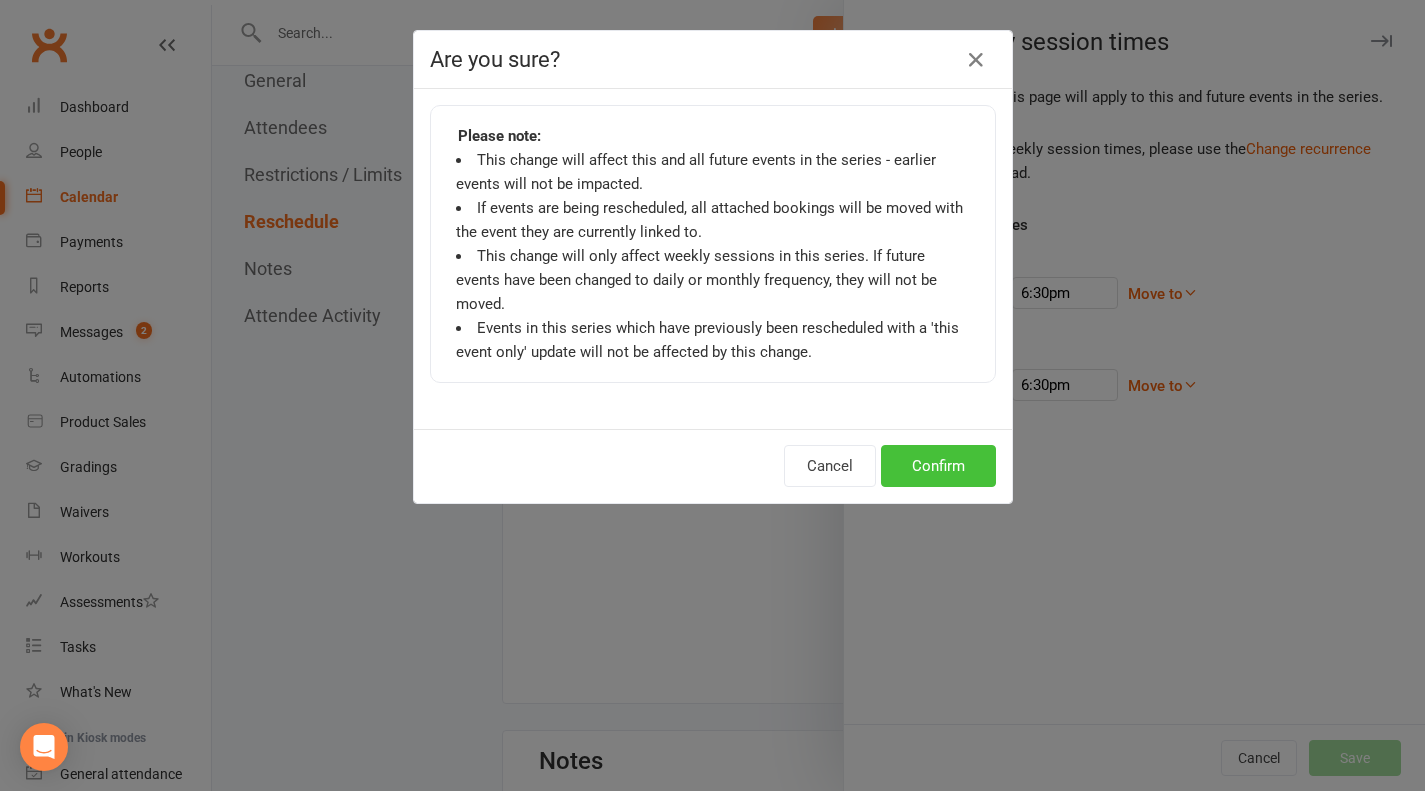 click on "Confirm" at bounding box center (938, 466) 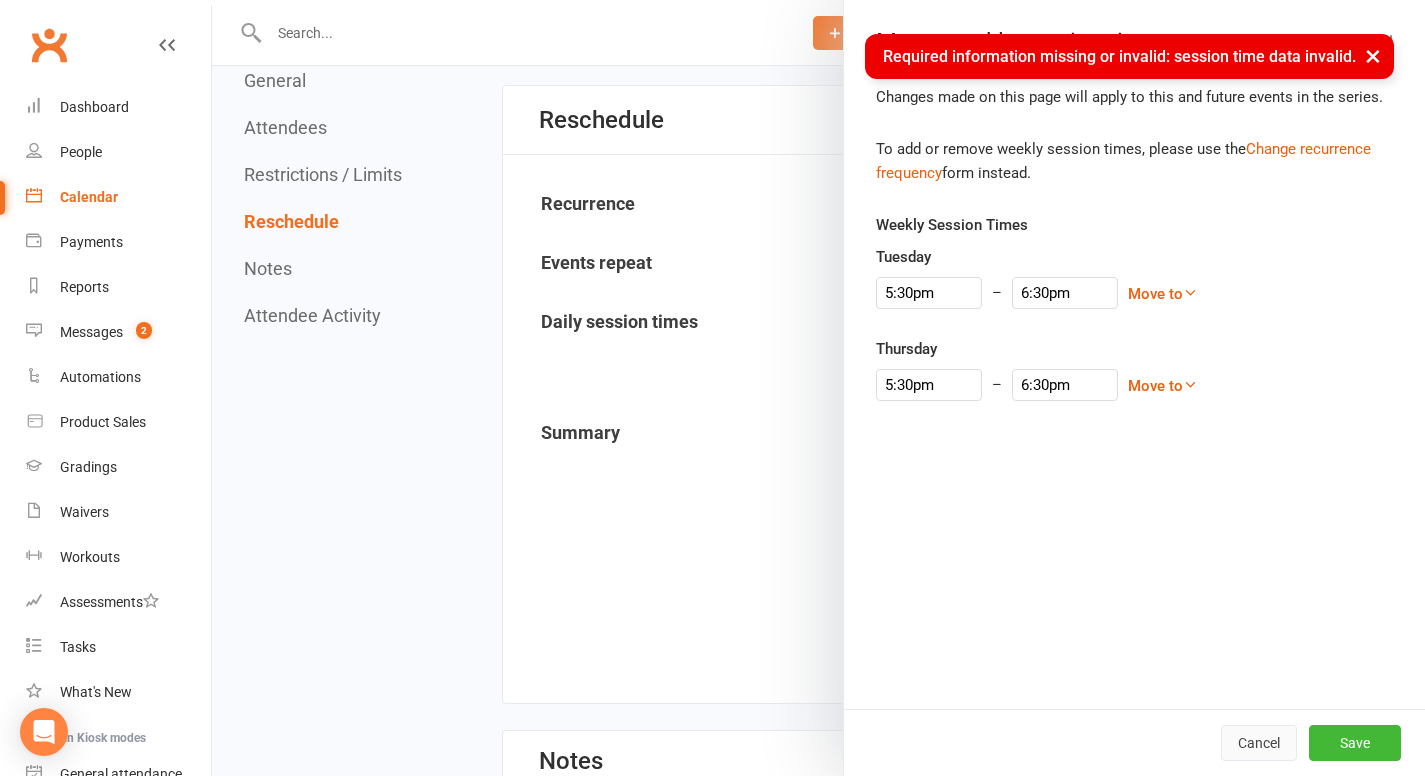 click on "Cancel" at bounding box center [1259, 743] 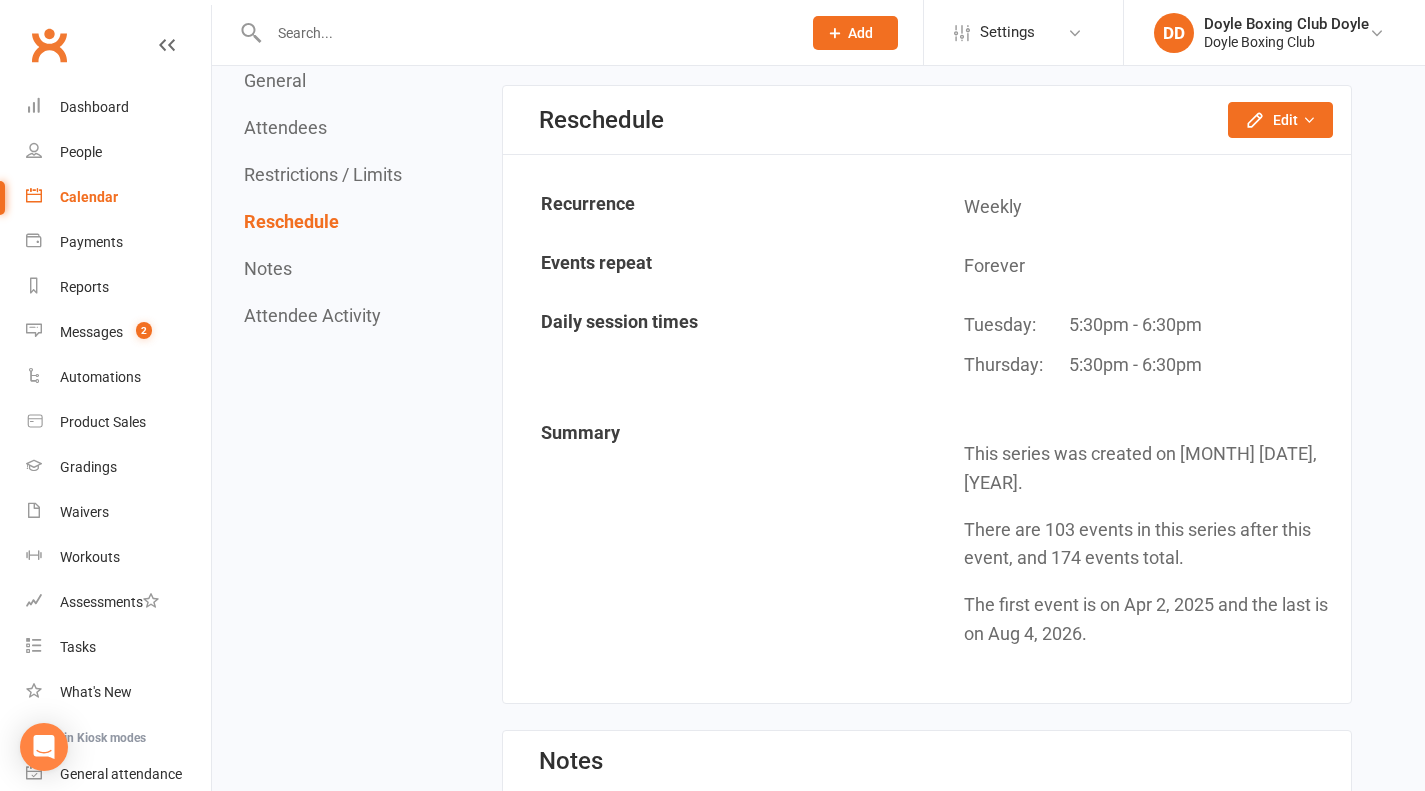 scroll, scrollTop: 1800, scrollLeft: 0, axis: vertical 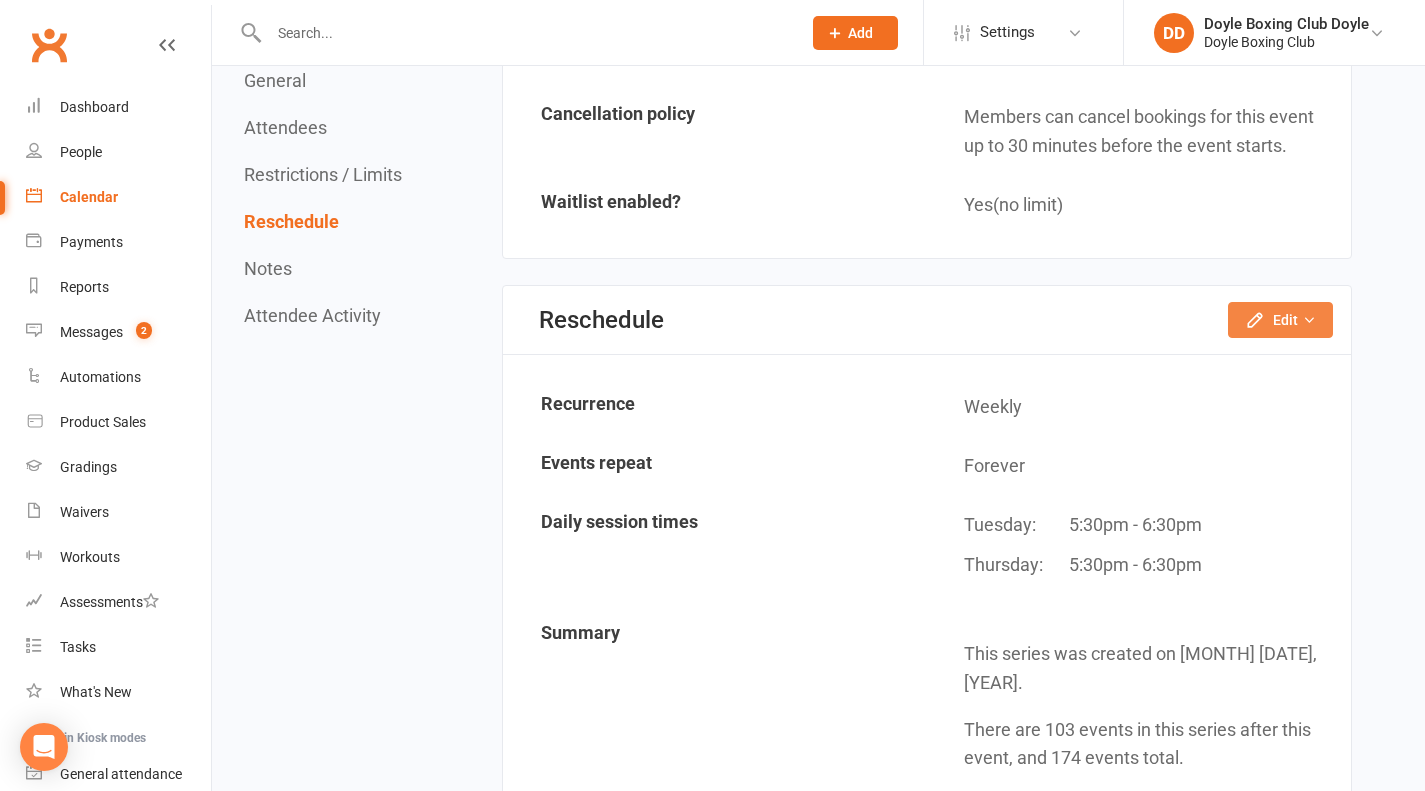 click on "Edit" 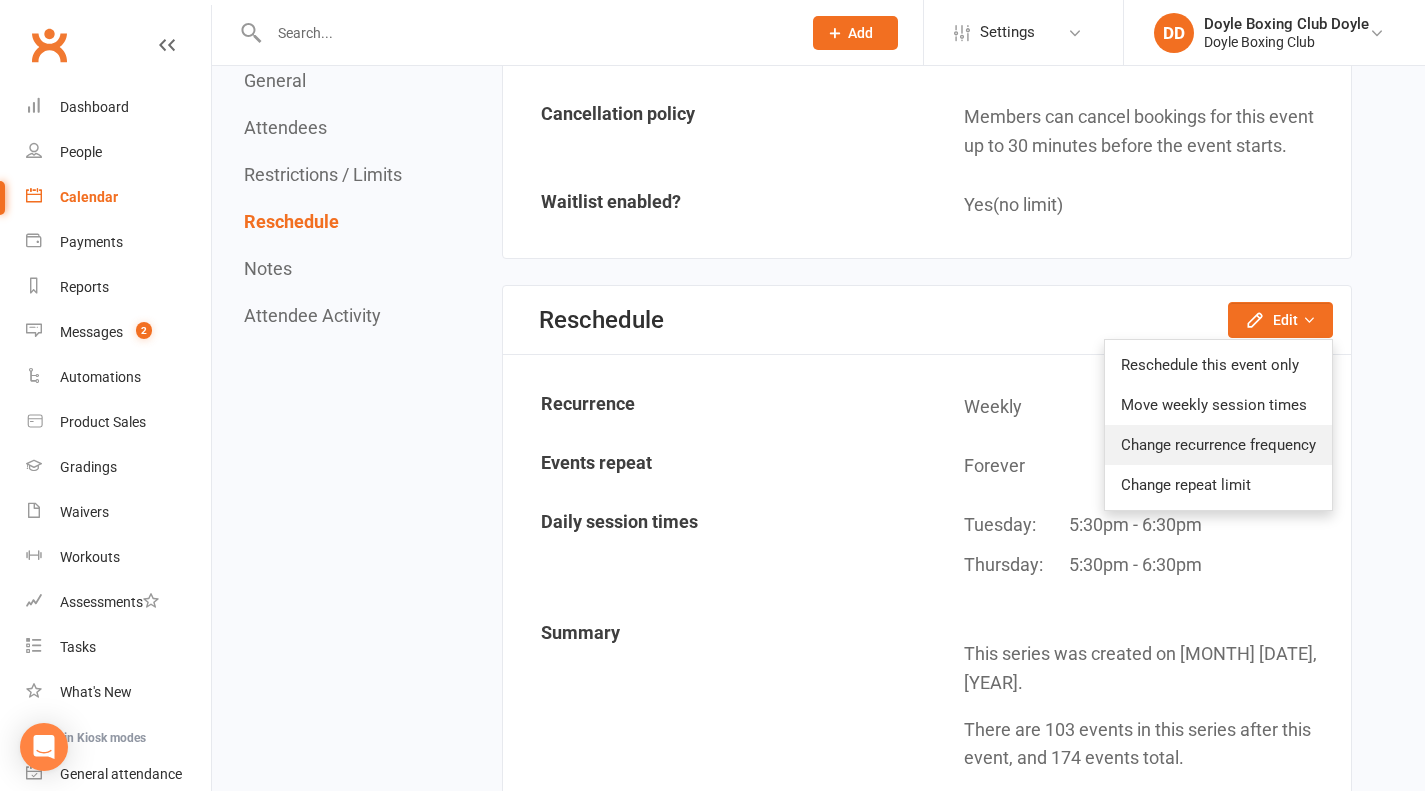click on "Change recurrence frequency" 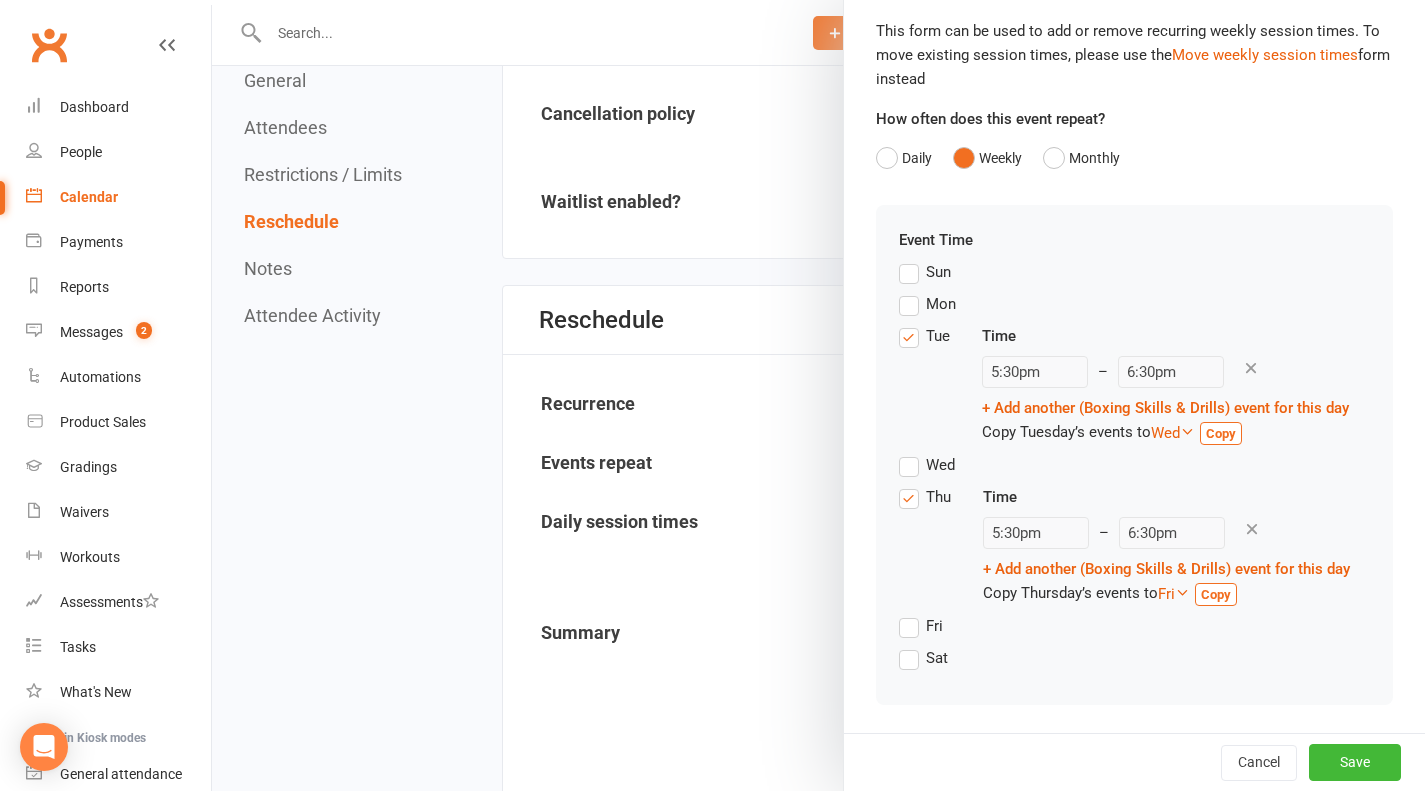 scroll, scrollTop: 113, scrollLeft: 0, axis: vertical 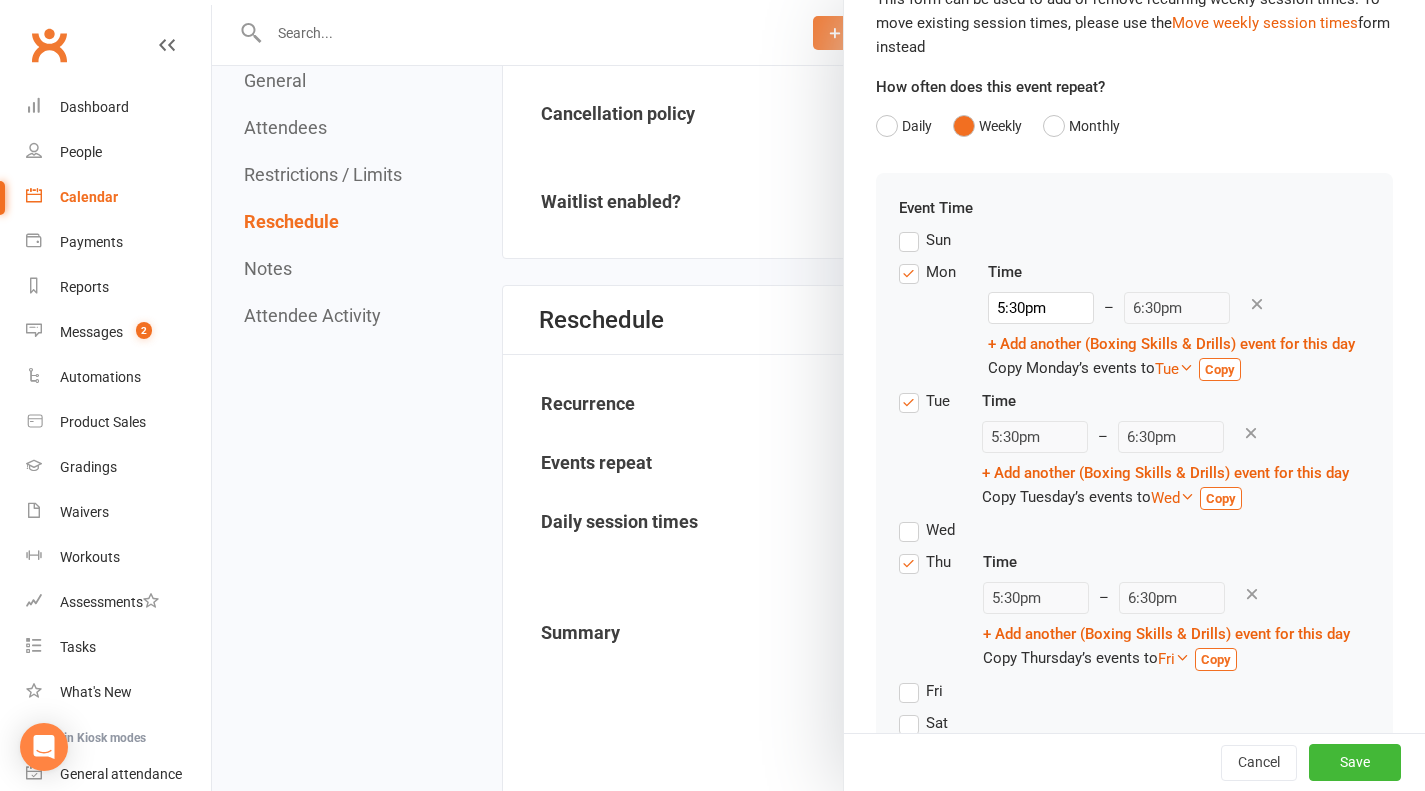 click on "Wed" at bounding box center (927, 530) 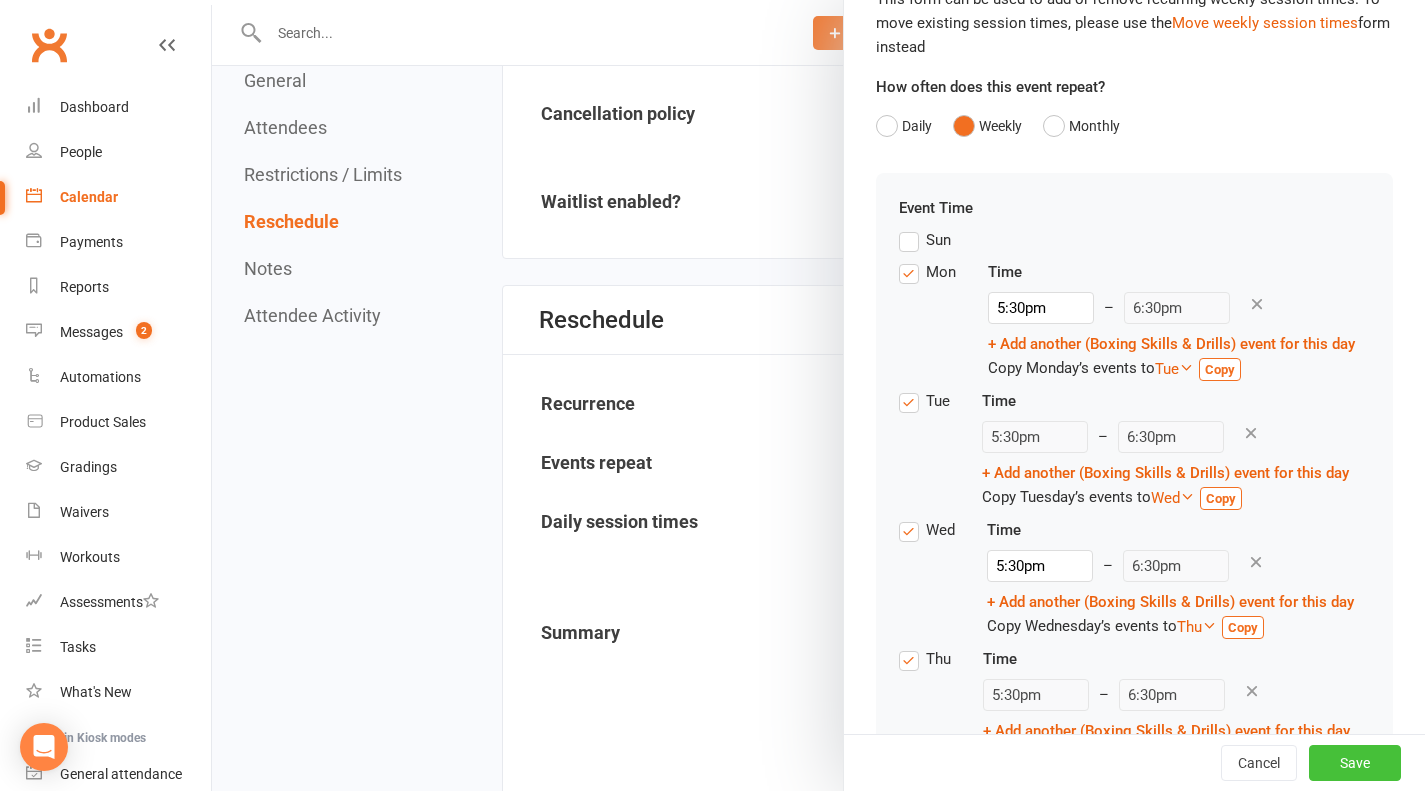 click on "Save" at bounding box center (1355, 763) 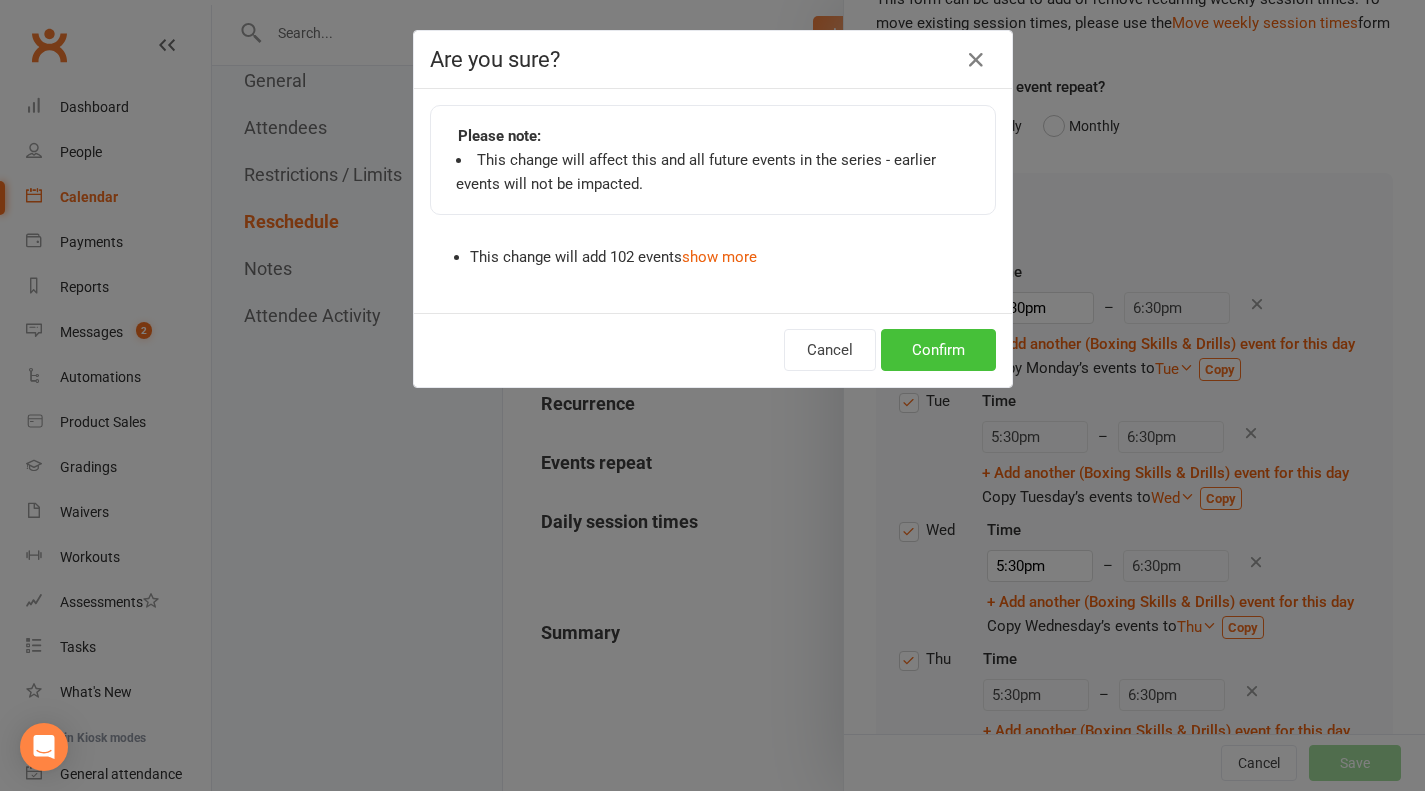 click on "Confirm" at bounding box center (938, 350) 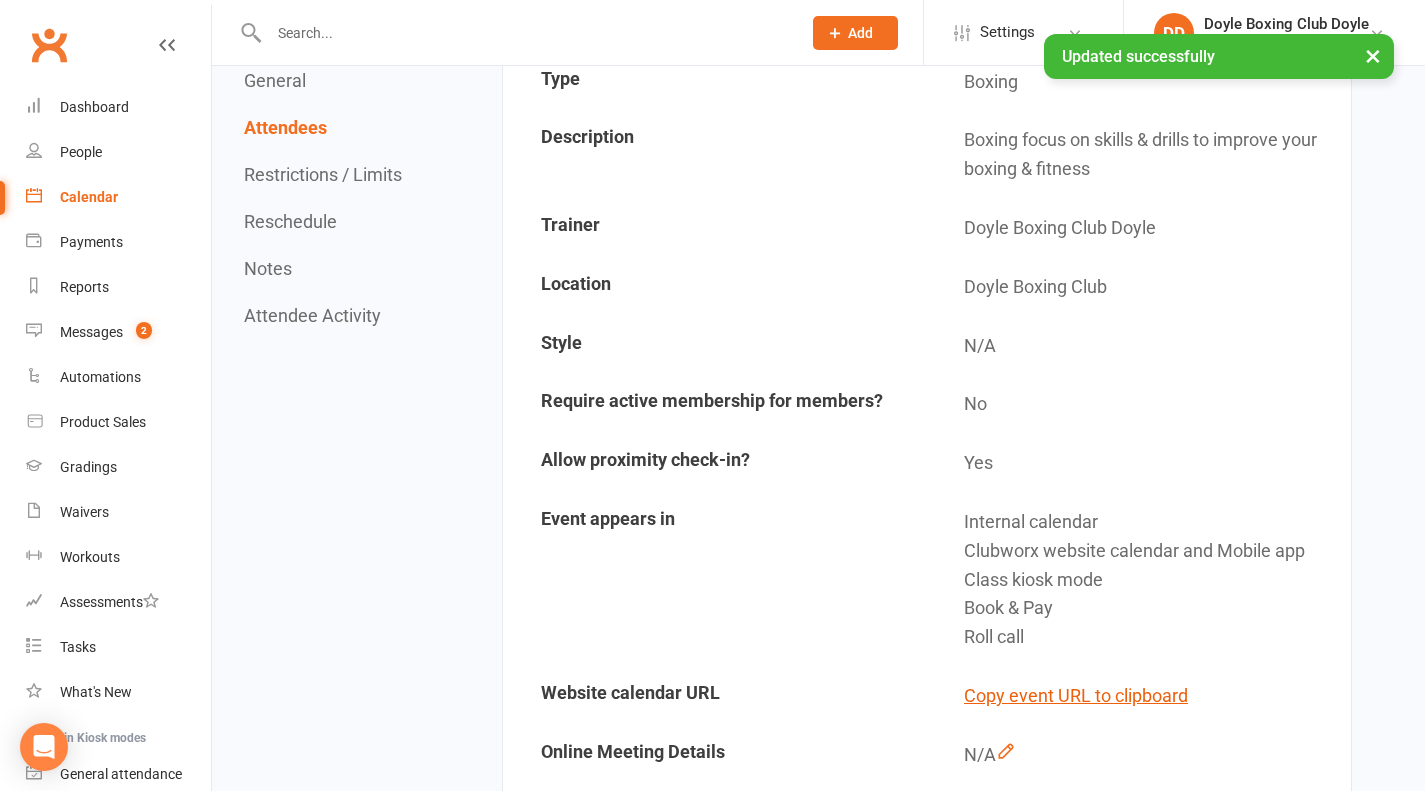 scroll, scrollTop: 0, scrollLeft: 0, axis: both 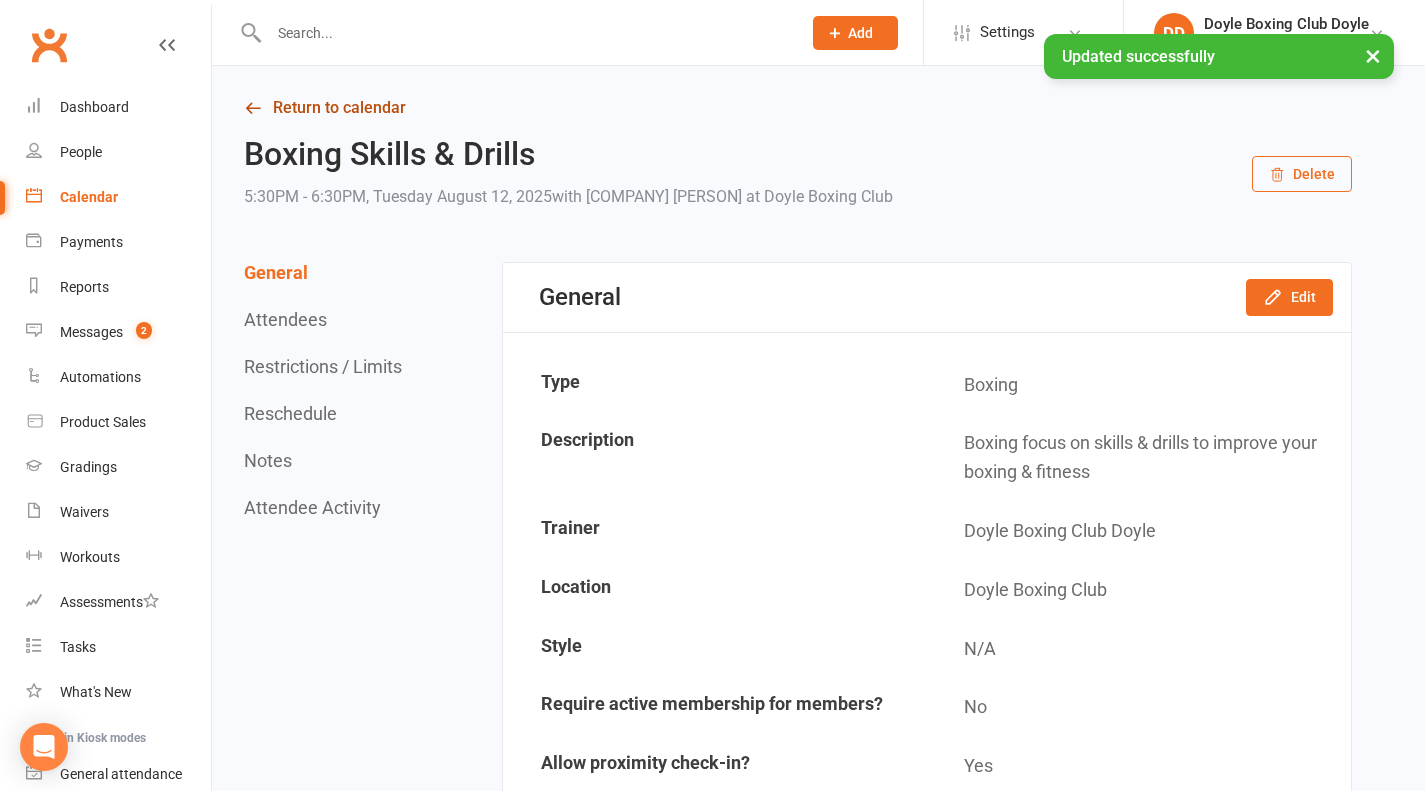 click on "Return to calendar" at bounding box center (798, 108) 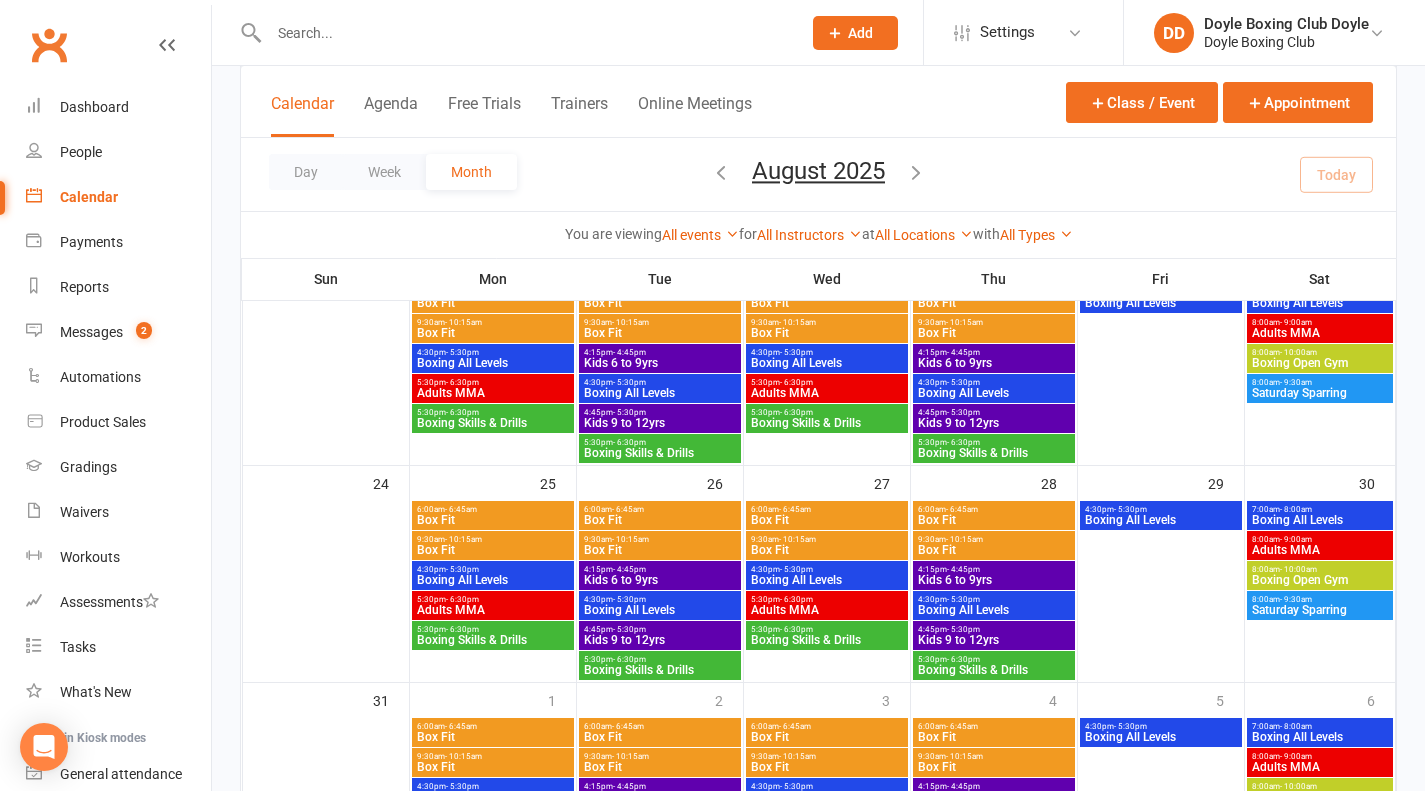 scroll, scrollTop: 800, scrollLeft: 0, axis: vertical 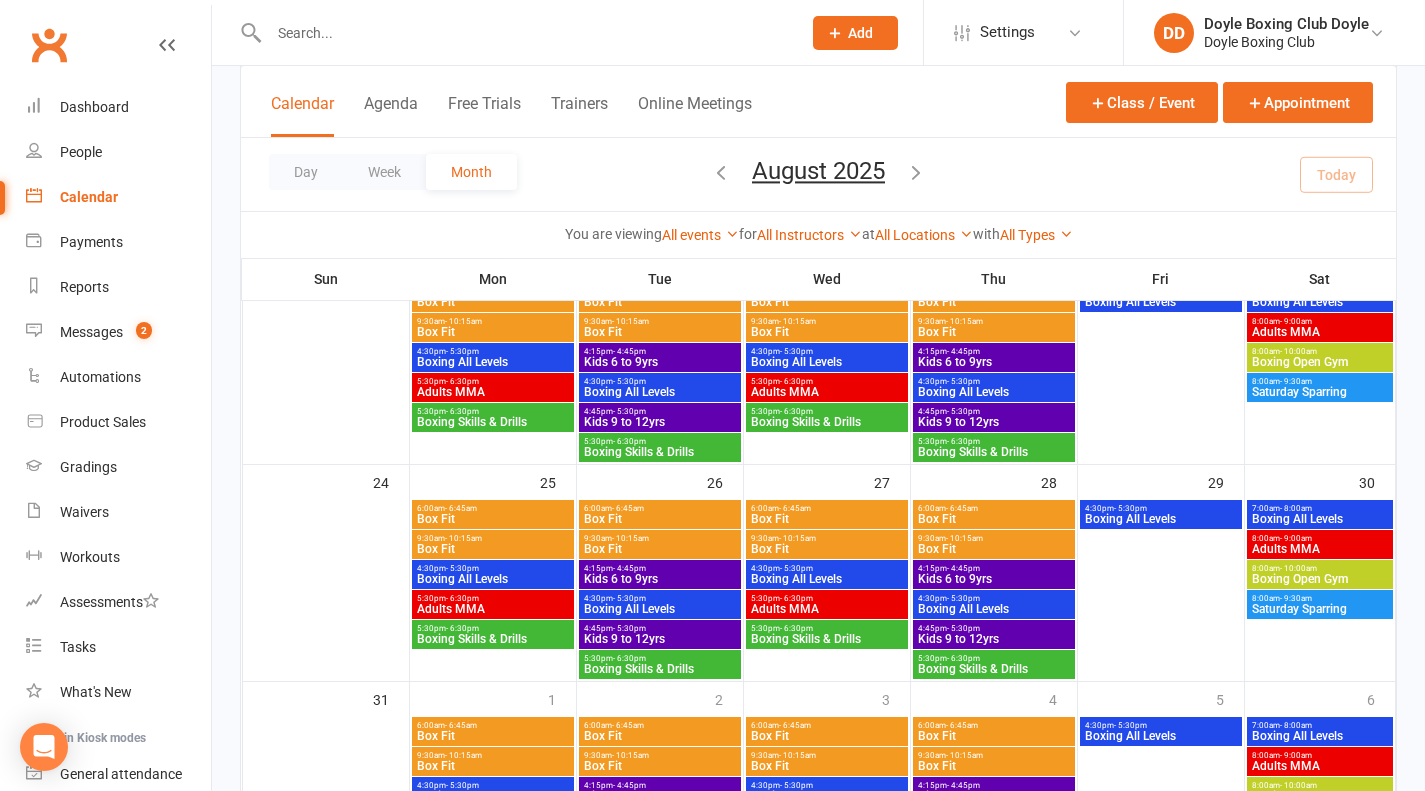 click on "5:30pm  - 6:30pm" at bounding box center (660, 441) 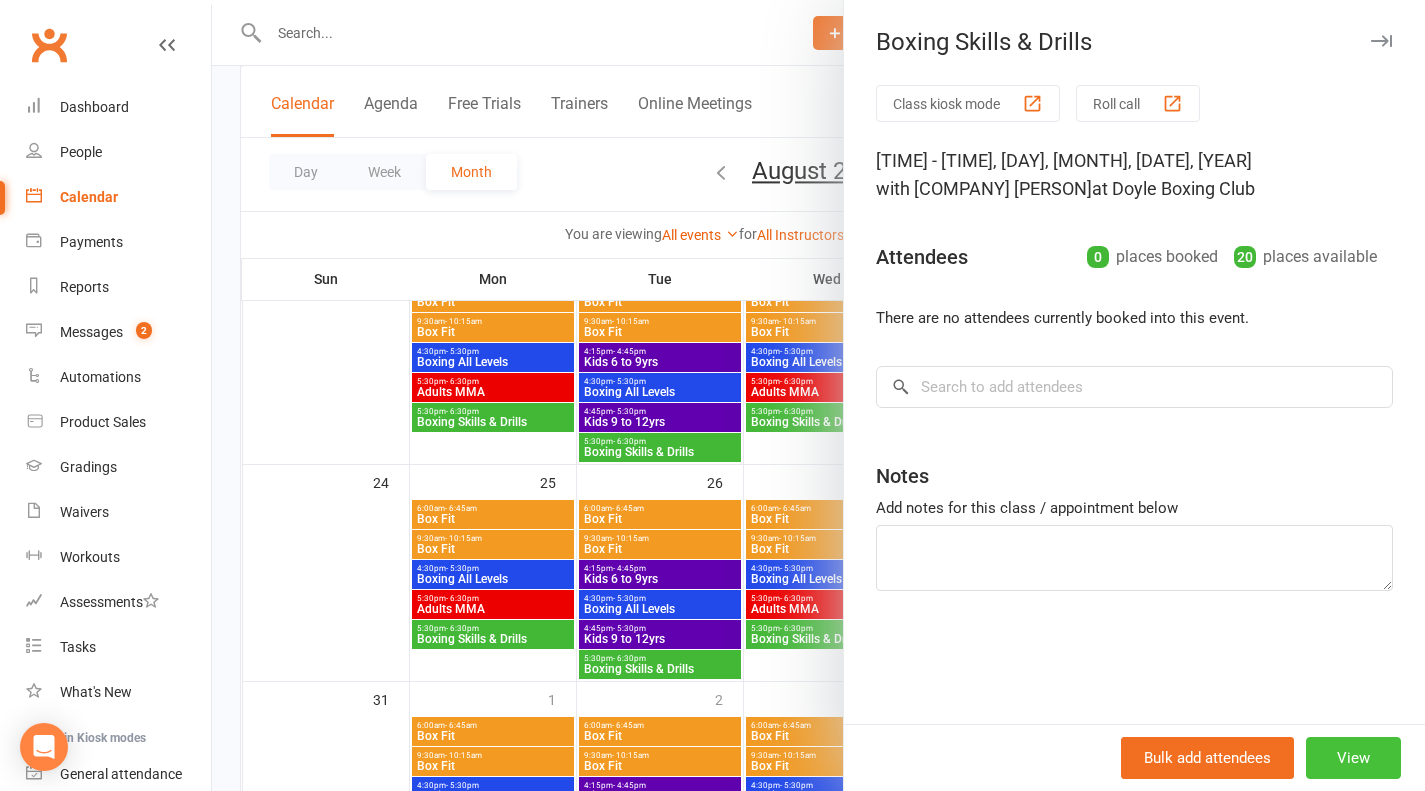 click on "View" at bounding box center [1353, 758] 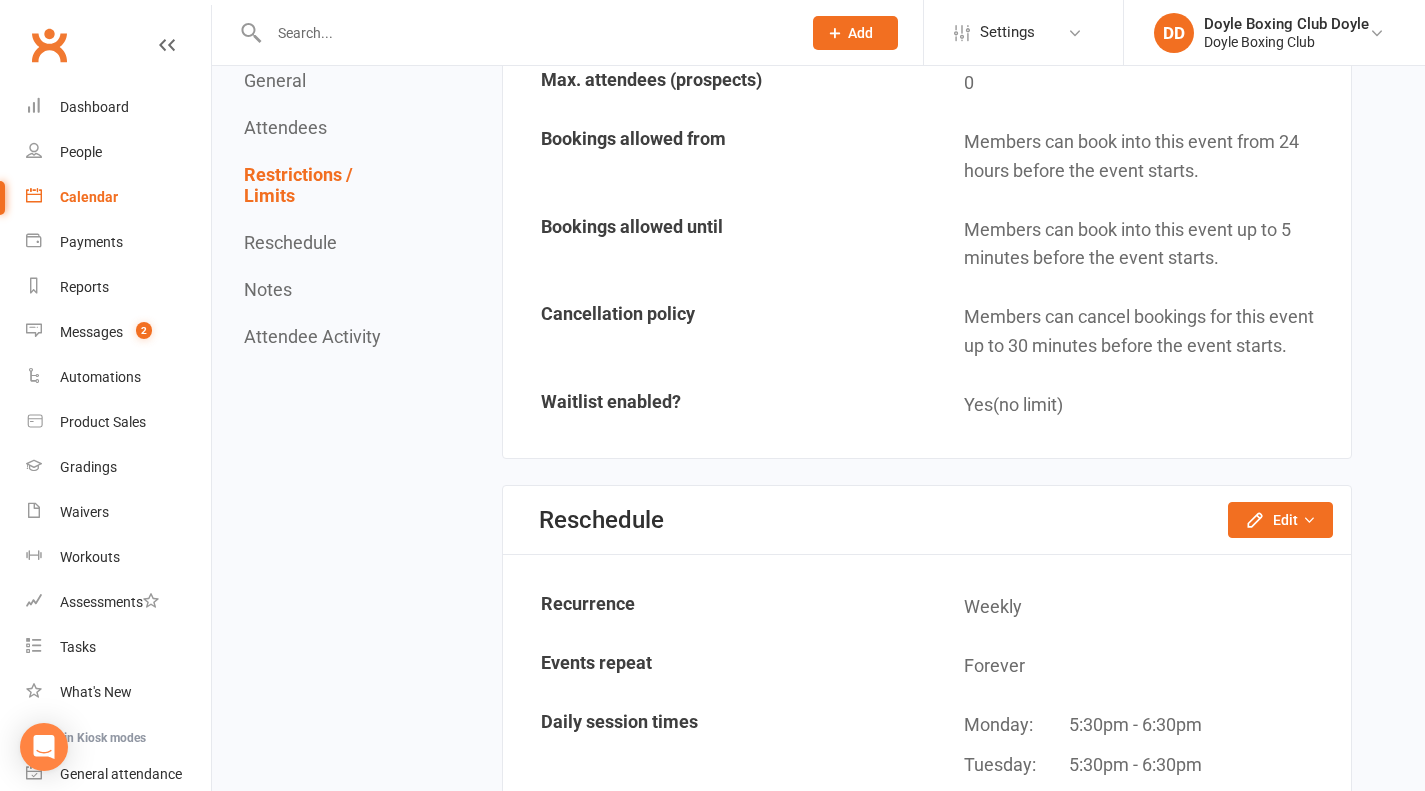 scroll, scrollTop: 1800, scrollLeft: 0, axis: vertical 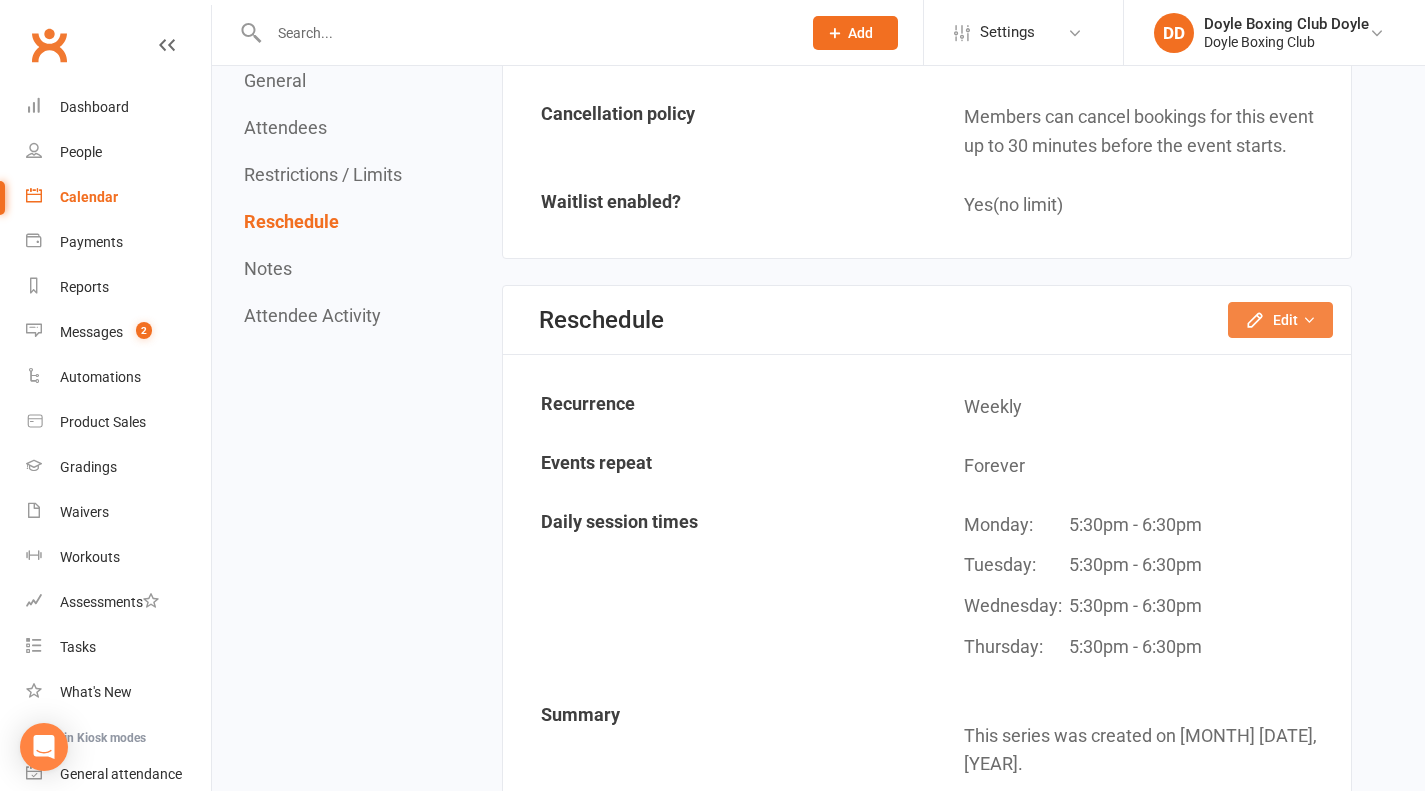 click 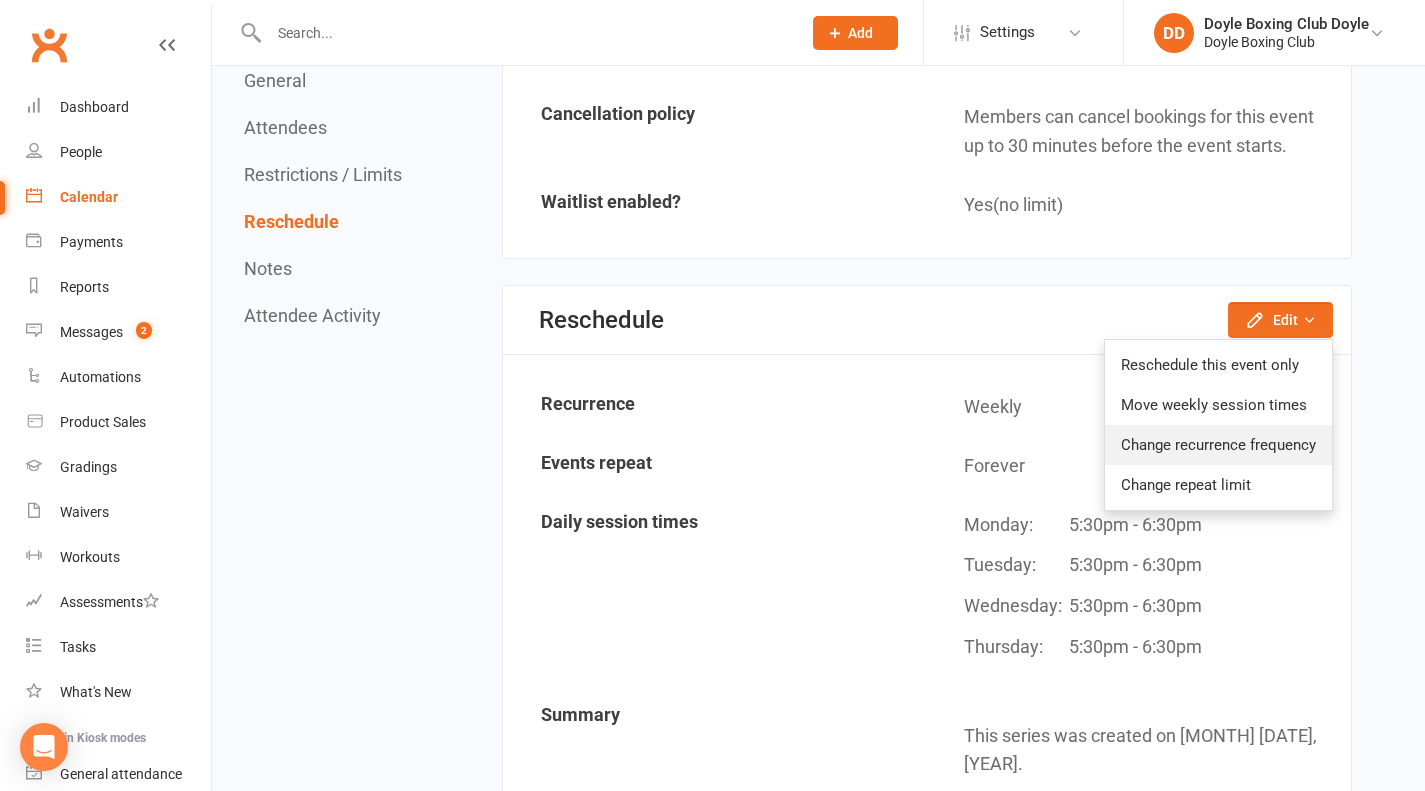 click on "Change recurrence frequency" 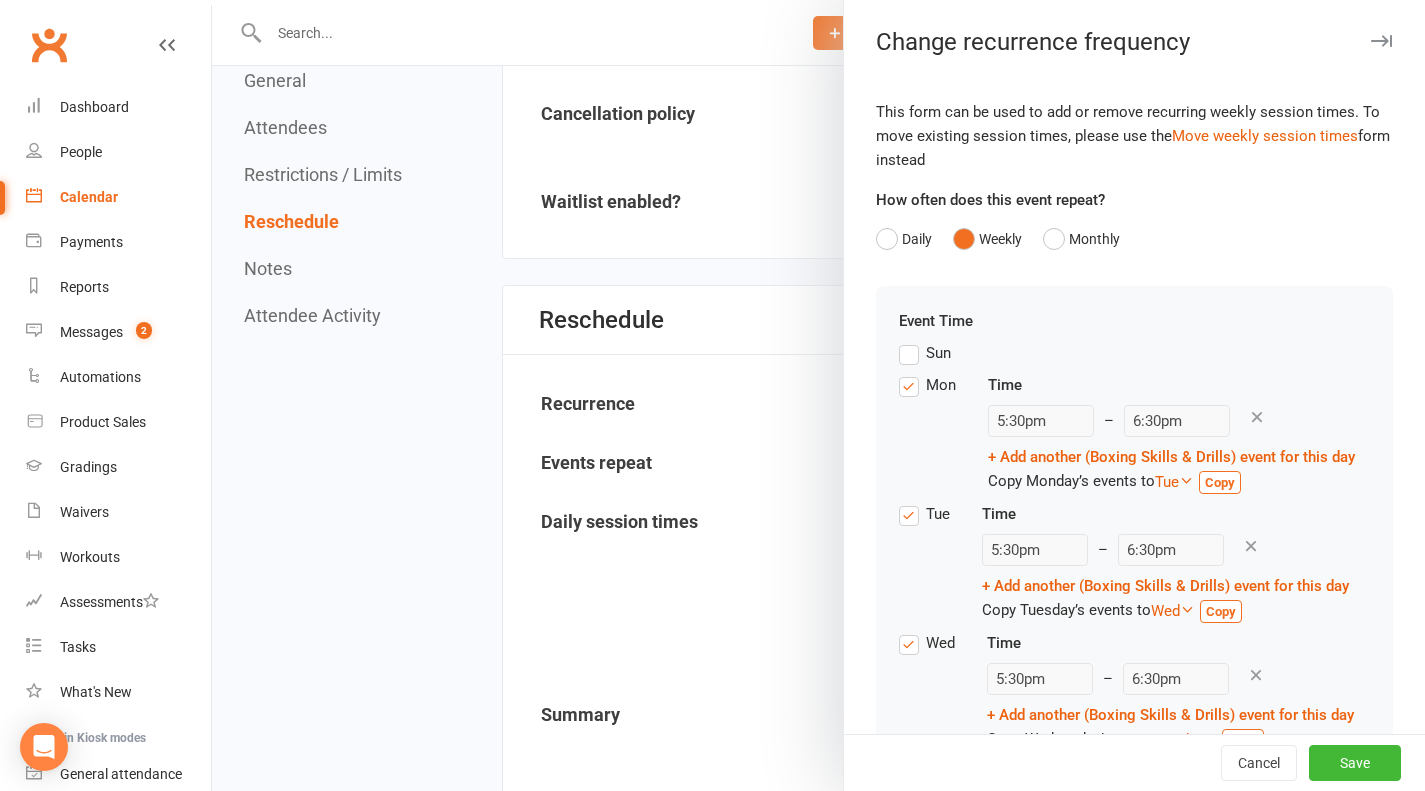 scroll, scrollTop: 200, scrollLeft: 0, axis: vertical 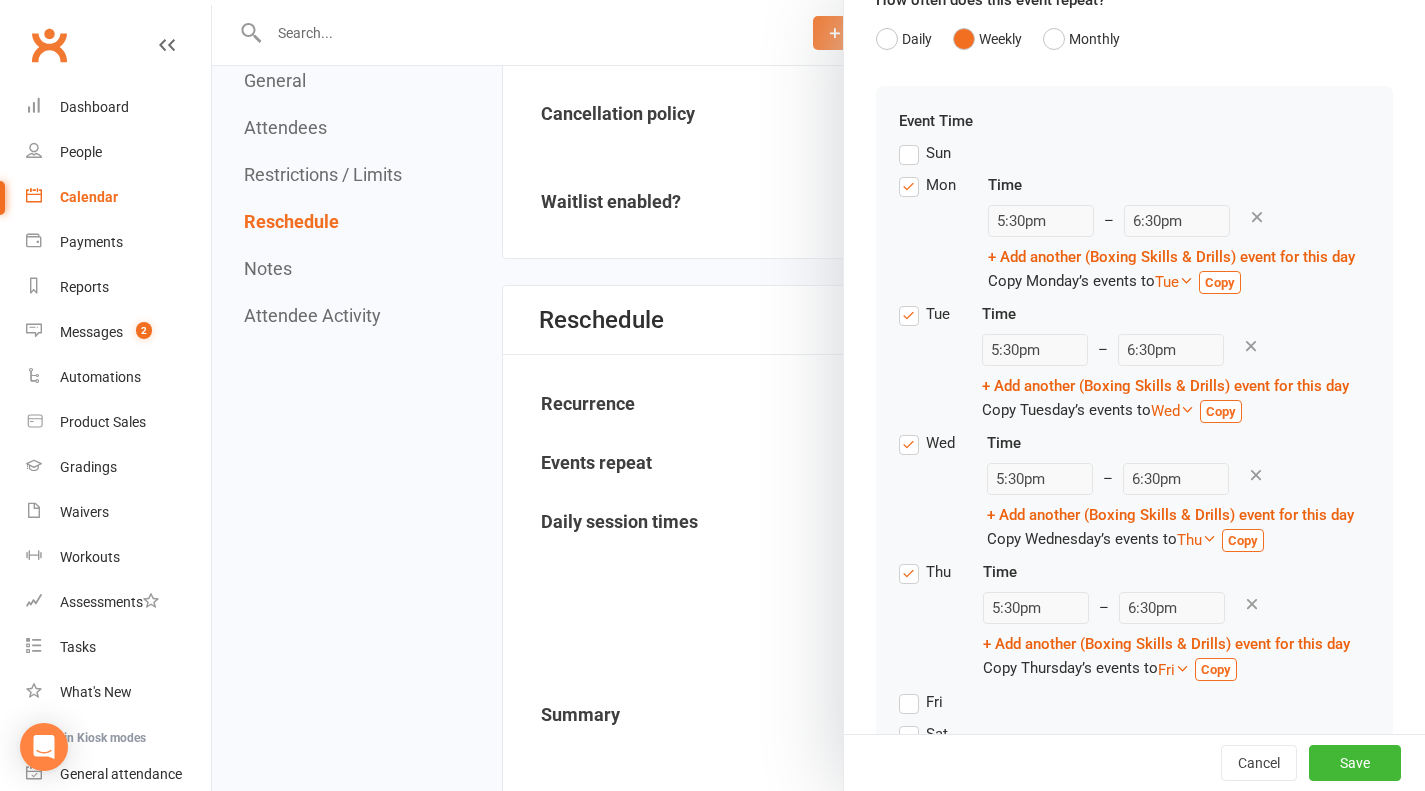 click on "Tue" at bounding box center (924, 314) 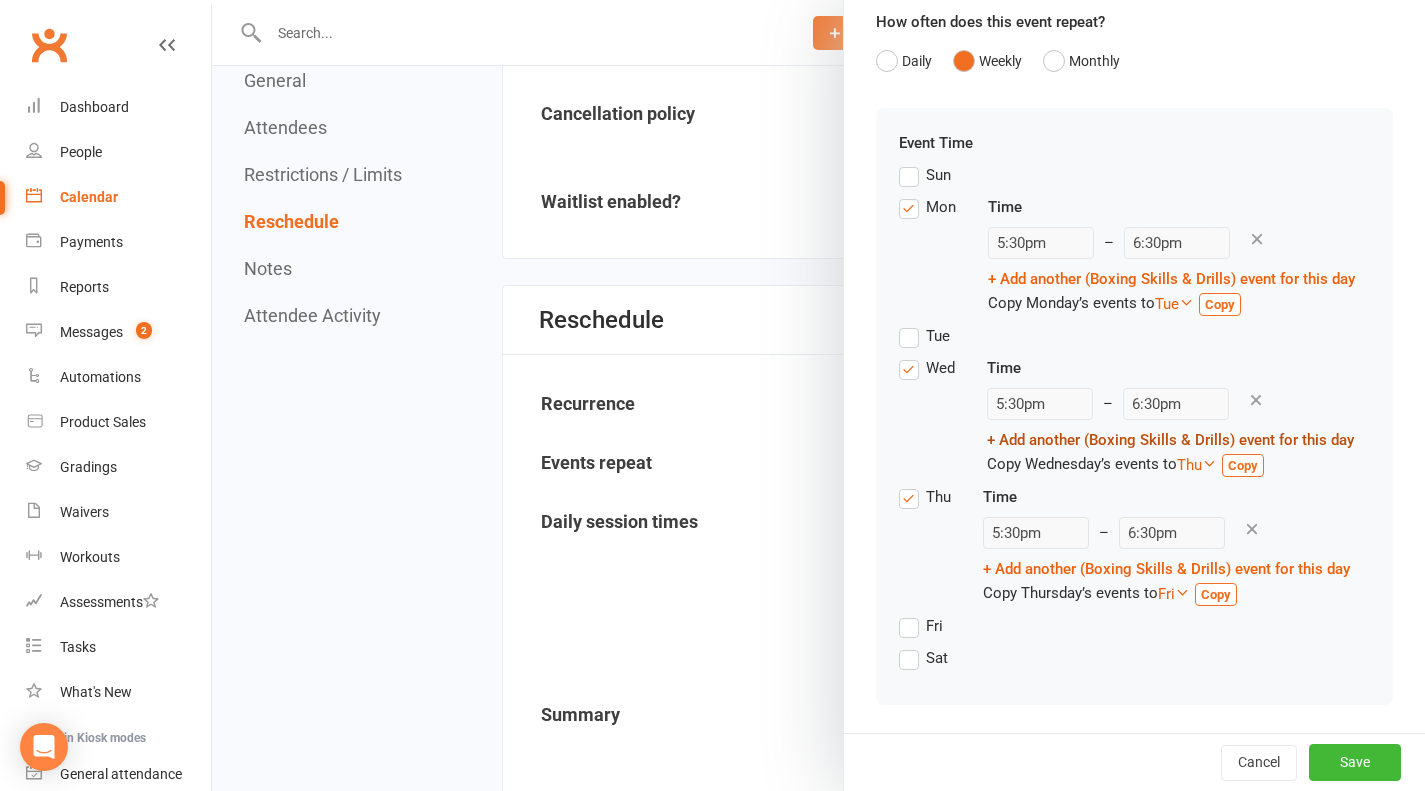 click on "Thu" at bounding box center (925, 497) 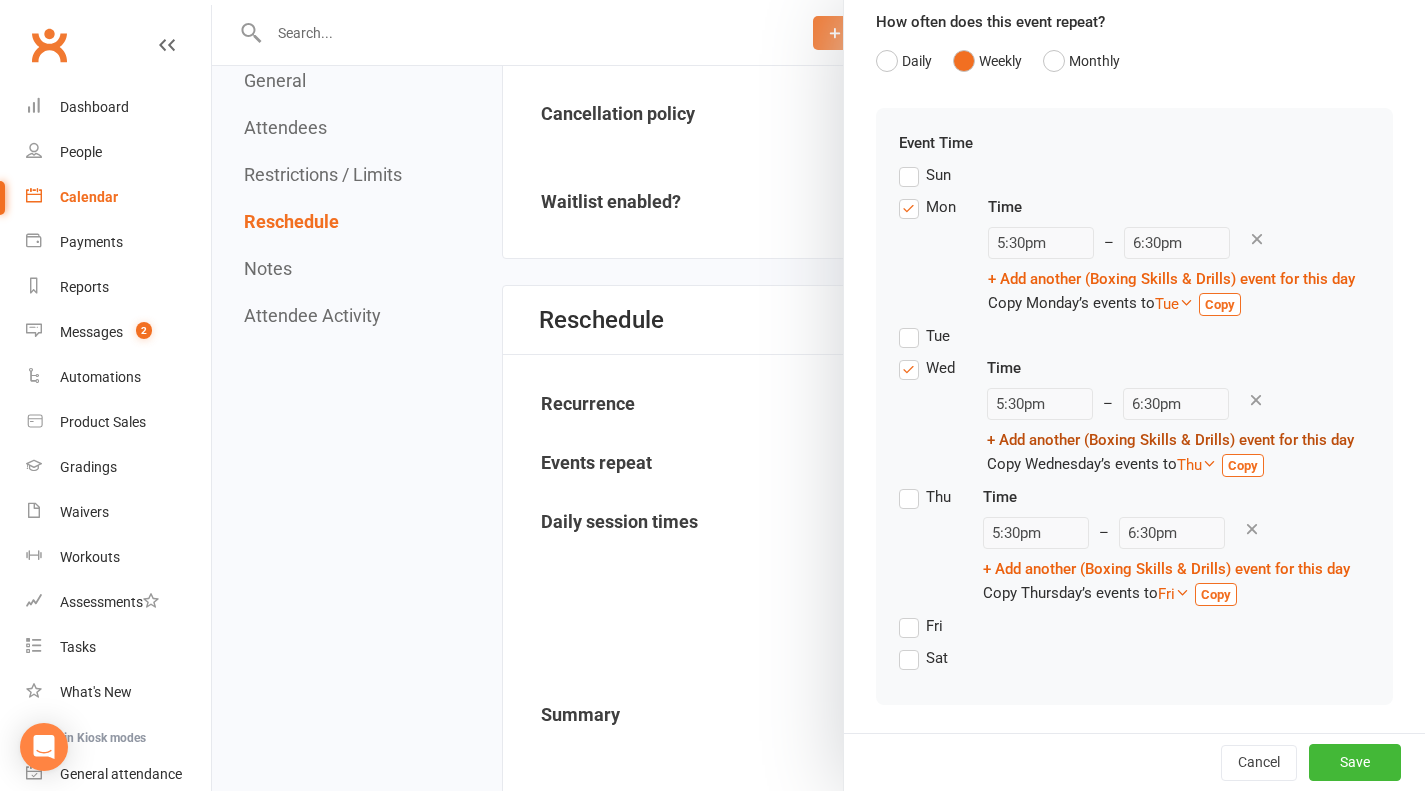 scroll, scrollTop: 145, scrollLeft: 0, axis: vertical 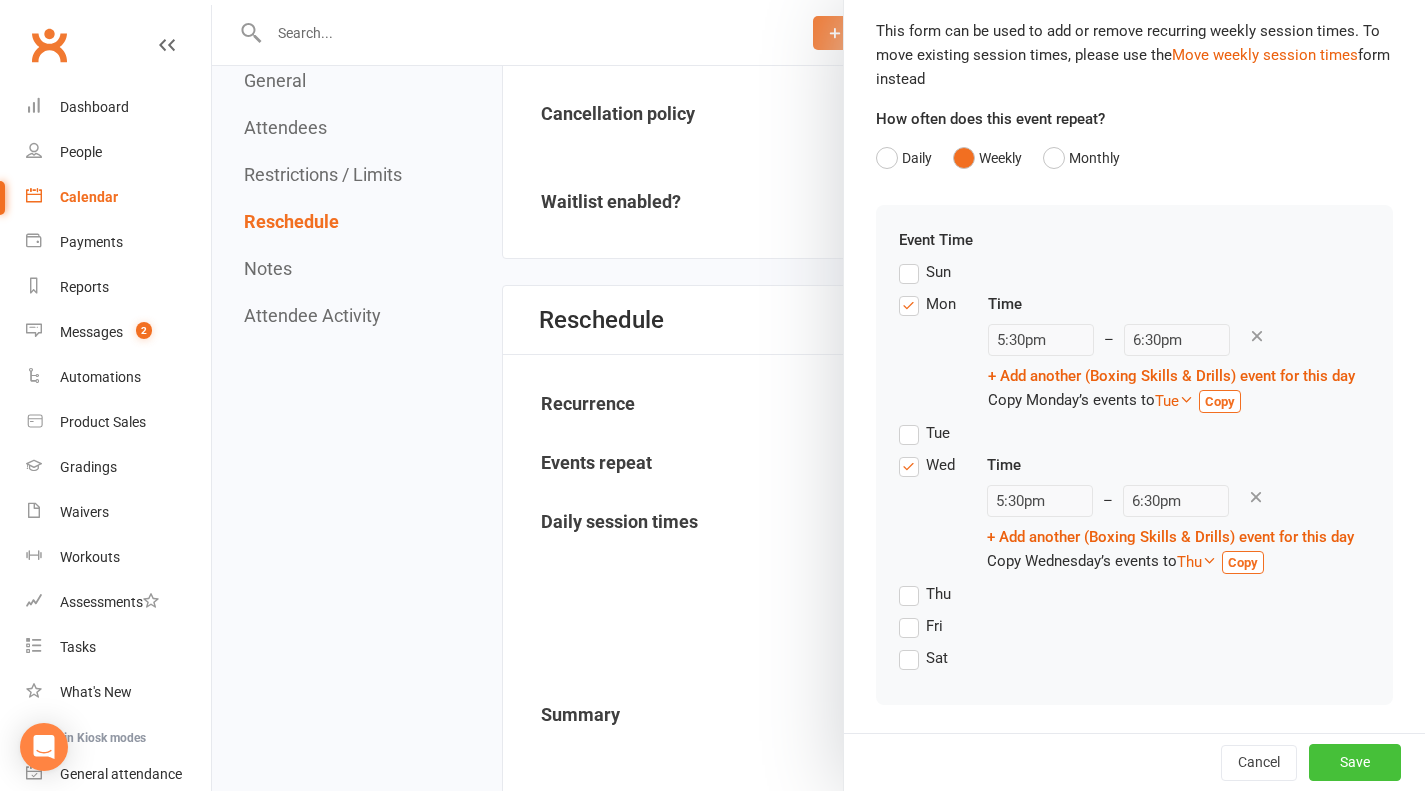 click on "Save" at bounding box center (1355, 762) 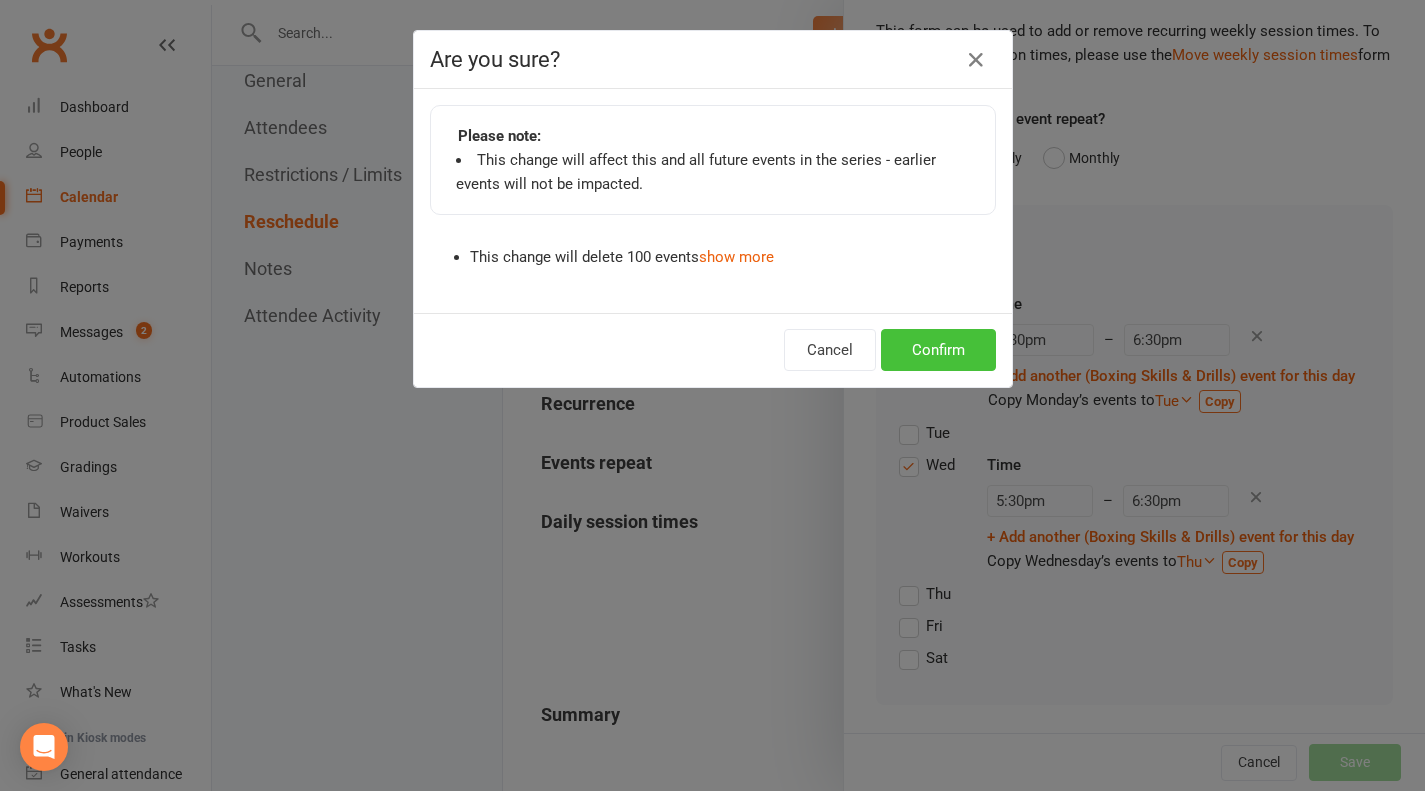 click on "Confirm" at bounding box center (938, 350) 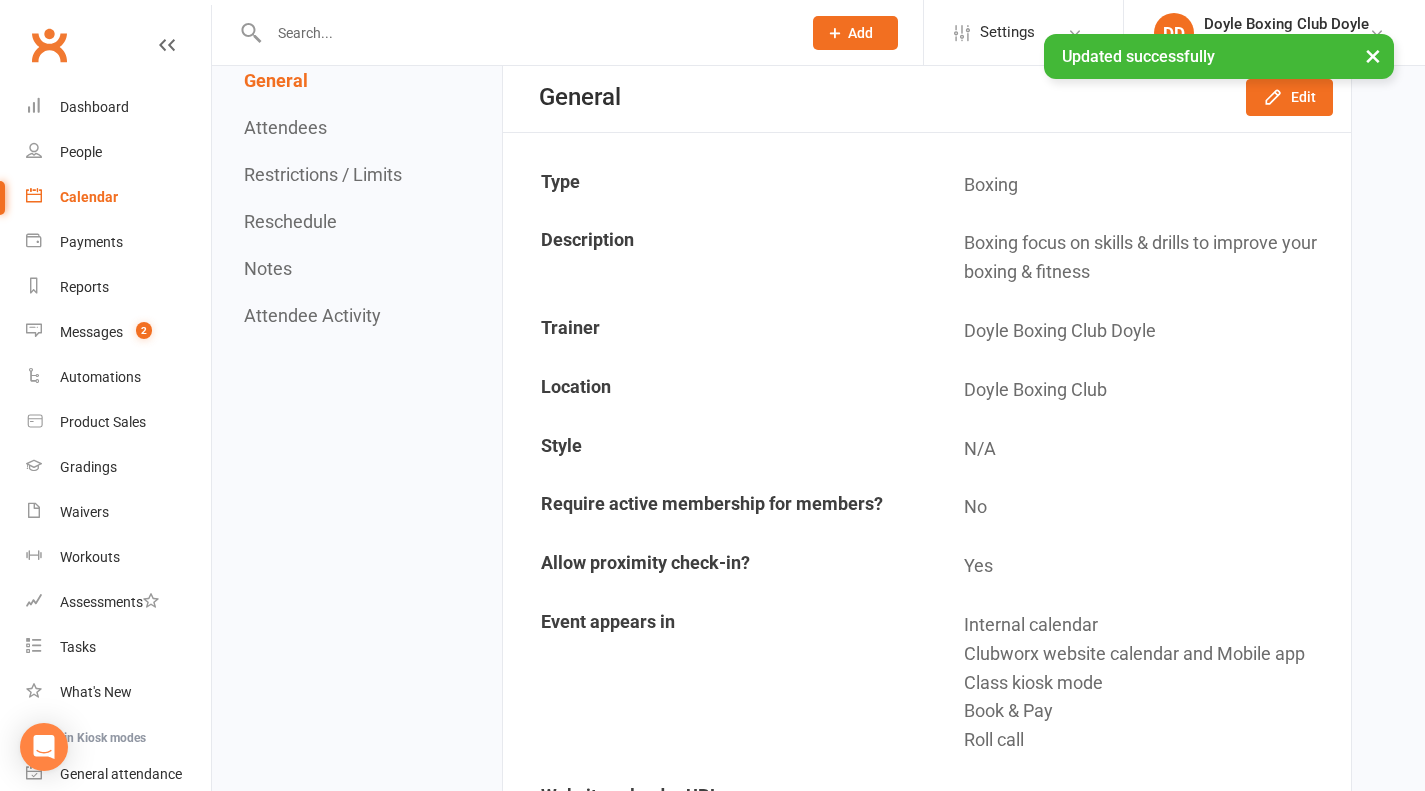 scroll, scrollTop: 0, scrollLeft: 0, axis: both 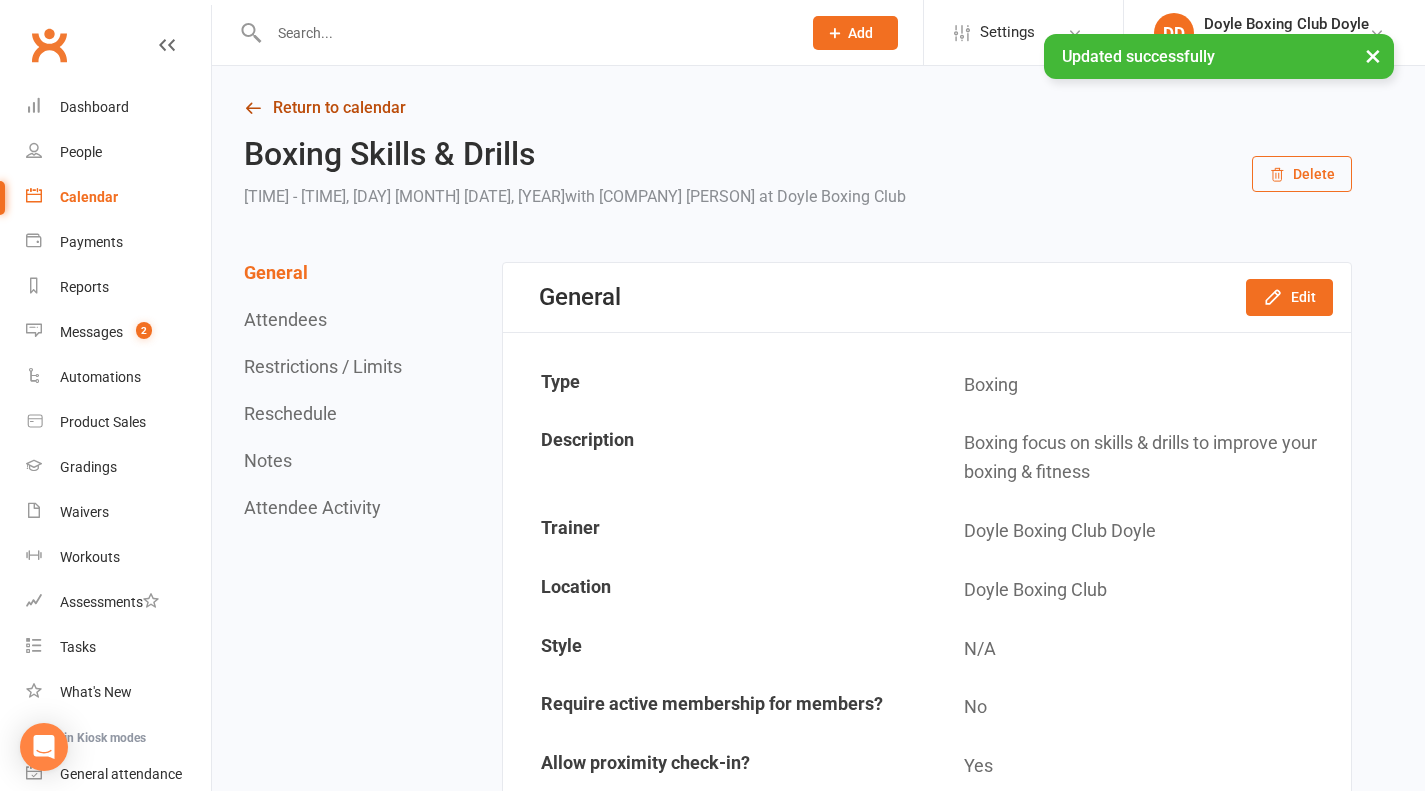 drag, startPoint x: 332, startPoint y: 105, endPoint x: 391, endPoint y: 111, distance: 59.3043 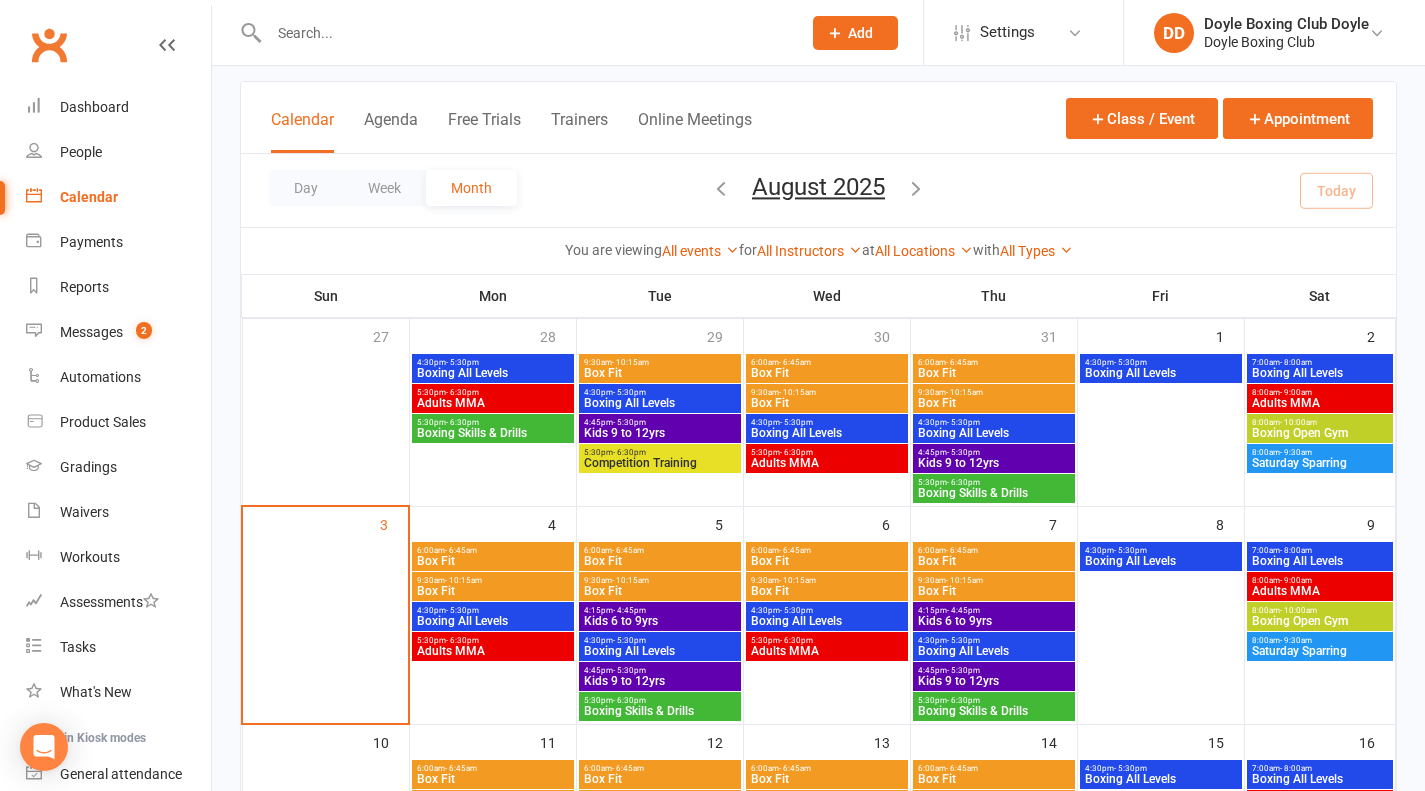scroll, scrollTop: 106, scrollLeft: 0, axis: vertical 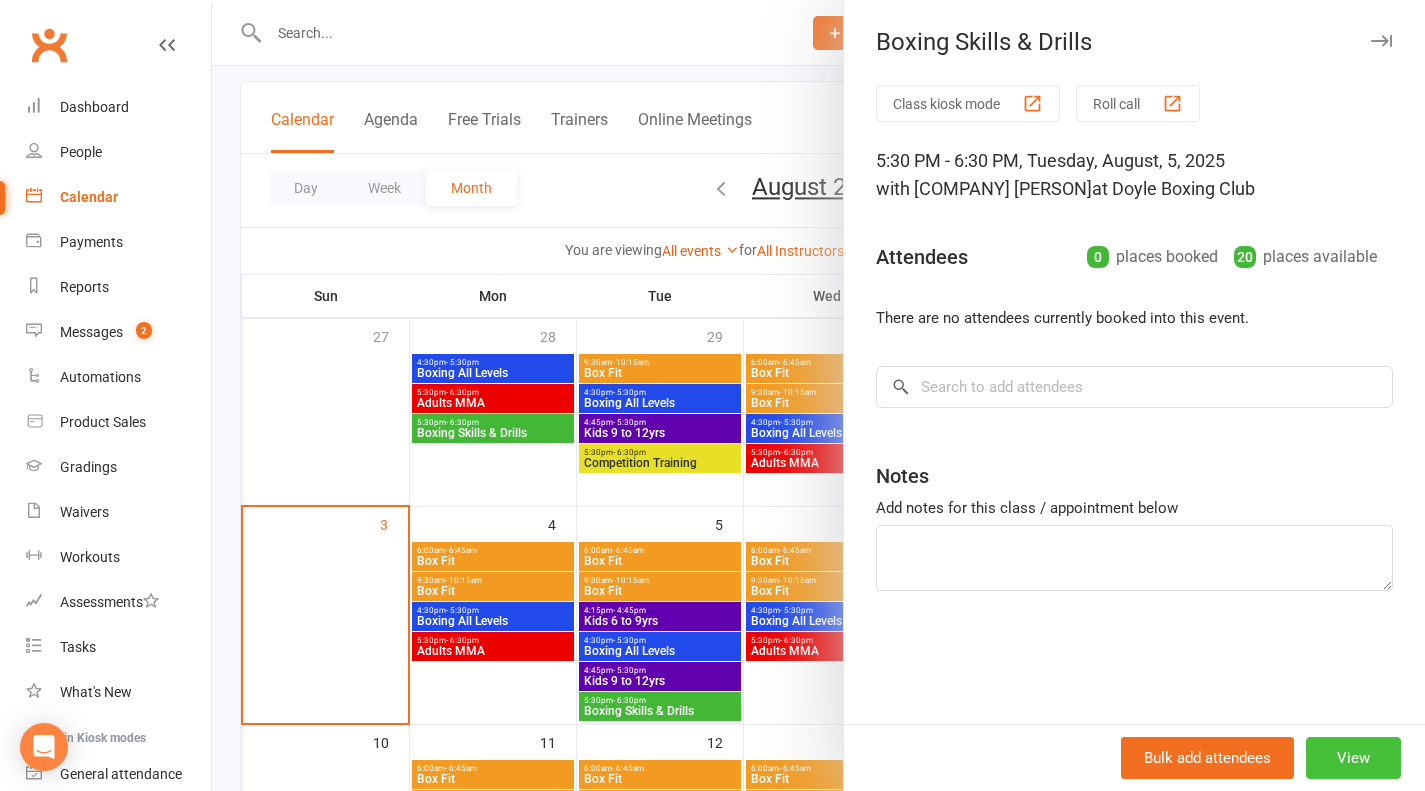 click on "View" at bounding box center [1353, 758] 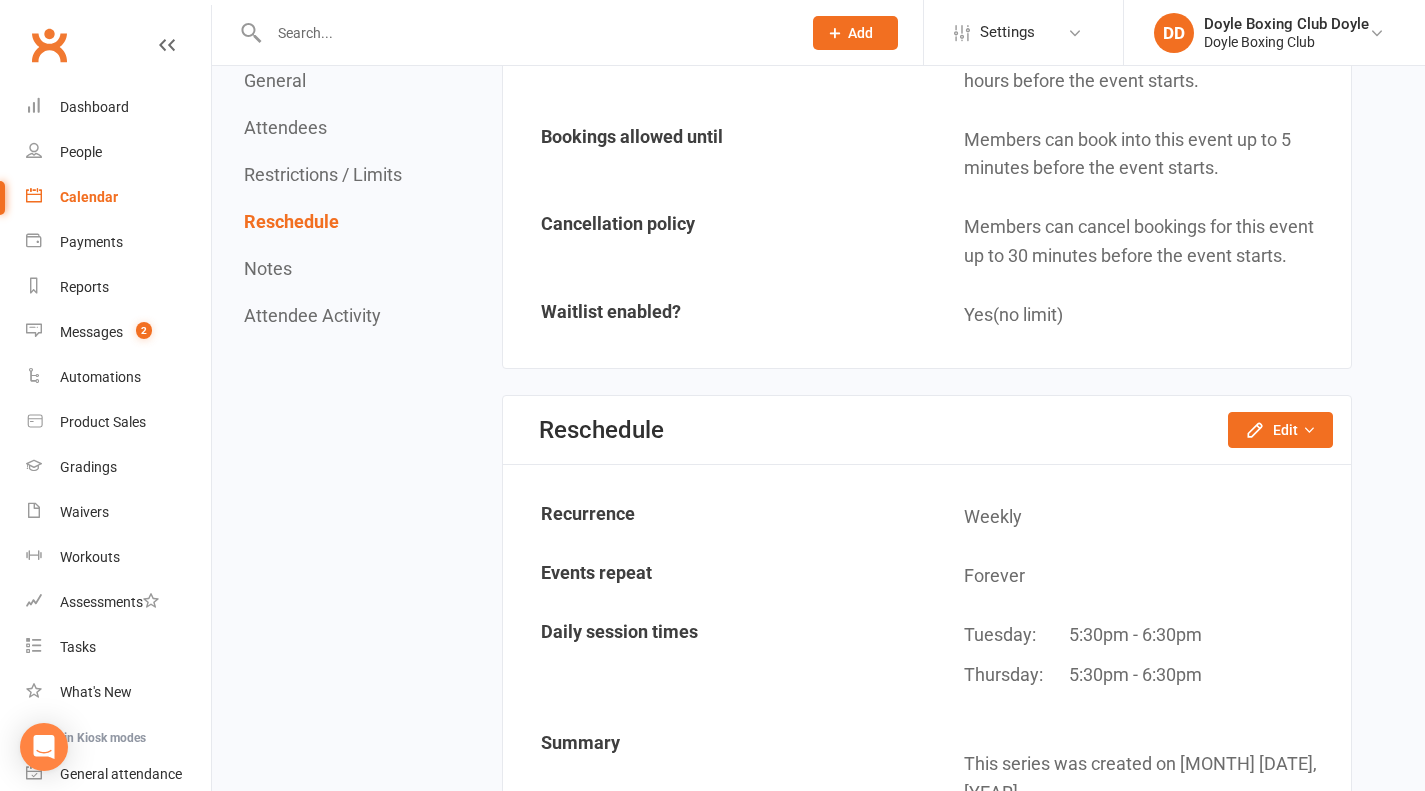 scroll, scrollTop: 1600, scrollLeft: 0, axis: vertical 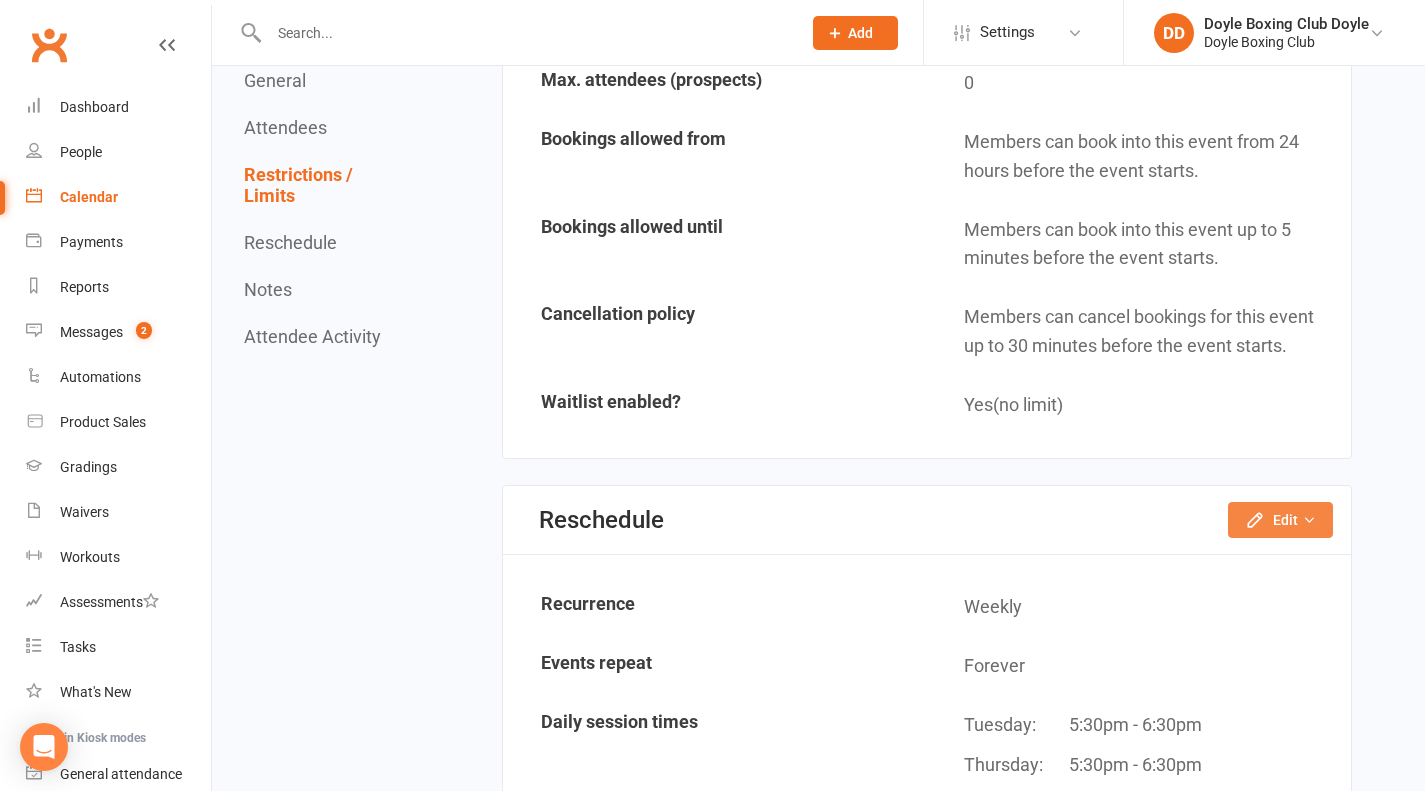click 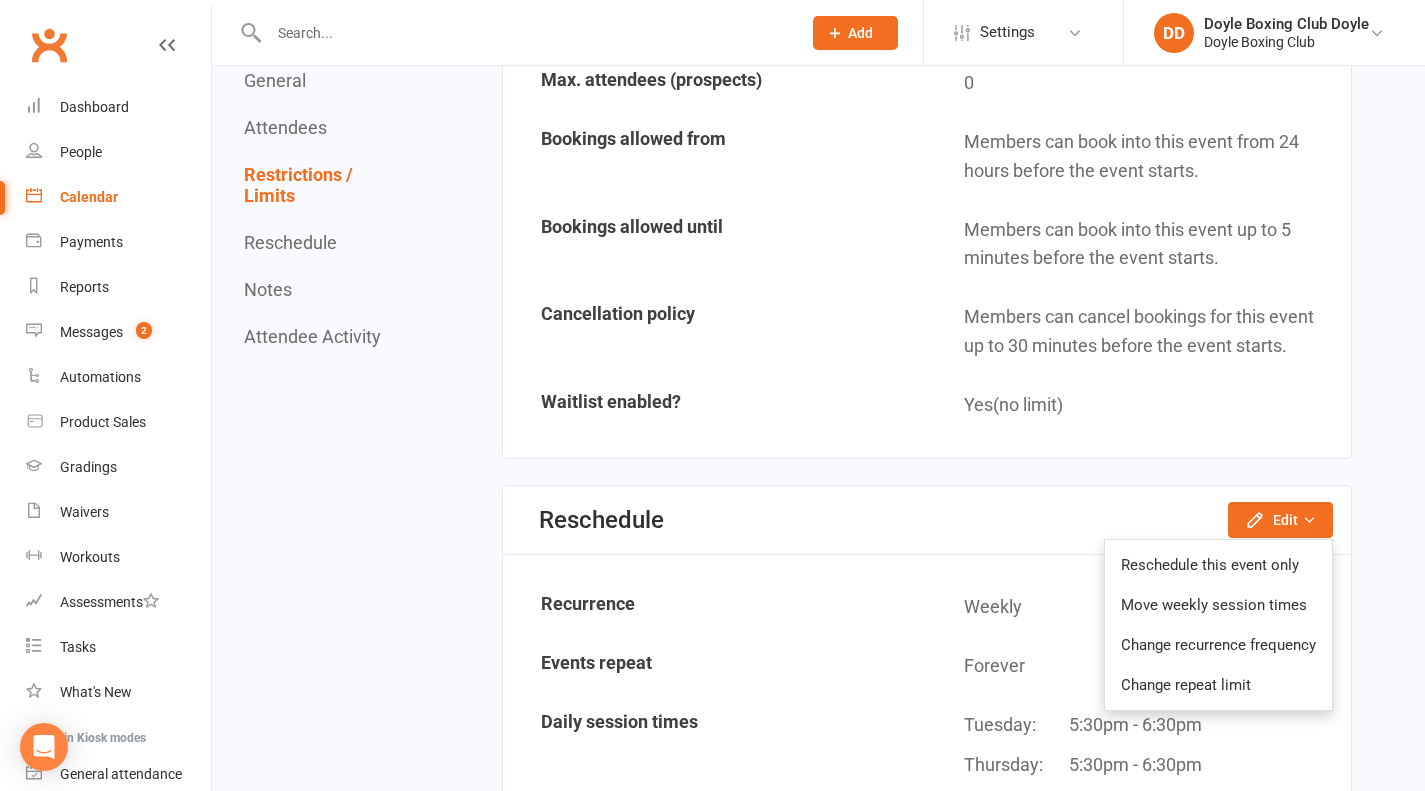 click on "Return to calendar Boxing Skills & Drills 5:30PM - 6:30PM, Tuesday August 5, 2025  with [NAME] [NAME] [NAME]   at [NAME] [NAME]   Delete General Attendees Restrictions / Limits Reschedule Notes Attendee Activity General  Edit Type Boxing Description Boxing focus on skills & drills to improve your boxing & fitness Trainer [NAME] [NAME] [NAME] Location [NAME] [NAME] Style N/A Require active membership for members? No Allow proximity check-in? Yes Event appears in Internal calendar Clubworx website calendar and Mobile app Class kiosk mode Book & Pay Roll call Website calendar URL Copy event URL to clipboard
Online Meeting Details N/A
Attendees   Bulk Add  Kiosk / Roll Call   Enter Kiosk Mode Enter Roll Call 0  places booked 20  places available Sort by  First Name Last Name × No results
Waitlist      The waitlist for this event is currently empty.
Restrictions / Limits Edit Max. attendees (total) 20 Max. attendees (prospects) 0 Bookings allowed from Bookings allowed until Yes" at bounding box center (818, 81) 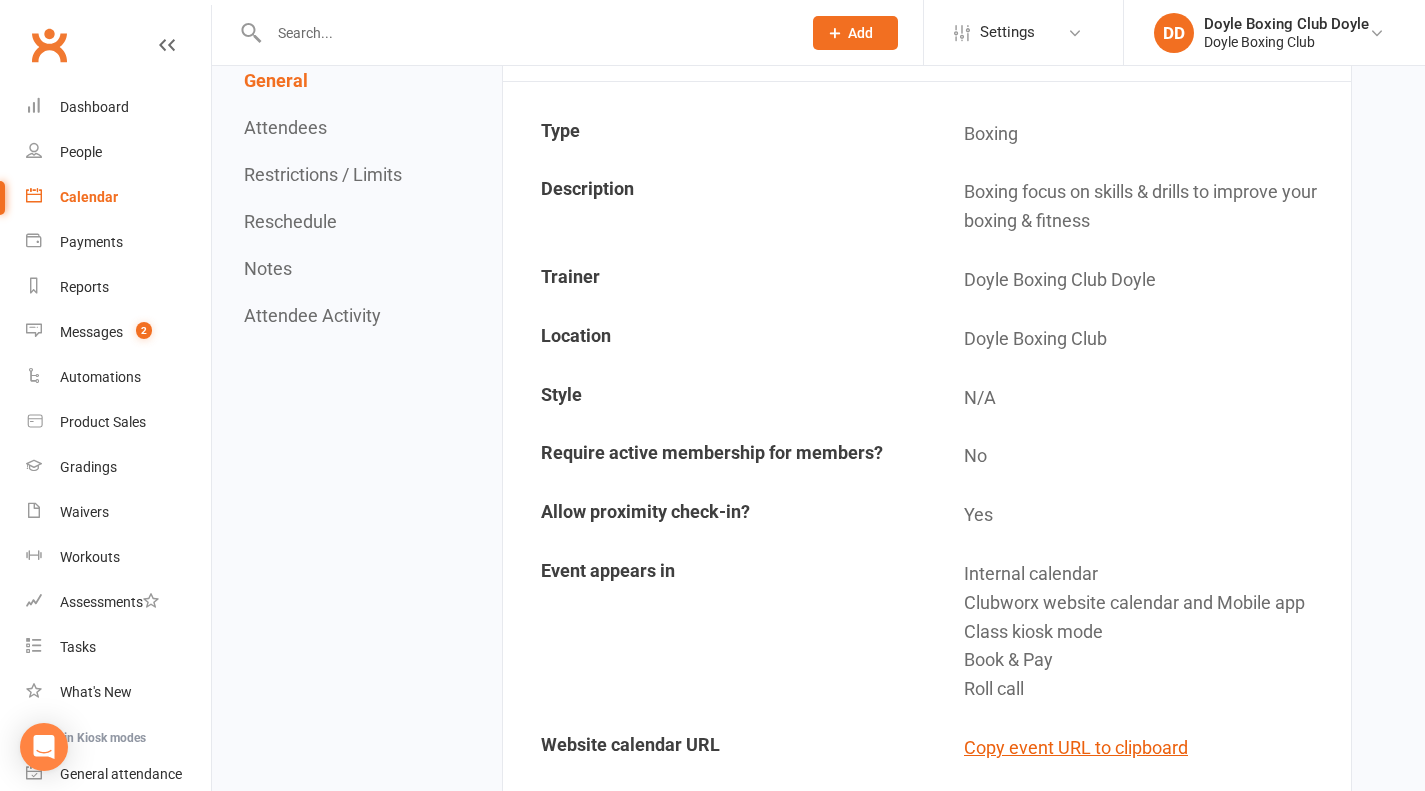 scroll, scrollTop: 0, scrollLeft: 0, axis: both 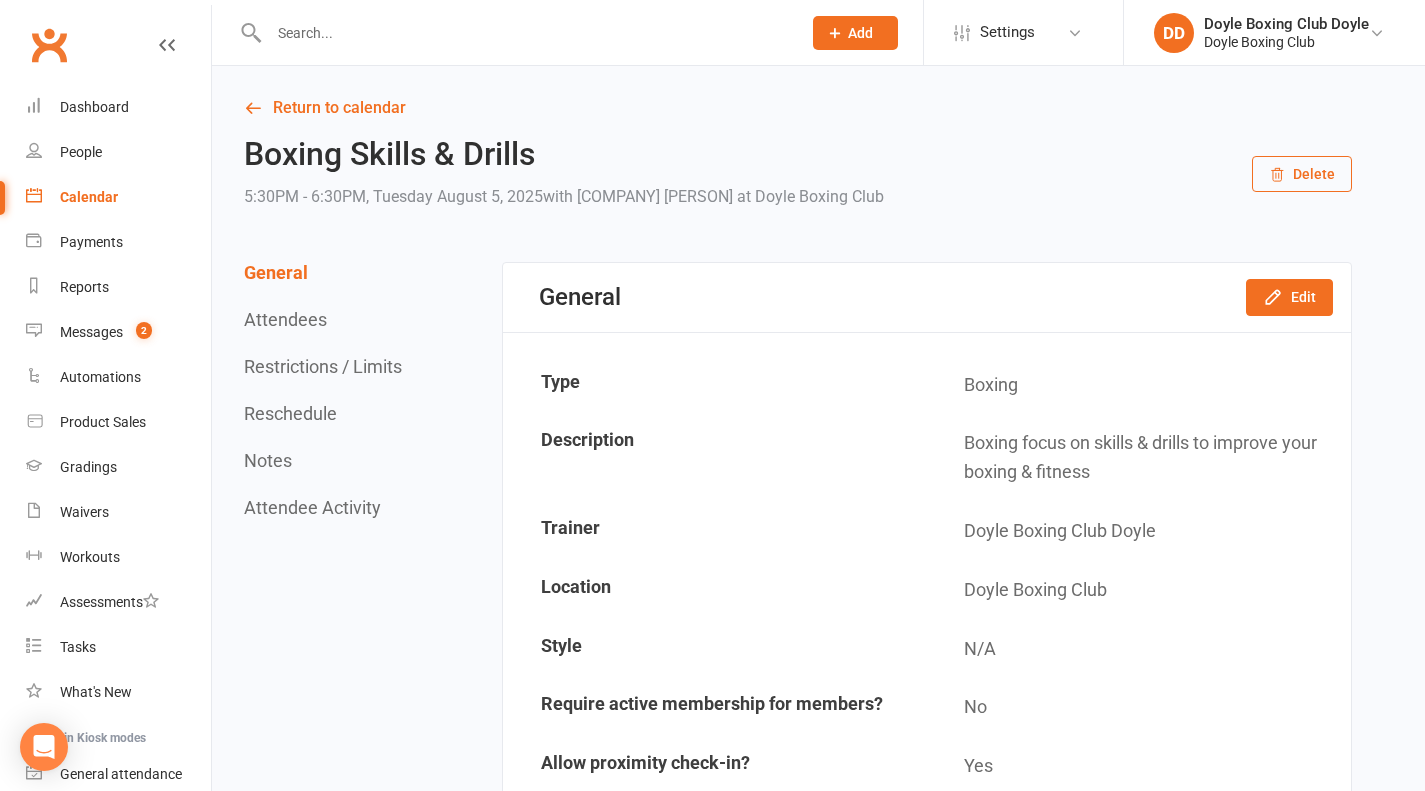 click on "Delete" at bounding box center [1302, 174] 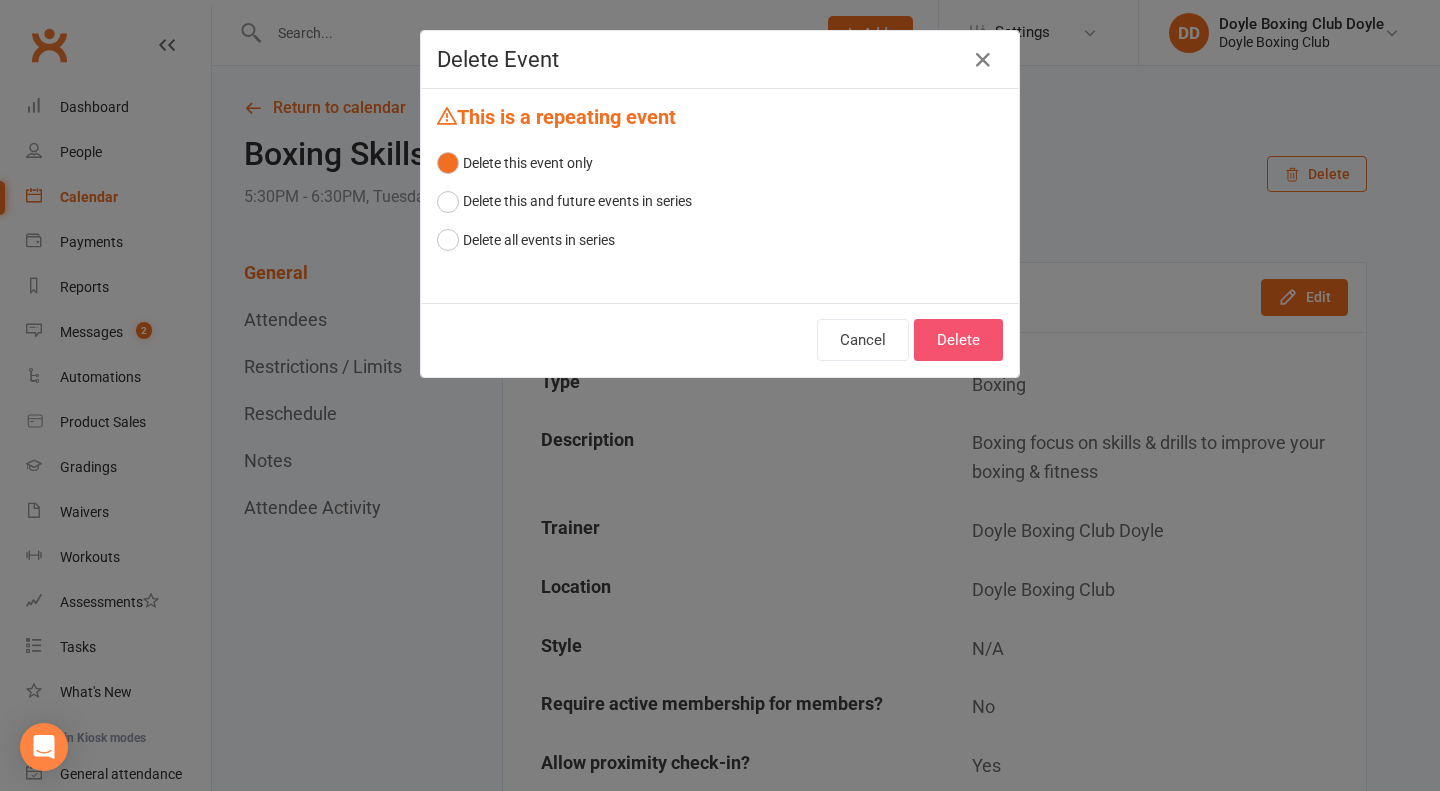 click on "Delete" at bounding box center [958, 340] 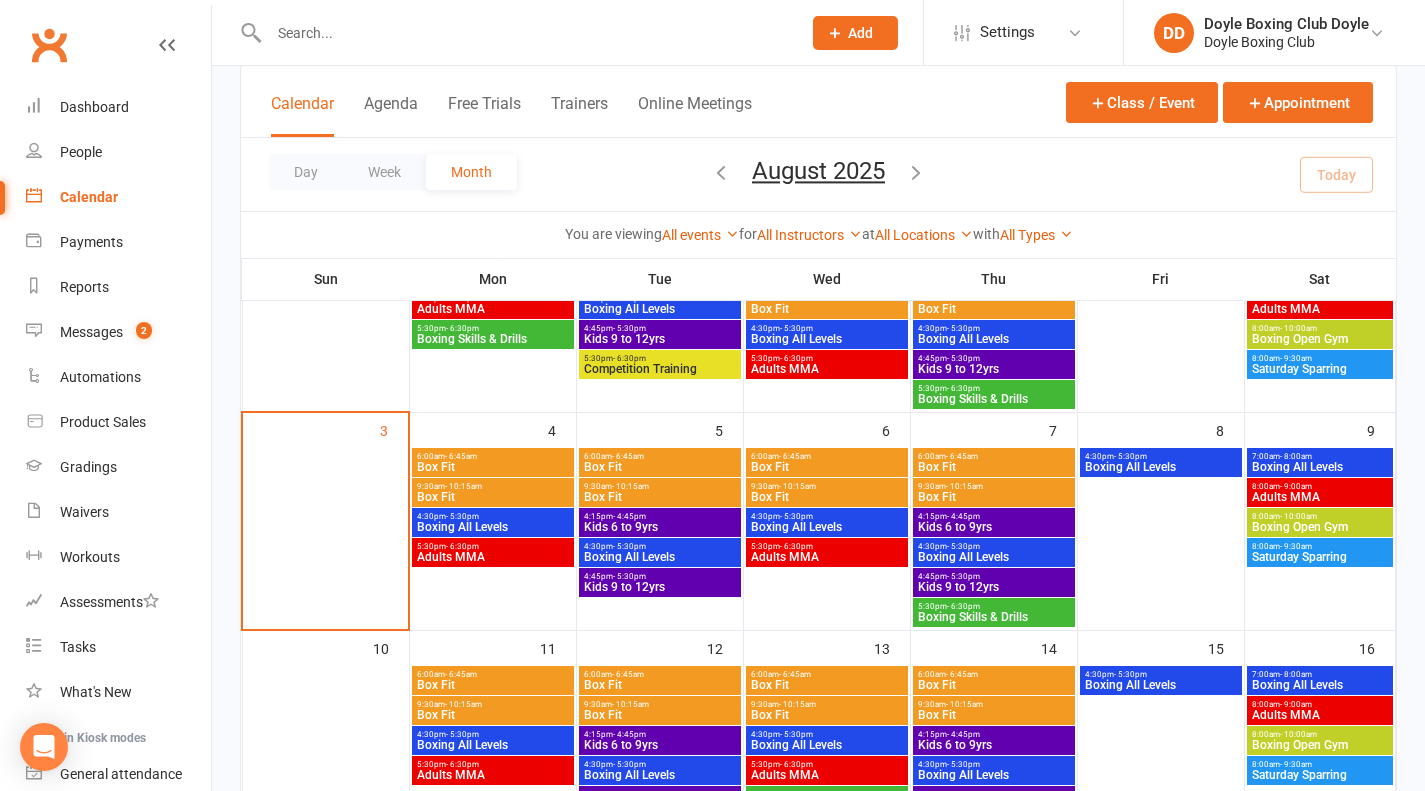 scroll, scrollTop: 400, scrollLeft: 0, axis: vertical 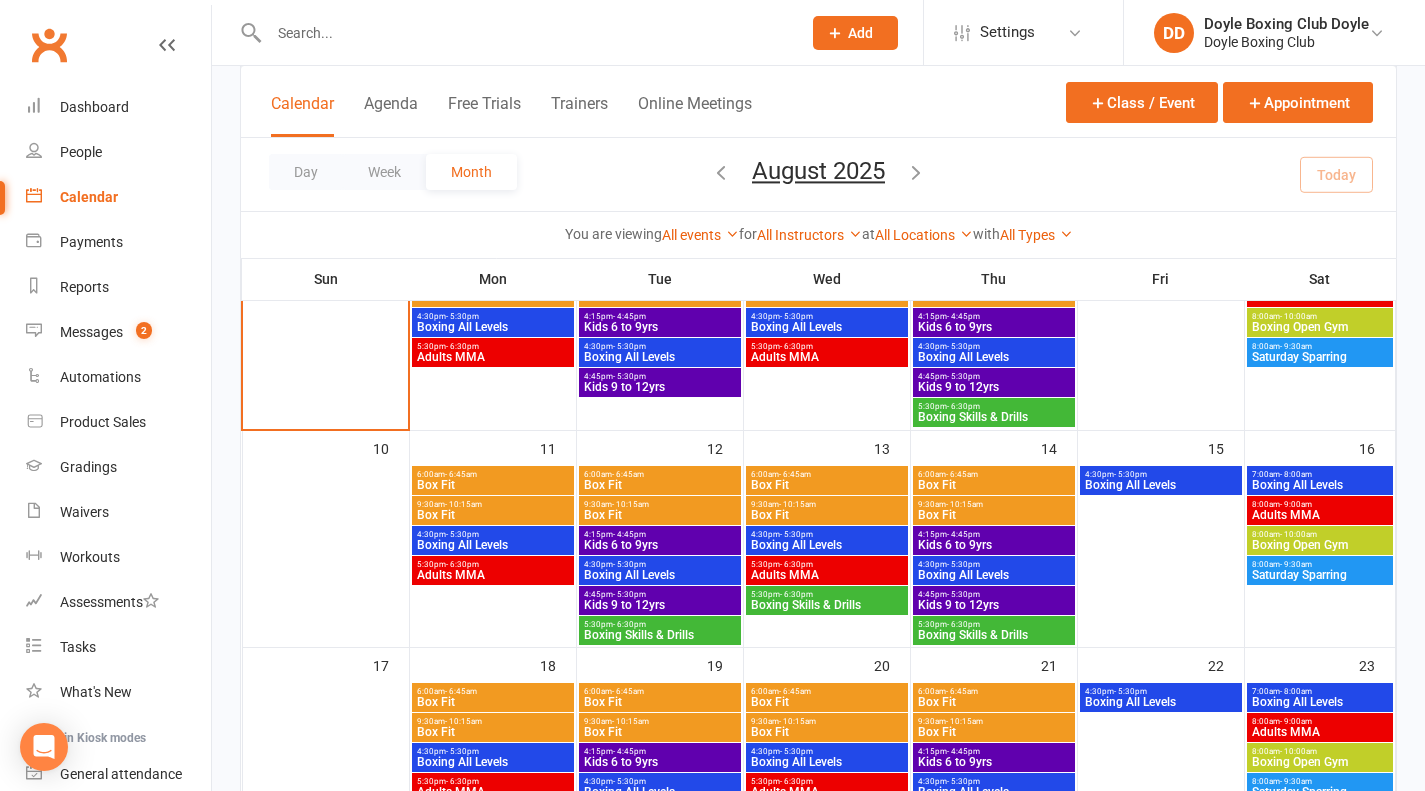 click on "Boxing Skills & Drills" at bounding box center (827, 605) 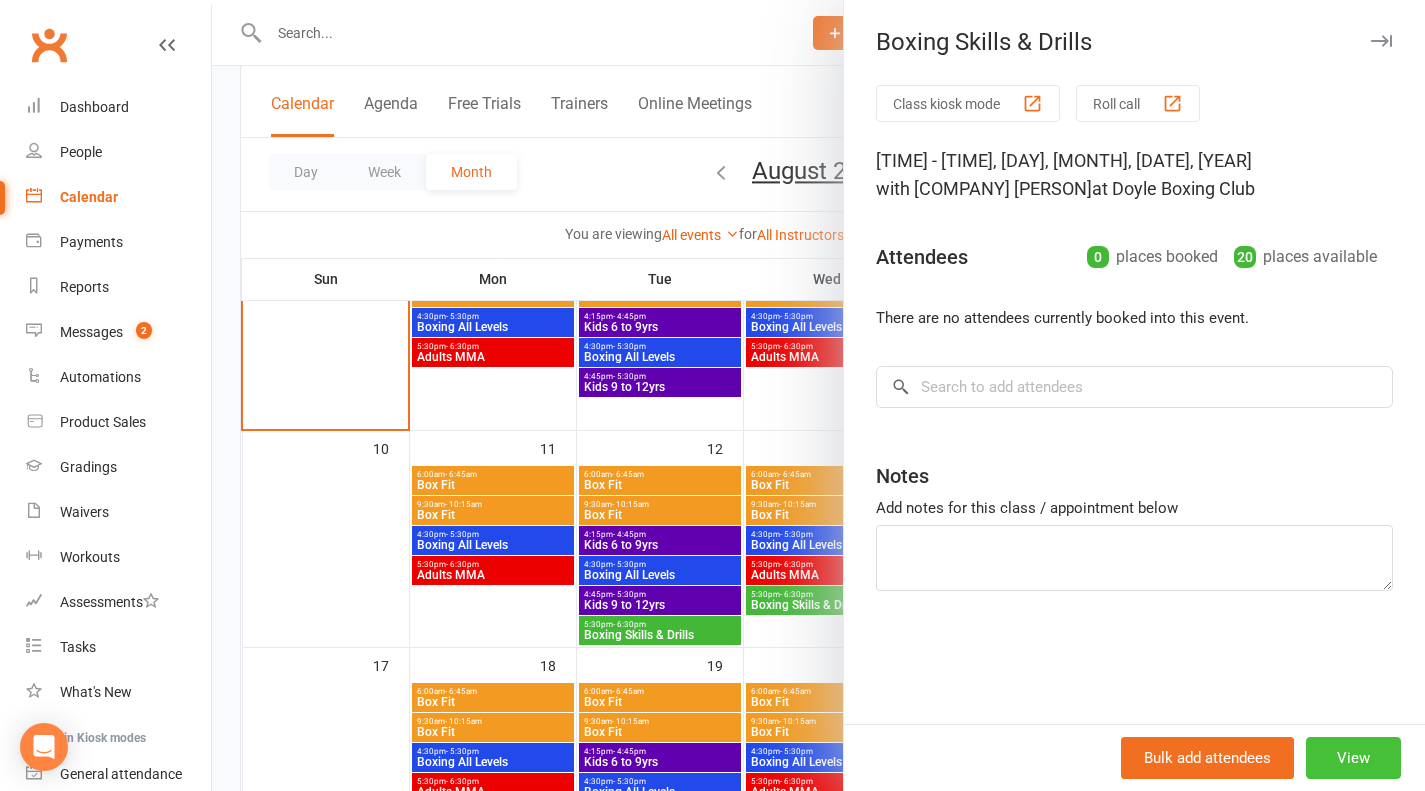 click on "View" at bounding box center (1353, 758) 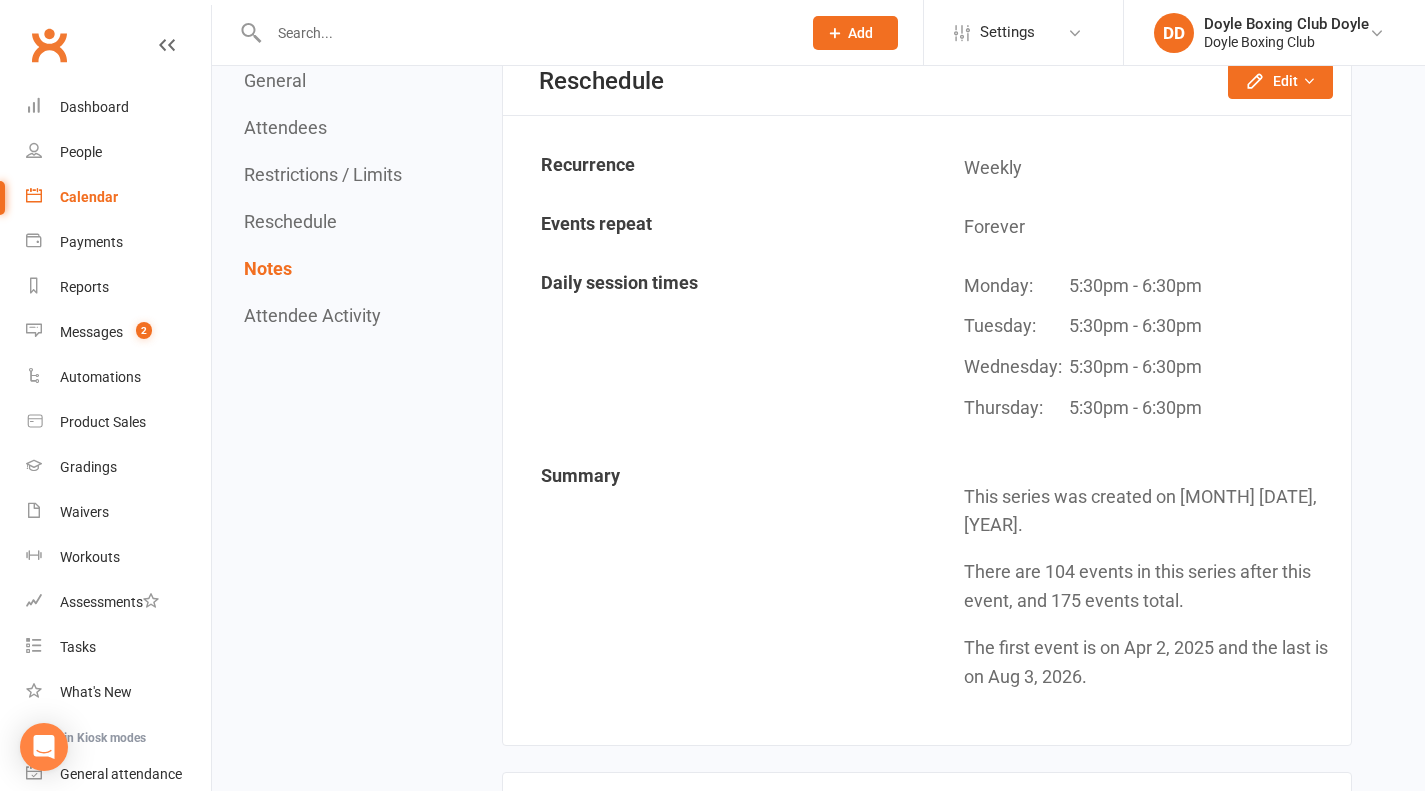 scroll, scrollTop: 1587, scrollLeft: 0, axis: vertical 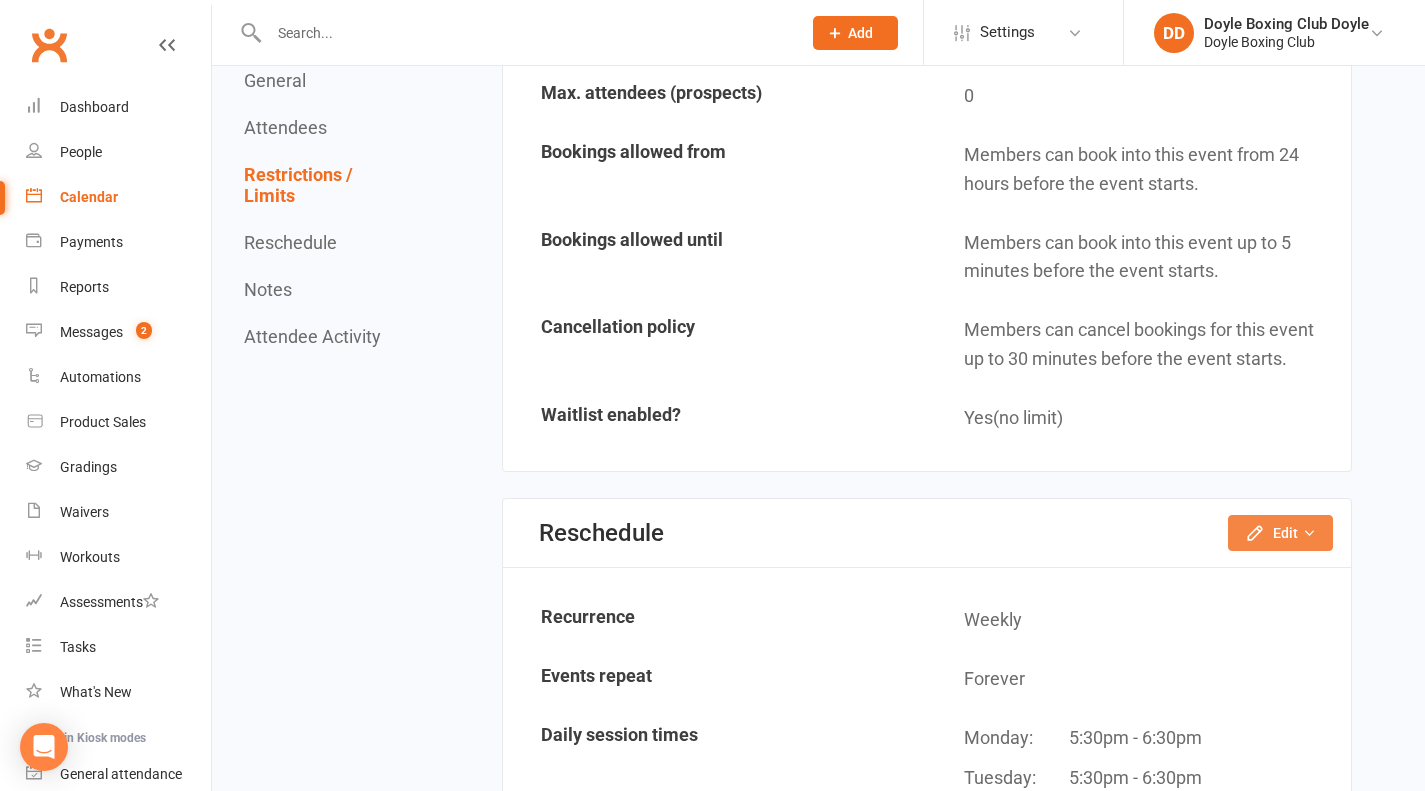 click on "Edit" 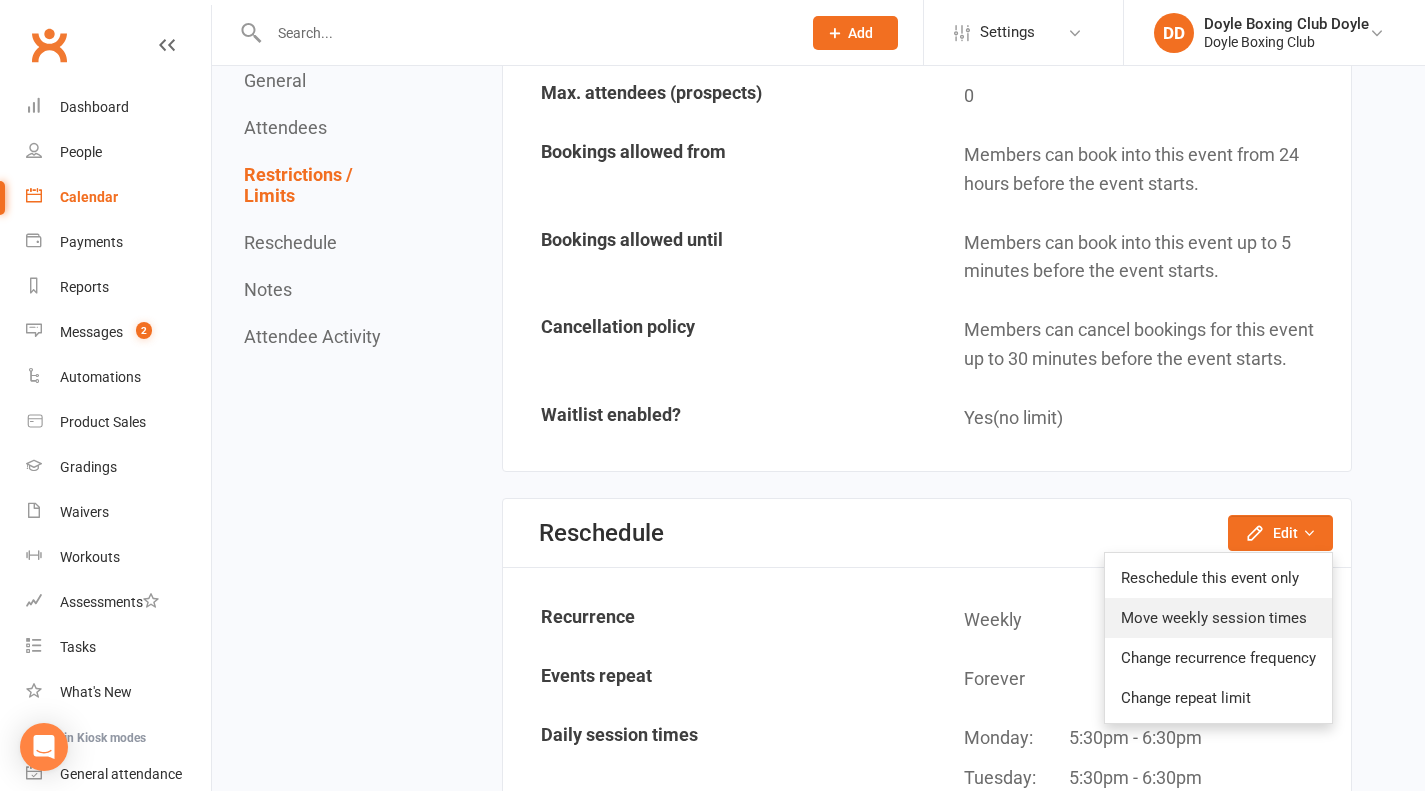 click on "Move weekly session times" 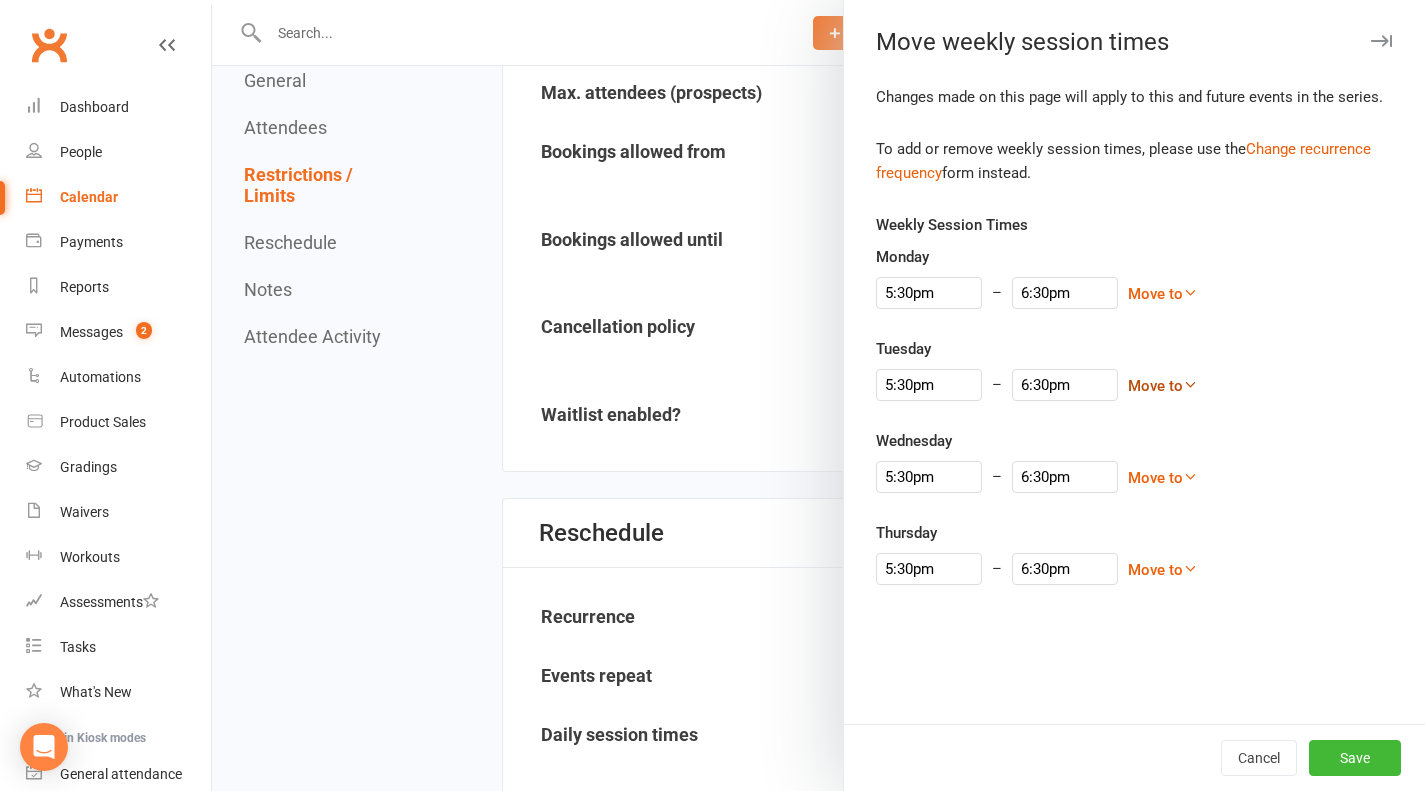 click at bounding box center (1190, 384) 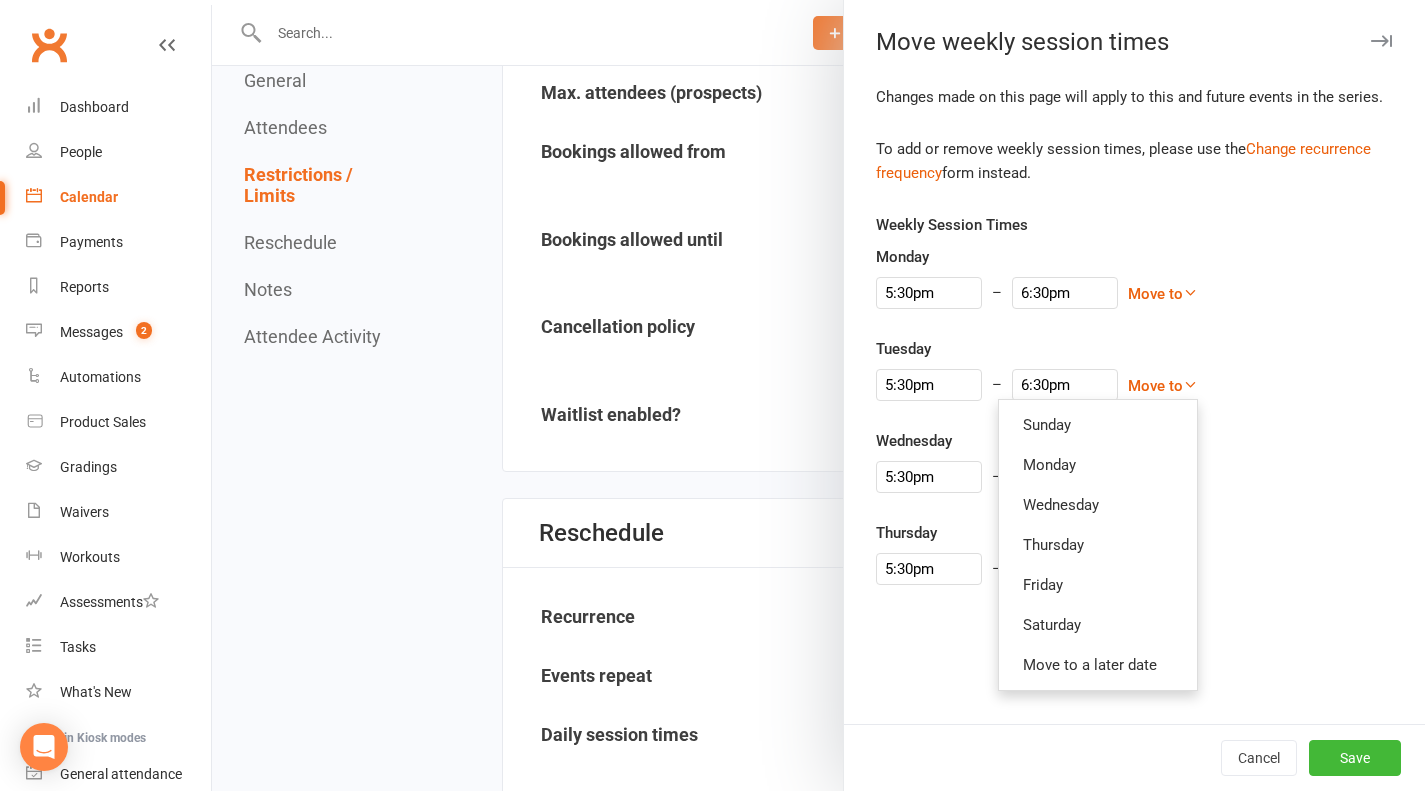 click on "[TIME]  - [TIME] Move to  Sunday Monday Wednesday Thursday Friday Saturday Move to a later date" at bounding box center [1134, 385] 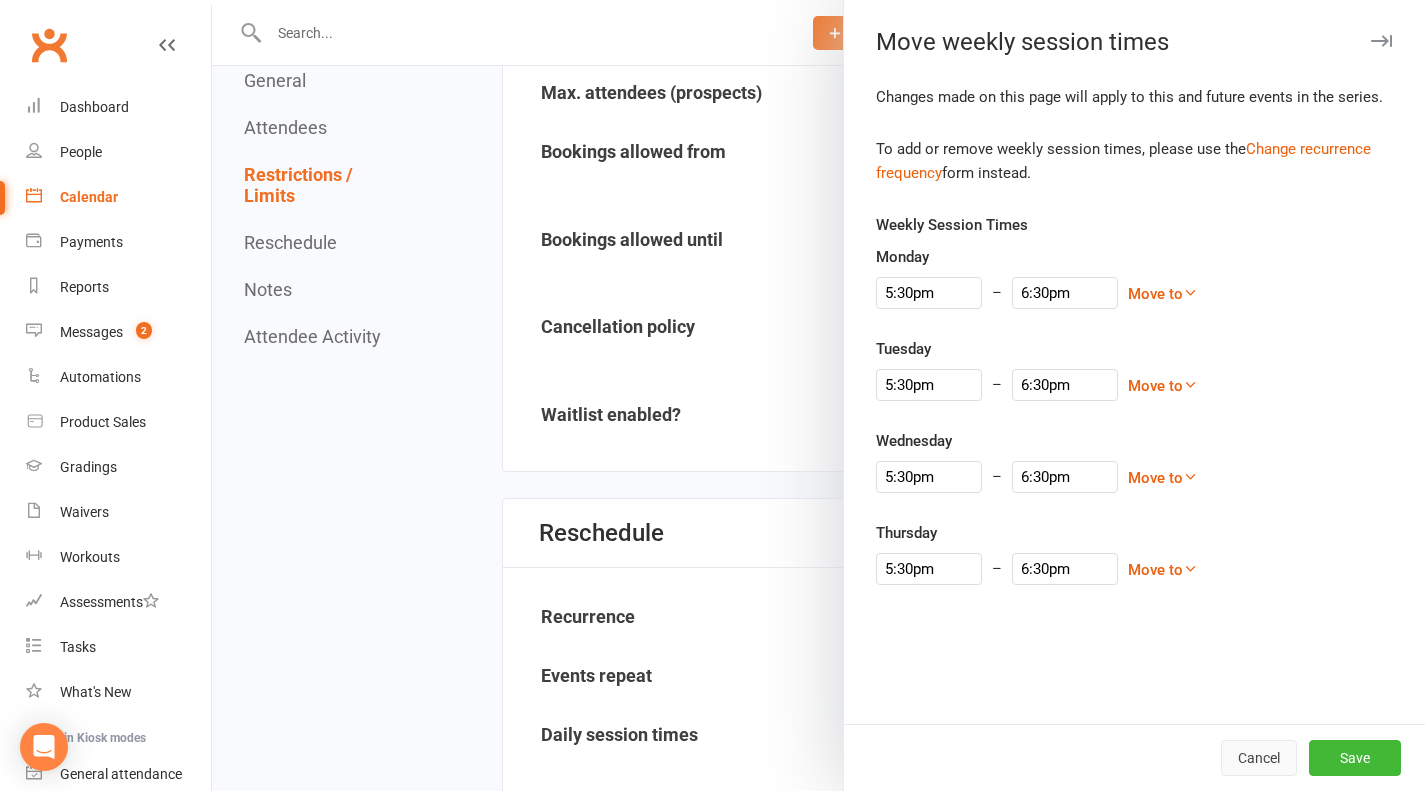click on "Cancel" at bounding box center (1259, 758) 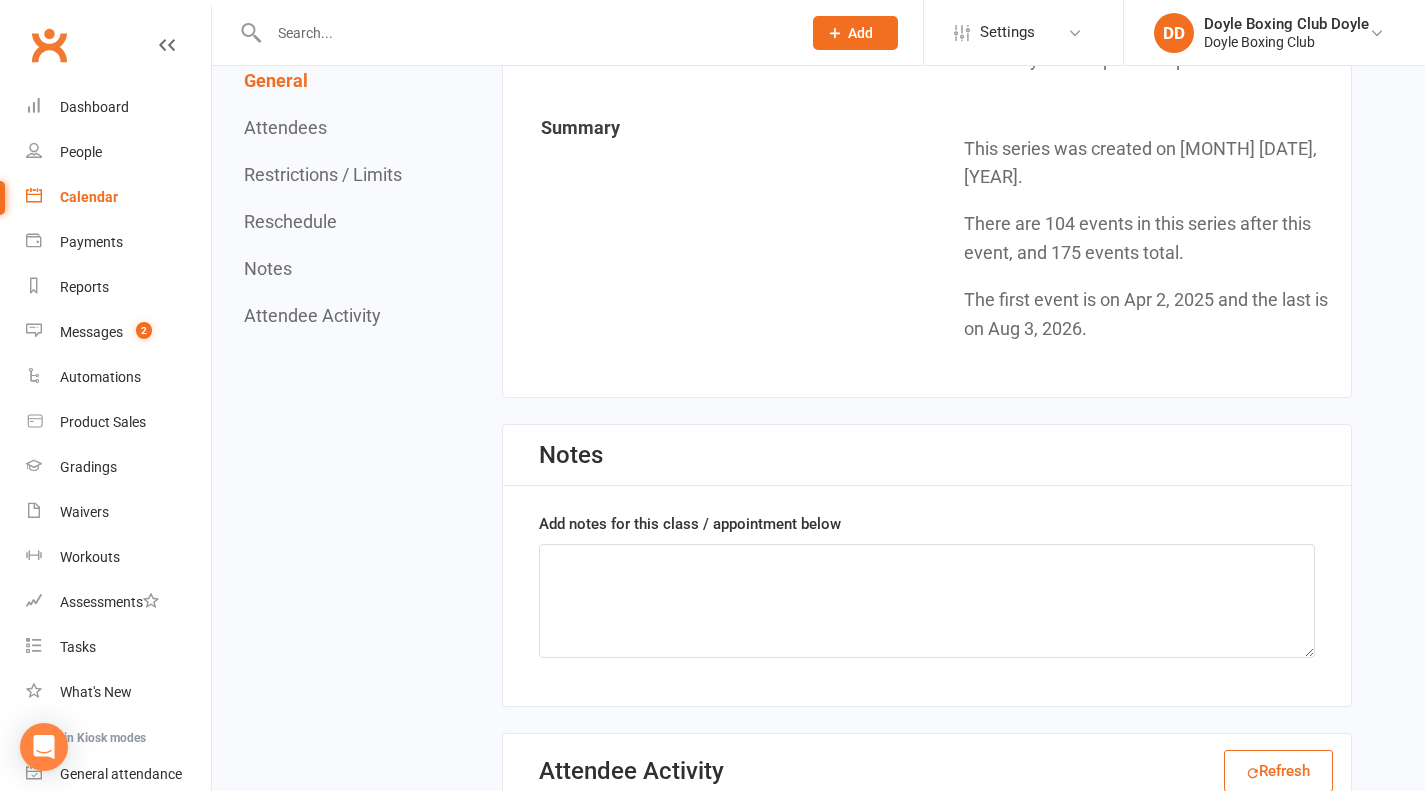 scroll, scrollTop: 1987, scrollLeft: 0, axis: vertical 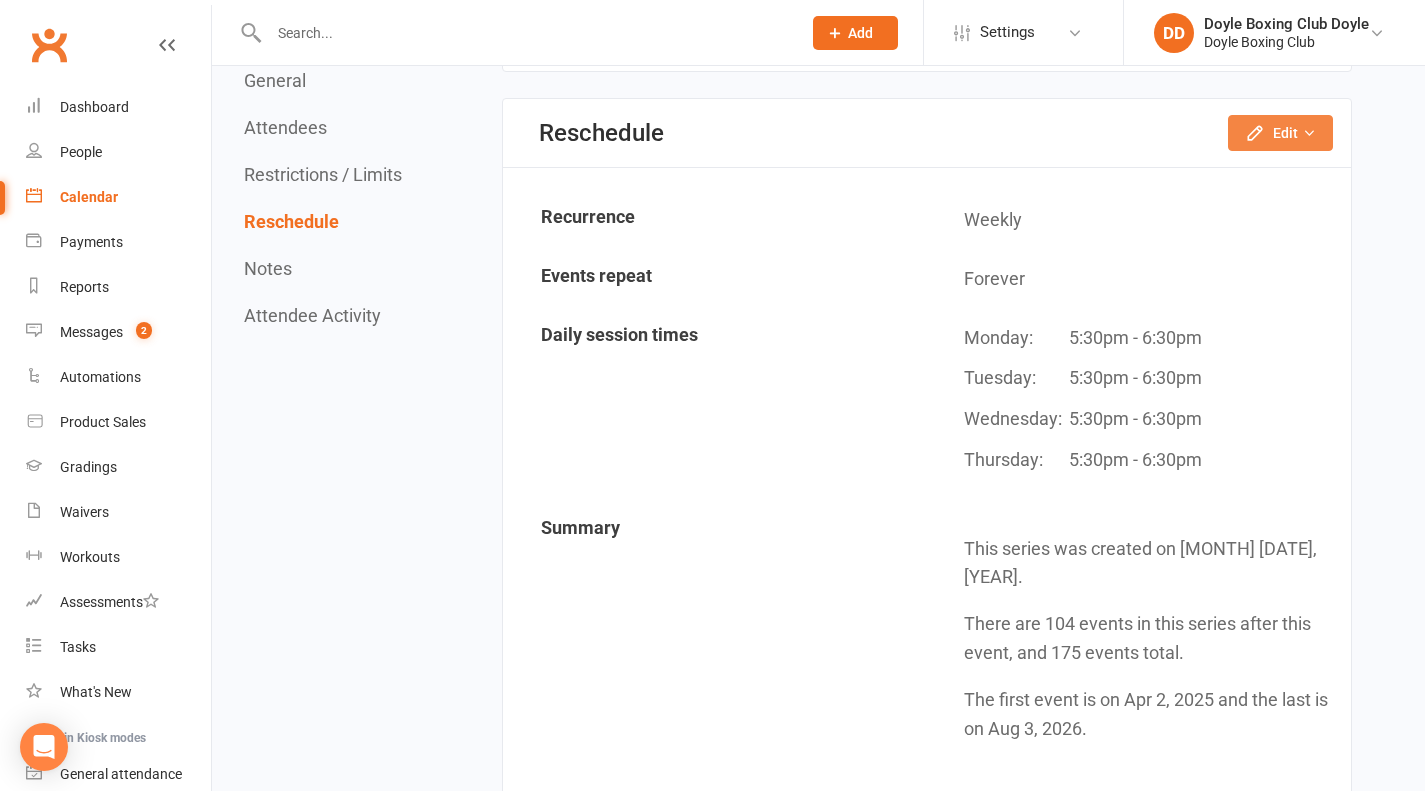 click on "Edit" 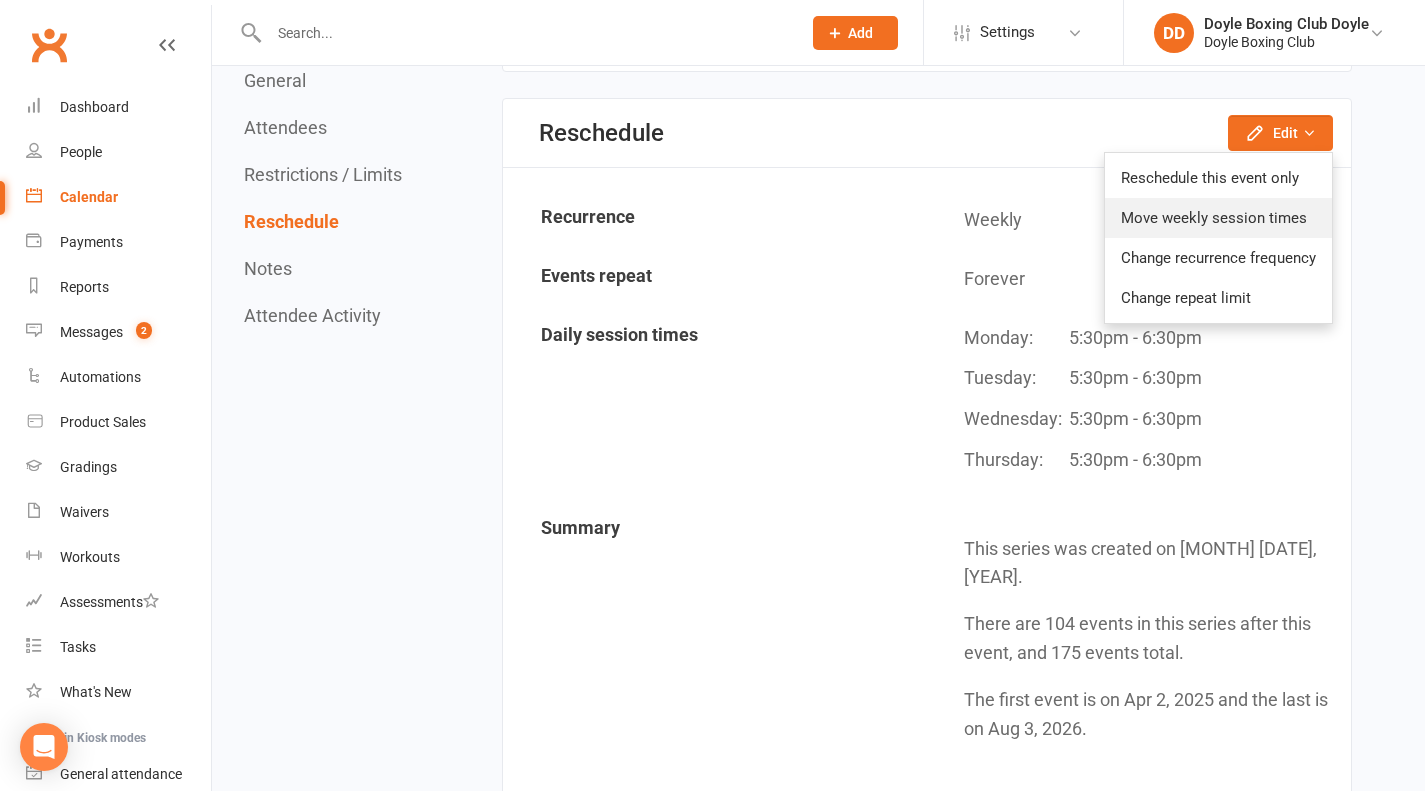 click on "Move weekly session times" 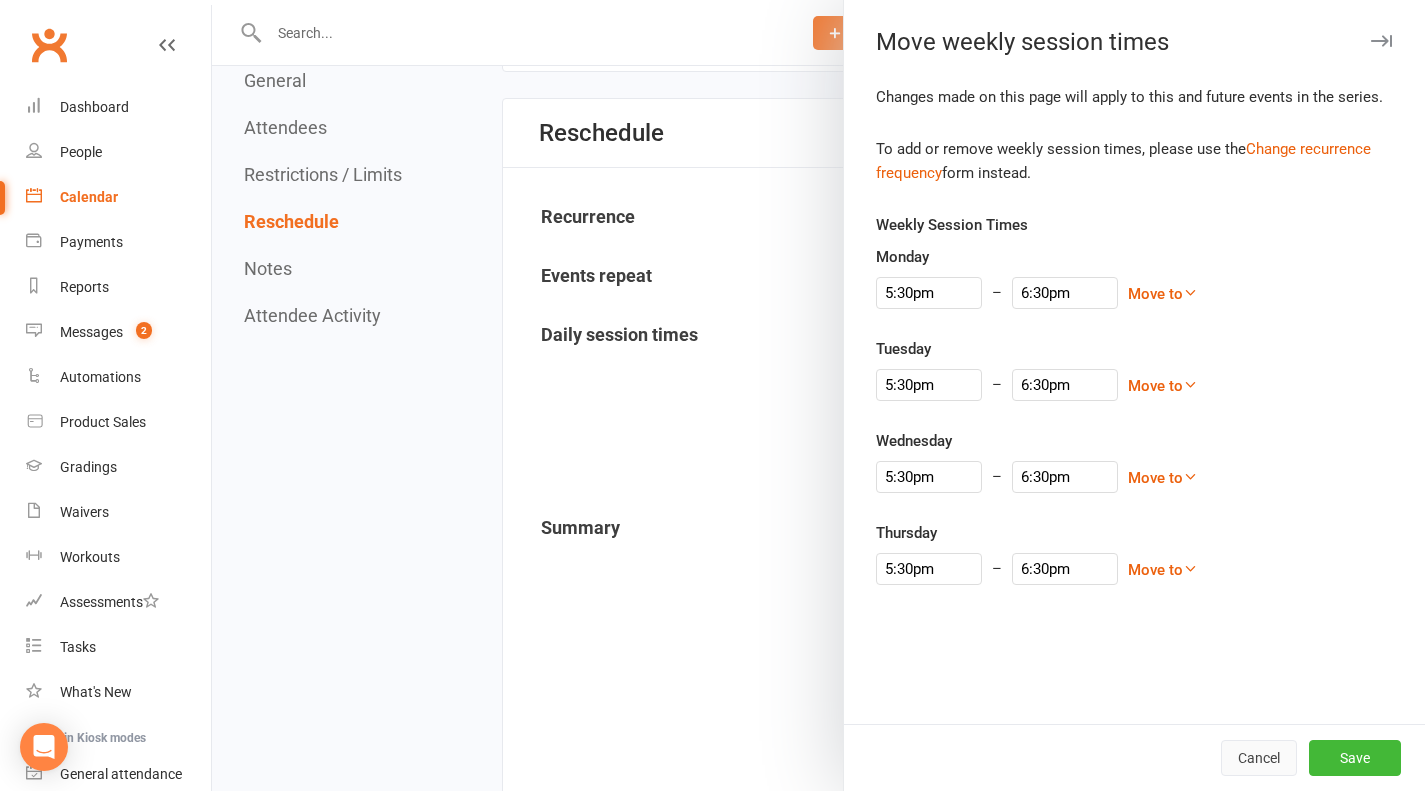 click on "Cancel" at bounding box center [1259, 758] 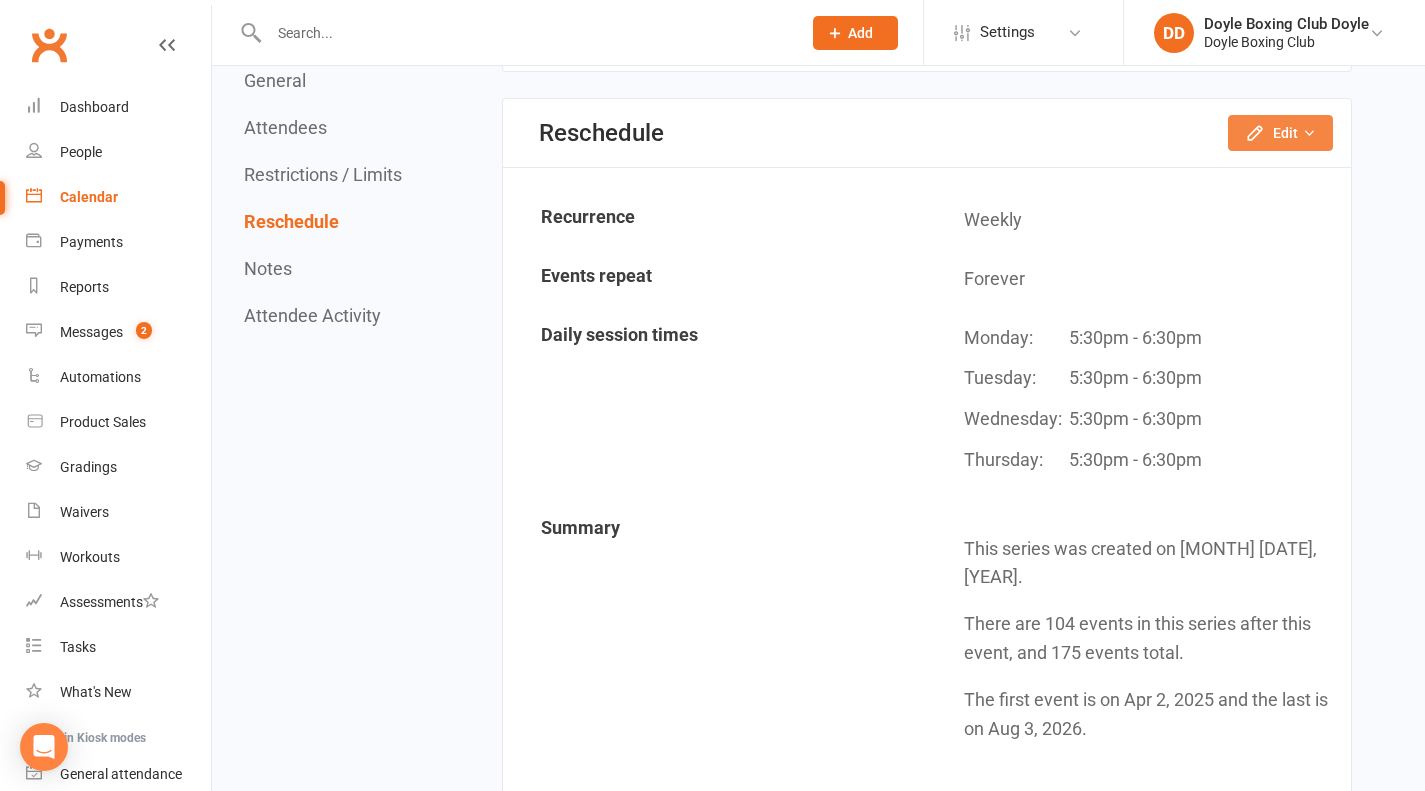 click on "Edit" 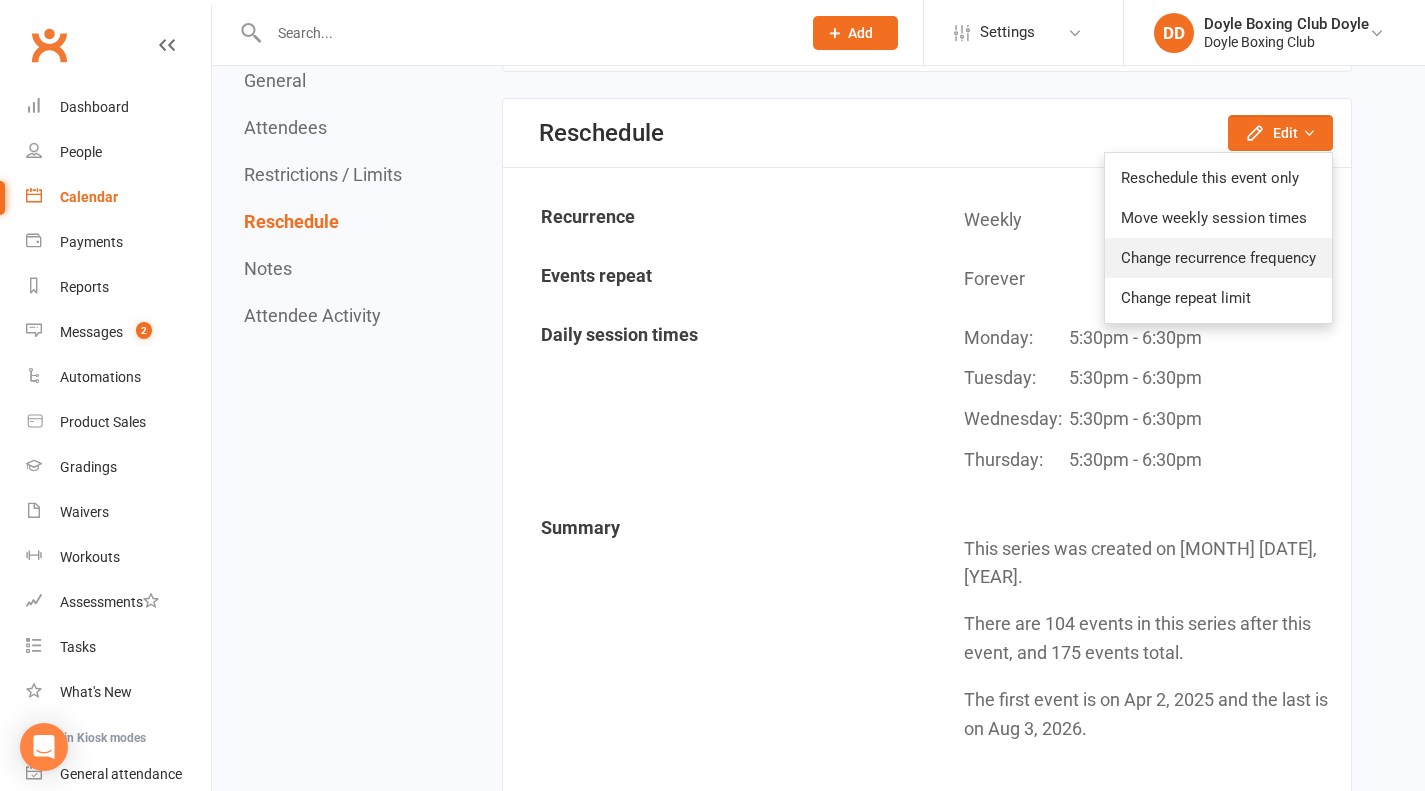click on "Change recurrence frequency" 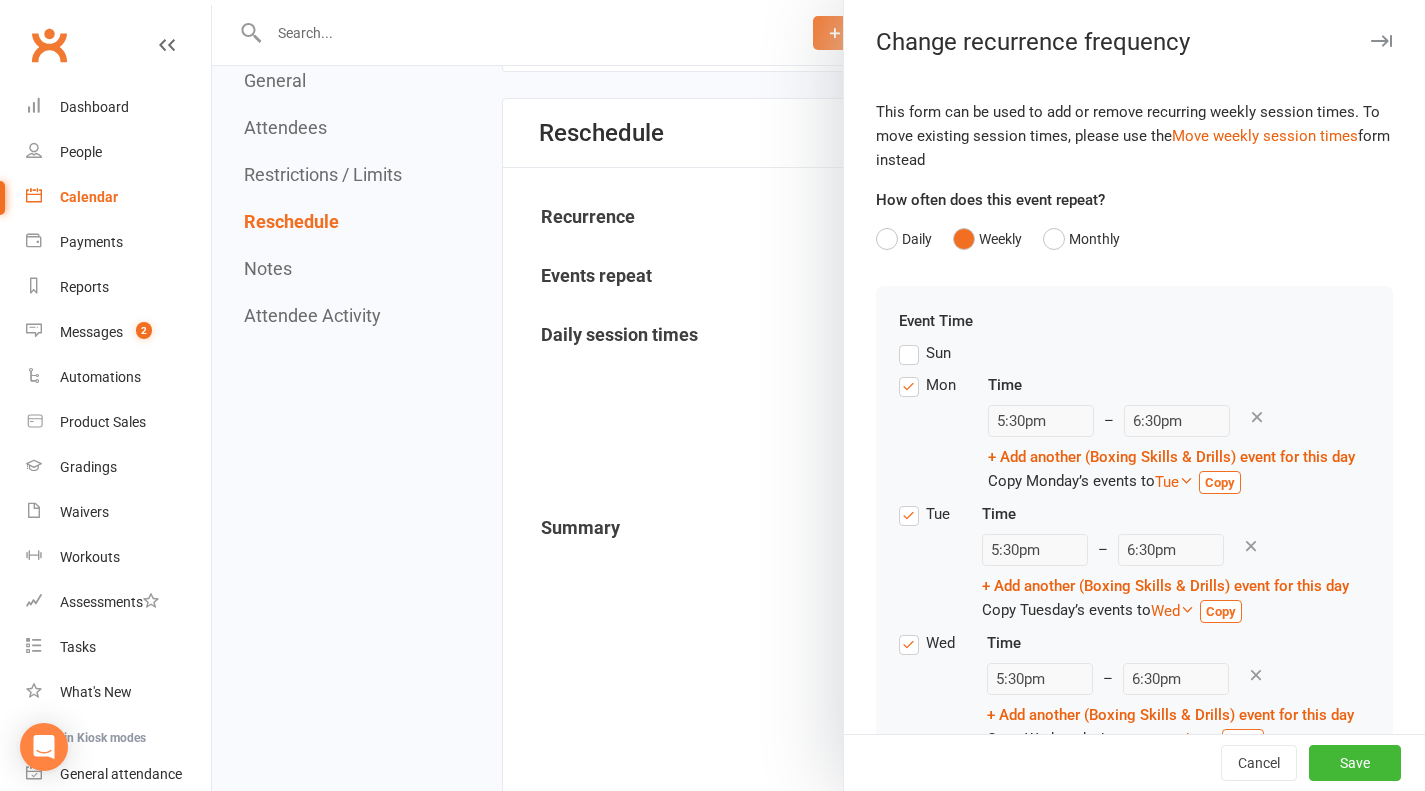click on "Tue" at bounding box center [924, 514] 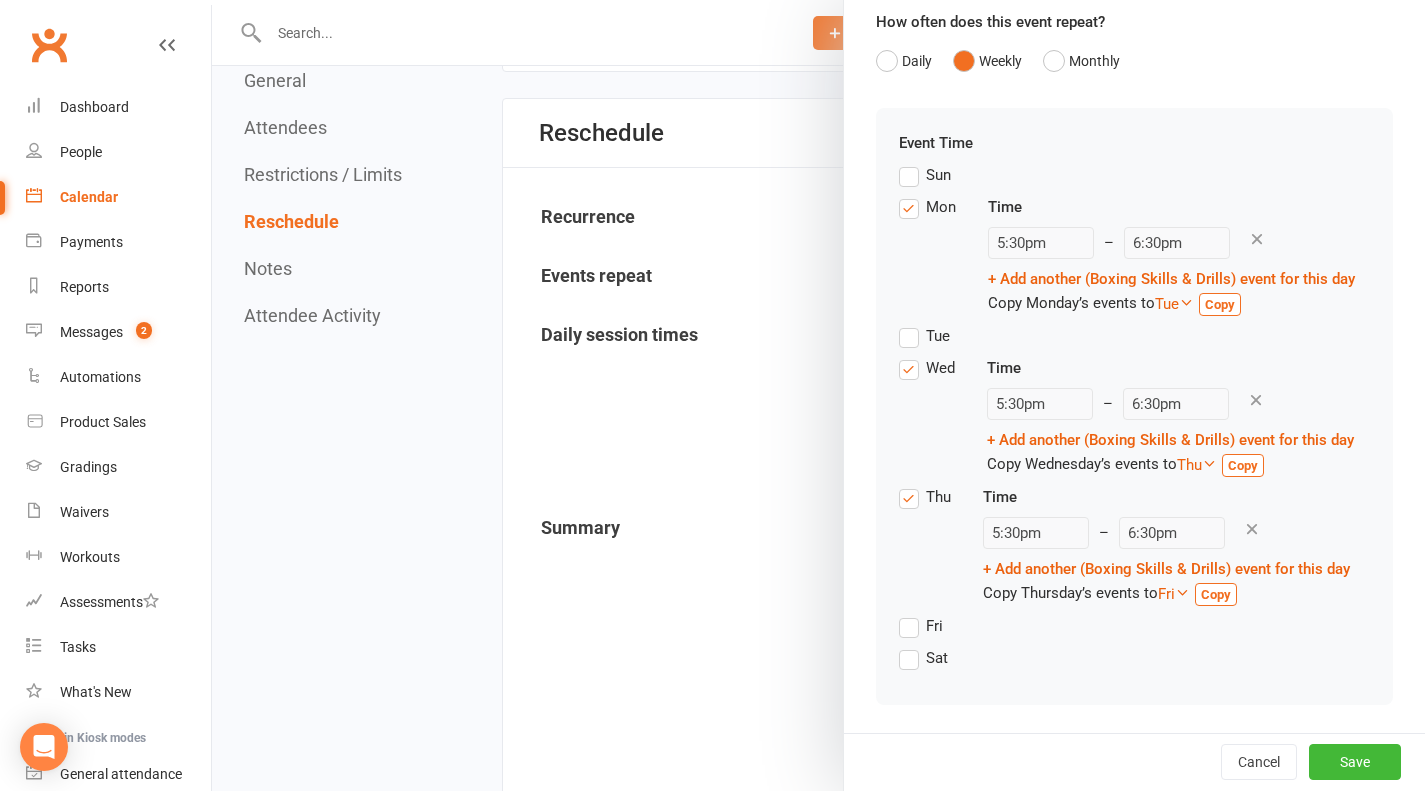 scroll, scrollTop: 200, scrollLeft: 0, axis: vertical 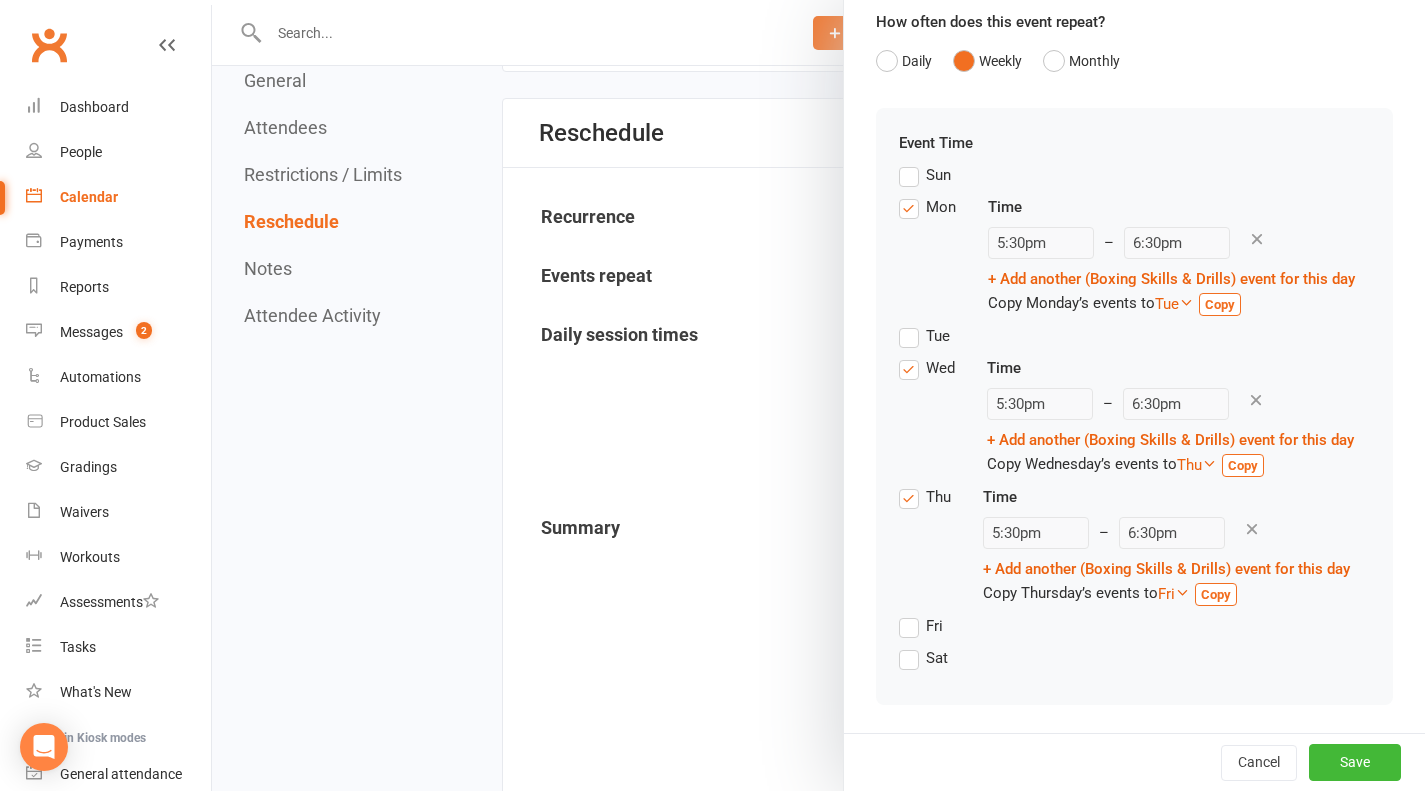 click on "Thu" at bounding box center [925, 497] 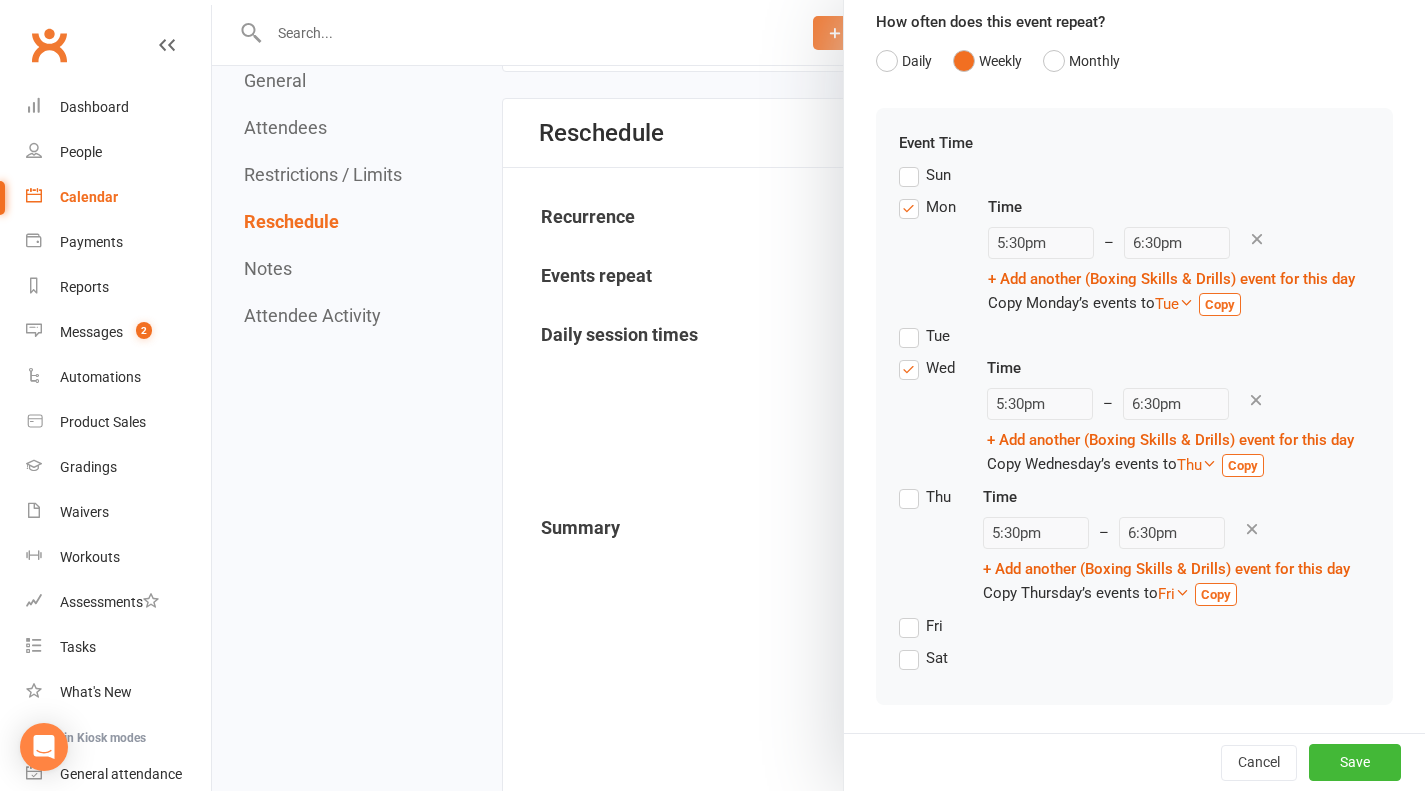 scroll, scrollTop: 145, scrollLeft: 0, axis: vertical 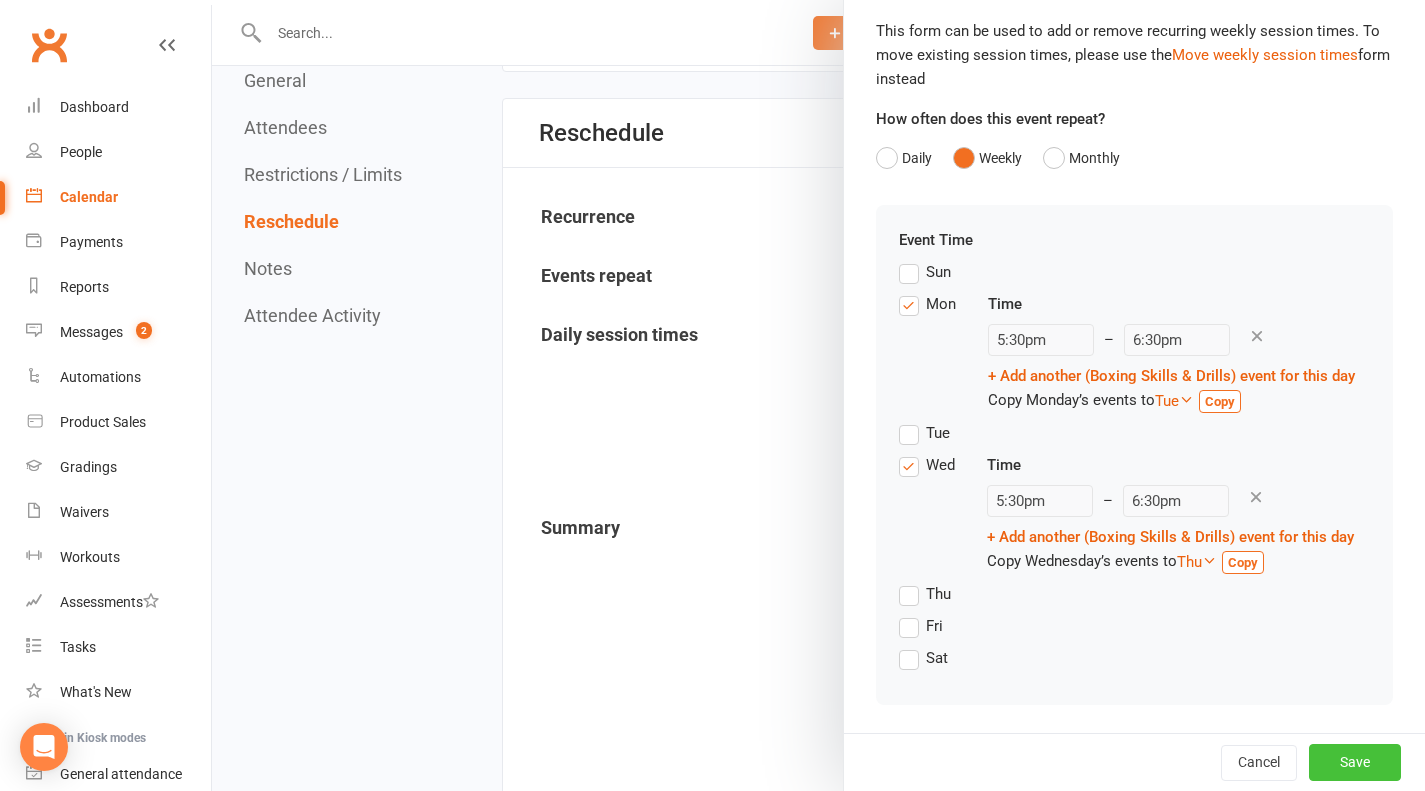 click on "Save" at bounding box center [1355, 762] 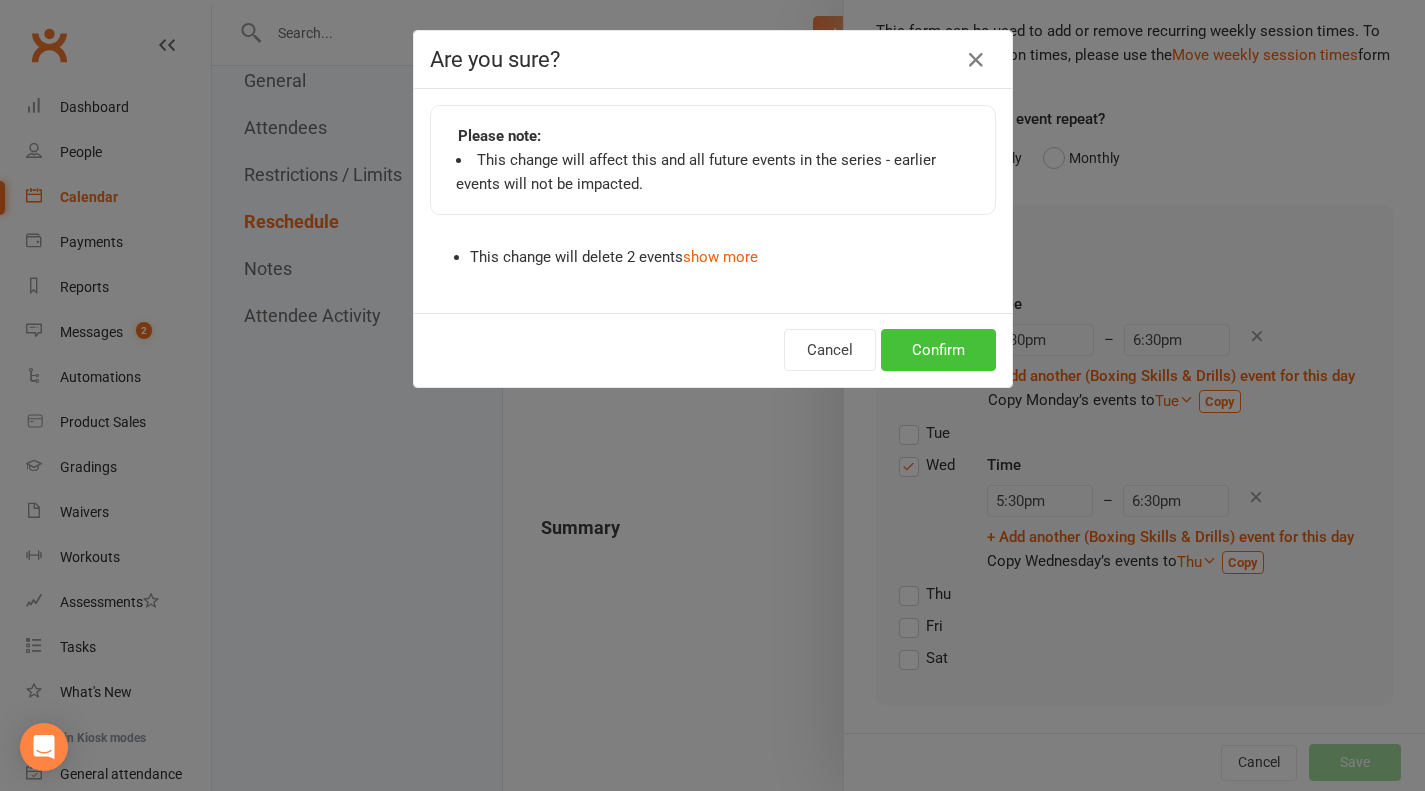 click on "Confirm" at bounding box center [938, 350] 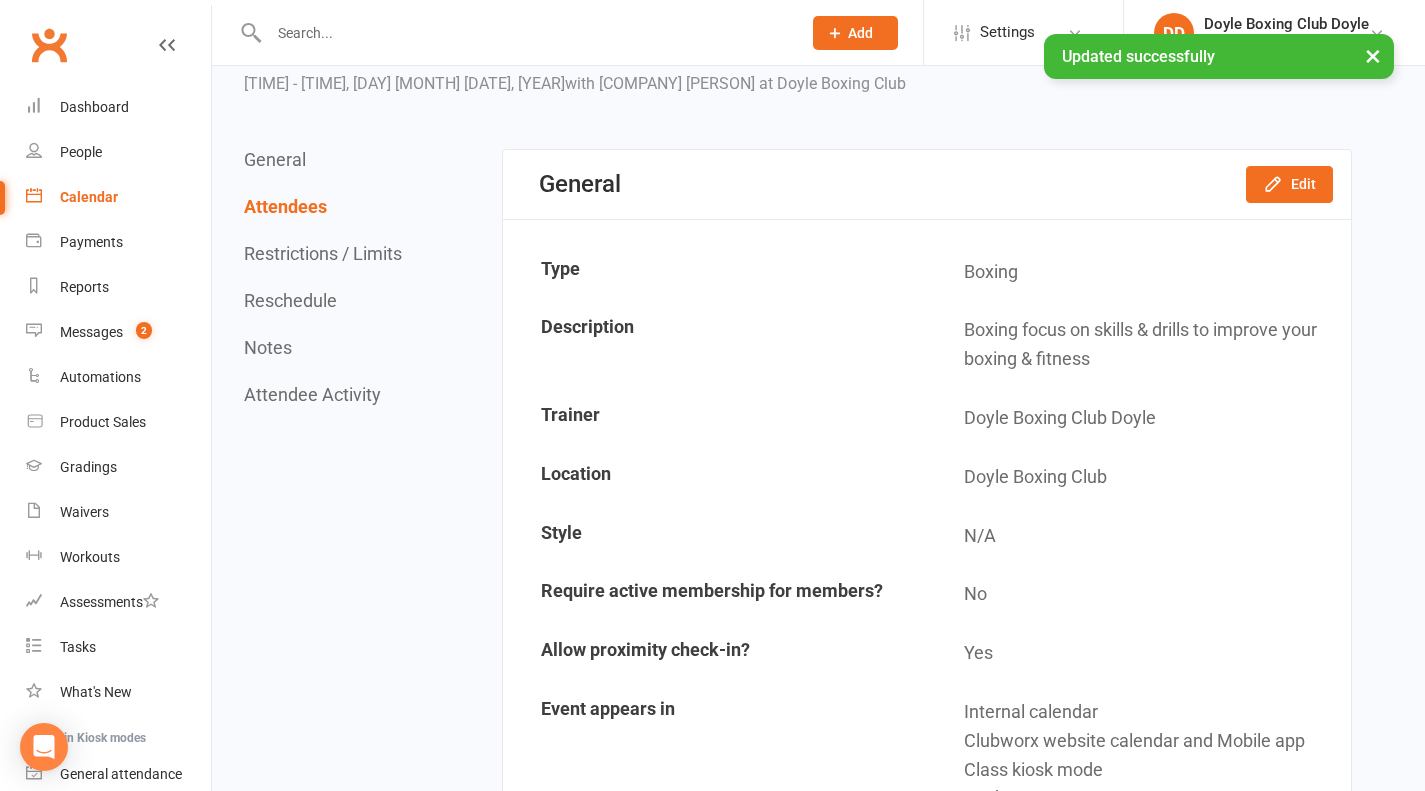 scroll, scrollTop: 0, scrollLeft: 0, axis: both 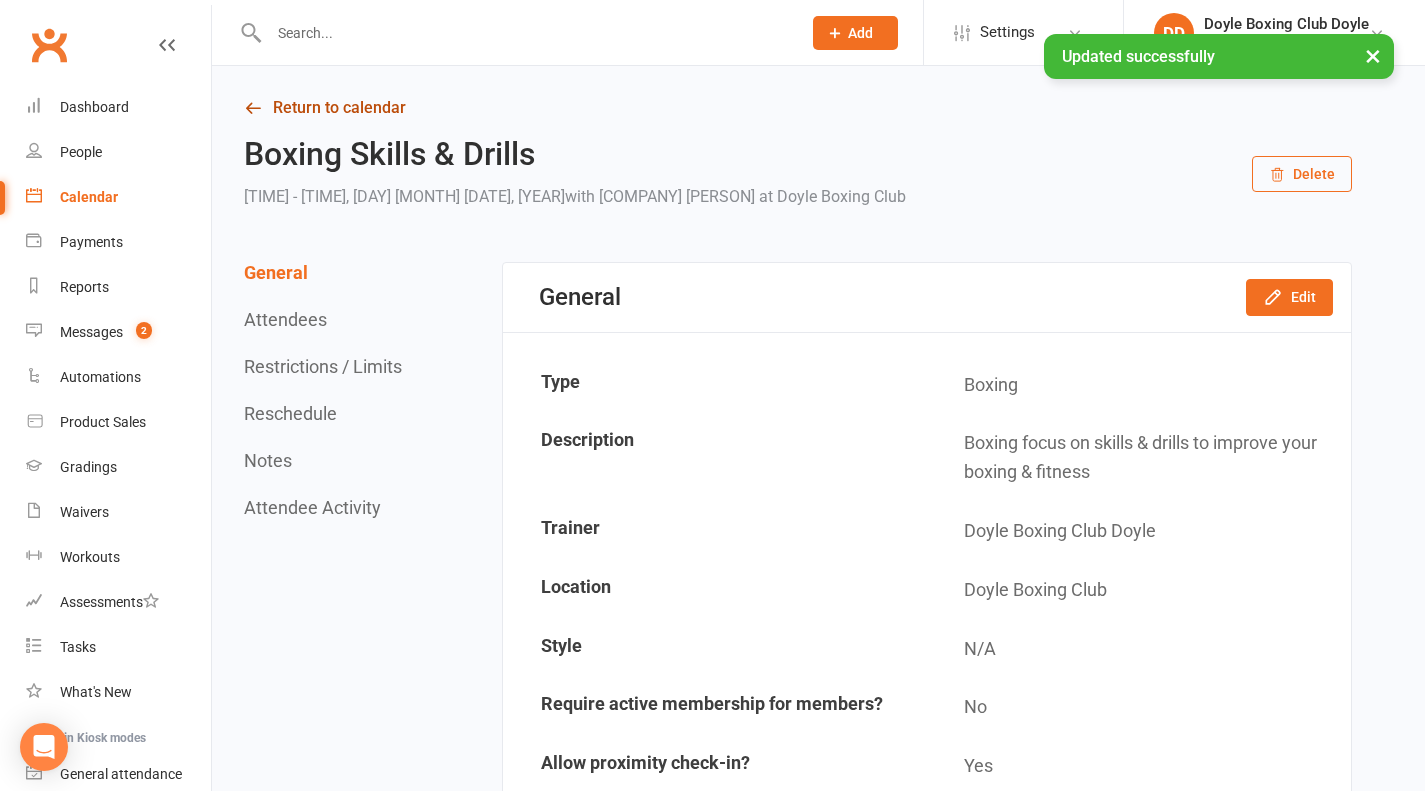click on "Return to calendar" at bounding box center [798, 108] 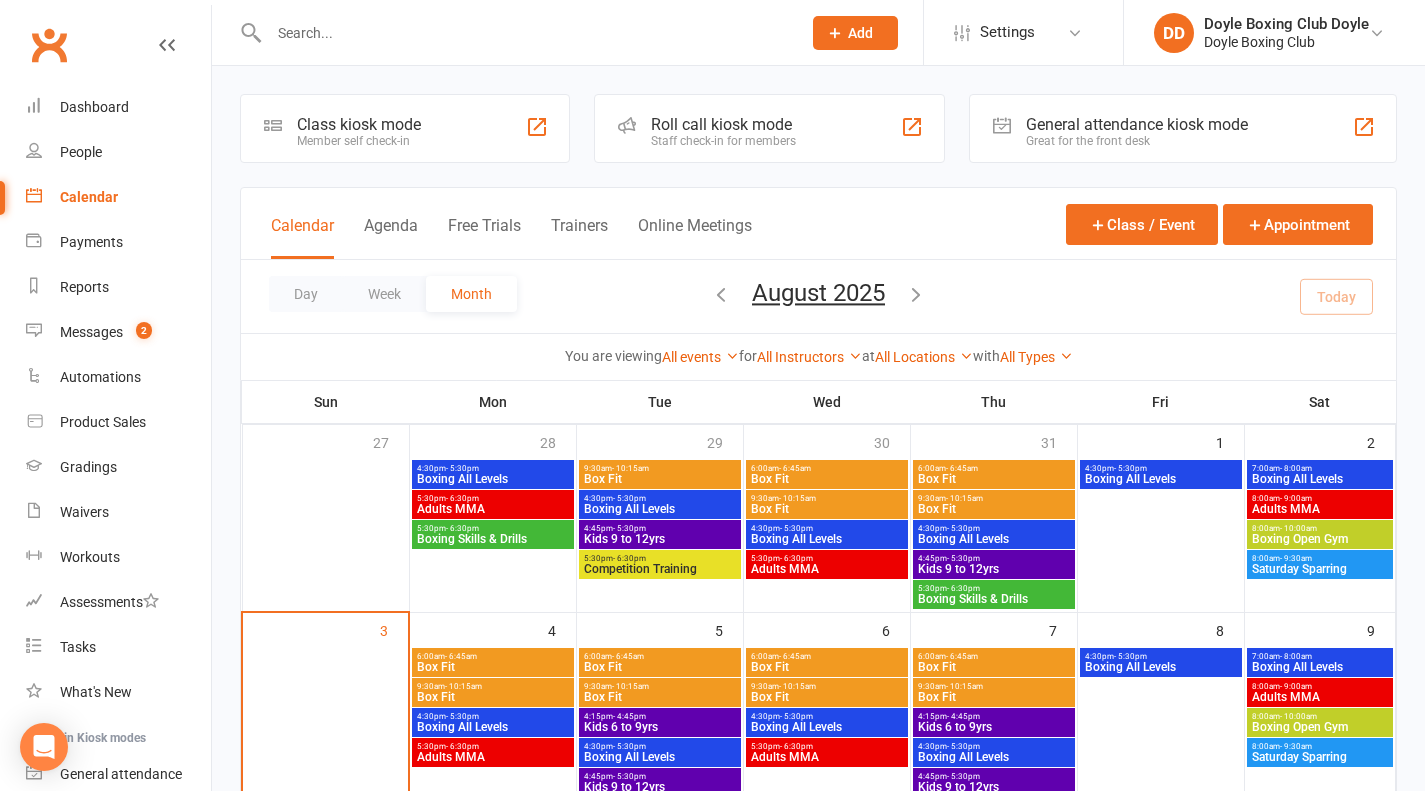 scroll, scrollTop: 0, scrollLeft: 0, axis: both 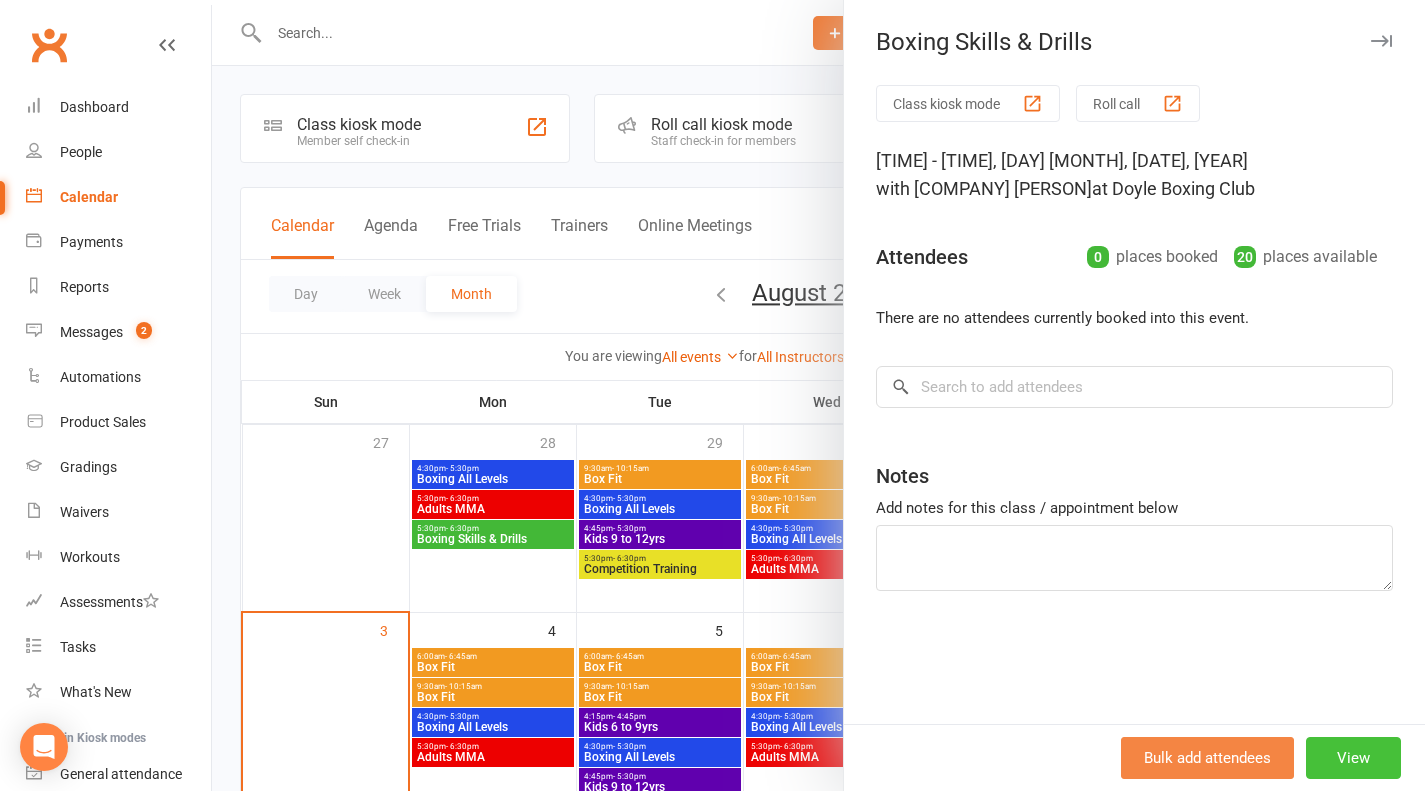 click on "View" at bounding box center (1353, 758) 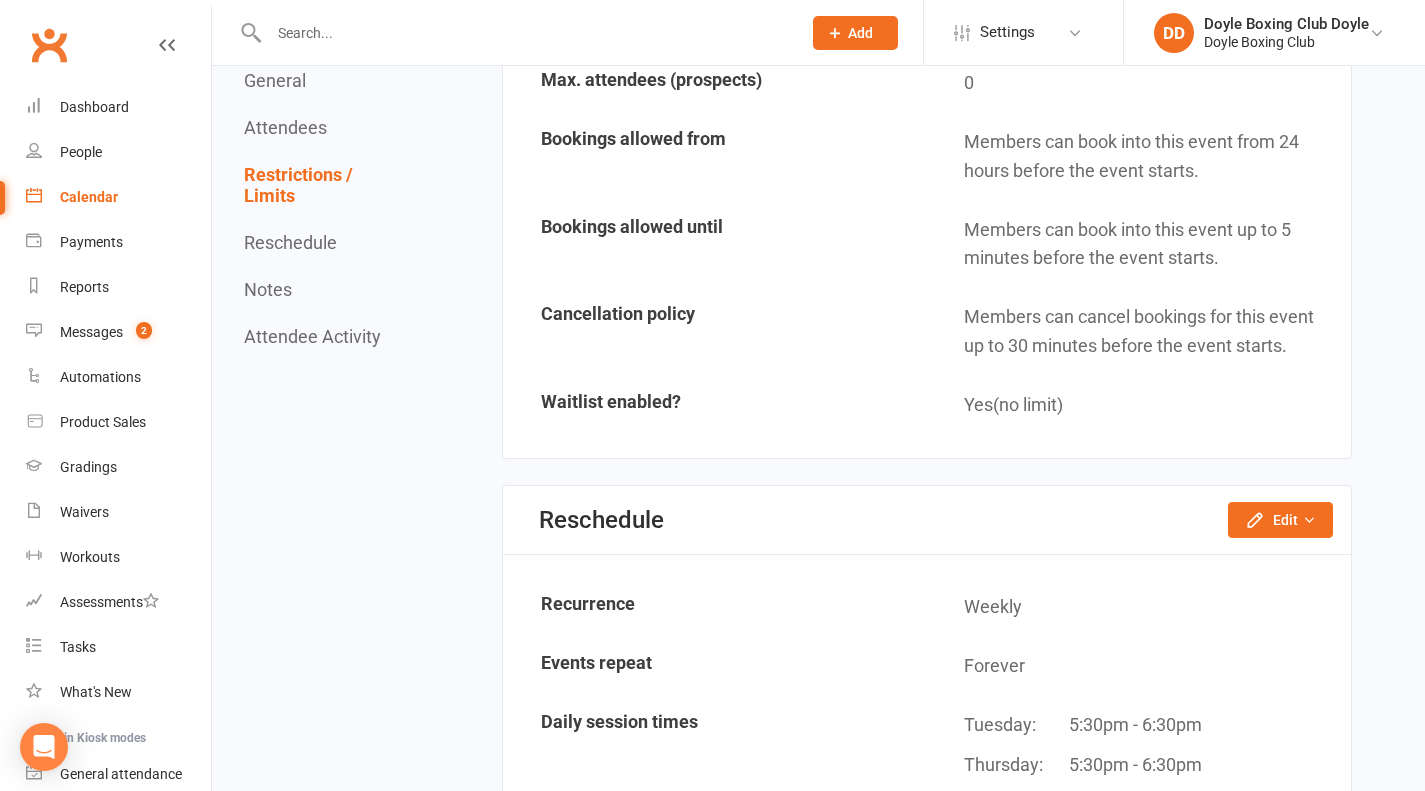 scroll, scrollTop: 2000, scrollLeft: 0, axis: vertical 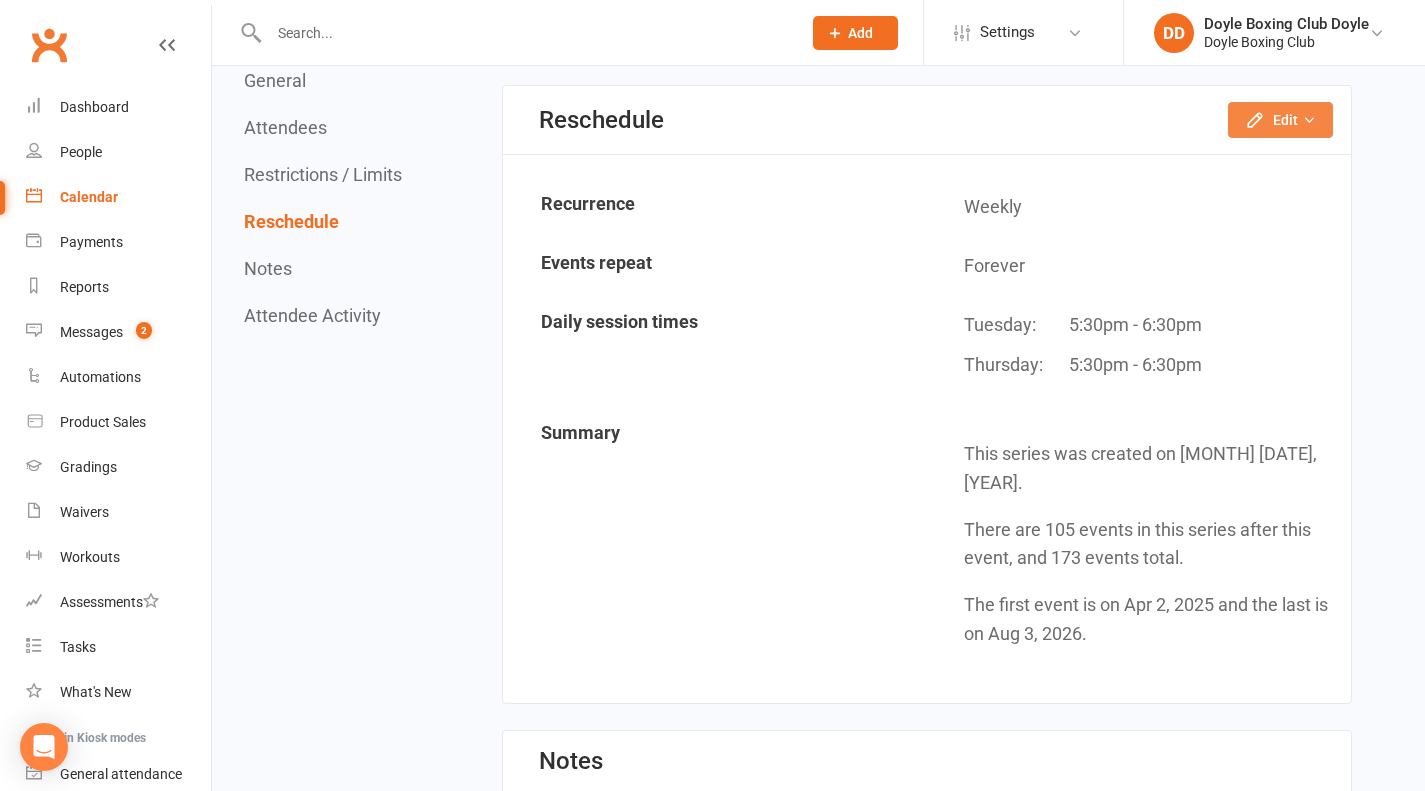 click on "Edit" 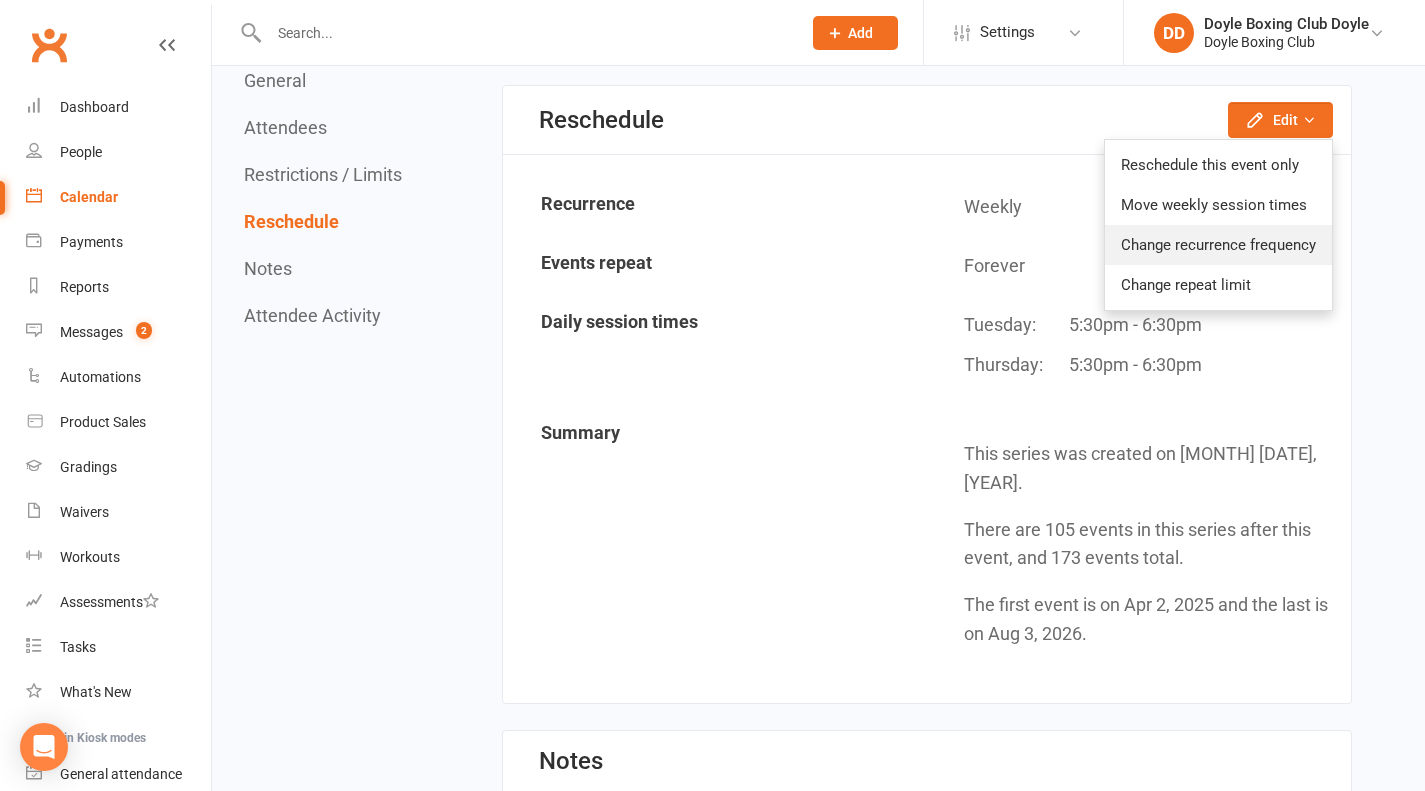 click on "Change recurrence frequency" 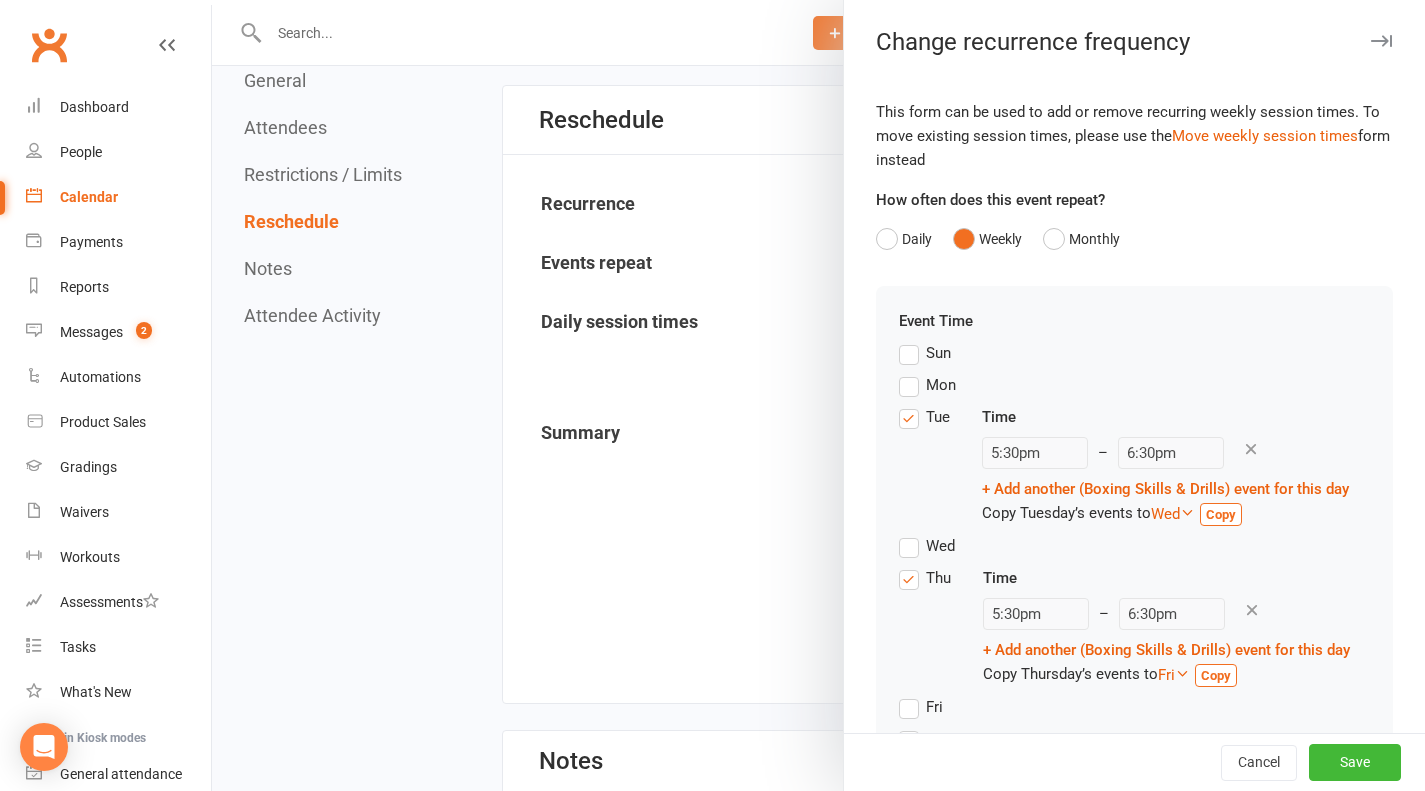 scroll, scrollTop: 113, scrollLeft: 0, axis: vertical 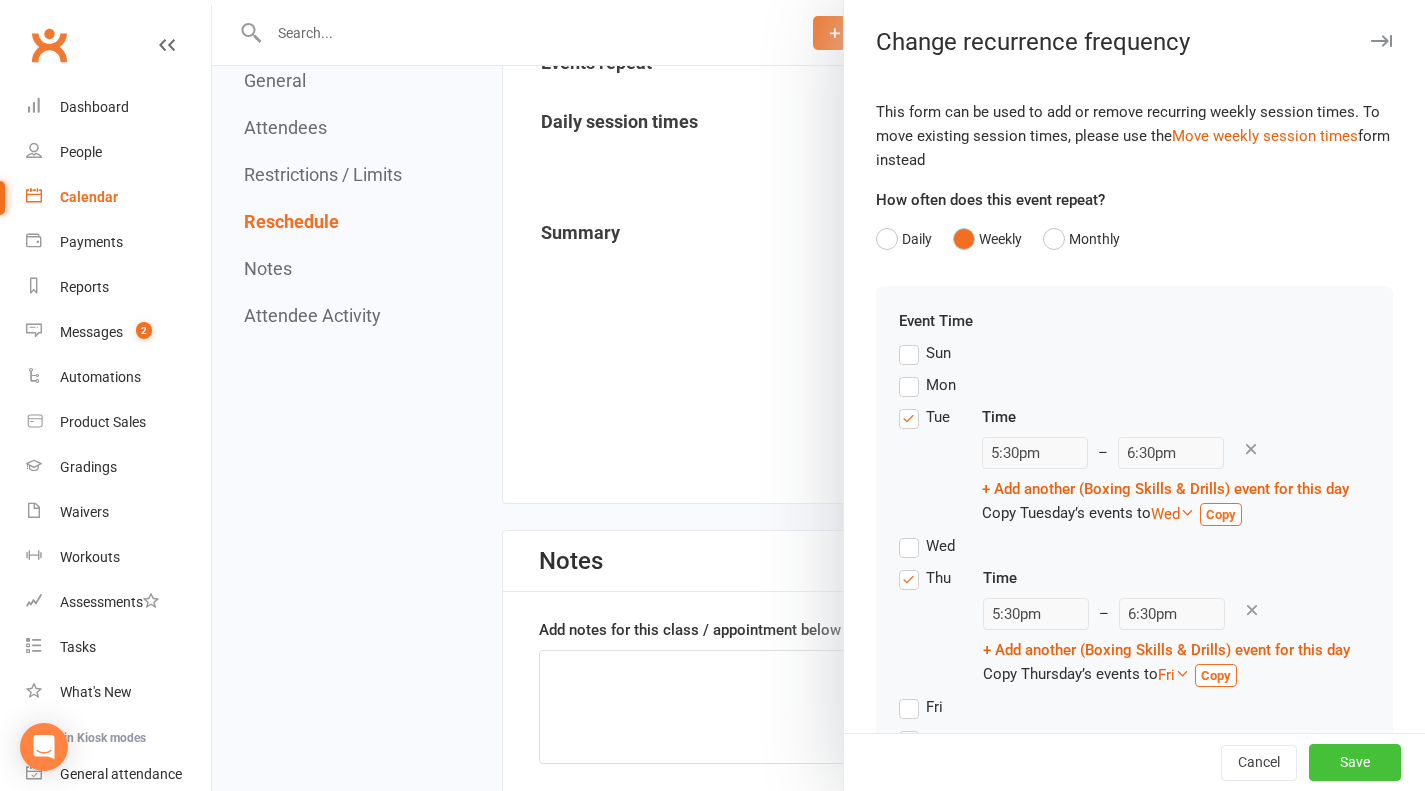 click on "Save" at bounding box center [1355, 763] 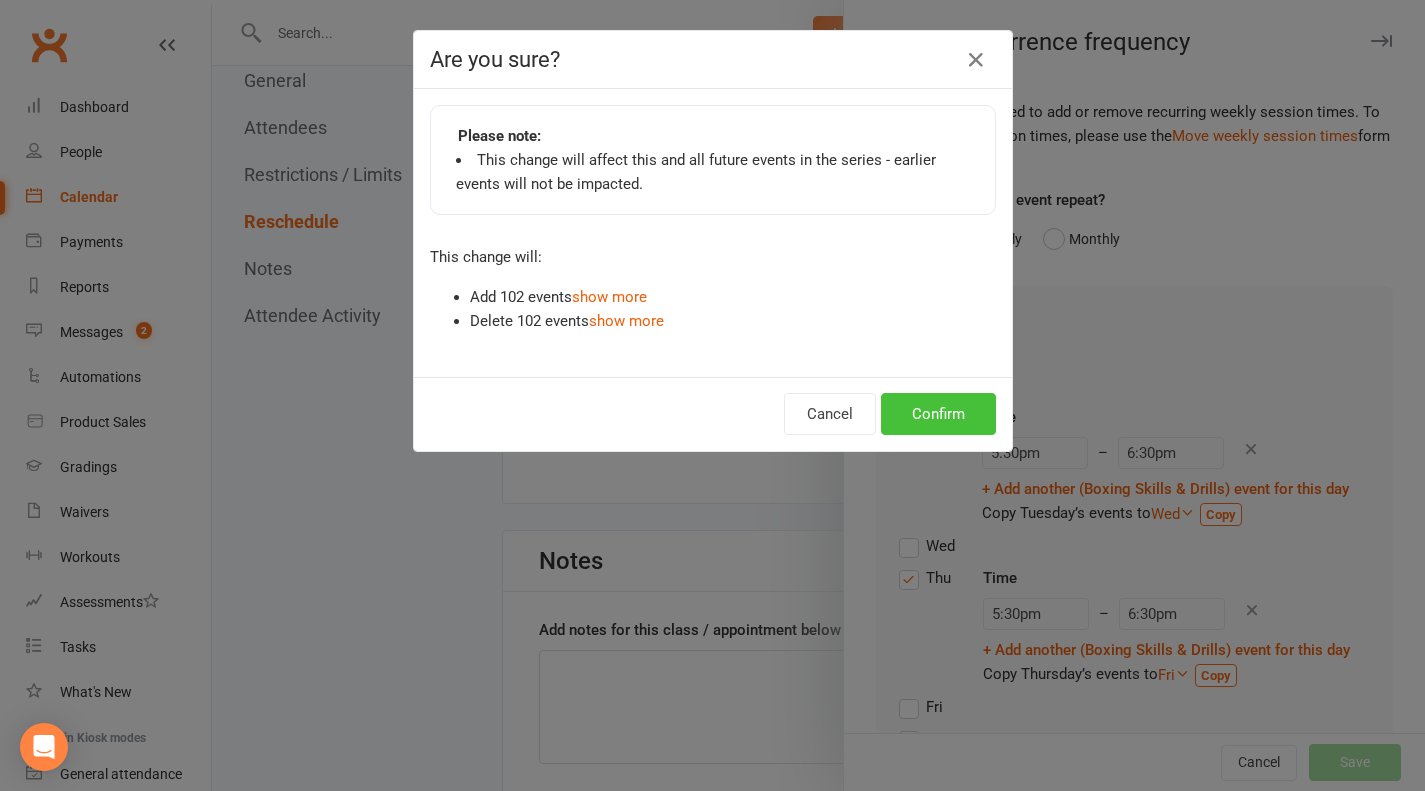 click on "Confirm" at bounding box center (938, 414) 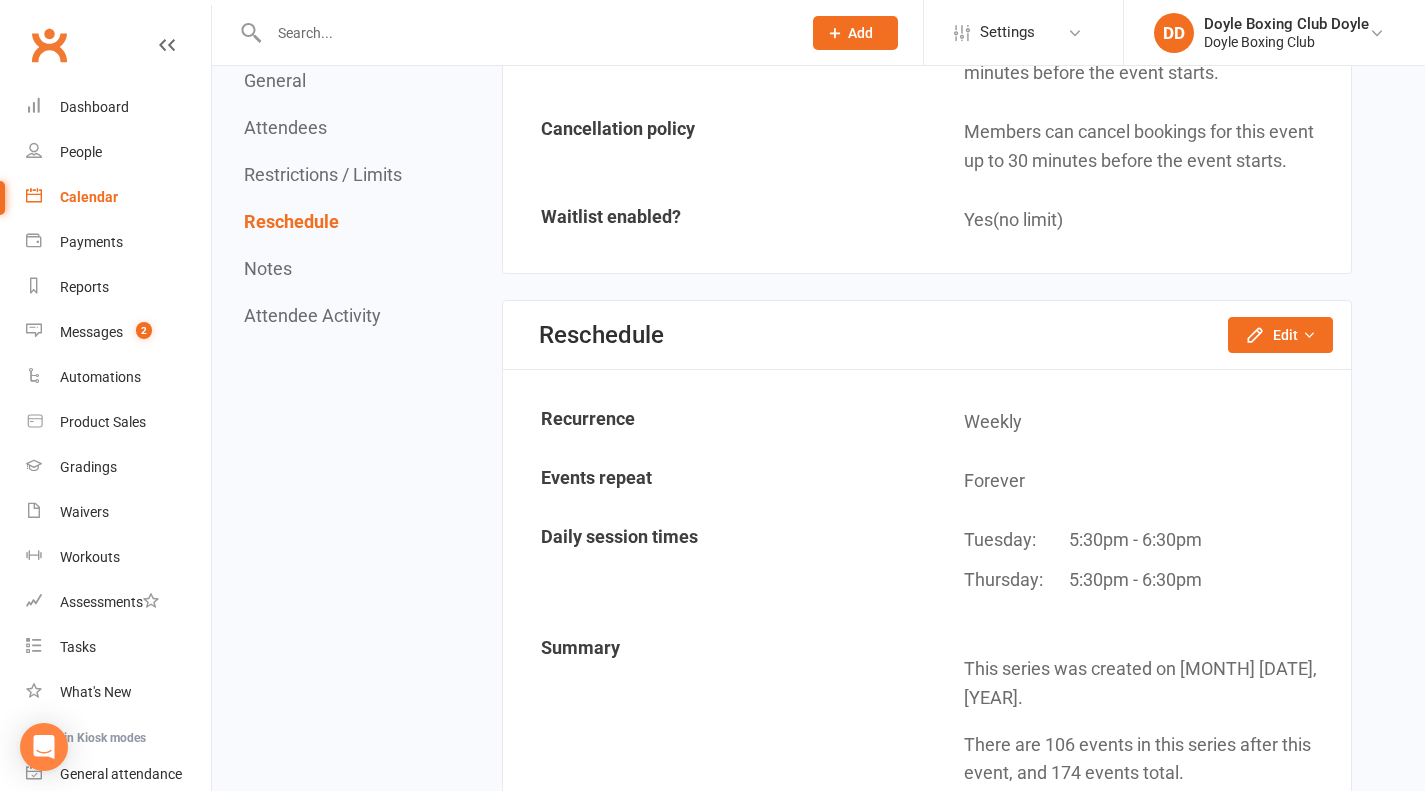 scroll, scrollTop: 1800, scrollLeft: 0, axis: vertical 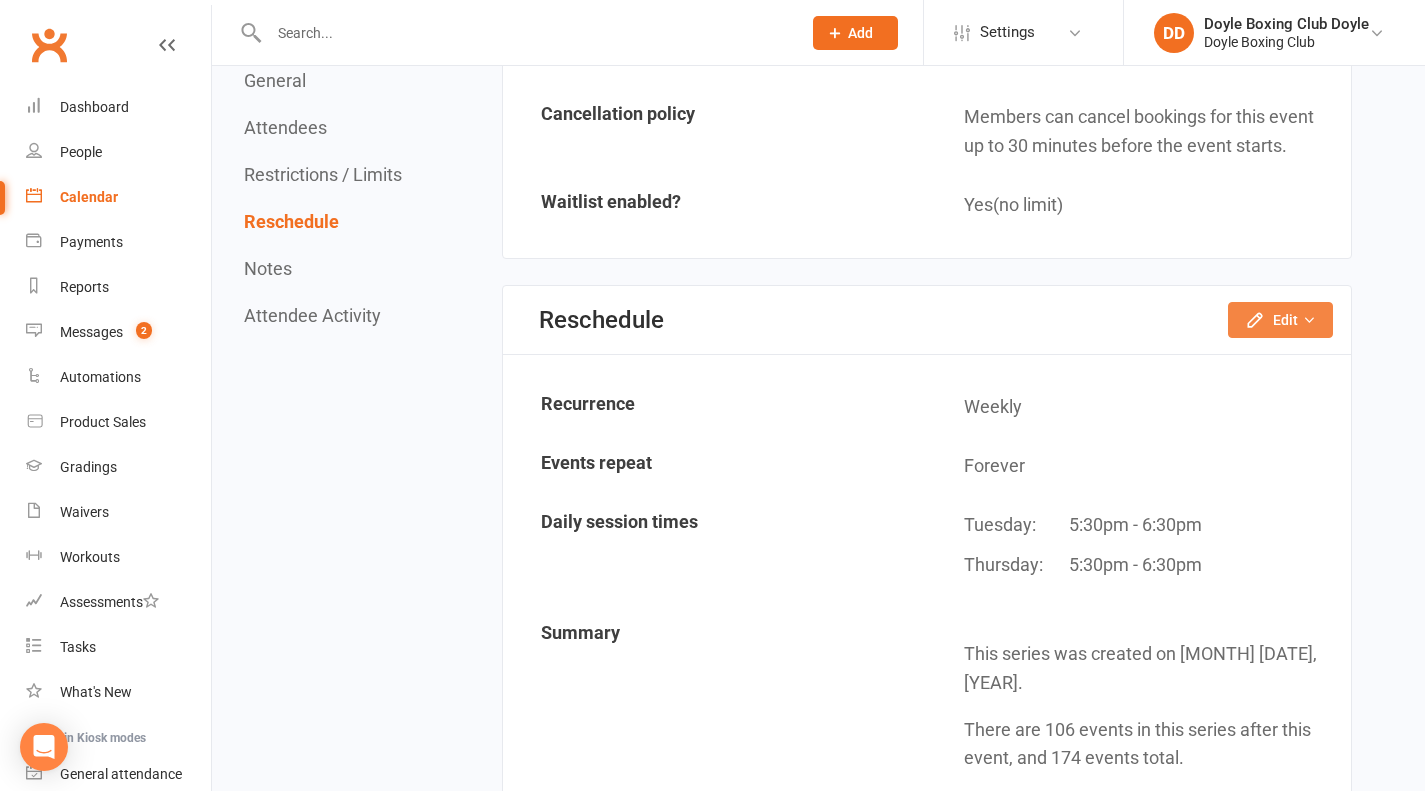 click 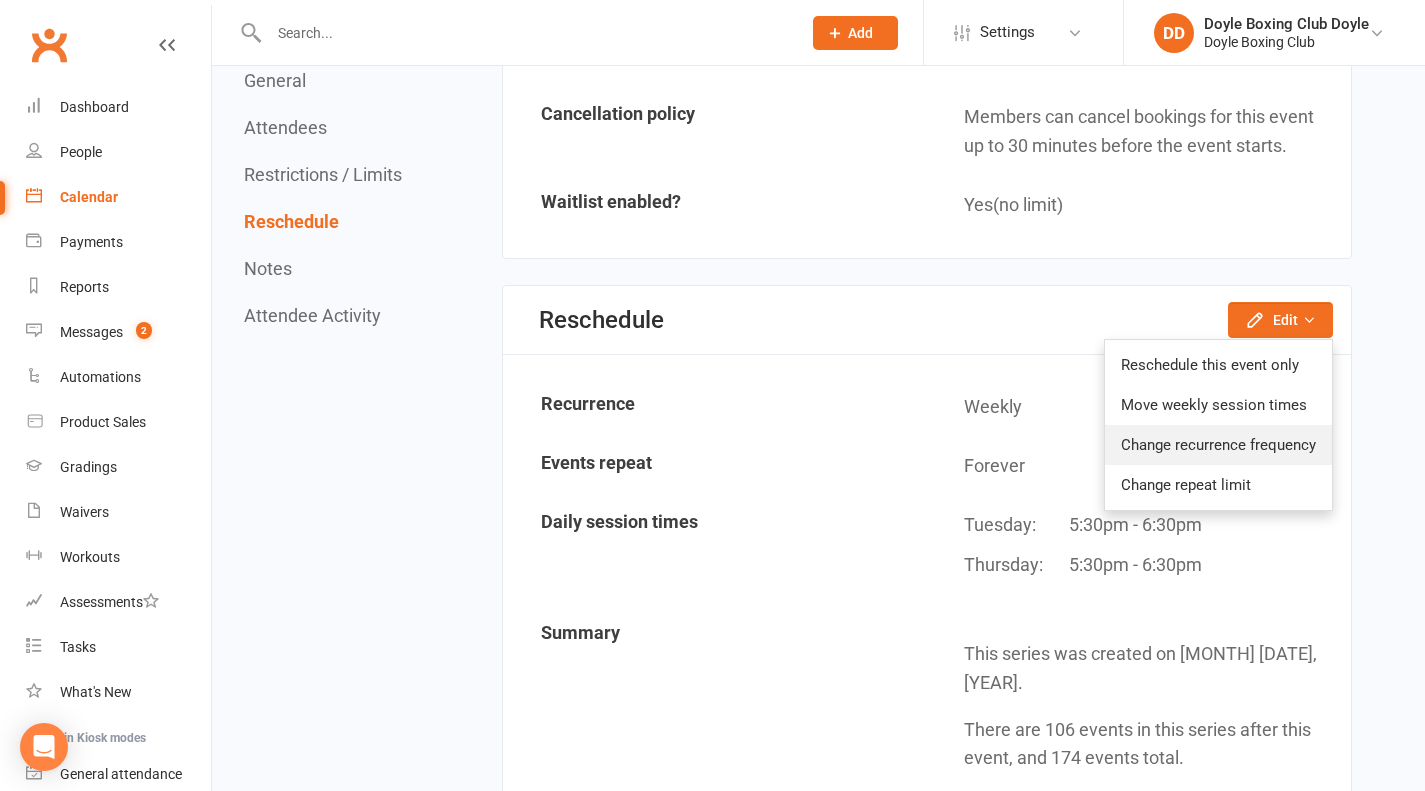 click on "Change recurrence frequency" 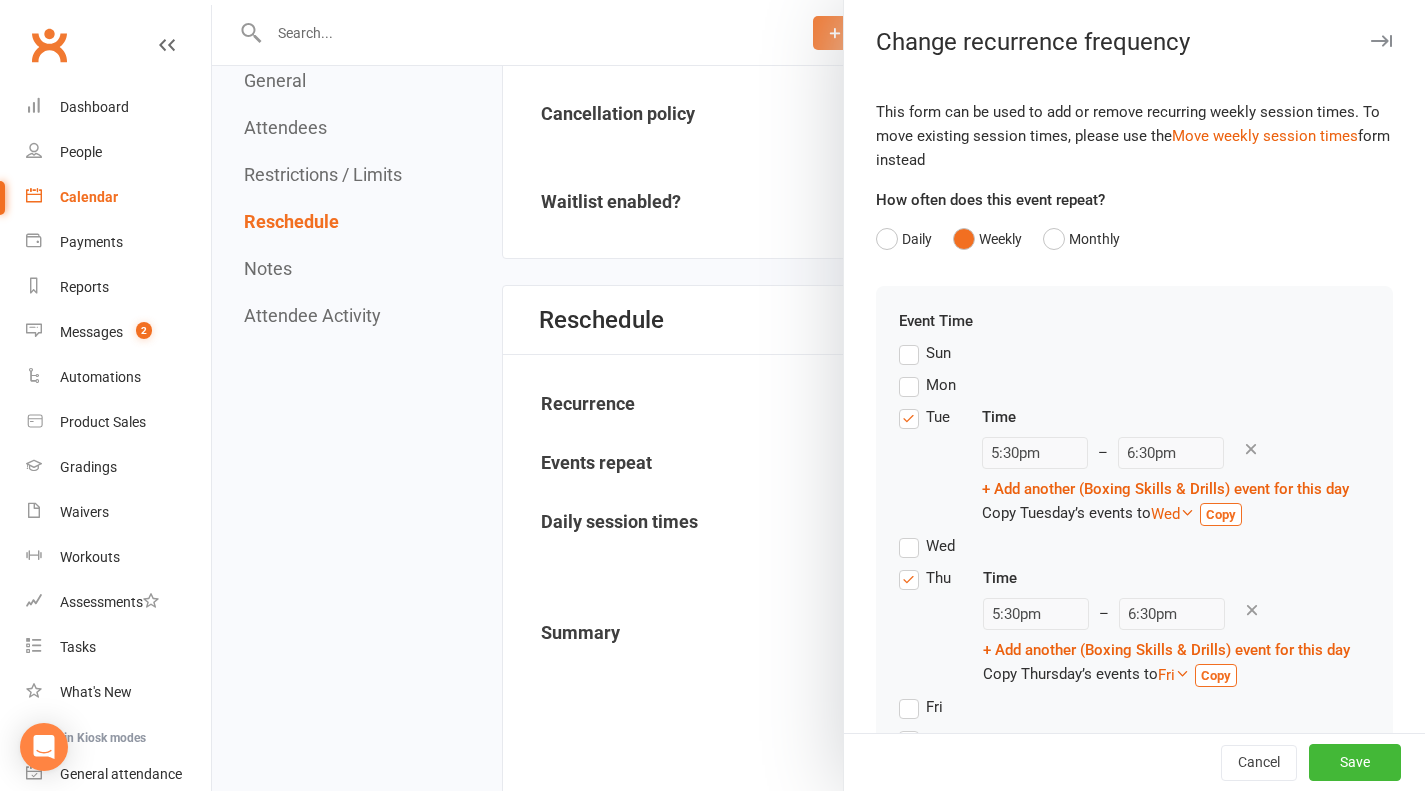 click on "Mon" at bounding box center [927, 385] 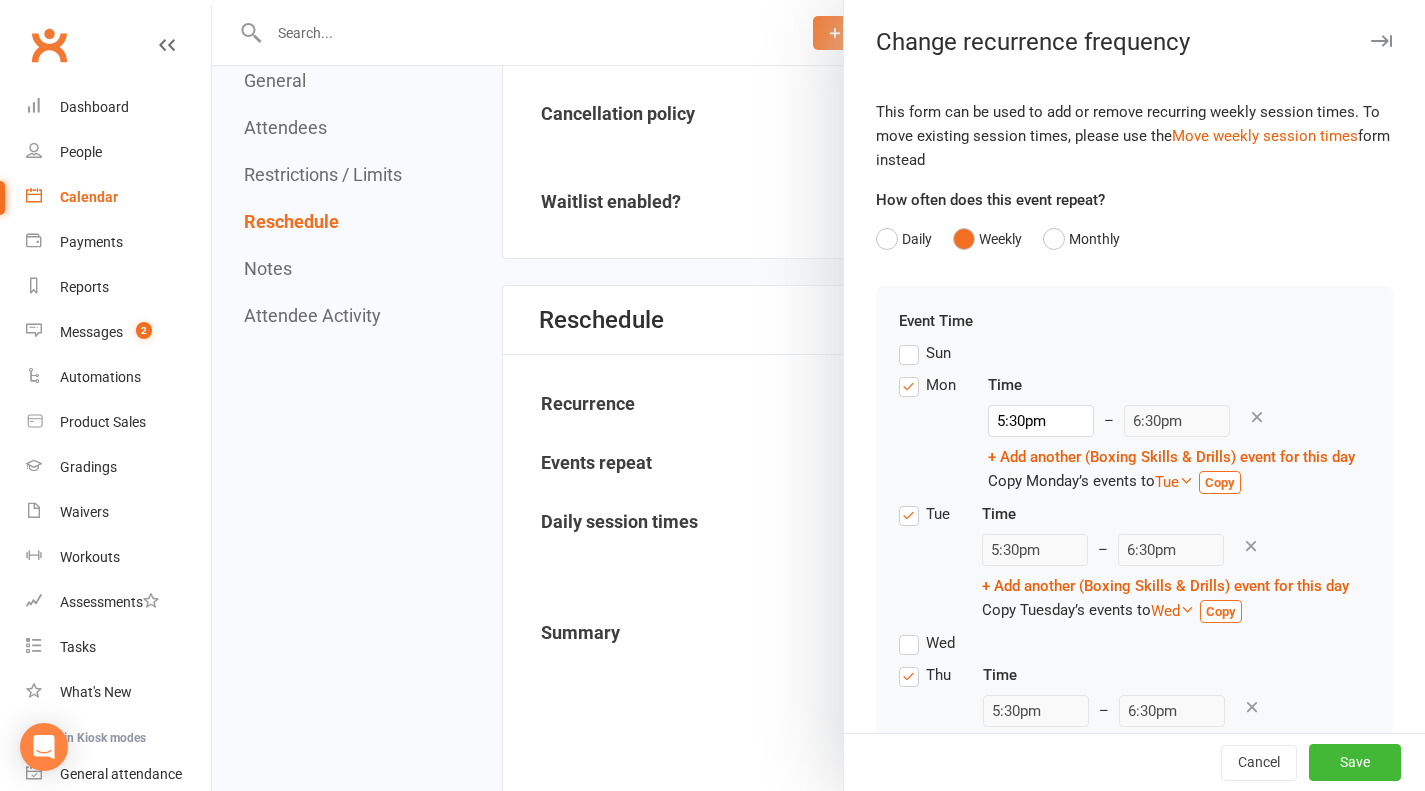 click on "Tue" at bounding box center [924, 514] 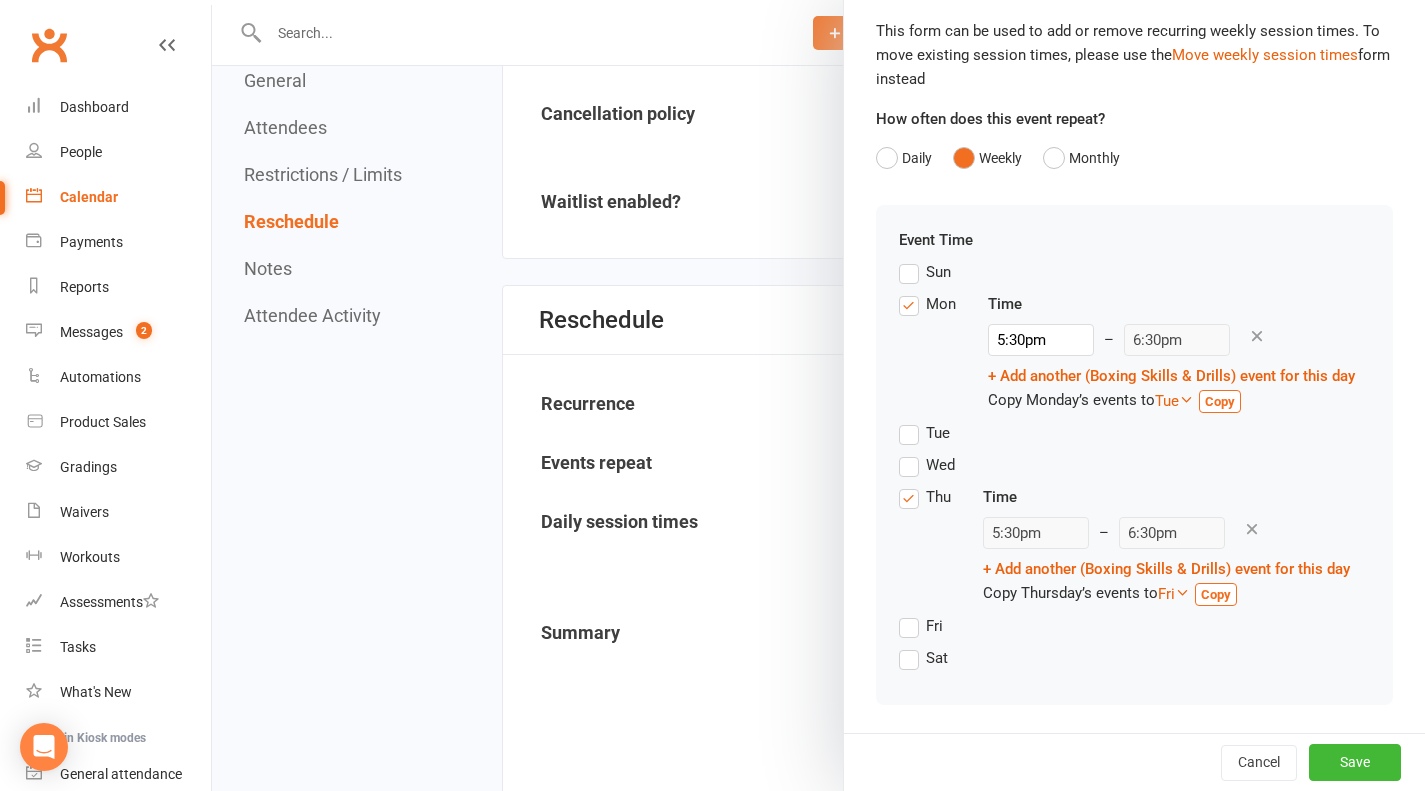scroll, scrollTop: 145, scrollLeft: 0, axis: vertical 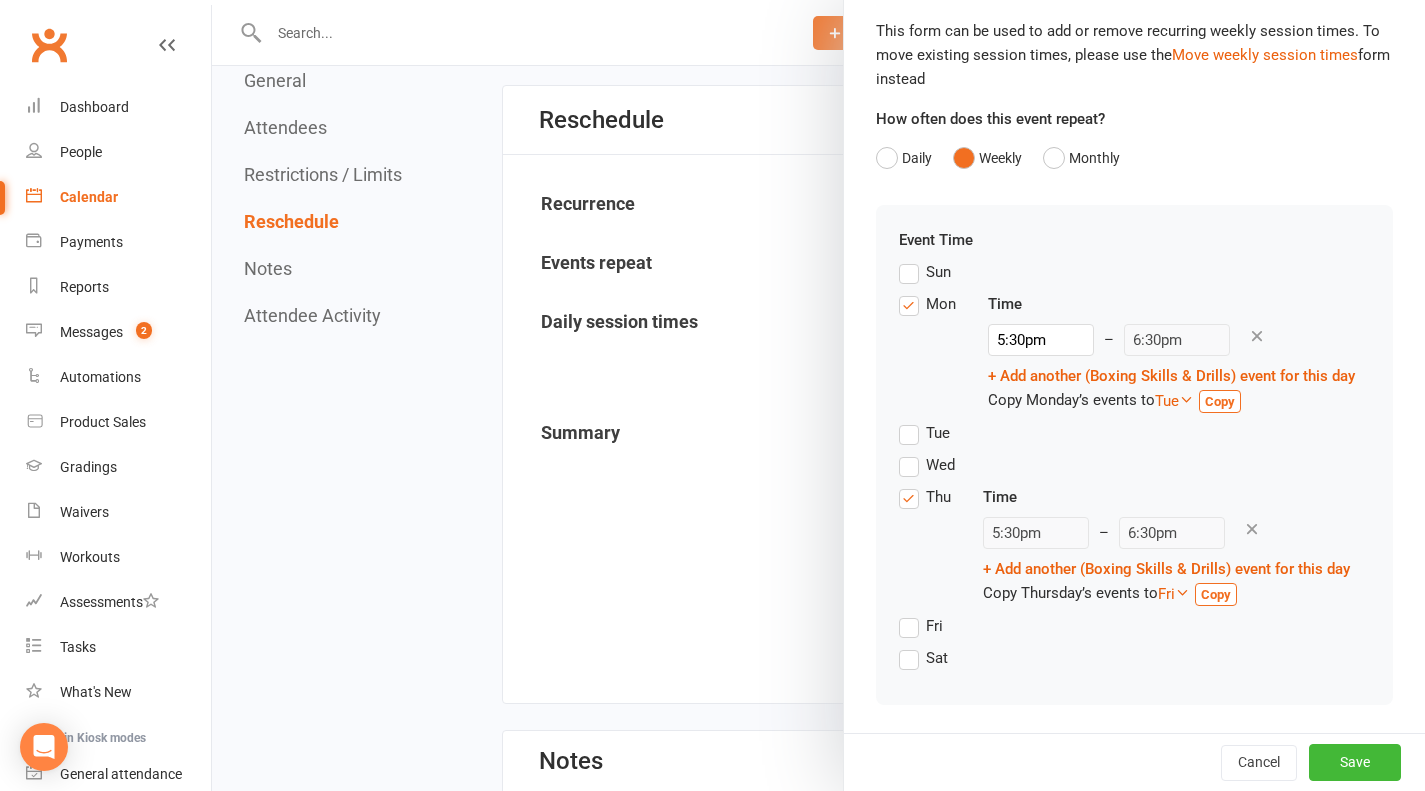 click on "Thu" at bounding box center (925, 497) 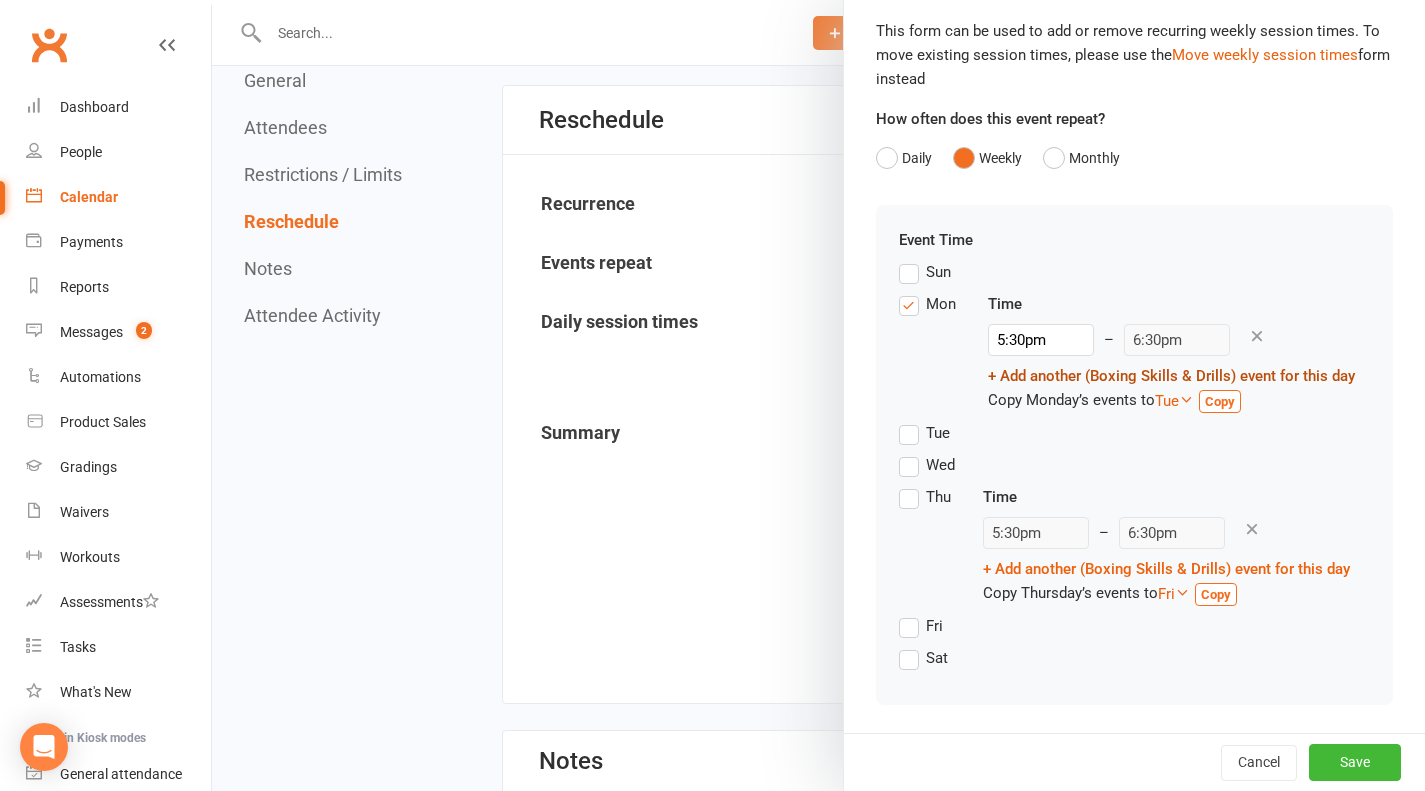 scroll, scrollTop: 16, scrollLeft: 0, axis: vertical 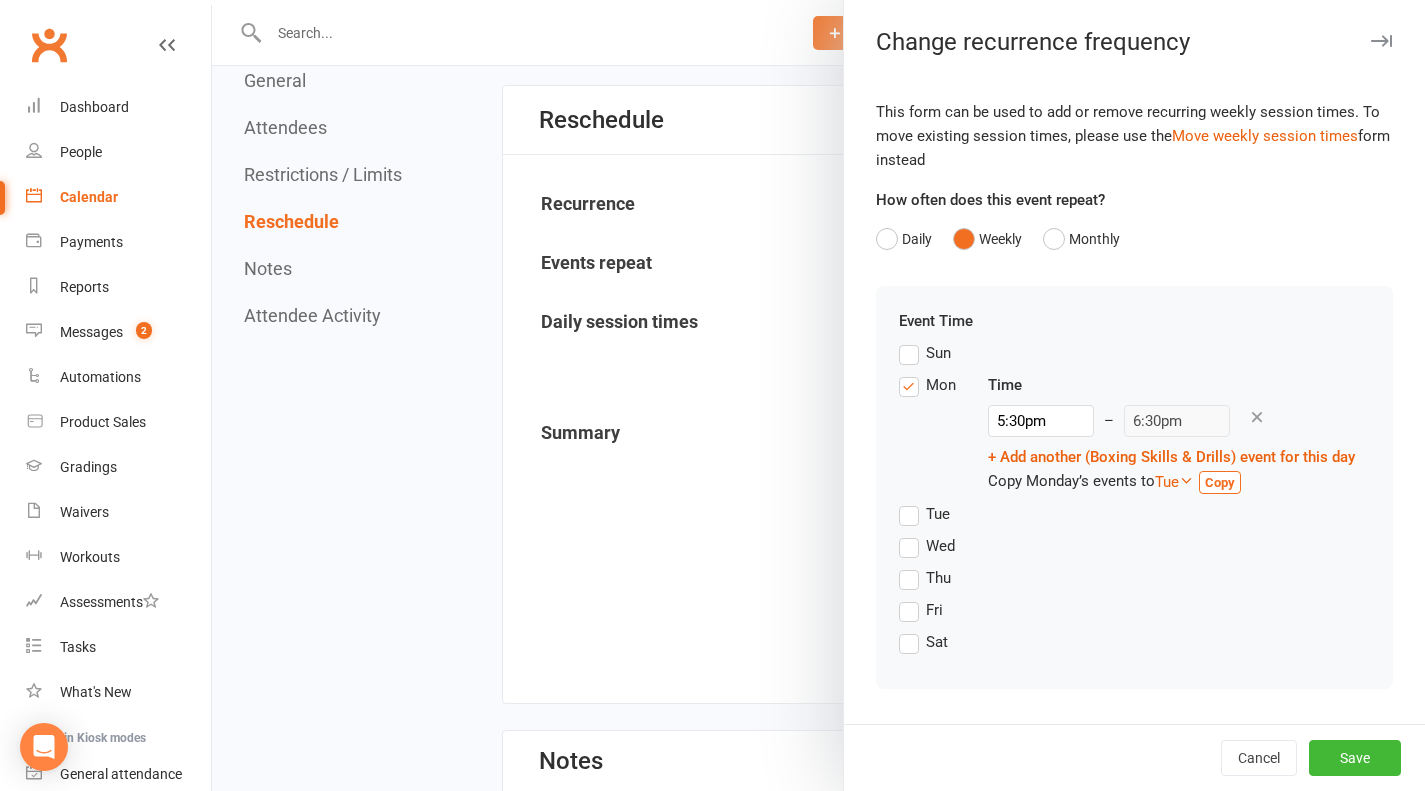click on "Wed" at bounding box center (927, 546) 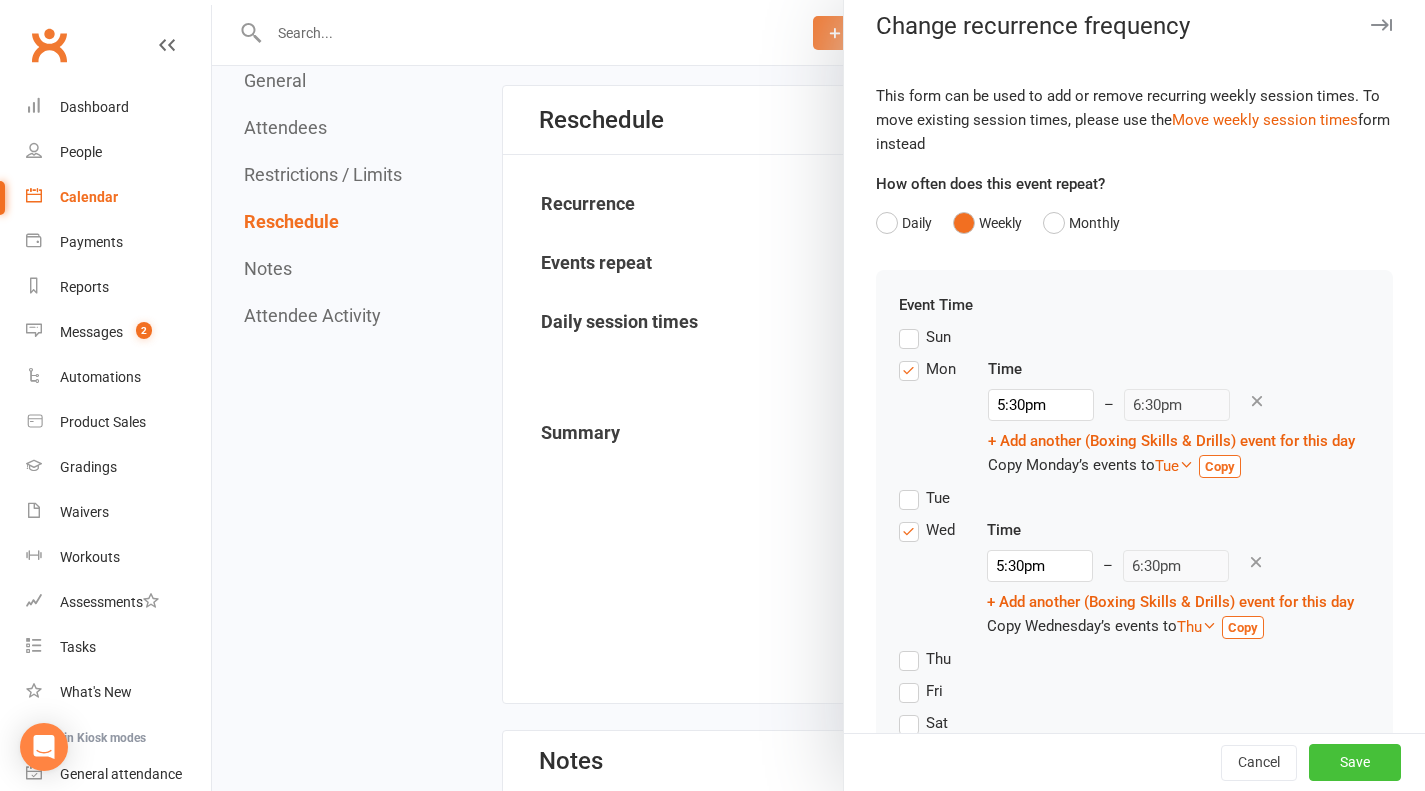 click on "Save" at bounding box center [1355, 763] 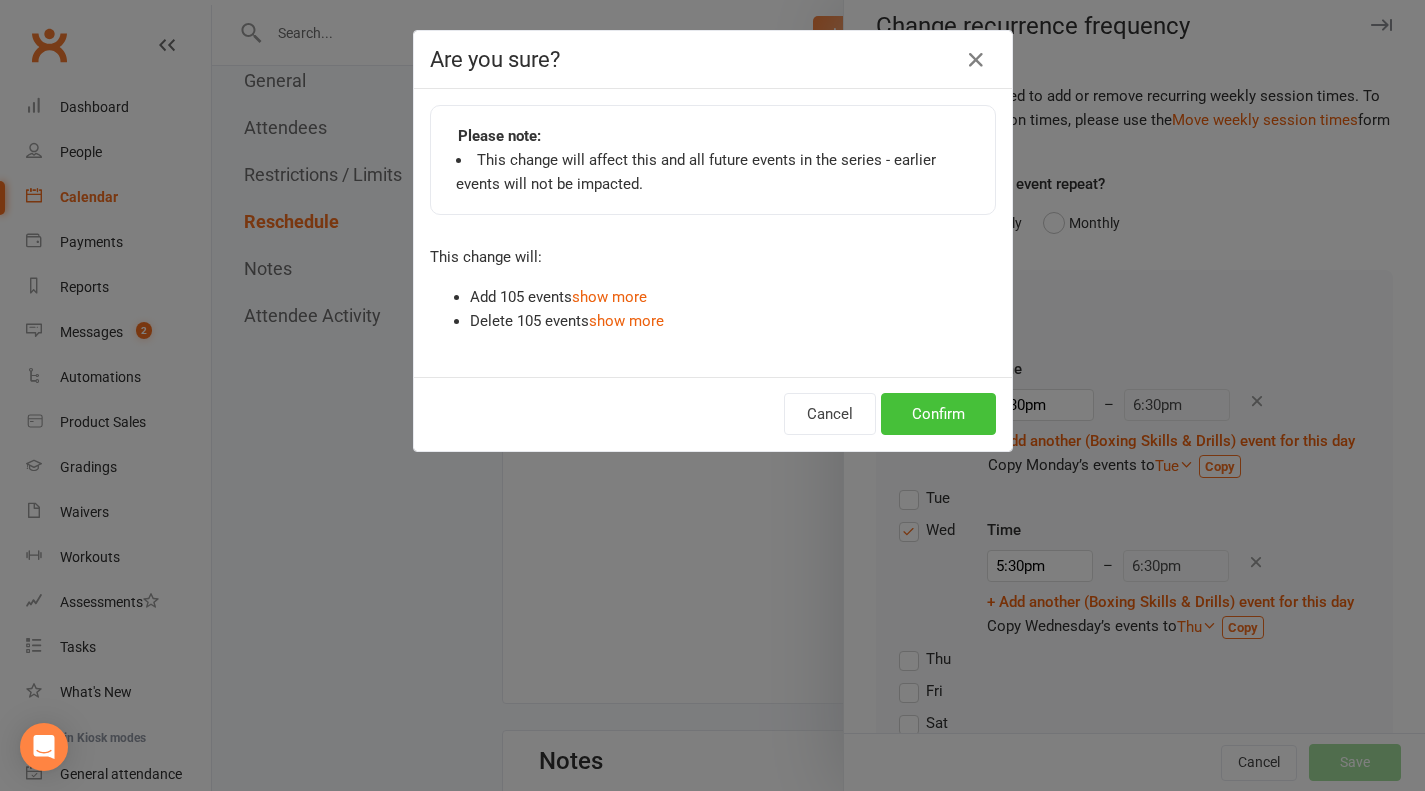 click on "Confirm" at bounding box center [938, 414] 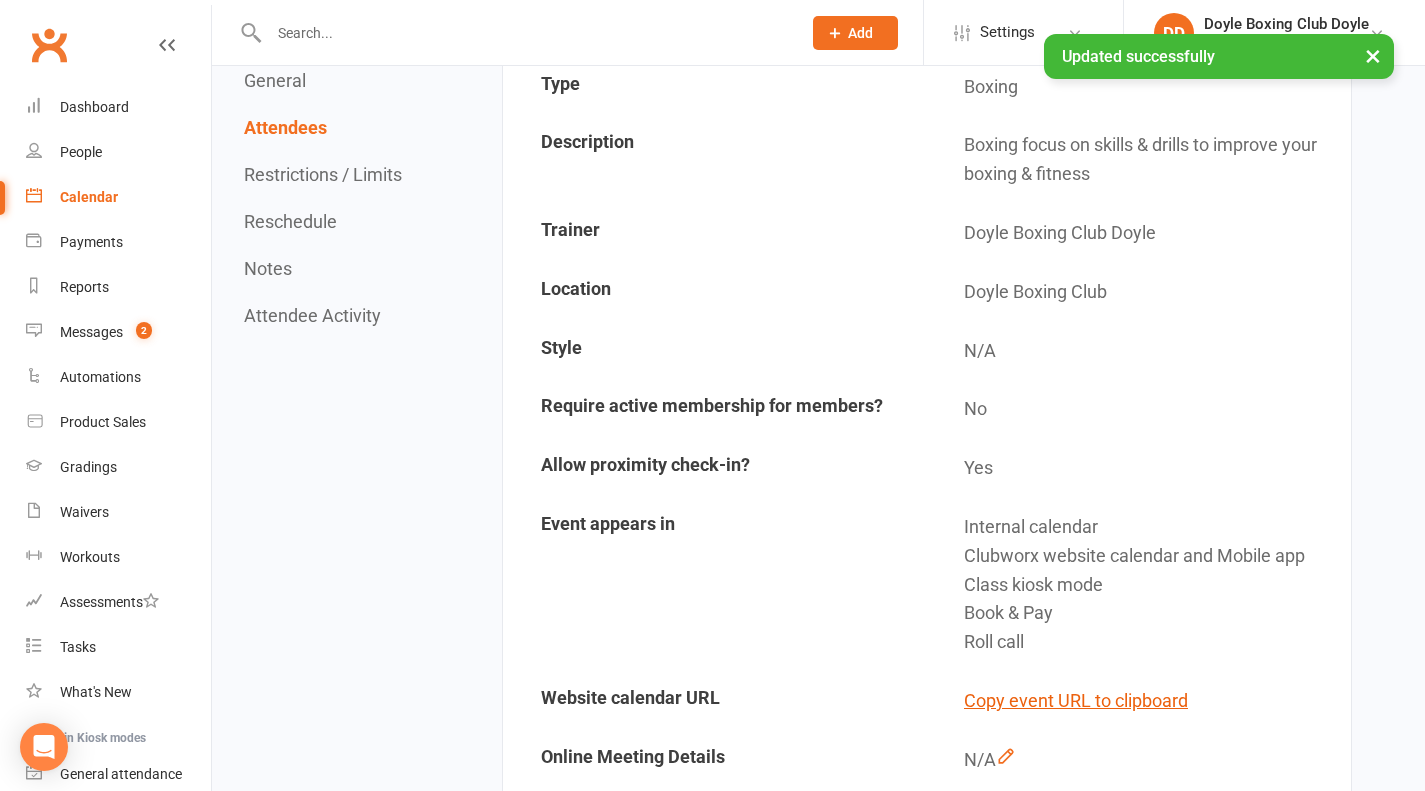 scroll, scrollTop: 0, scrollLeft: 0, axis: both 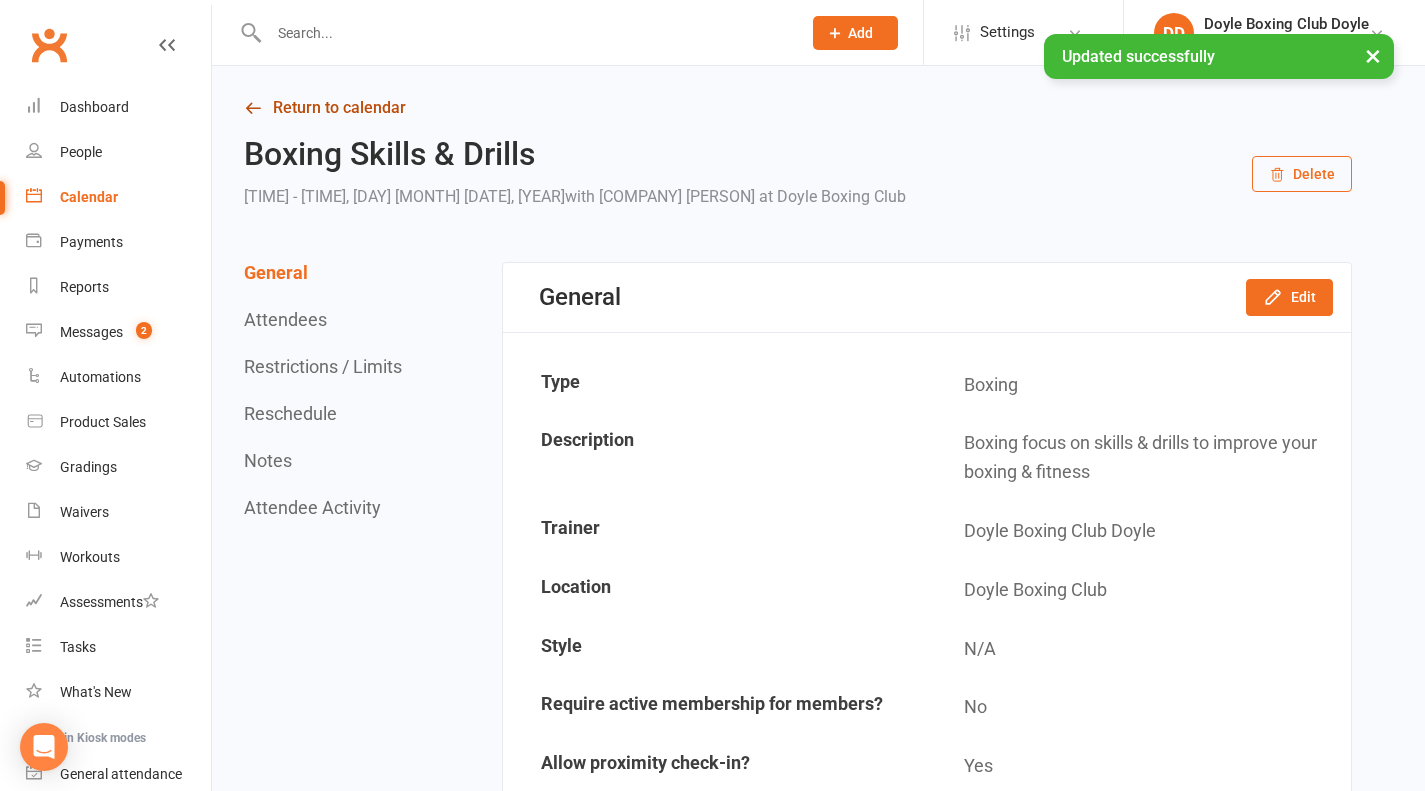 click on "Return to calendar" at bounding box center (798, 108) 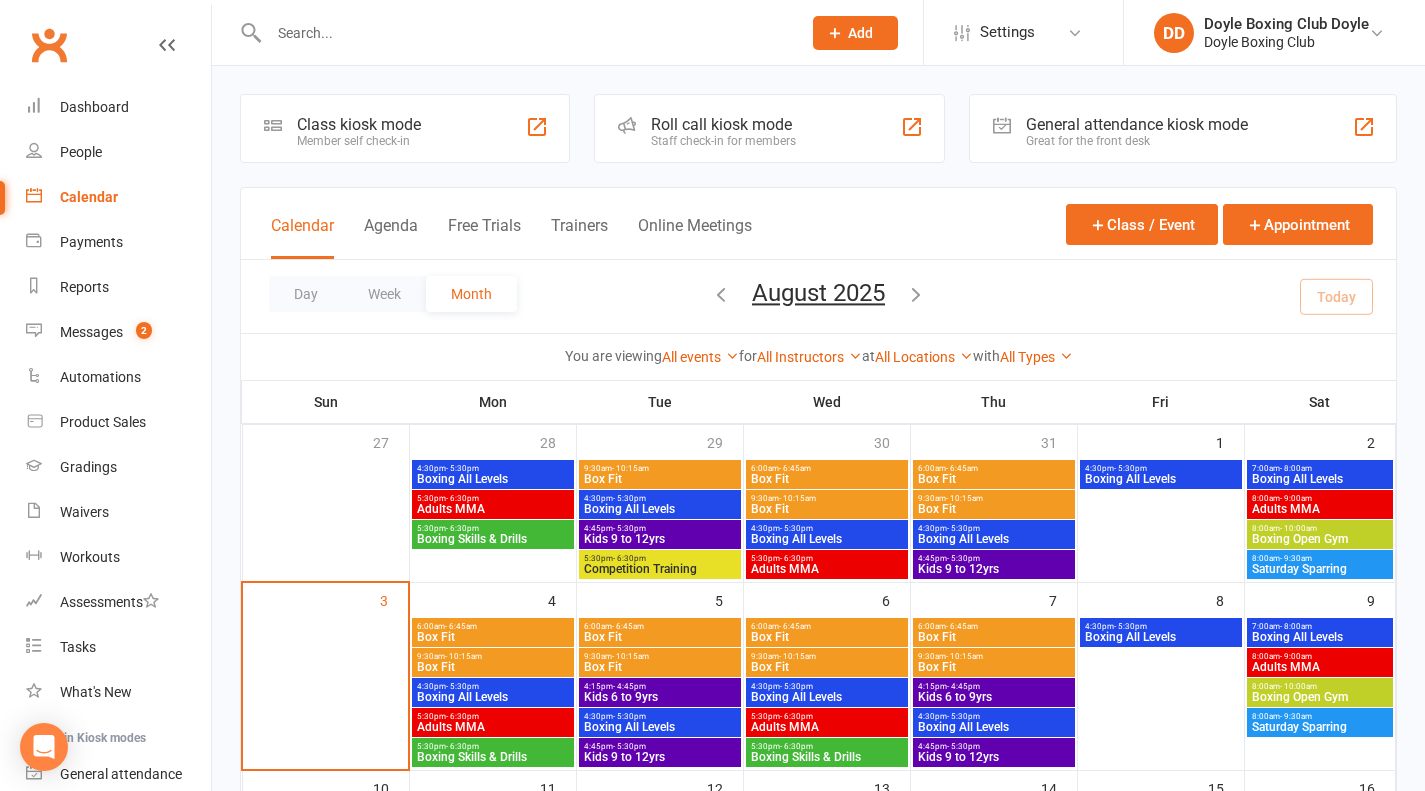scroll, scrollTop: 200, scrollLeft: 0, axis: vertical 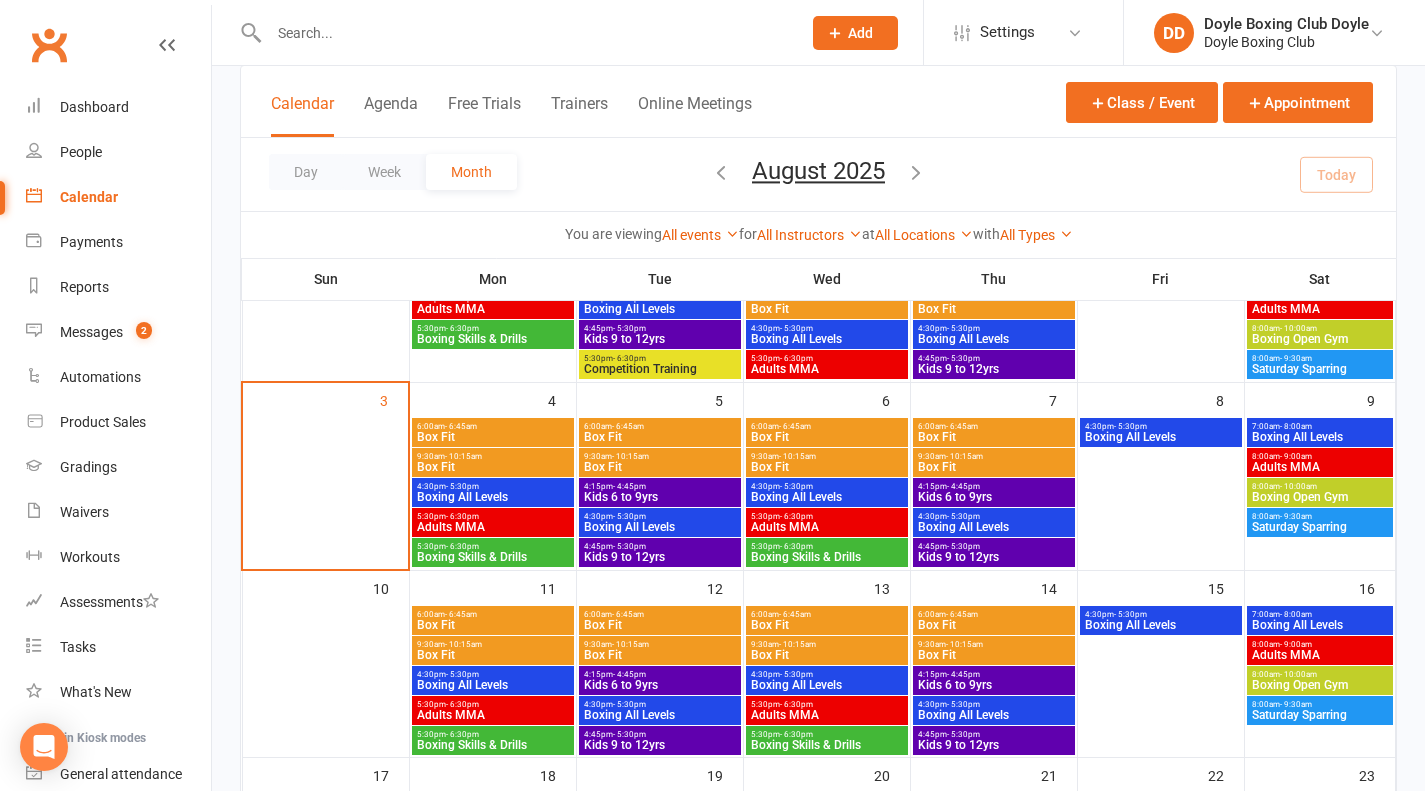 click on "Competition Training" at bounding box center [660, 369] 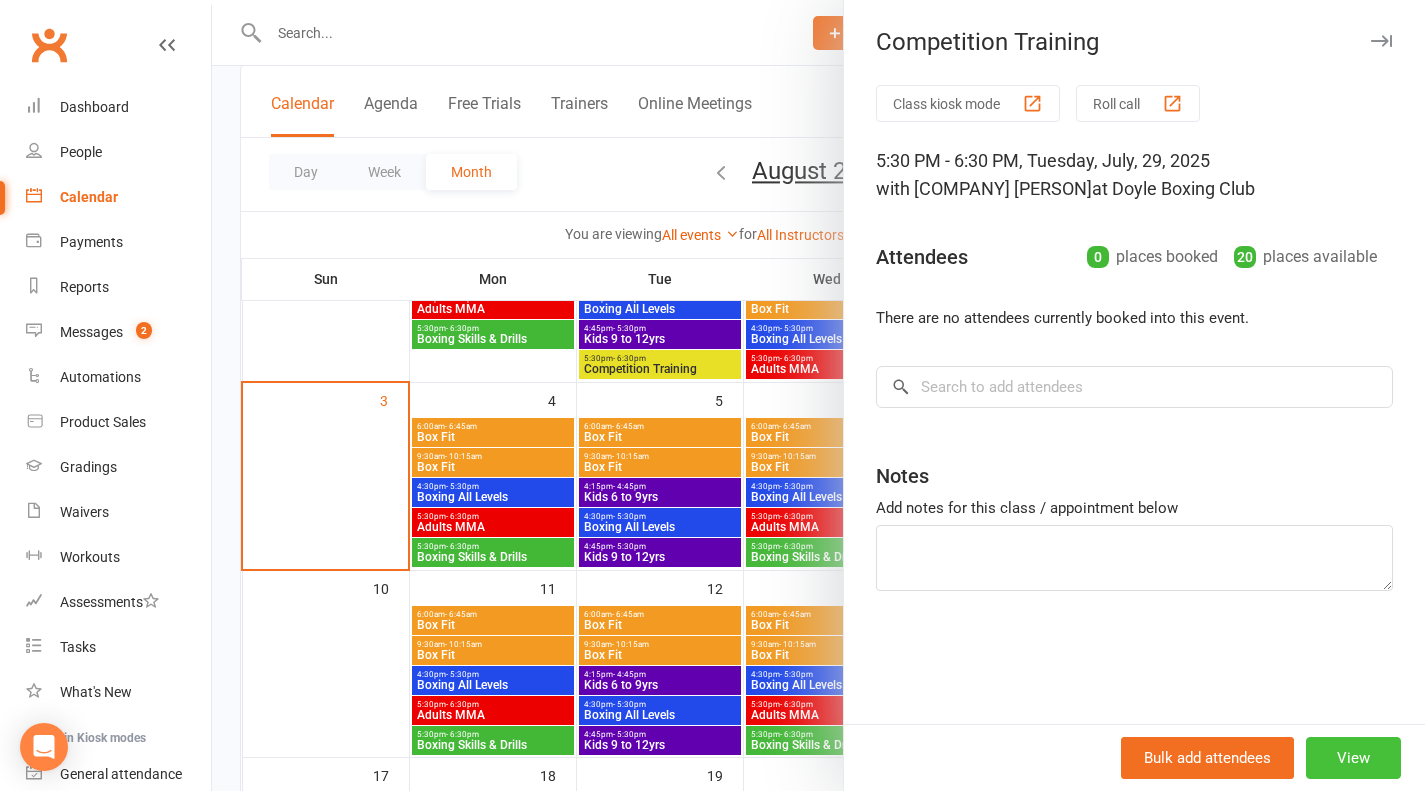 click on "View" at bounding box center [1353, 758] 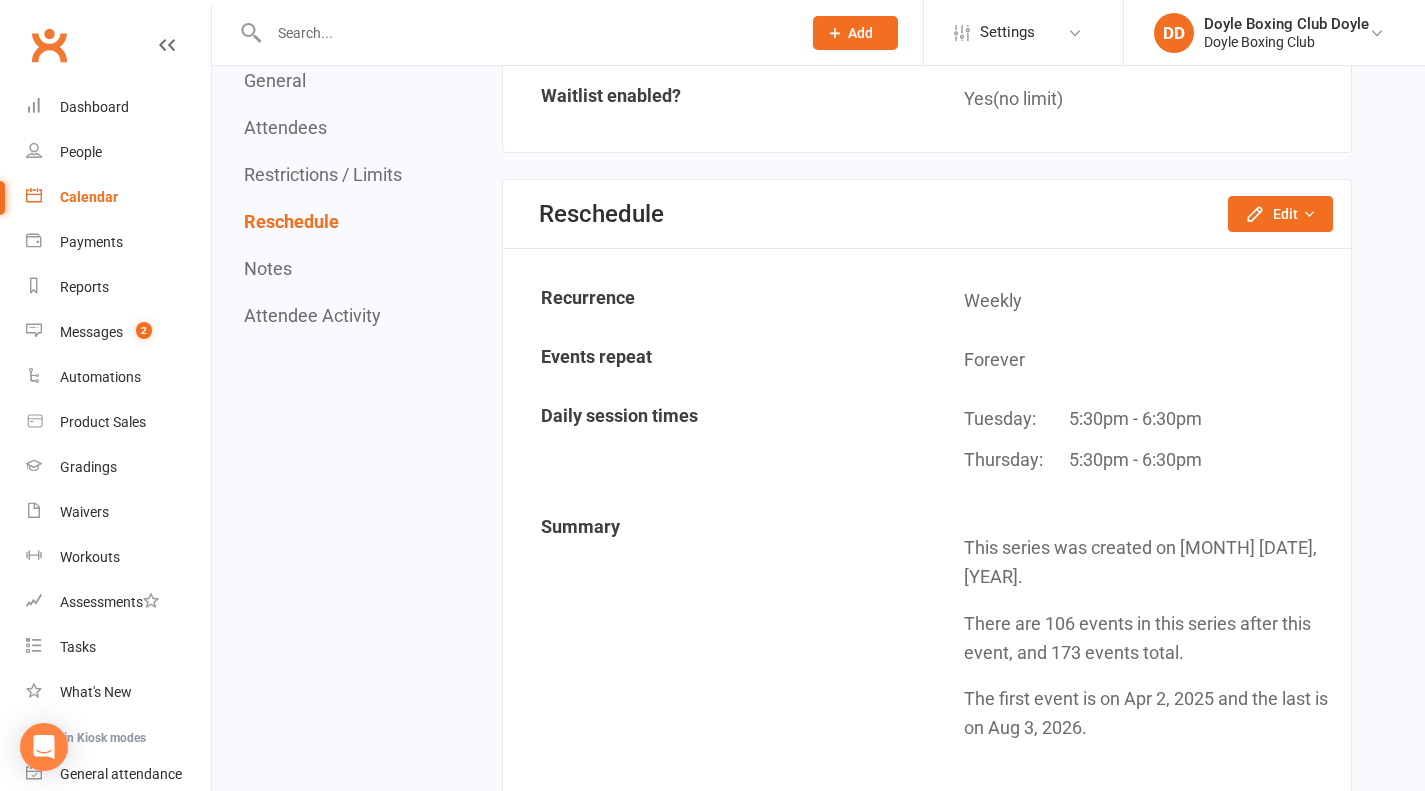 scroll, scrollTop: 1677, scrollLeft: 0, axis: vertical 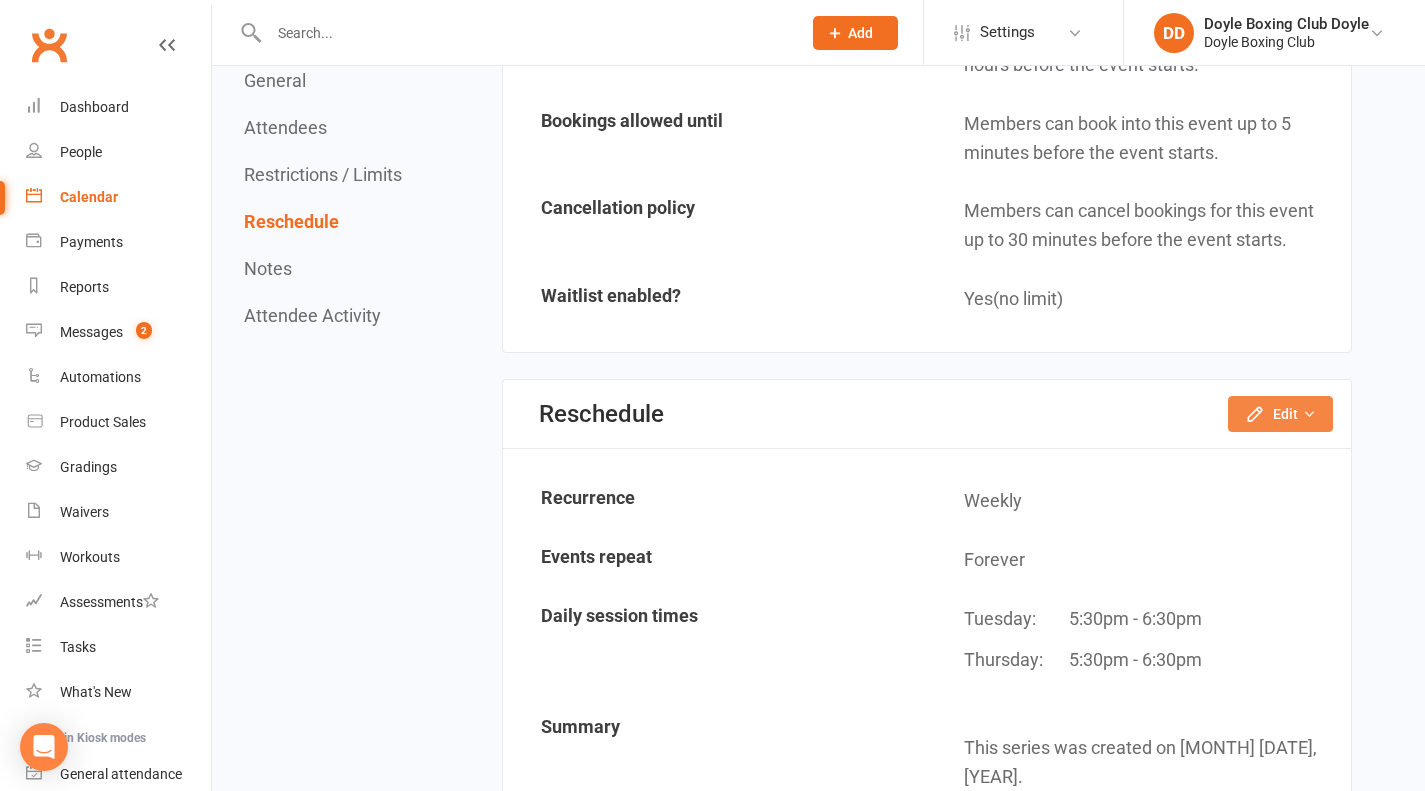 click on "Edit" 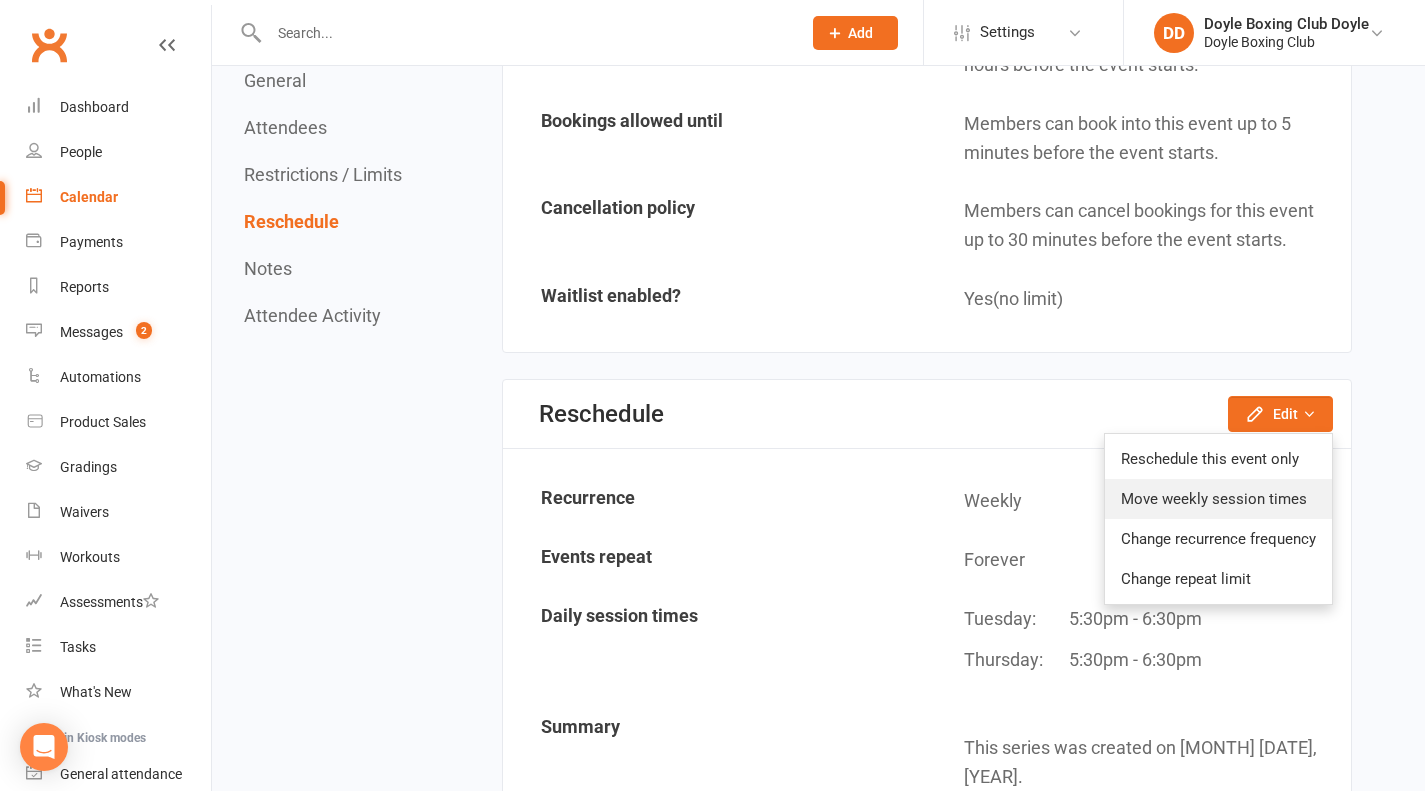 click on "Move weekly session times" 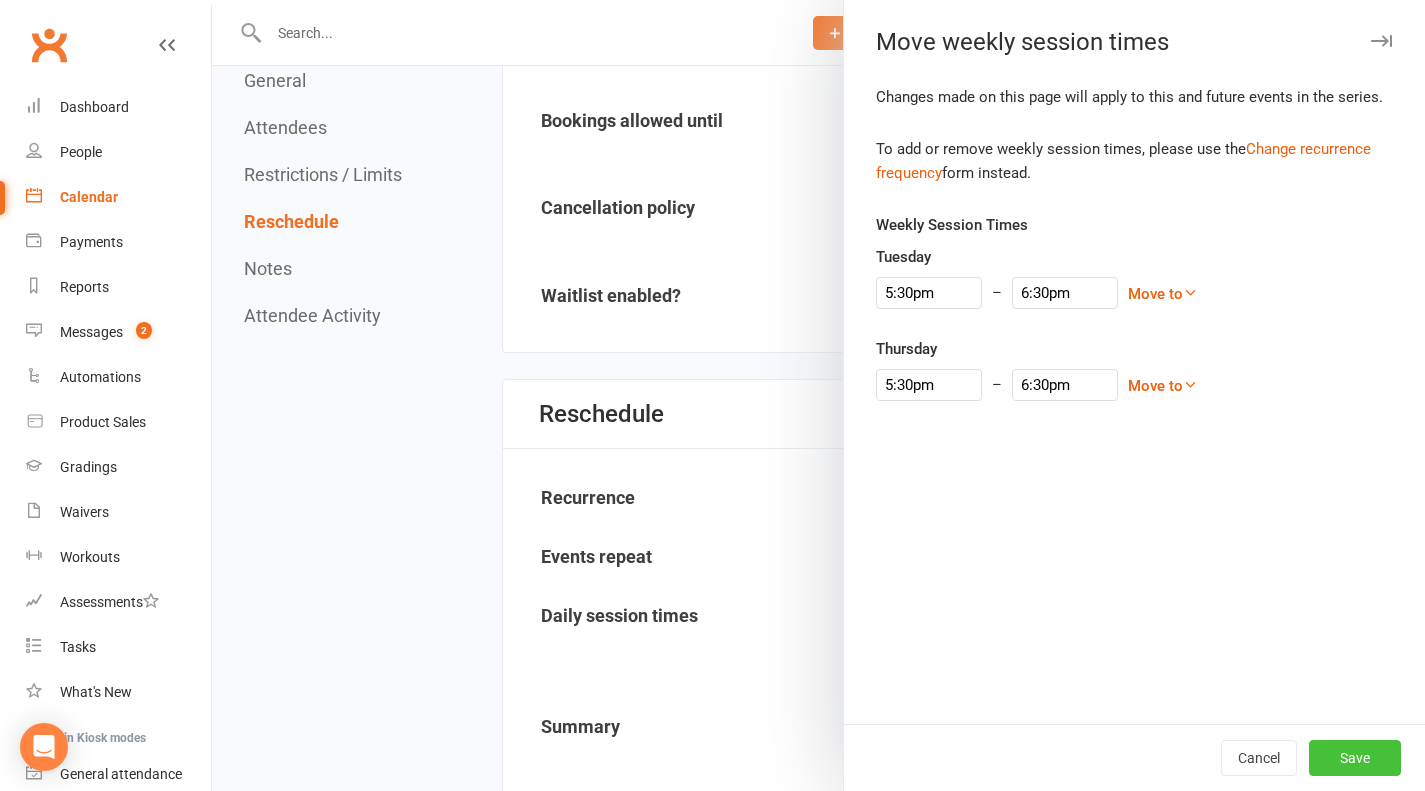 click on "Save" at bounding box center (1355, 758) 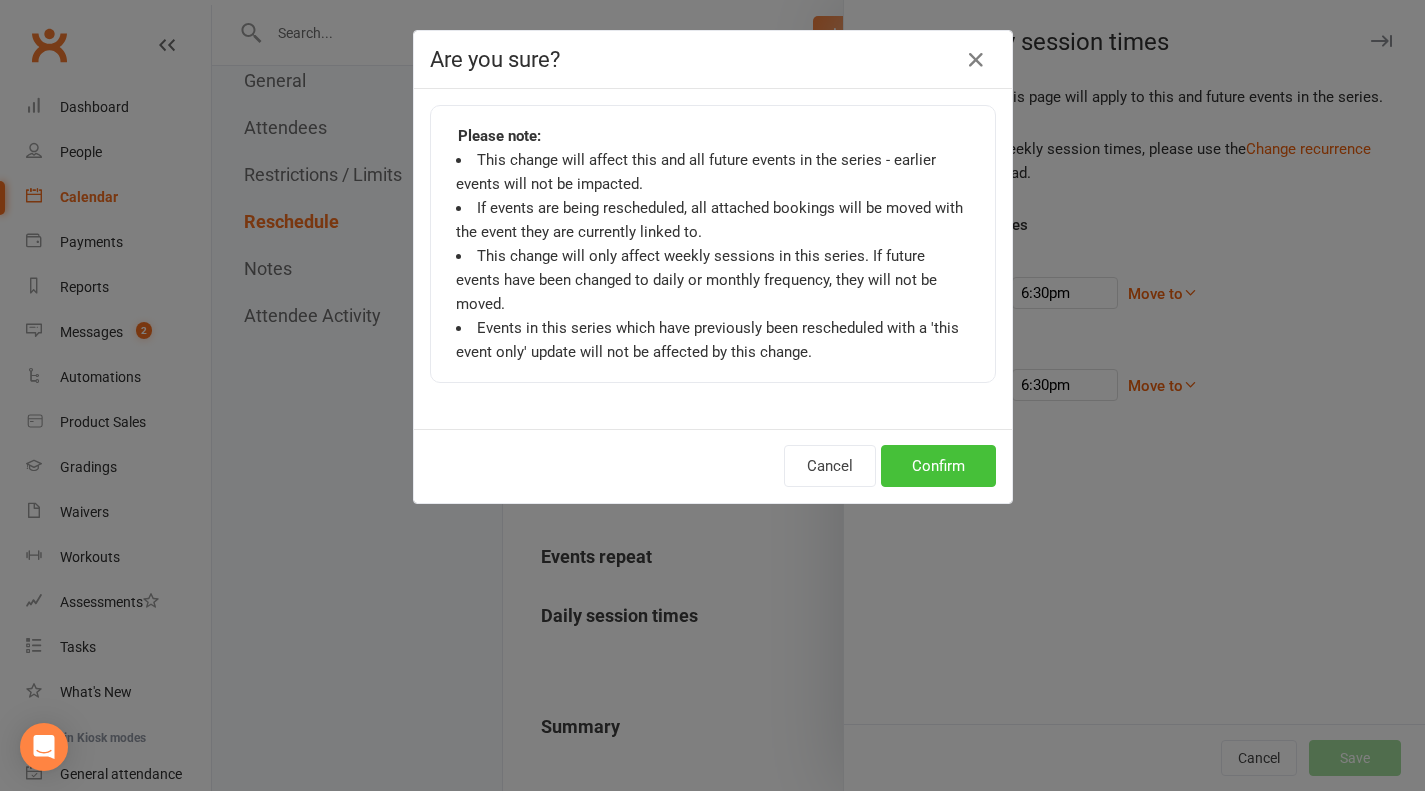 click on "Confirm" at bounding box center [938, 466] 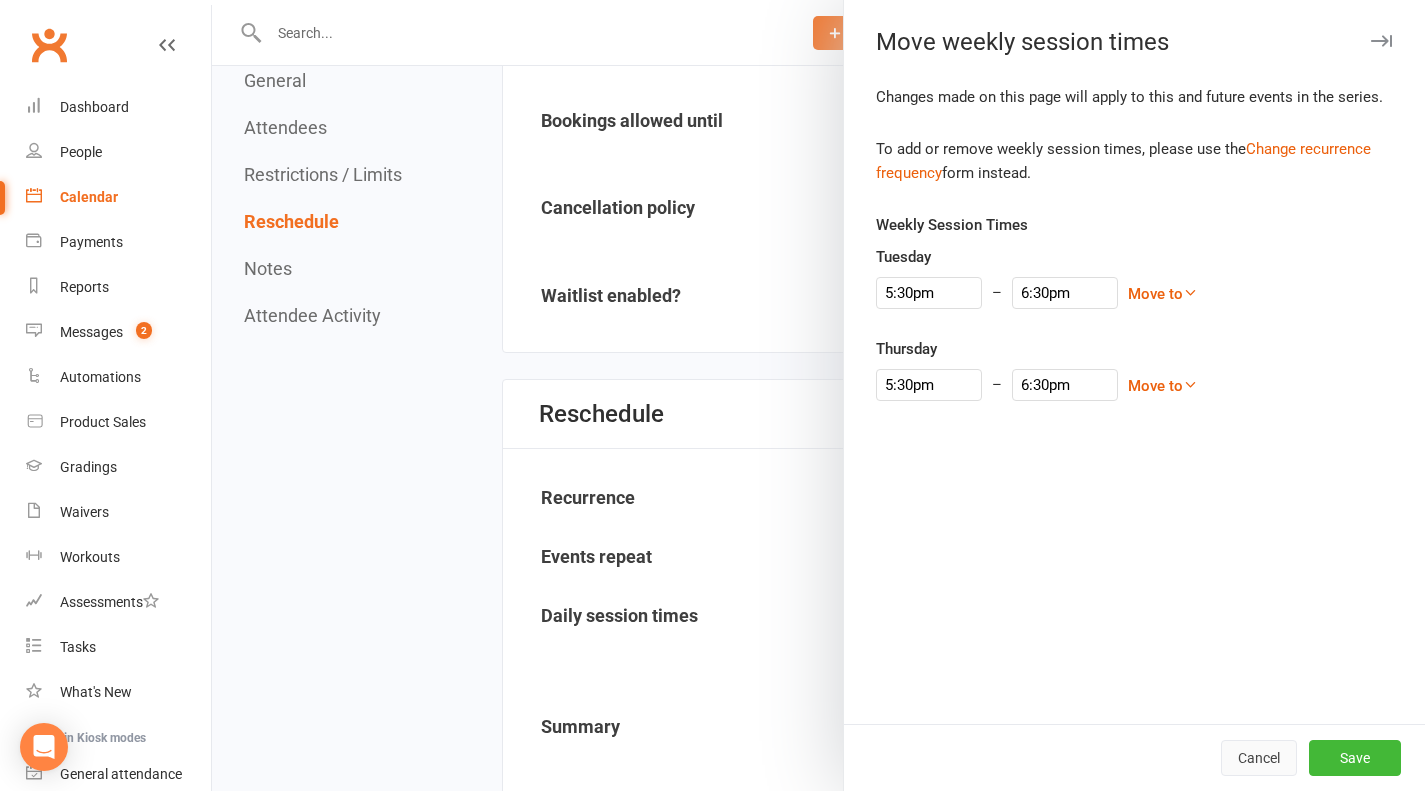 click on "Cancel" at bounding box center [1259, 758] 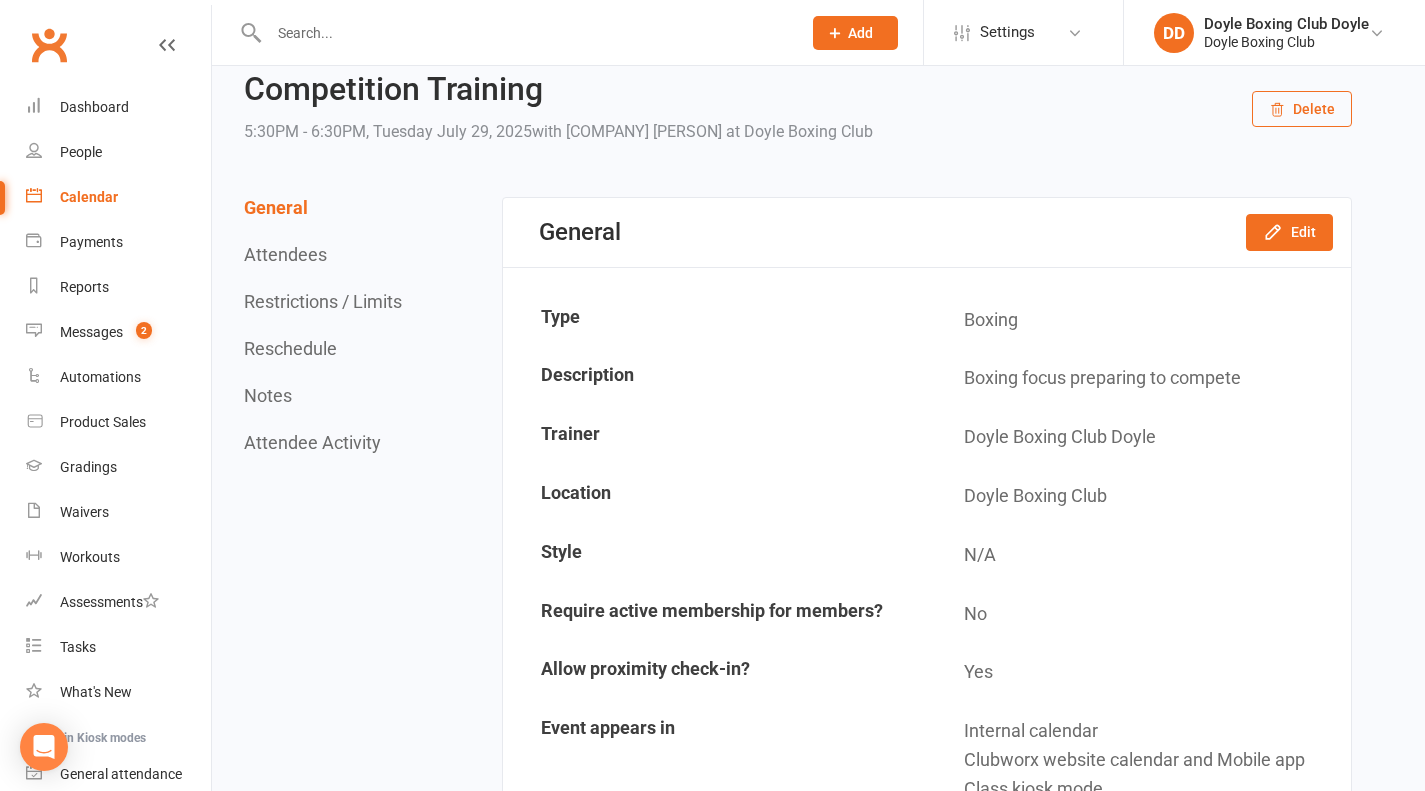 scroll, scrollTop: 0, scrollLeft: 0, axis: both 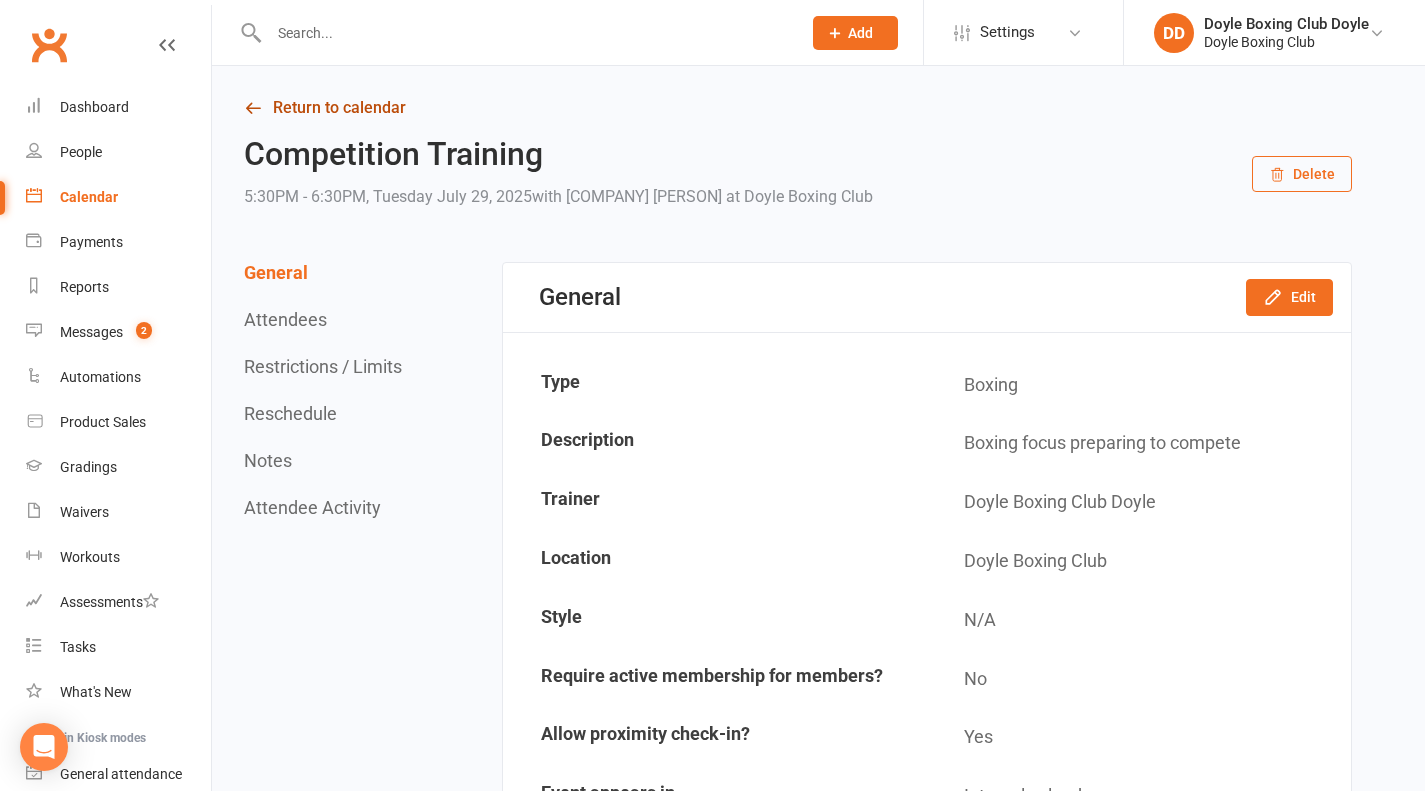 click on "Return to calendar" at bounding box center (798, 108) 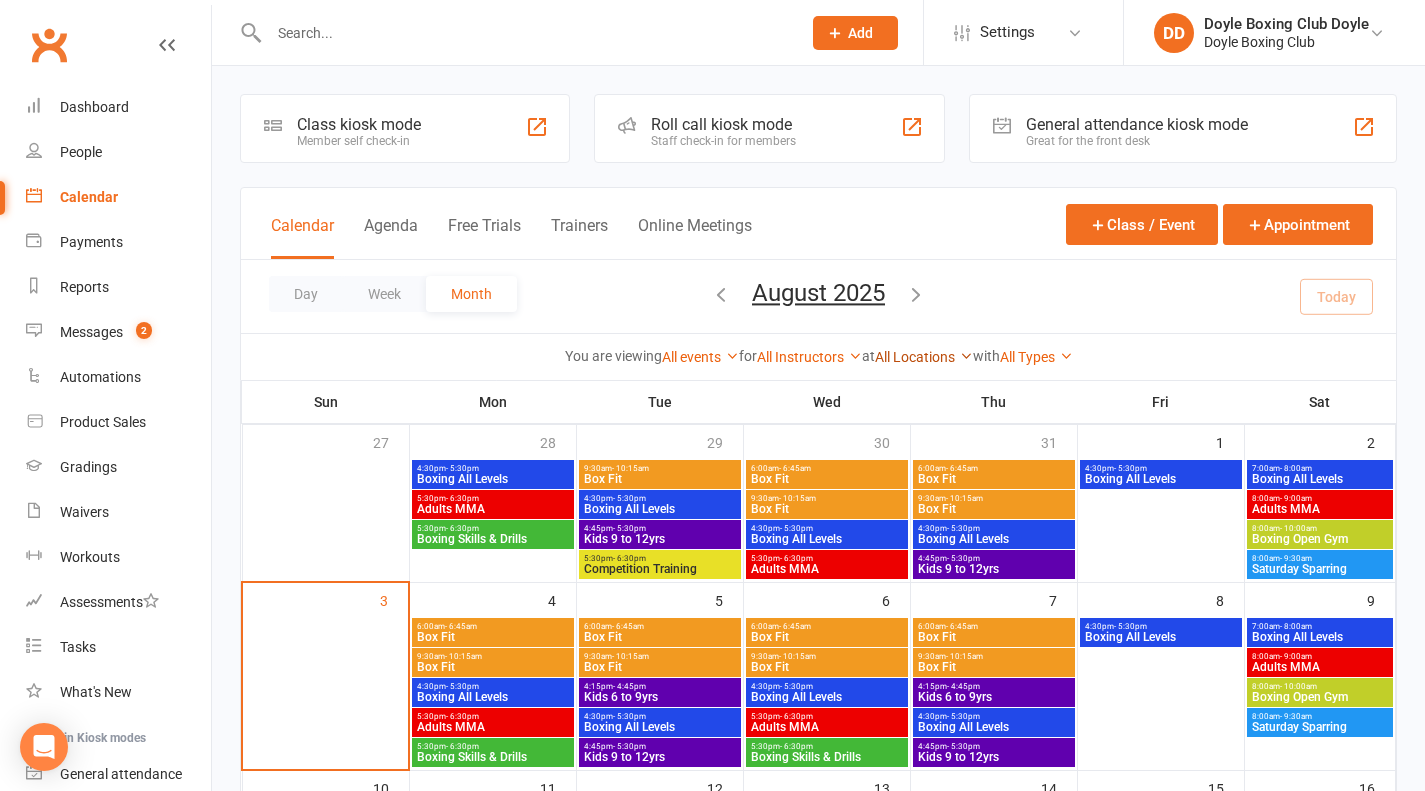 scroll, scrollTop: 200, scrollLeft: 0, axis: vertical 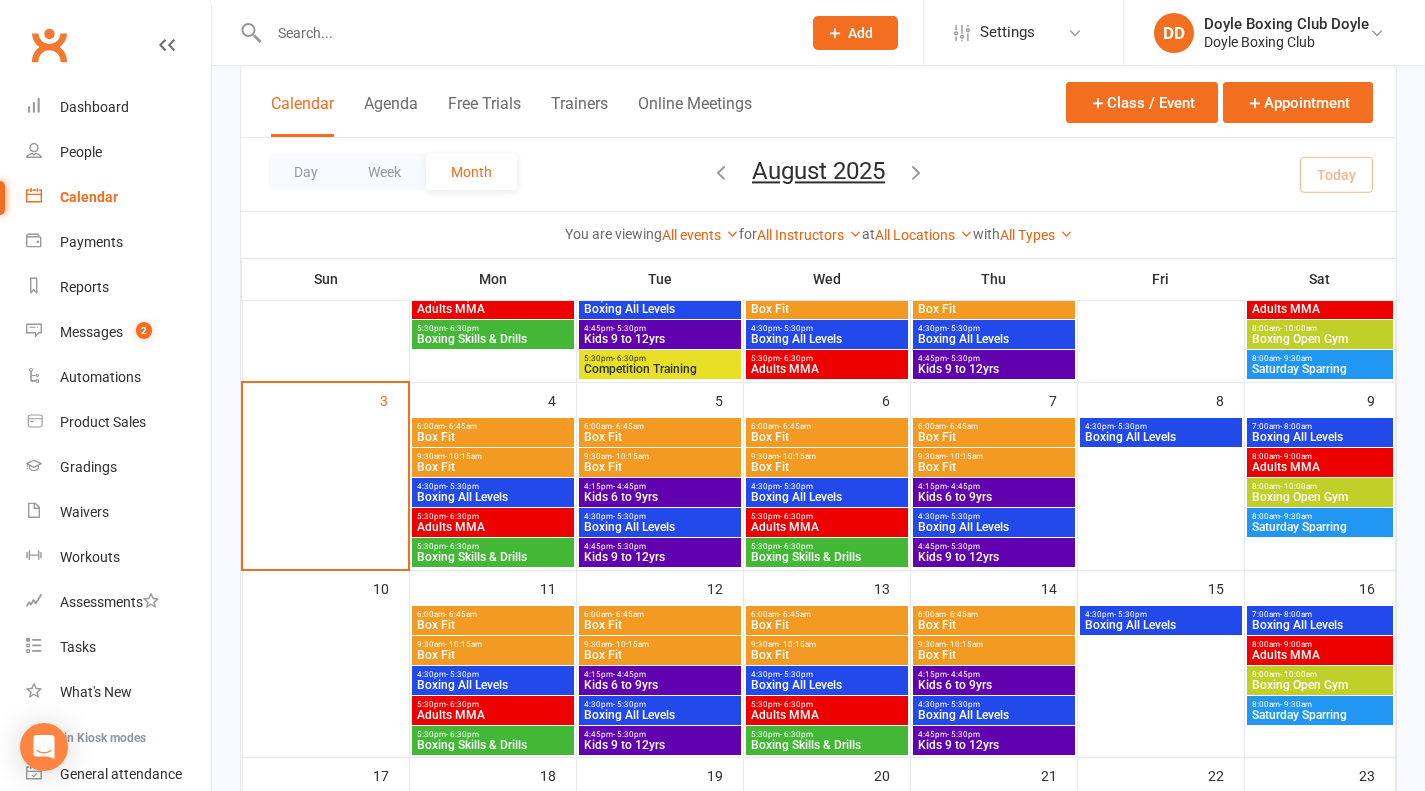click on "Competition Training" at bounding box center [660, 369] 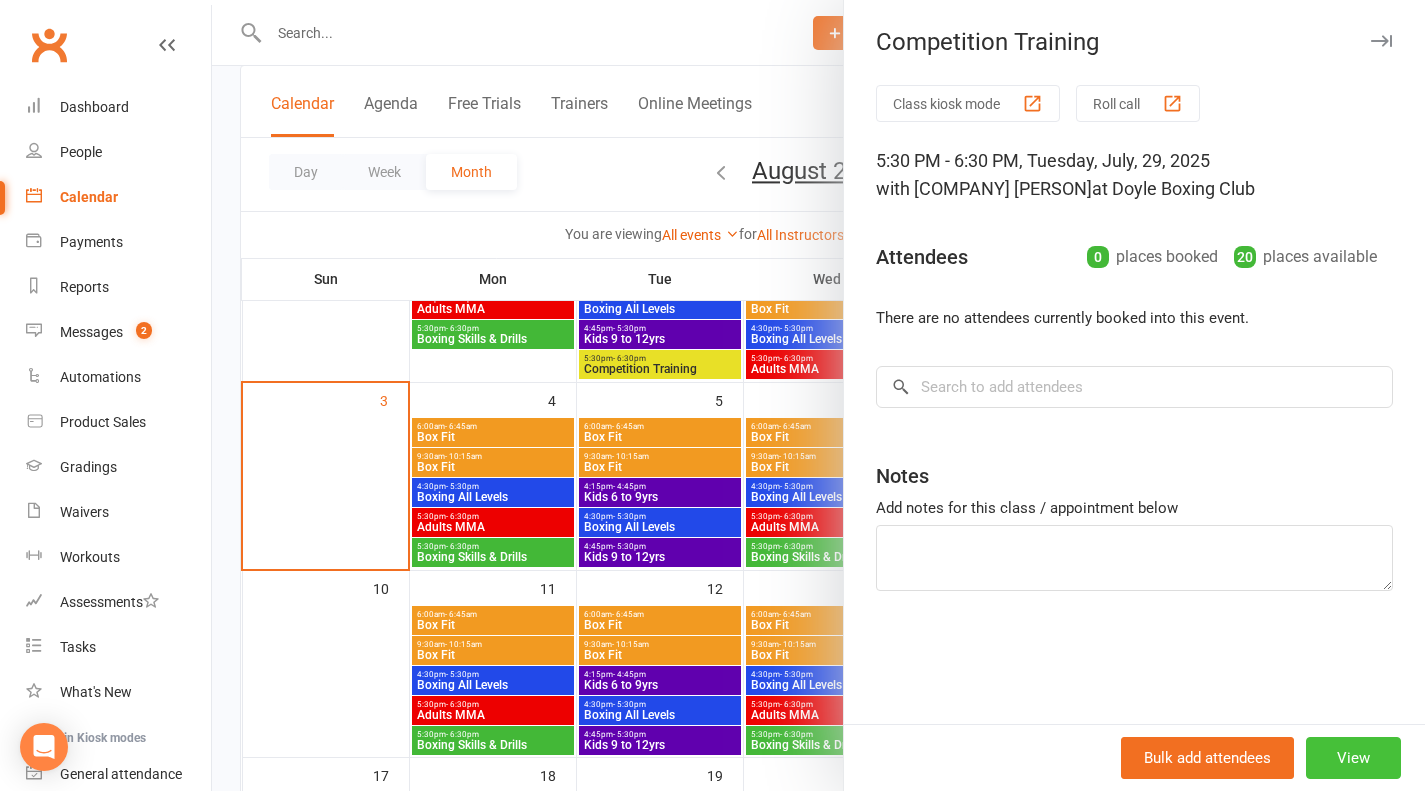click on "View" at bounding box center [1353, 758] 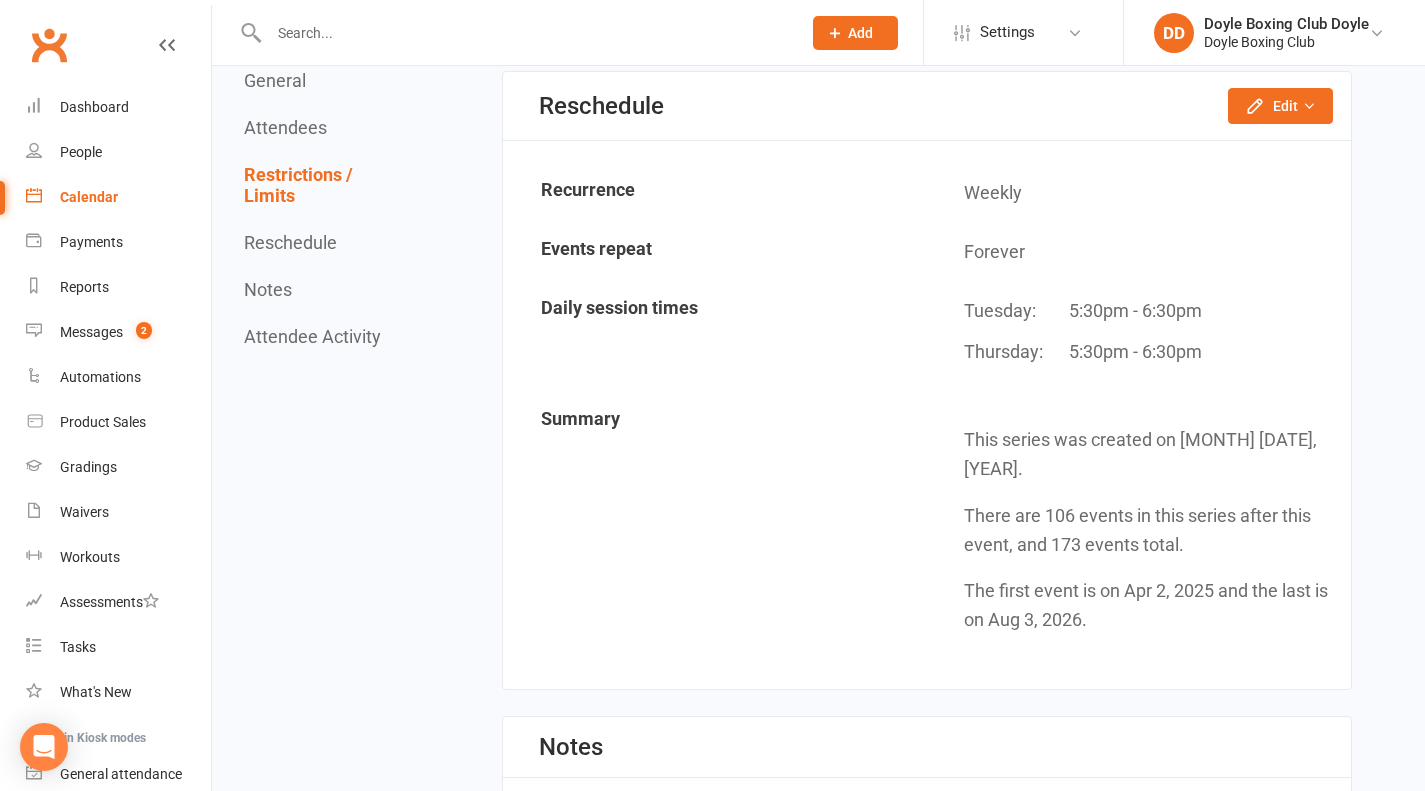 scroll, scrollTop: 2000, scrollLeft: 0, axis: vertical 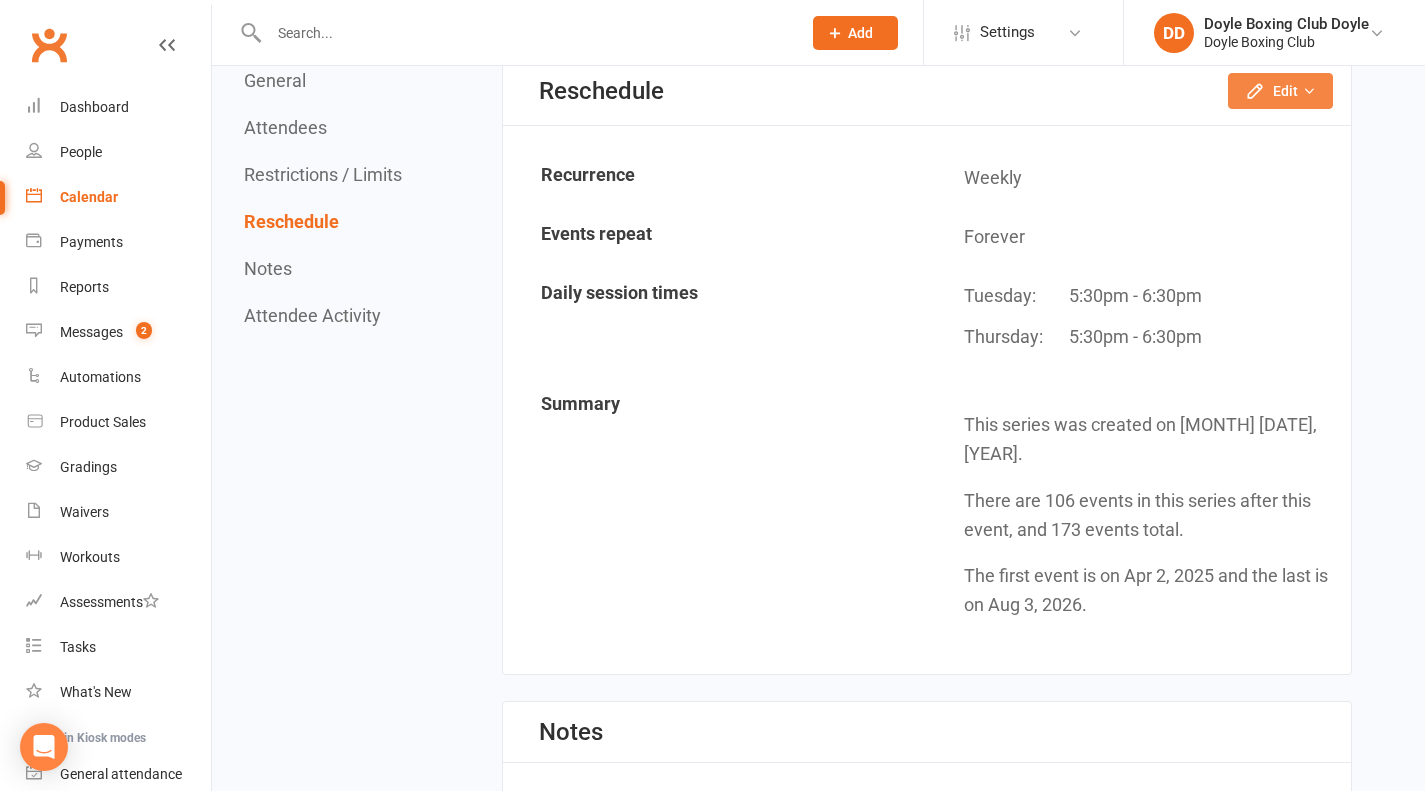 click on "Edit" 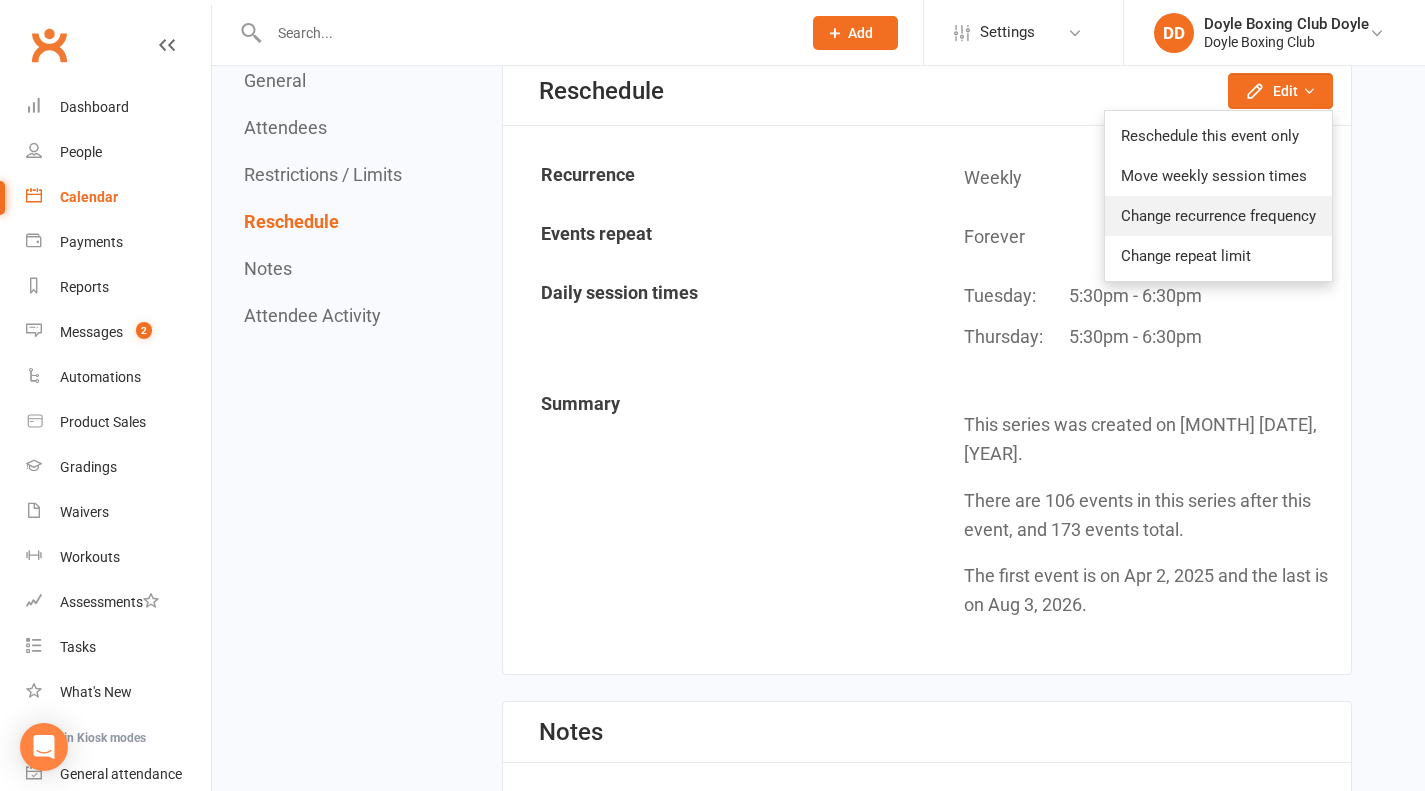 click on "Change recurrence frequency" 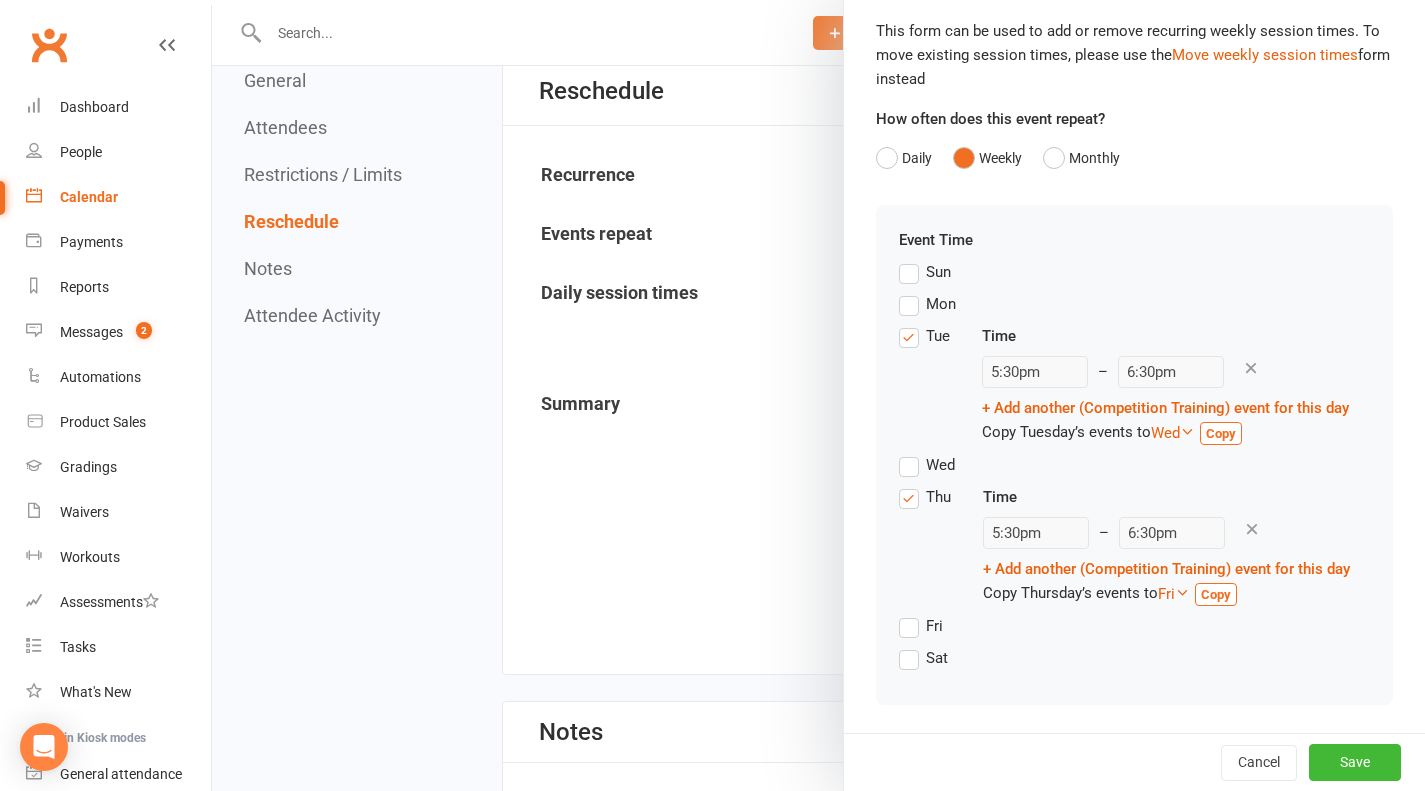 scroll, scrollTop: 0, scrollLeft: 0, axis: both 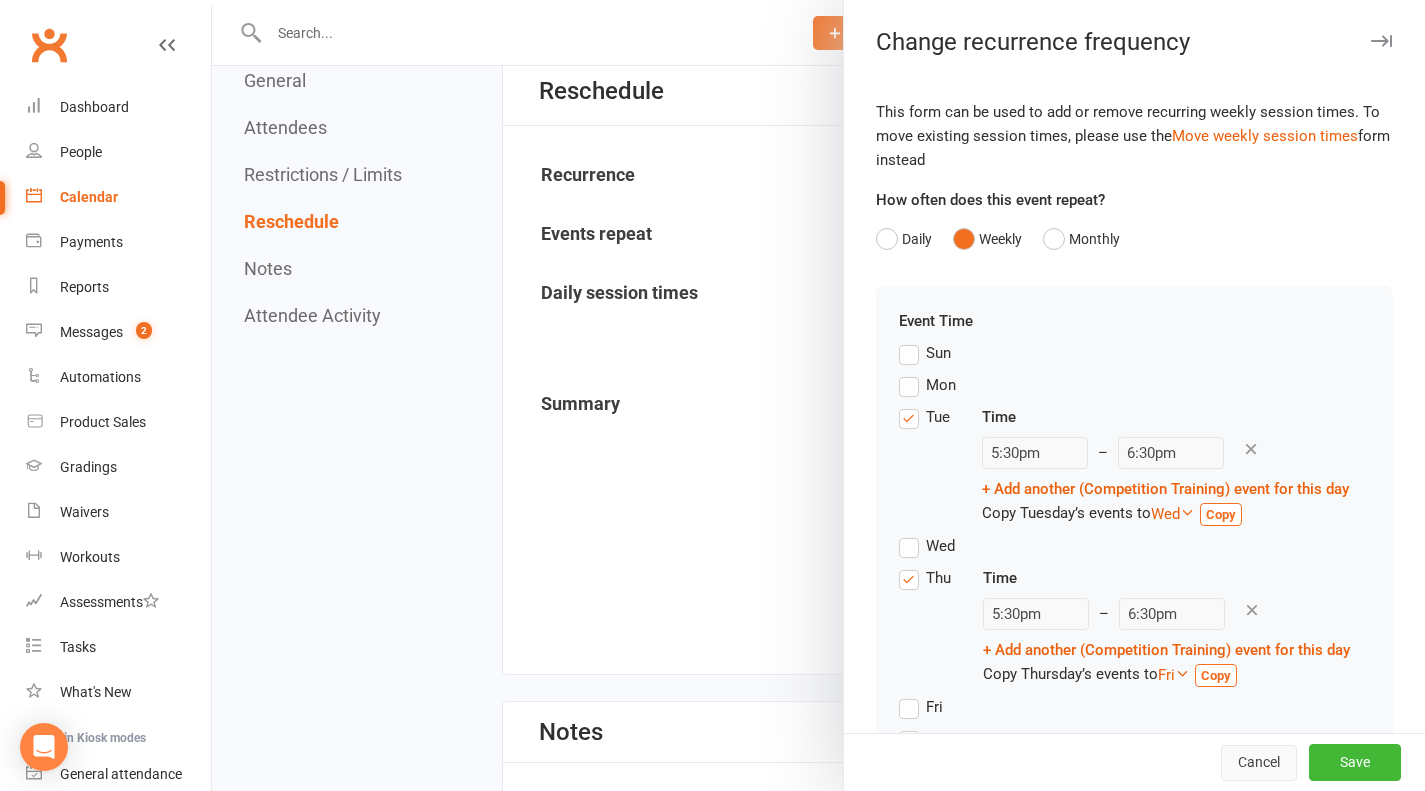 drag, startPoint x: 1243, startPoint y: 759, endPoint x: 819, endPoint y: 63, distance: 814.97974 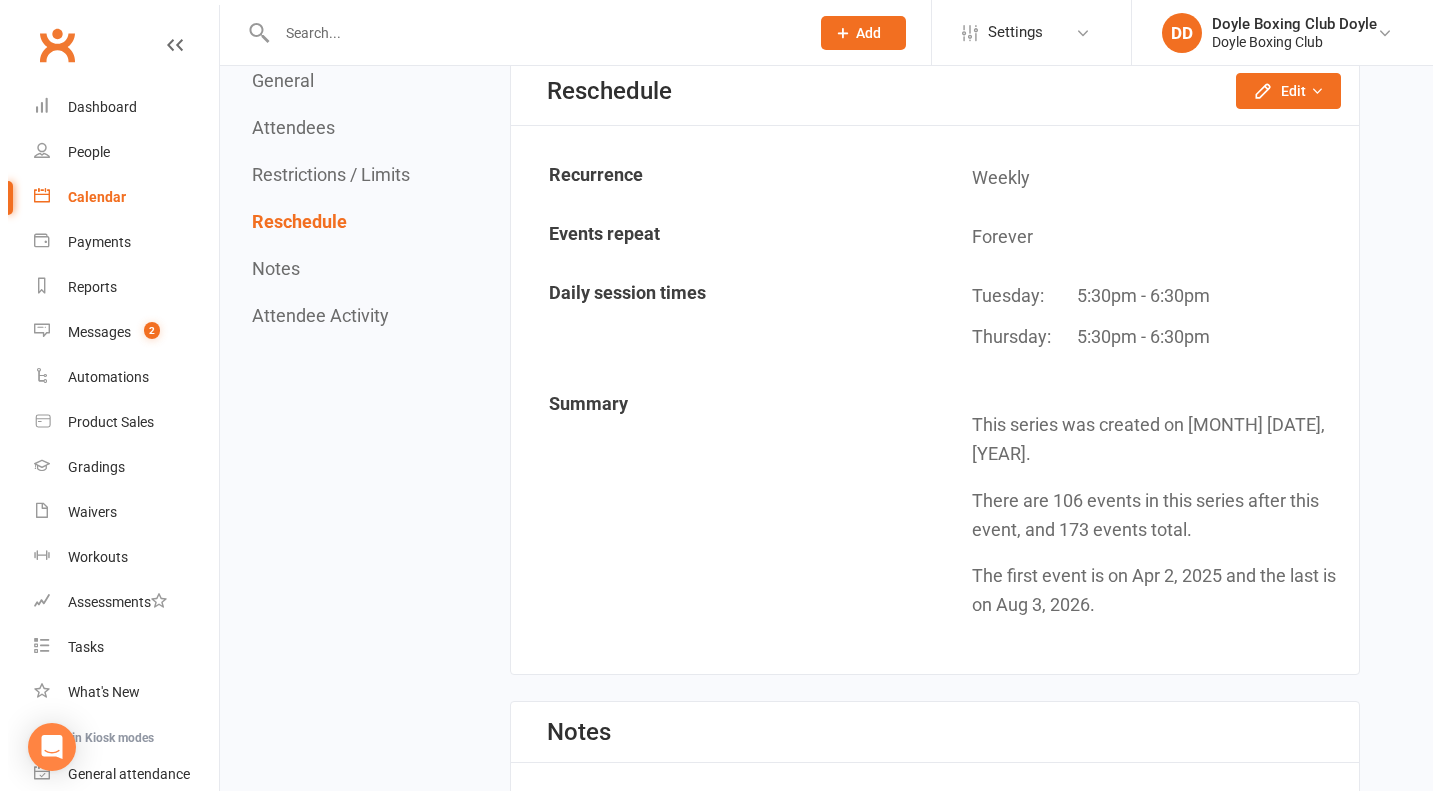 scroll, scrollTop: 1800, scrollLeft: 0, axis: vertical 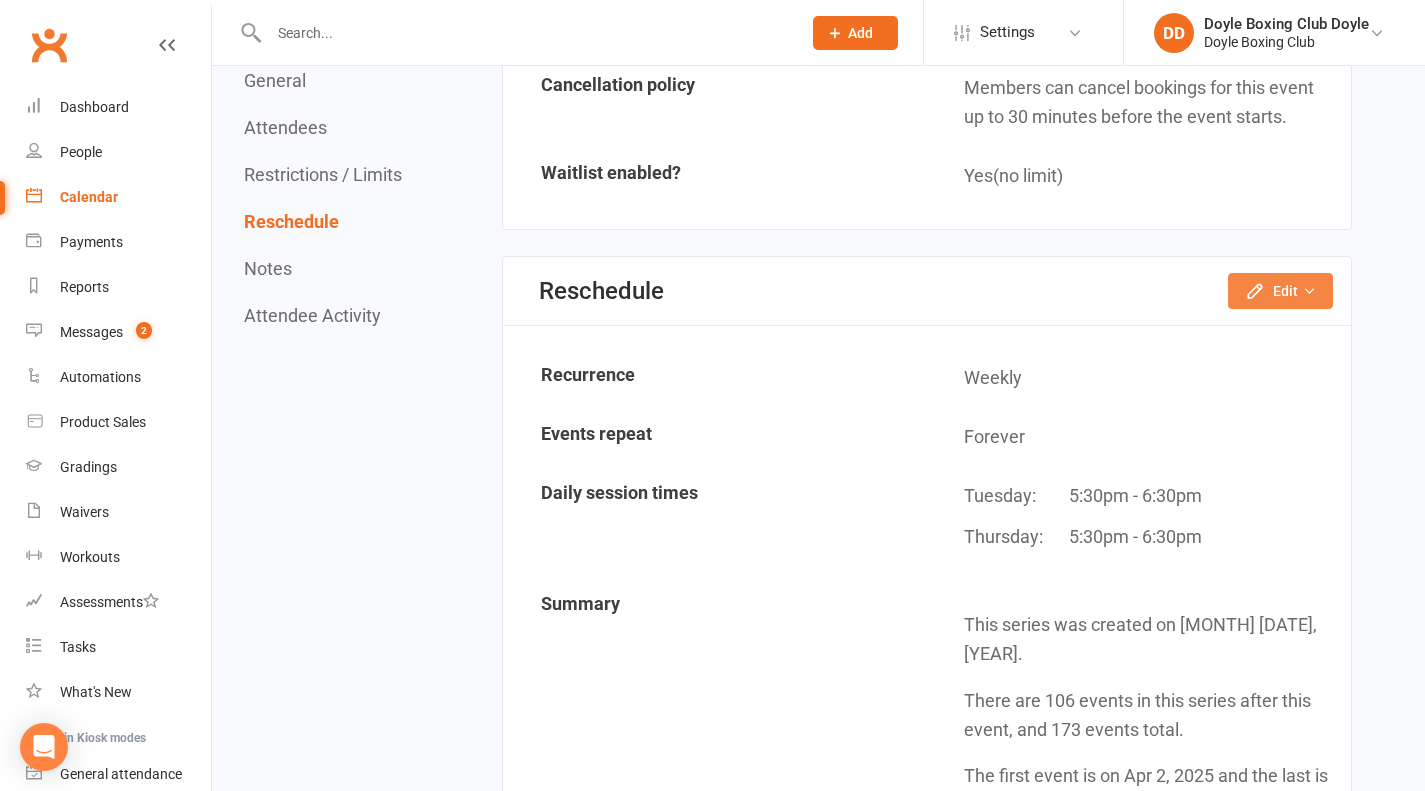 click on "Edit" 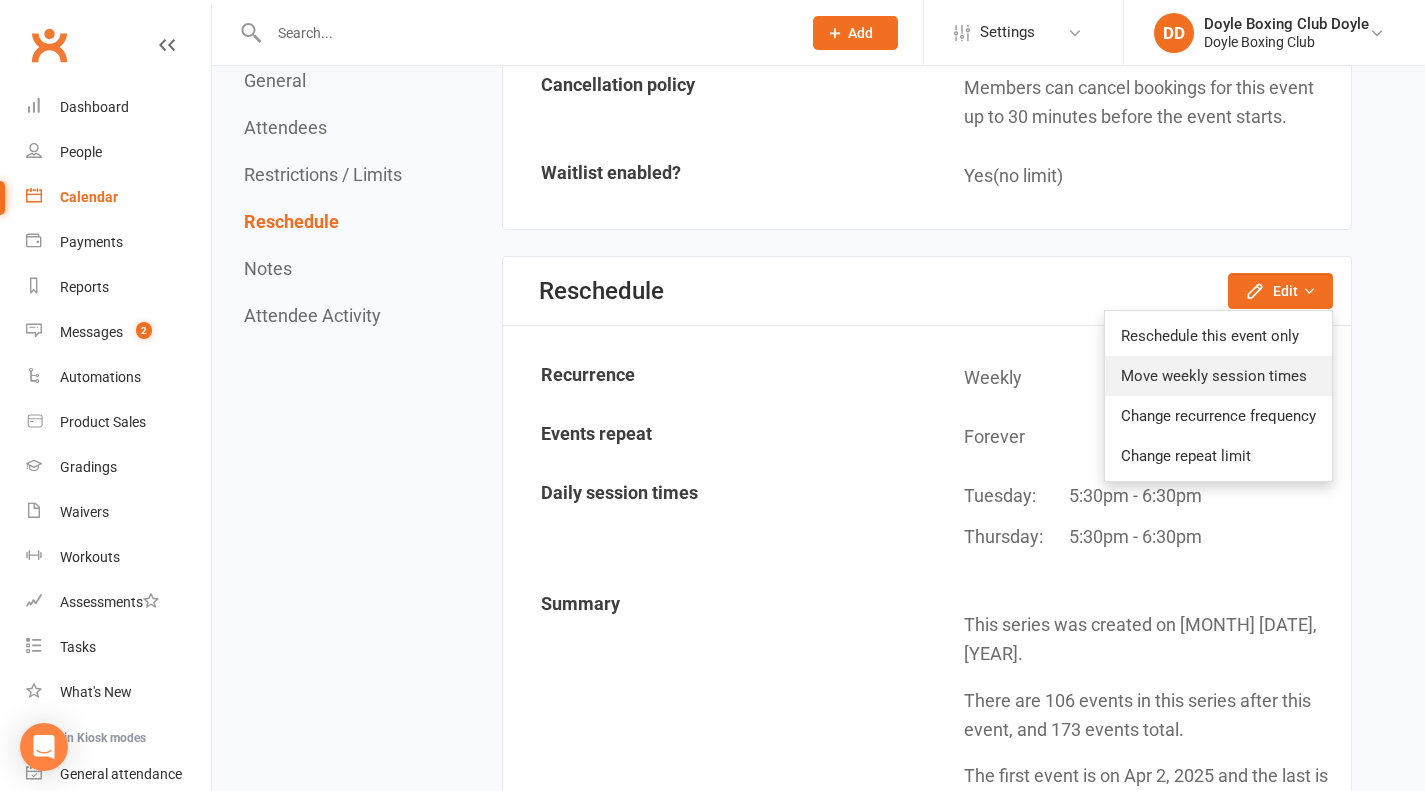 click on "Move weekly session times" 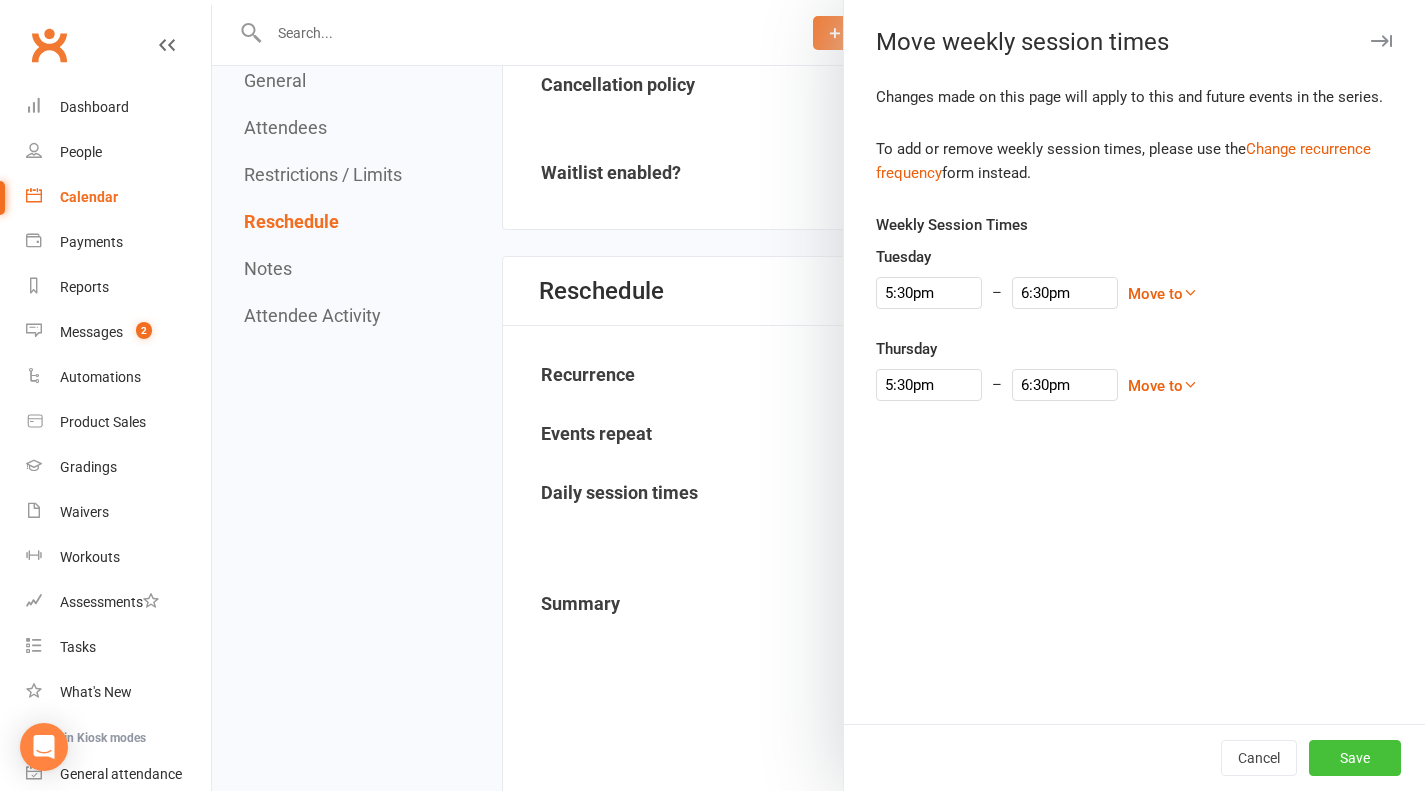 click on "Save" at bounding box center [1355, 758] 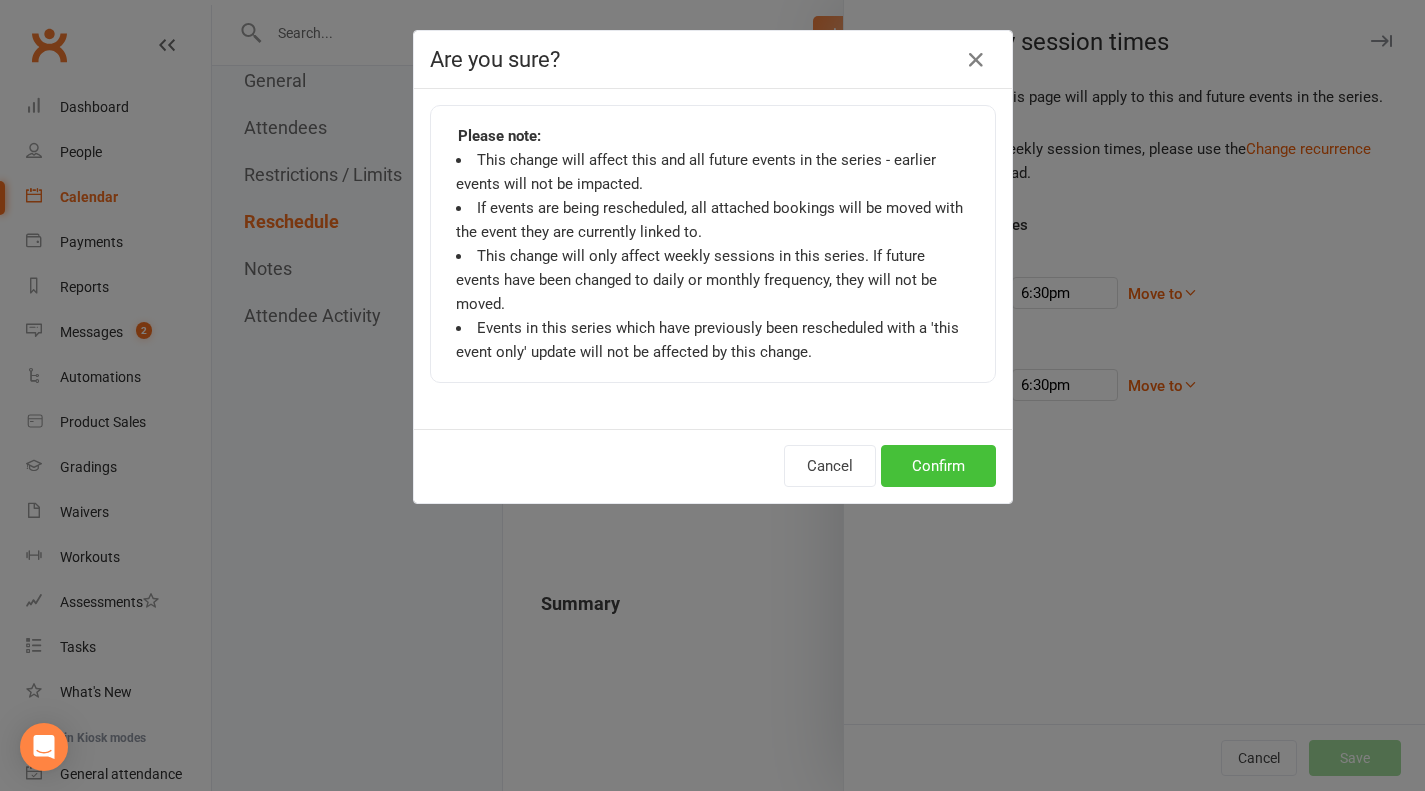 click on "Confirm" at bounding box center (938, 466) 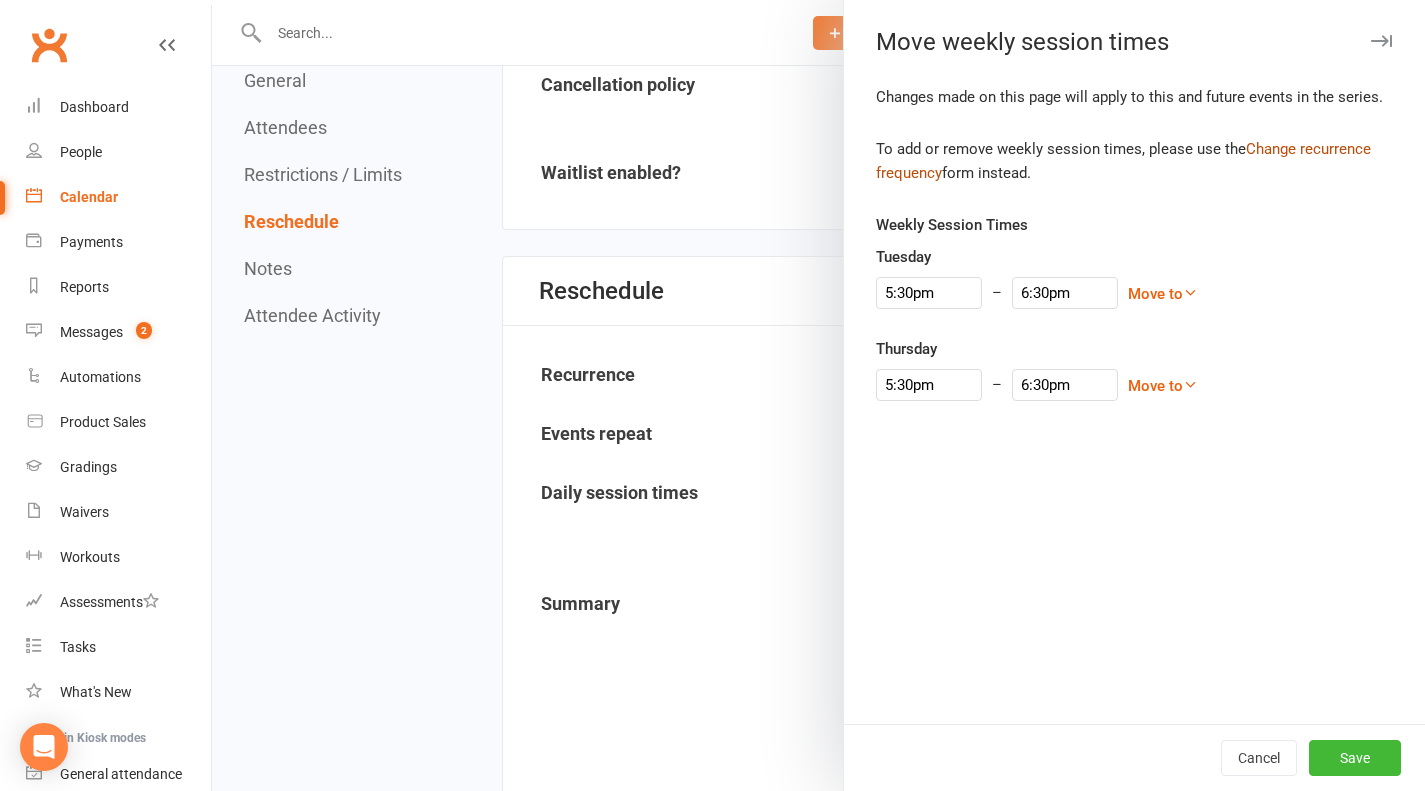 click on "Change recurrence frequency" at bounding box center [1123, 161] 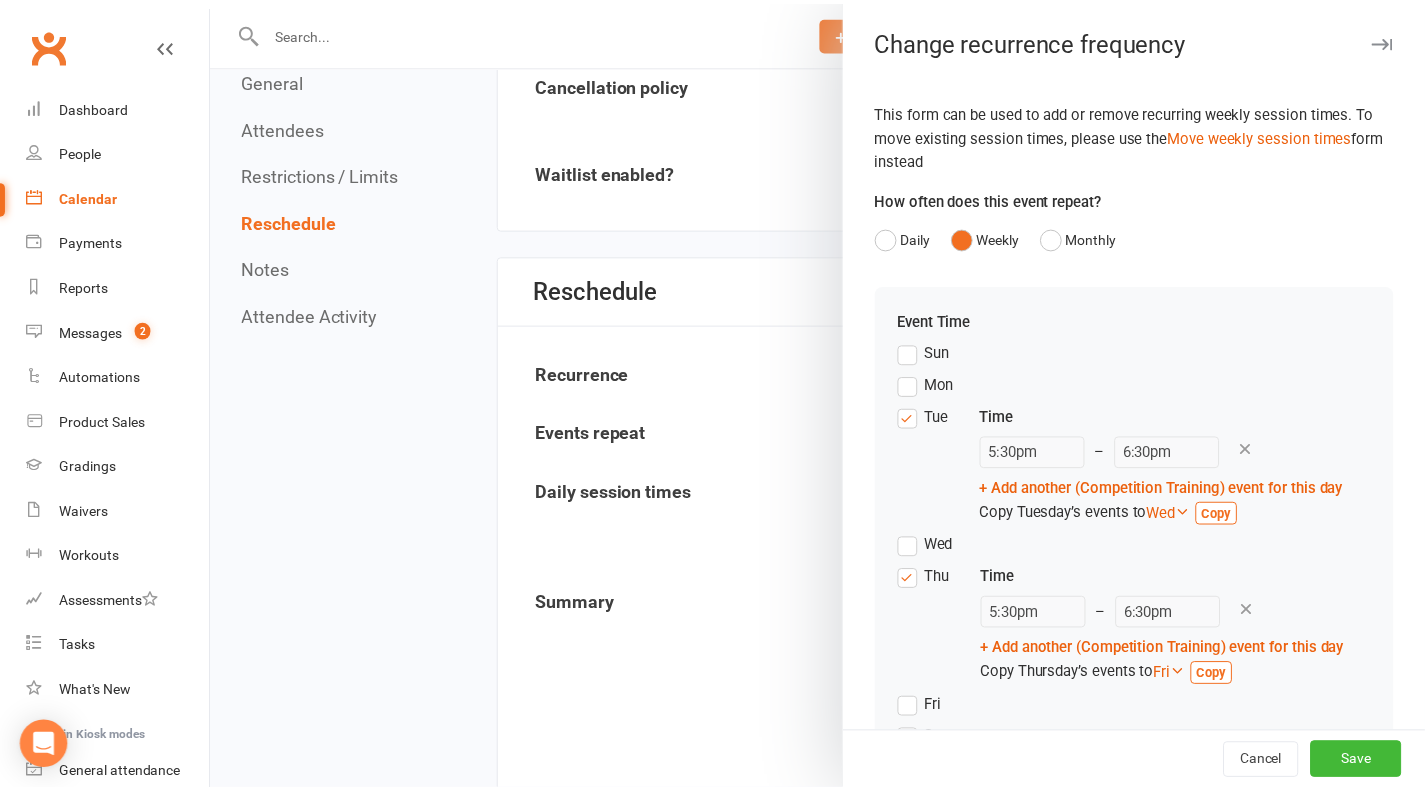 scroll, scrollTop: 81, scrollLeft: 0, axis: vertical 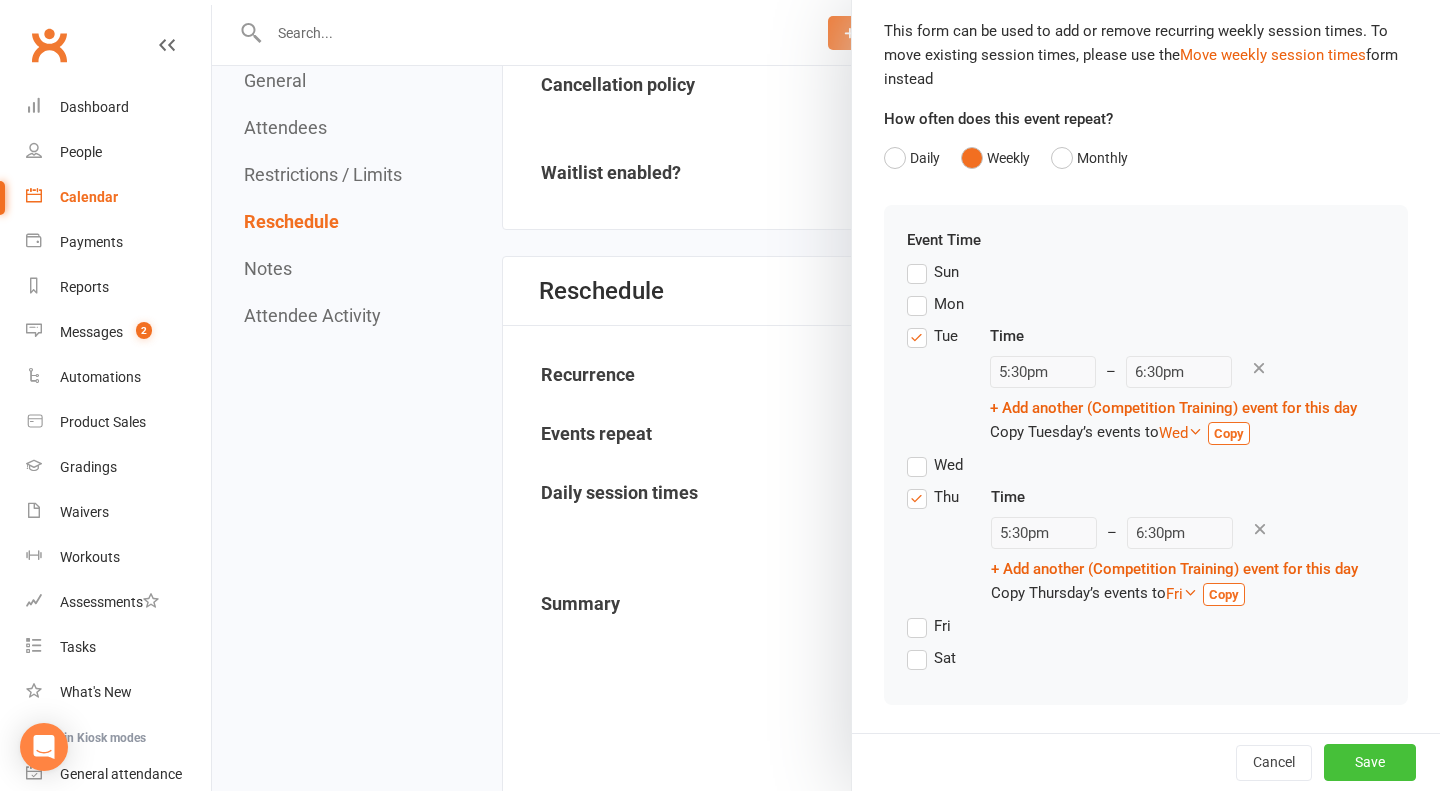 click on "Save" at bounding box center [1370, 762] 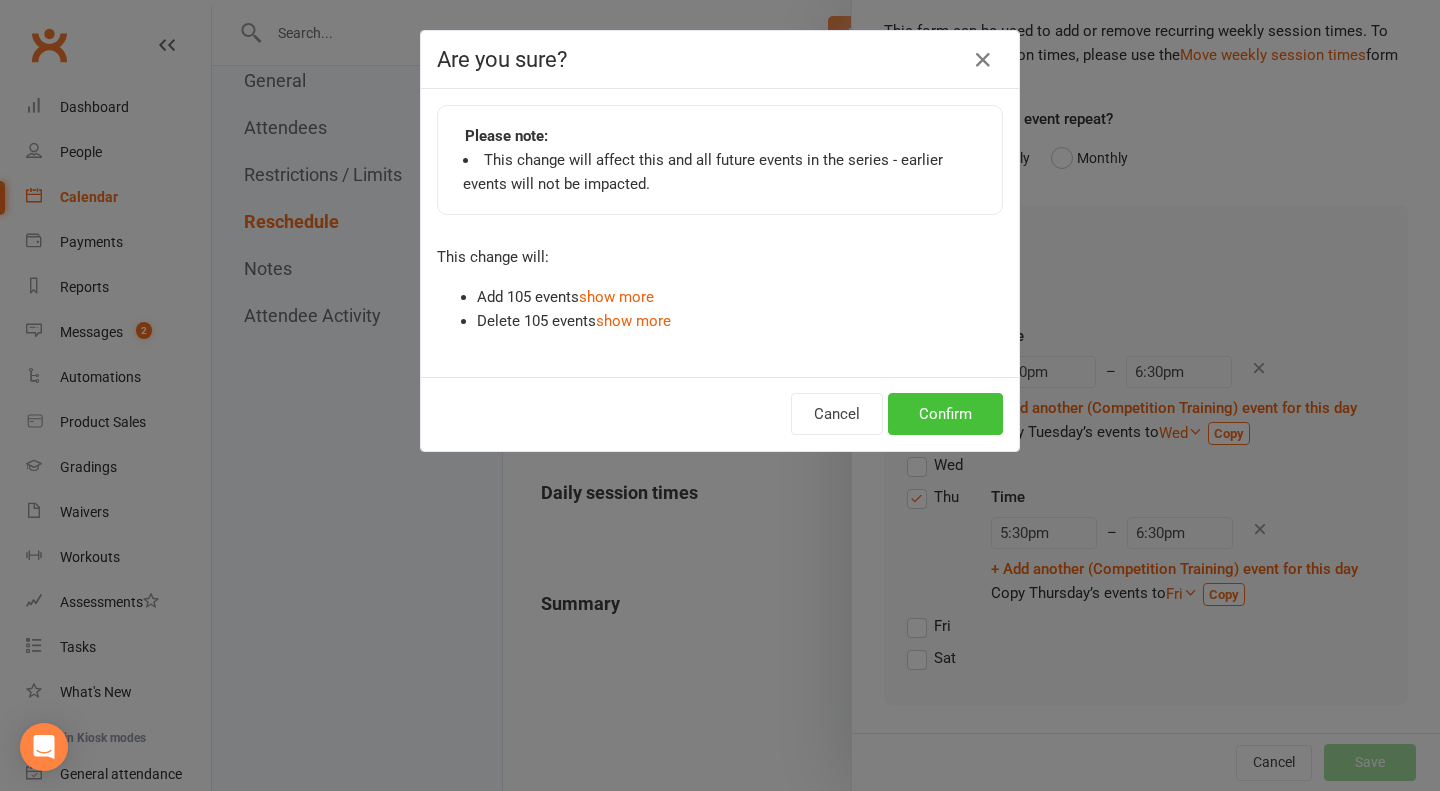 click on "Confirm" at bounding box center [945, 414] 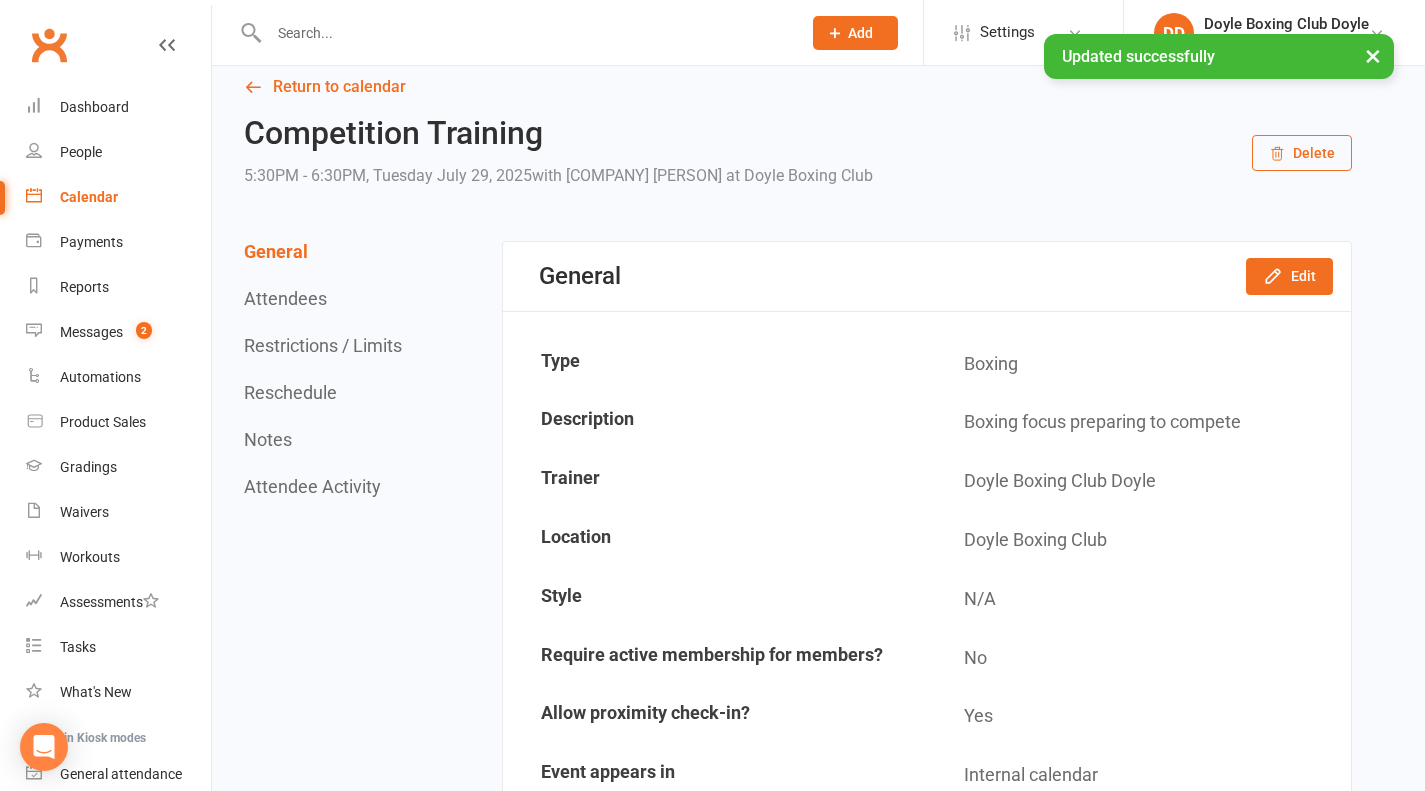 scroll, scrollTop: 0, scrollLeft: 0, axis: both 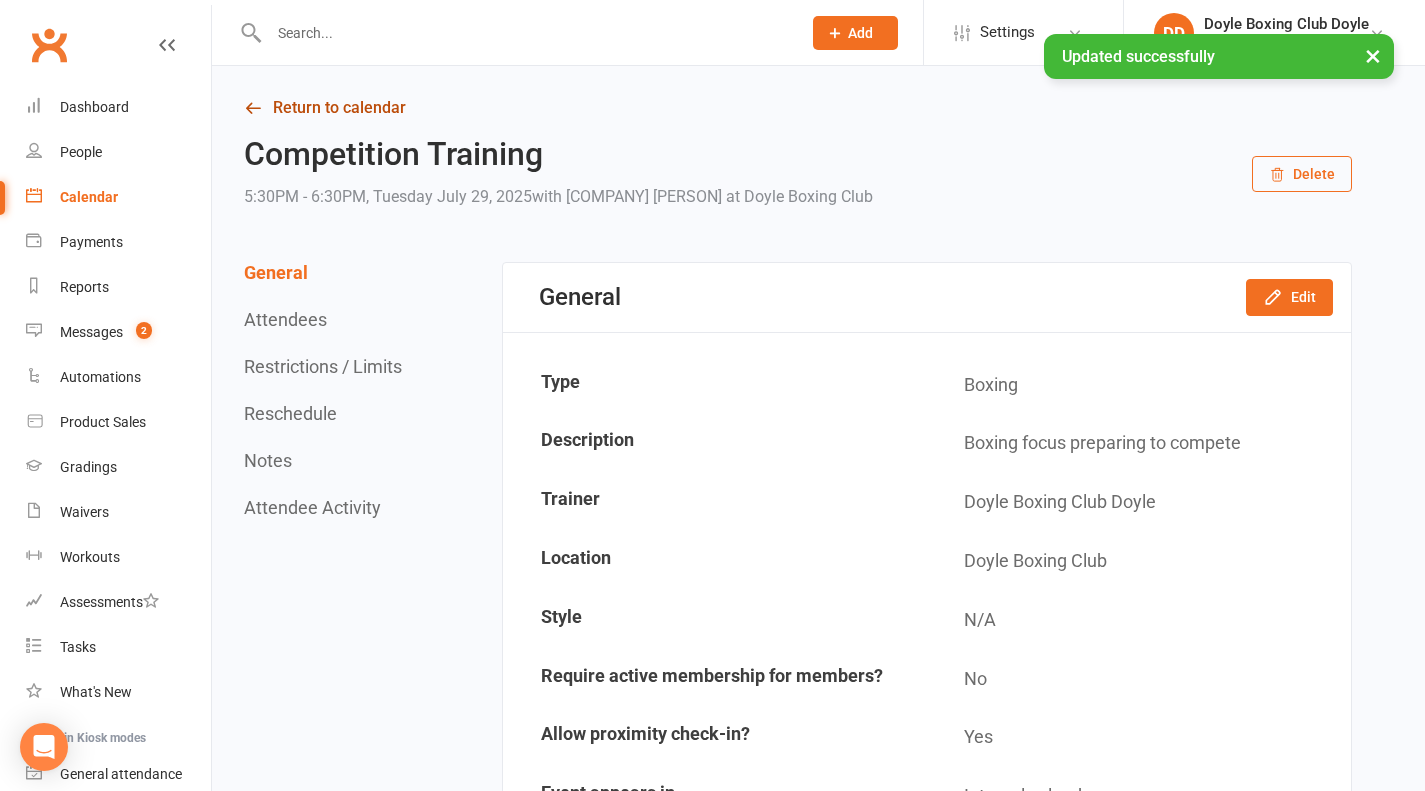 click on "Return to calendar" at bounding box center (798, 108) 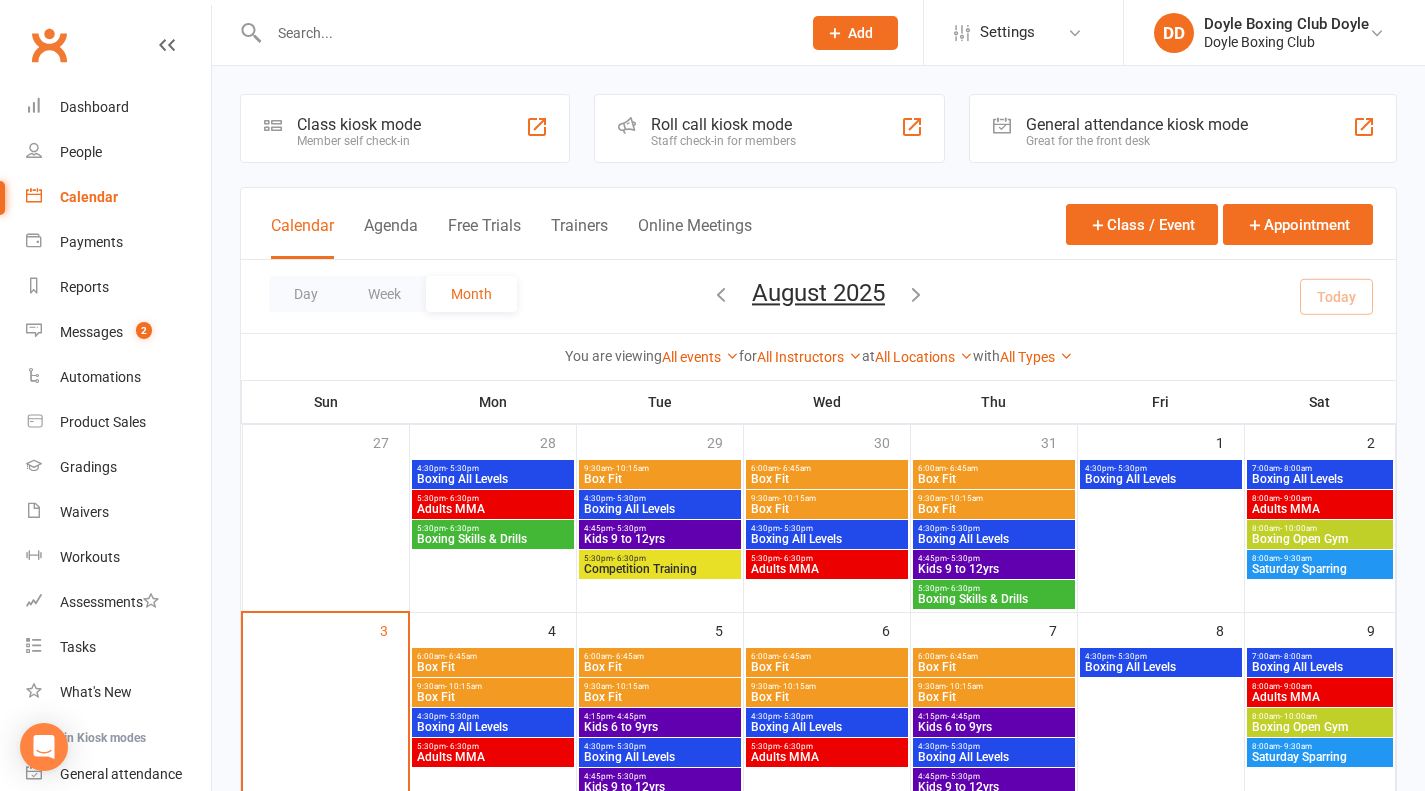 scroll, scrollTop: 200, scrollLeft: 0, axis: vertical 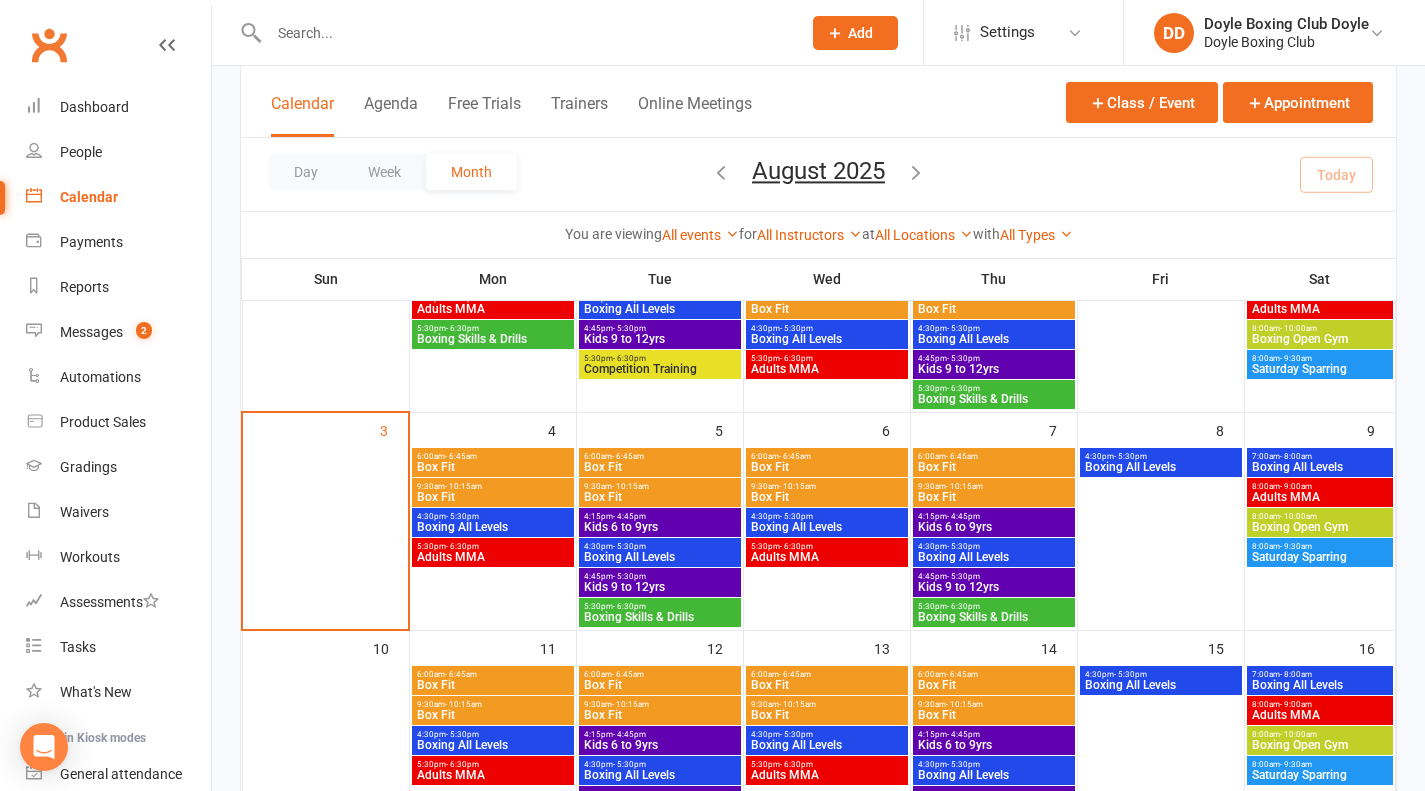click on "5:30pm  - 6:30pm" at bounding box center [660, 358] 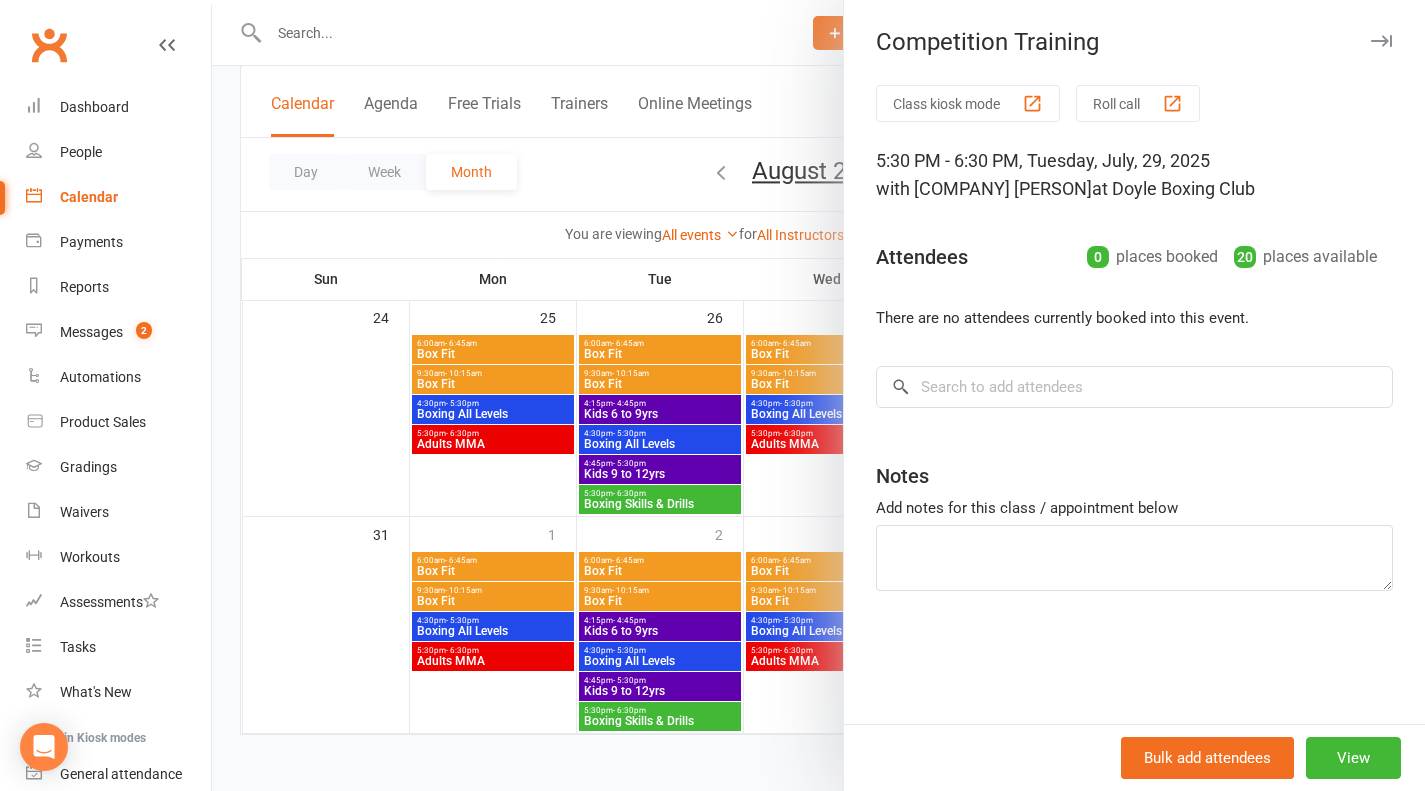 scroll, scrollTop: 966, scrollLeft: 0, axis: vertical 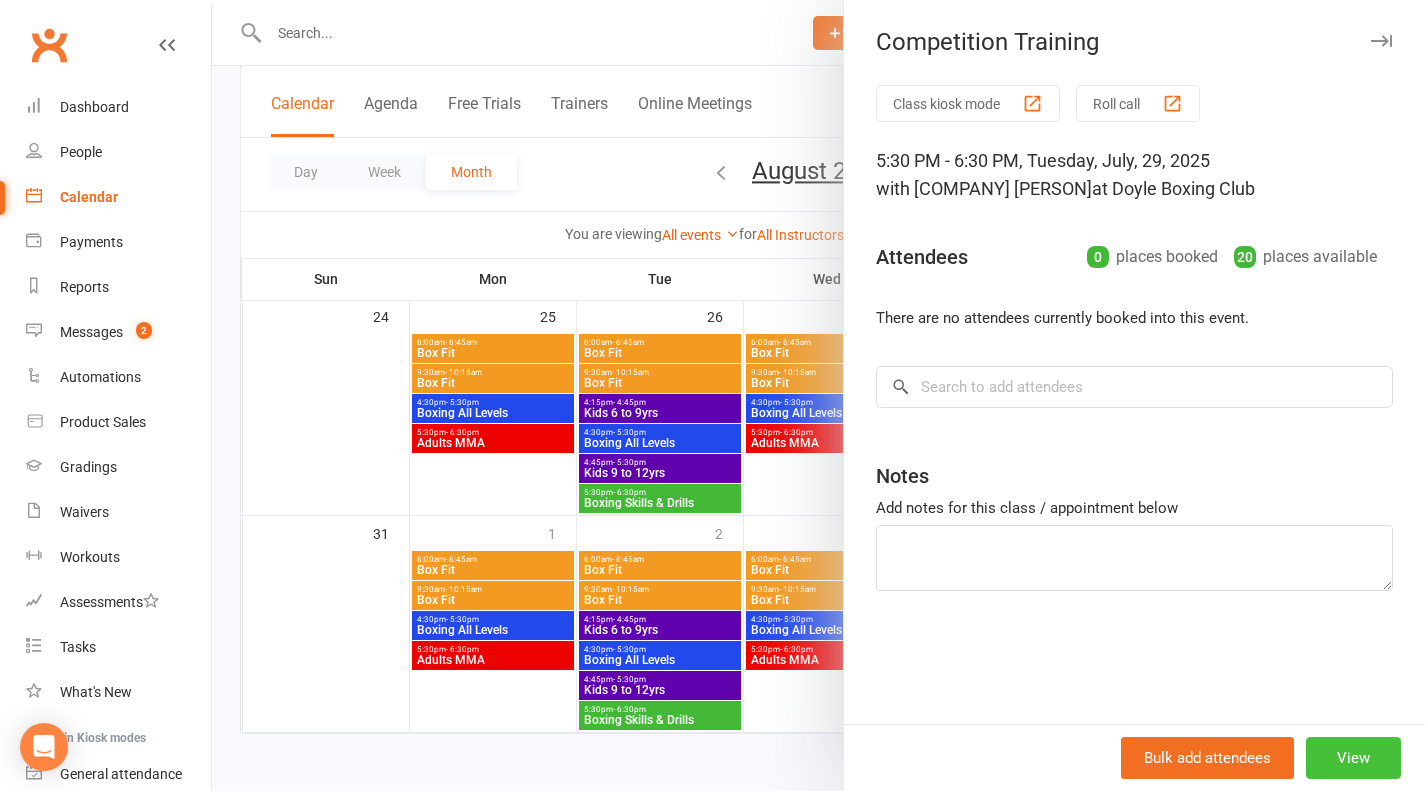 click on "View" at bounding box center [1353, 758] 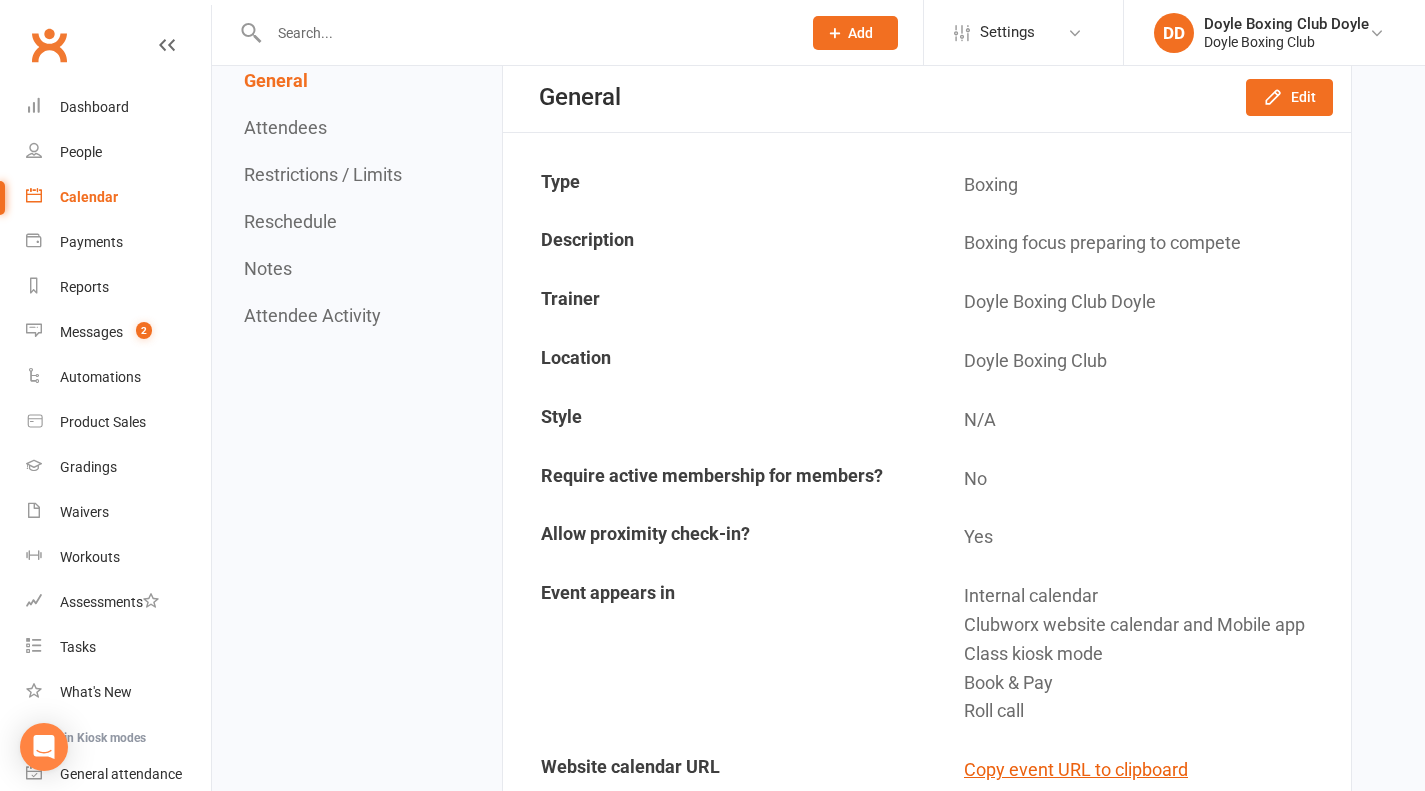 scroll, scrollTop: 0, scrollLeft: 0, axis: both 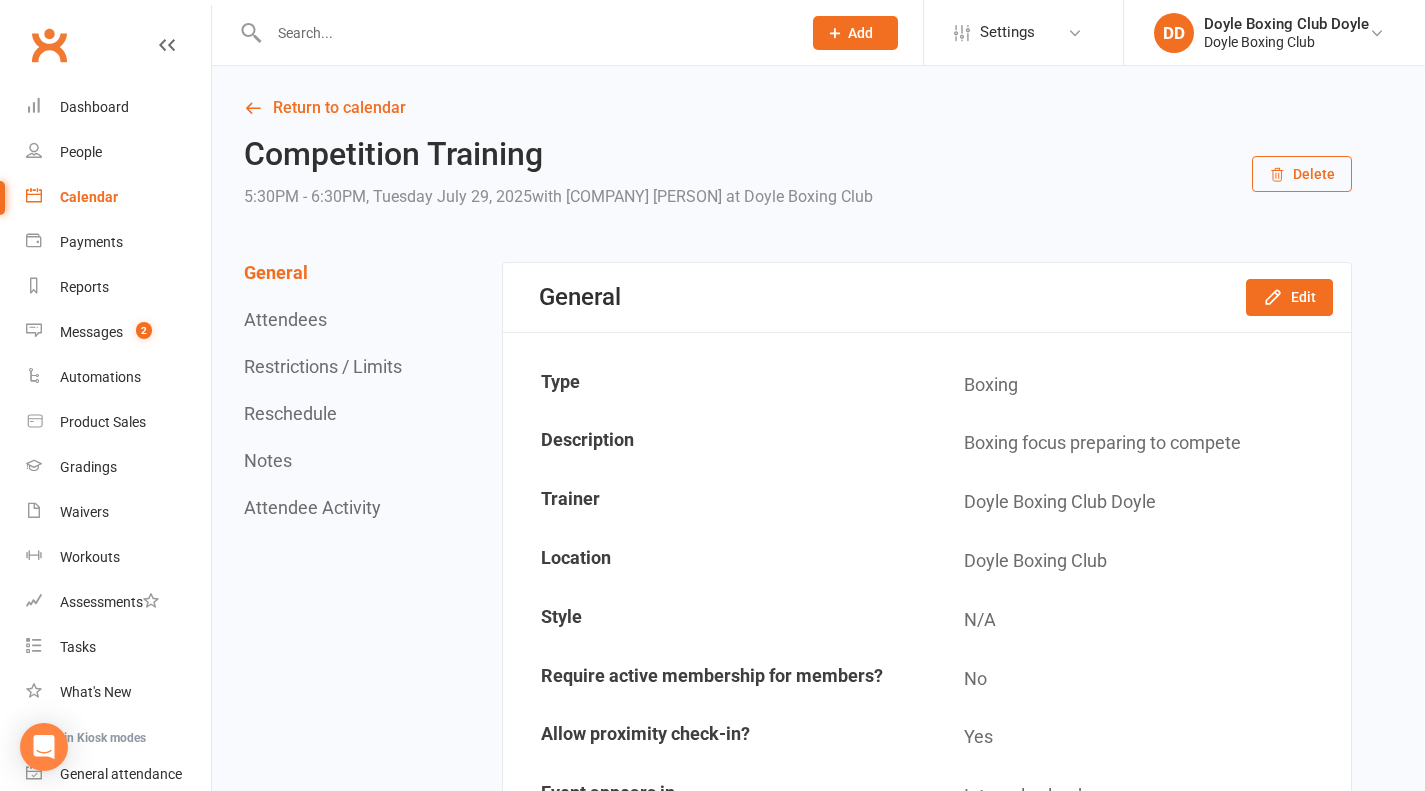 click on "Delete" at bounding box center (1302, 174) 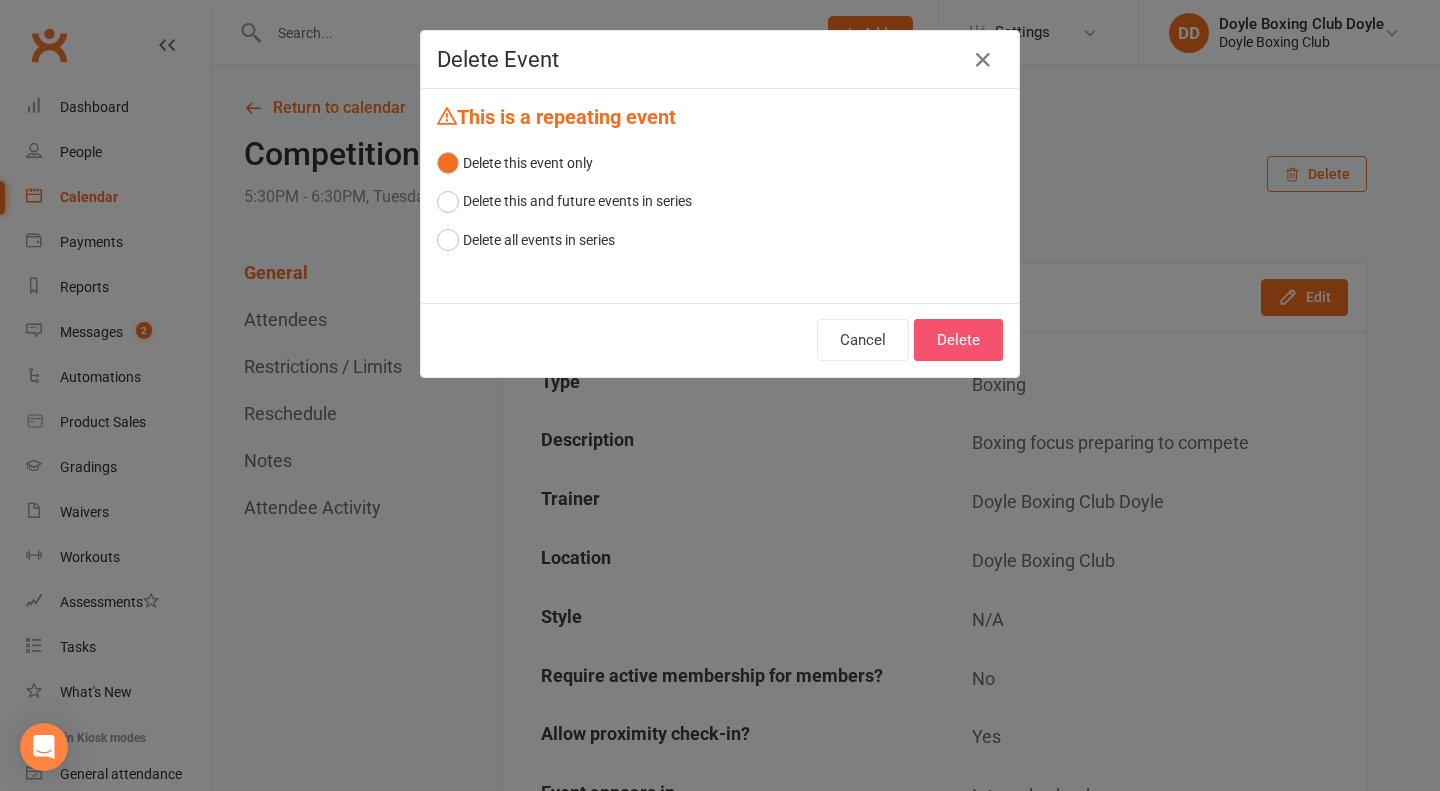 click on "Delete" at bounding box center (958, 340) 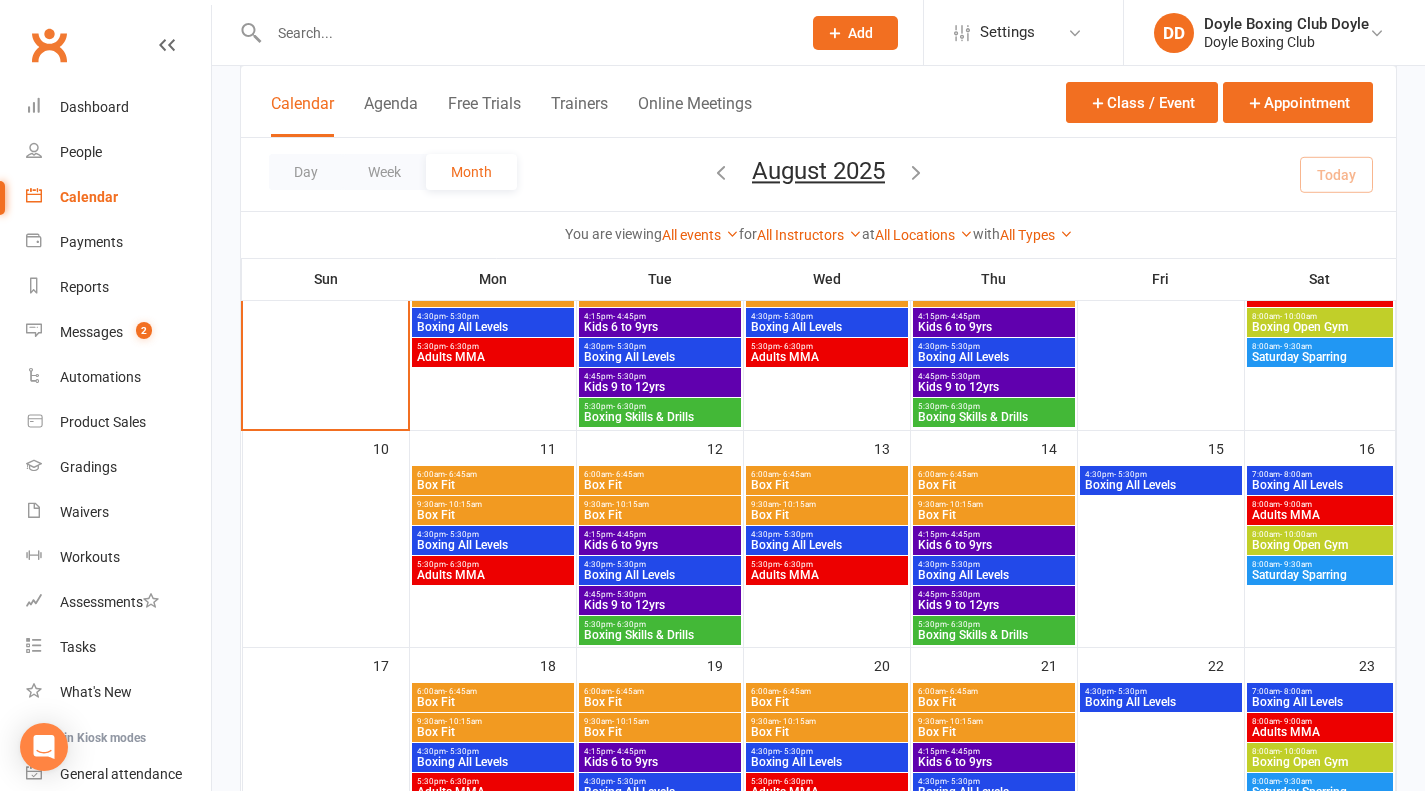 scroll, scrollTop: 0, scrollLeft: 0, axis: both 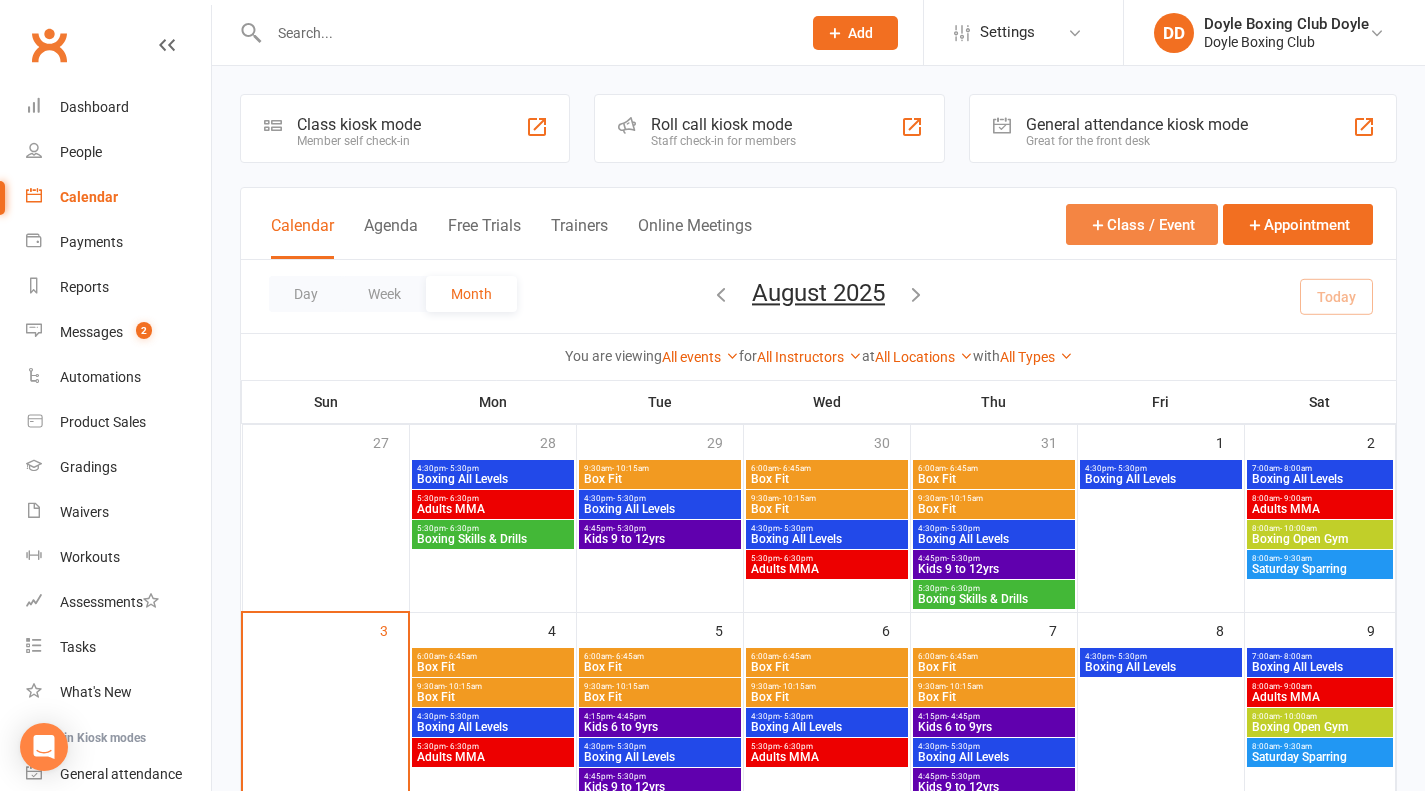 click on "Class / Event" at bounding box center (1142, 224) 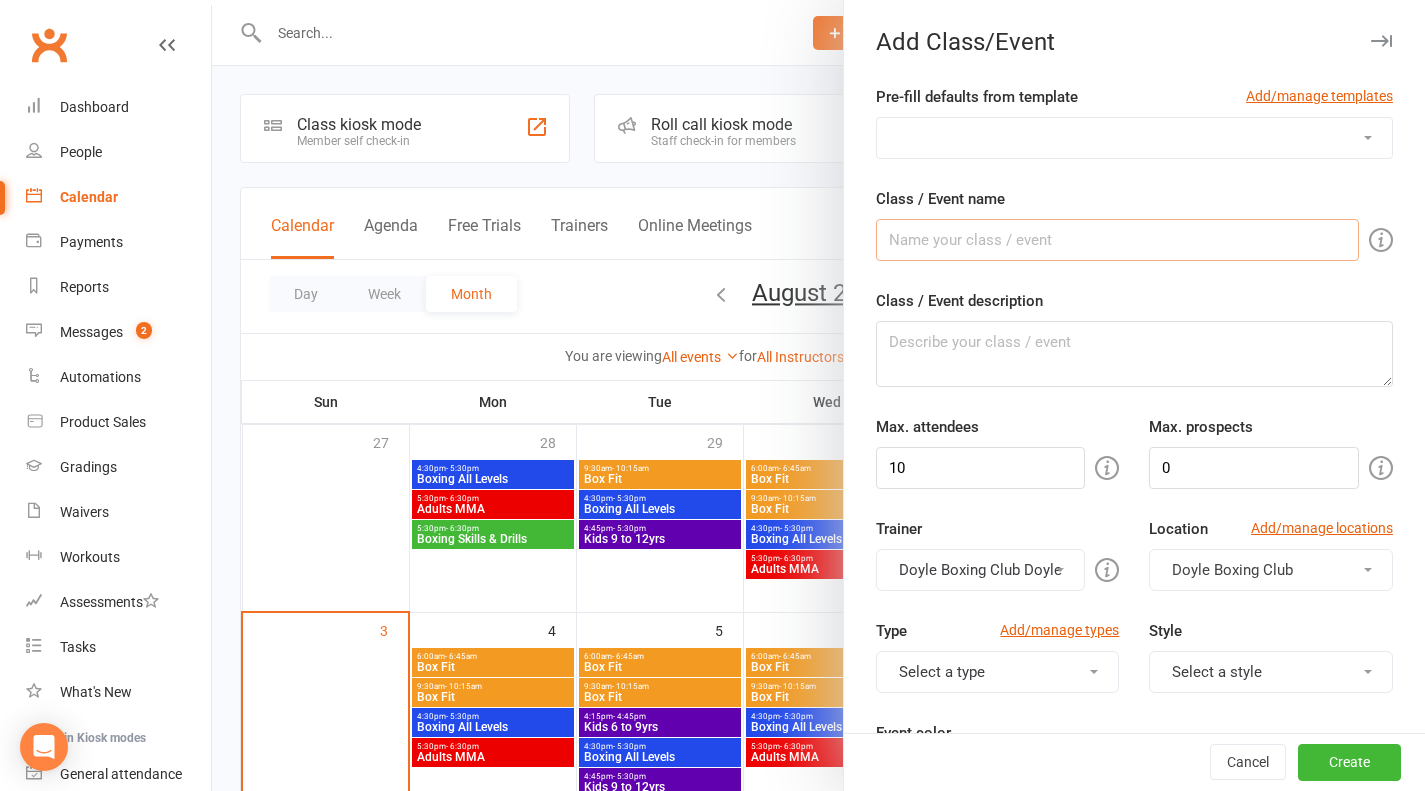 click on "Class / Event name" at bounding box center [1117, 240] 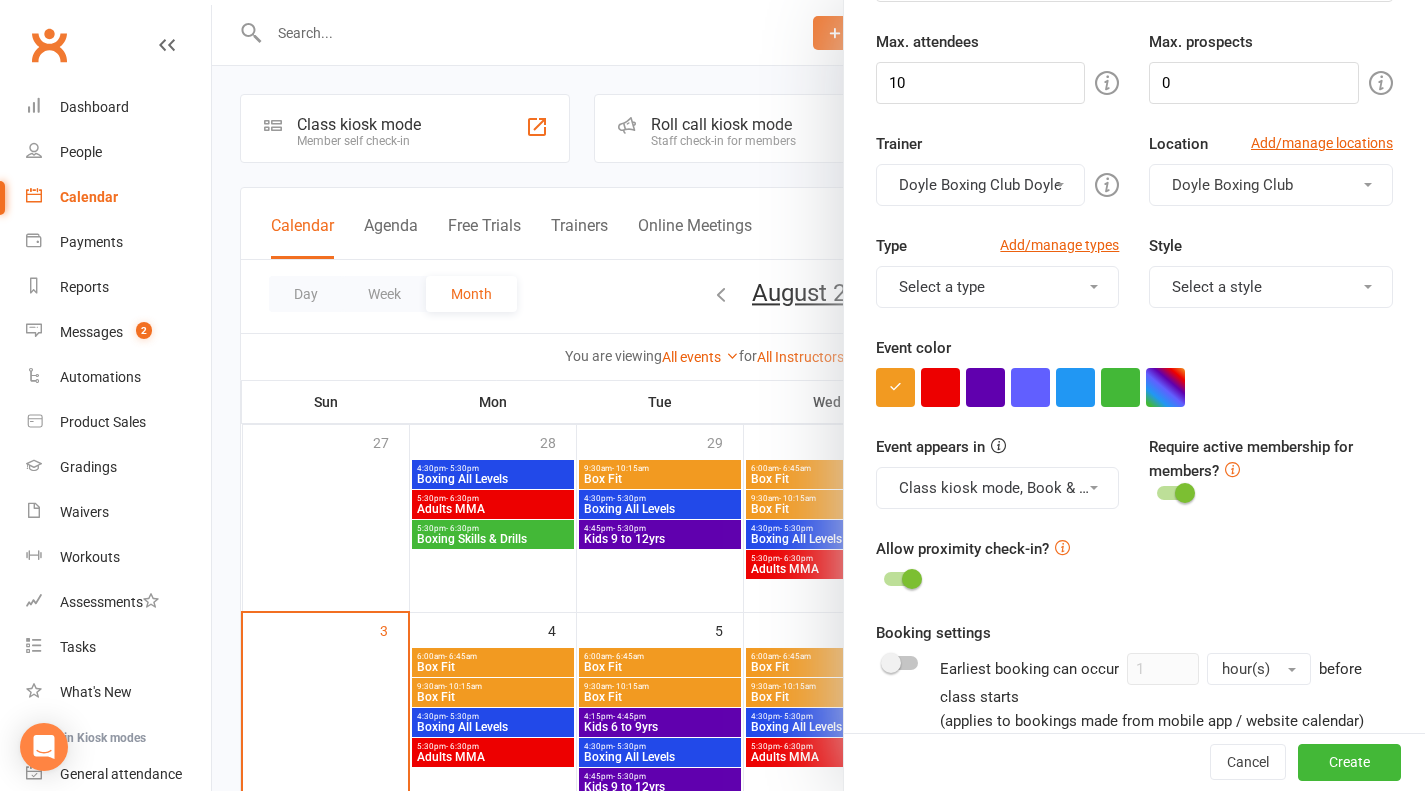 scroll, scrollTop: 400, scrollLeft: 0, axis: vertical 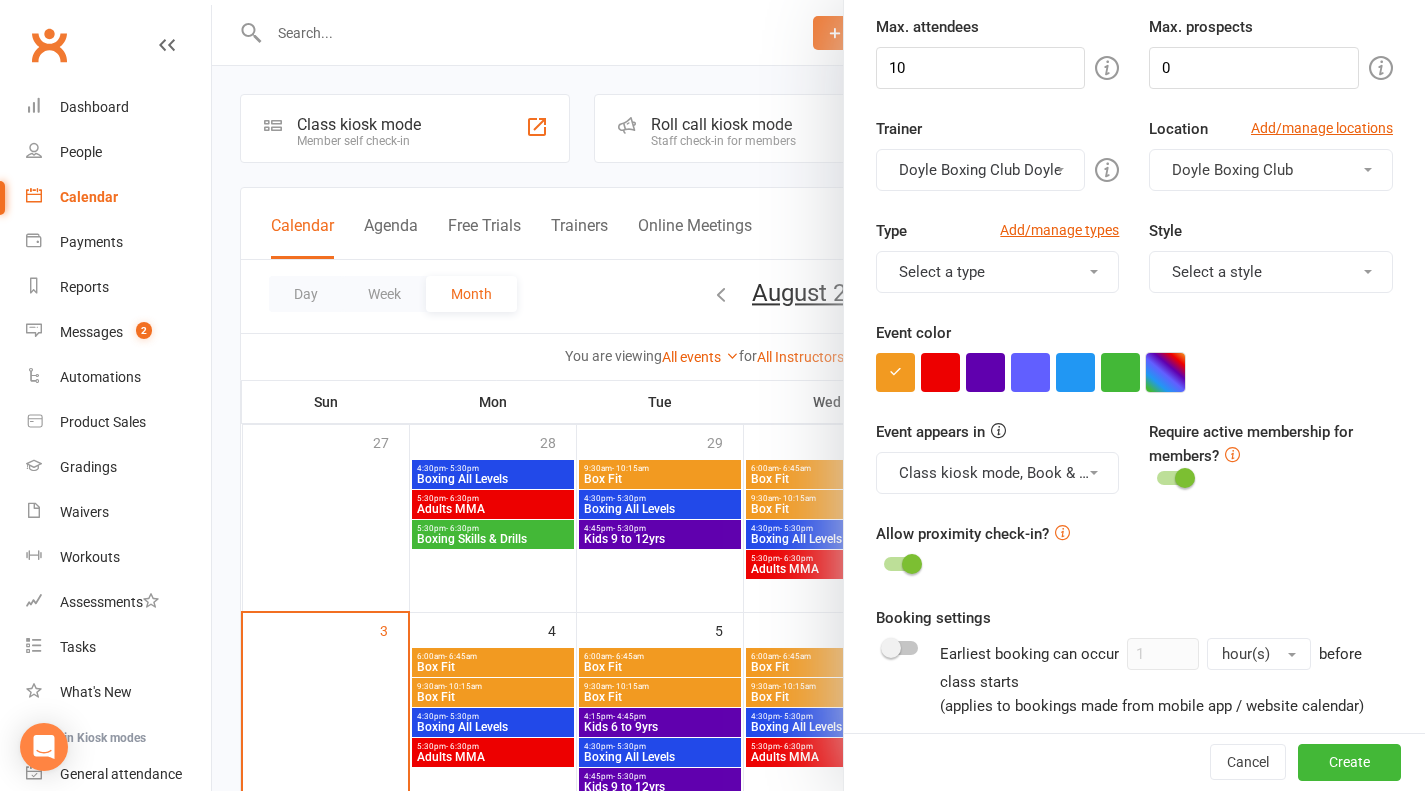 type on "Competition" 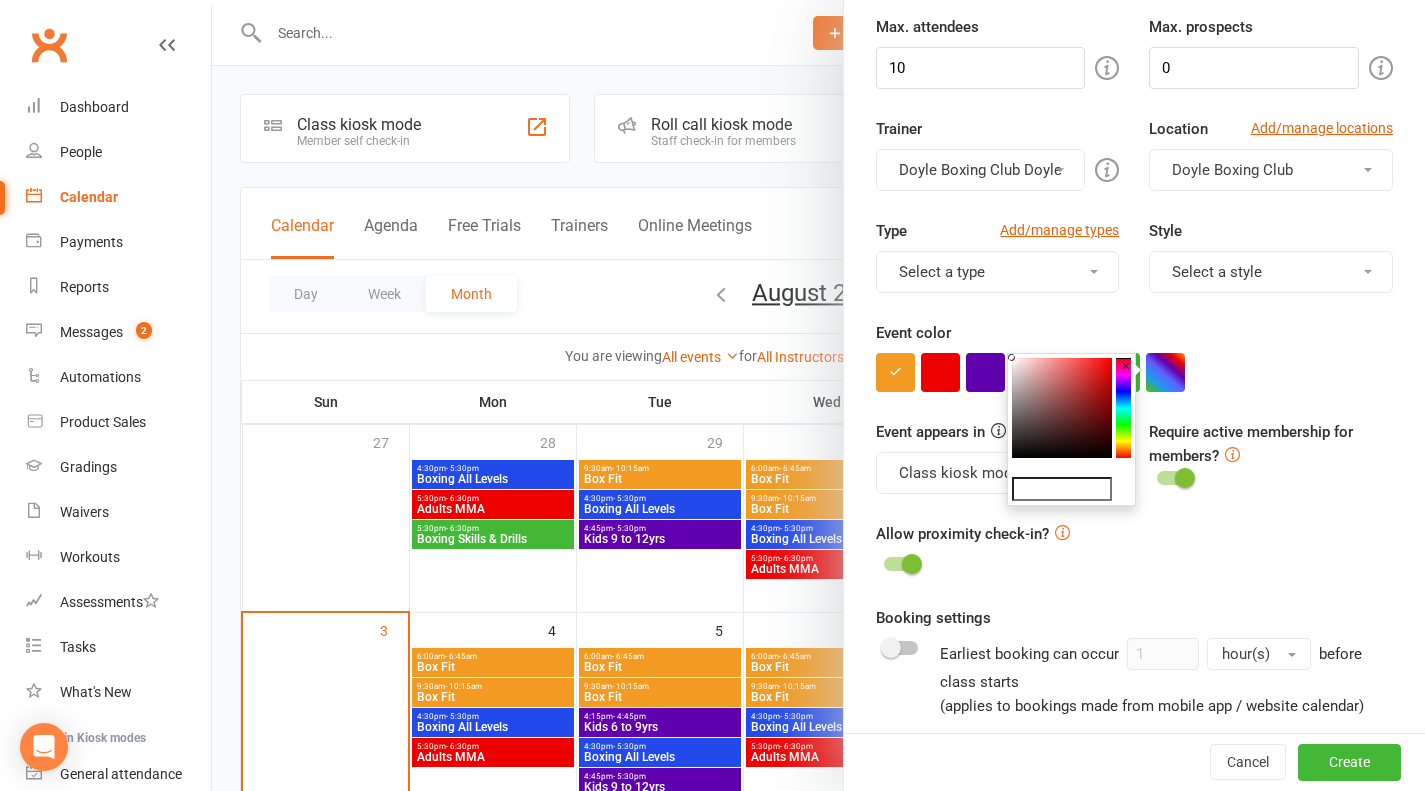 click 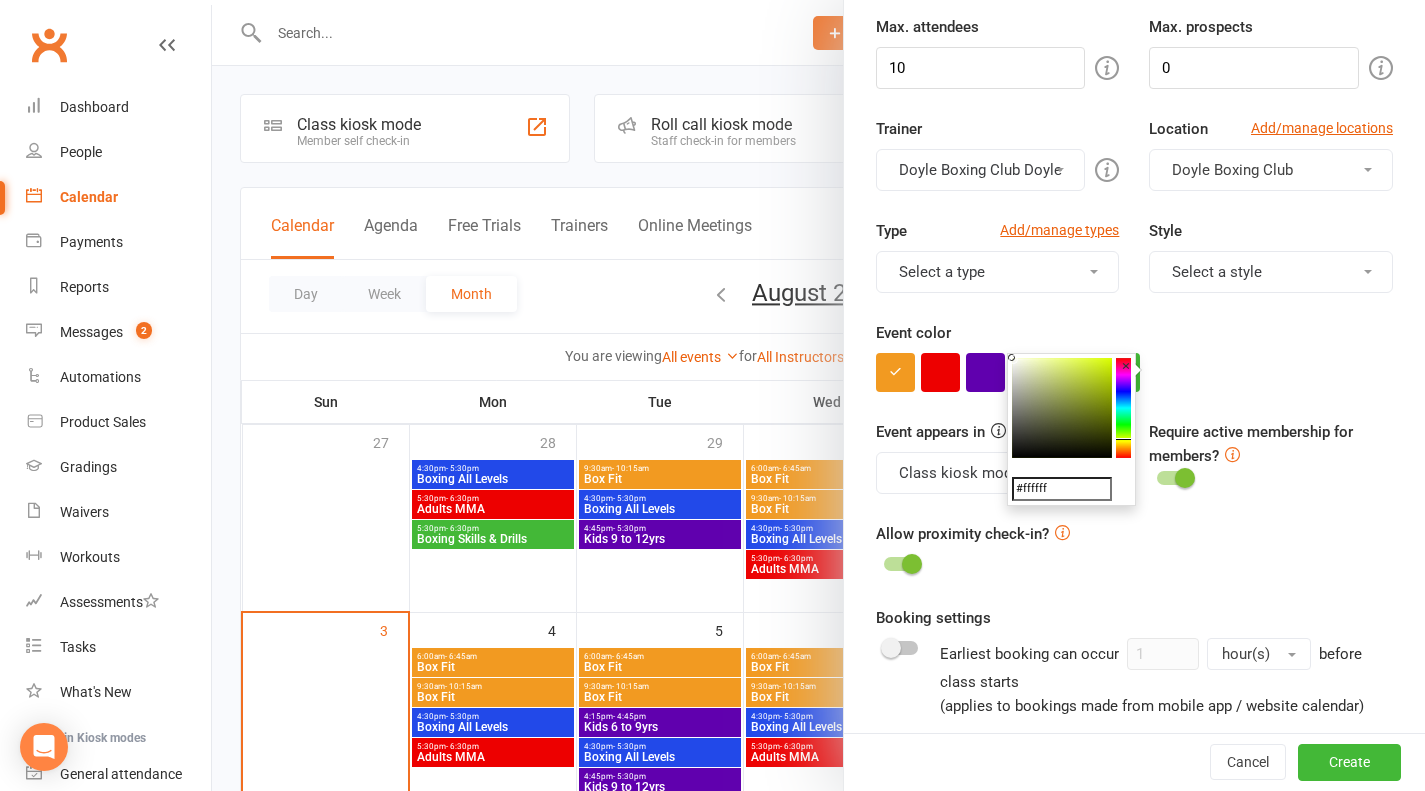 click at bounding box center (1062, 408) 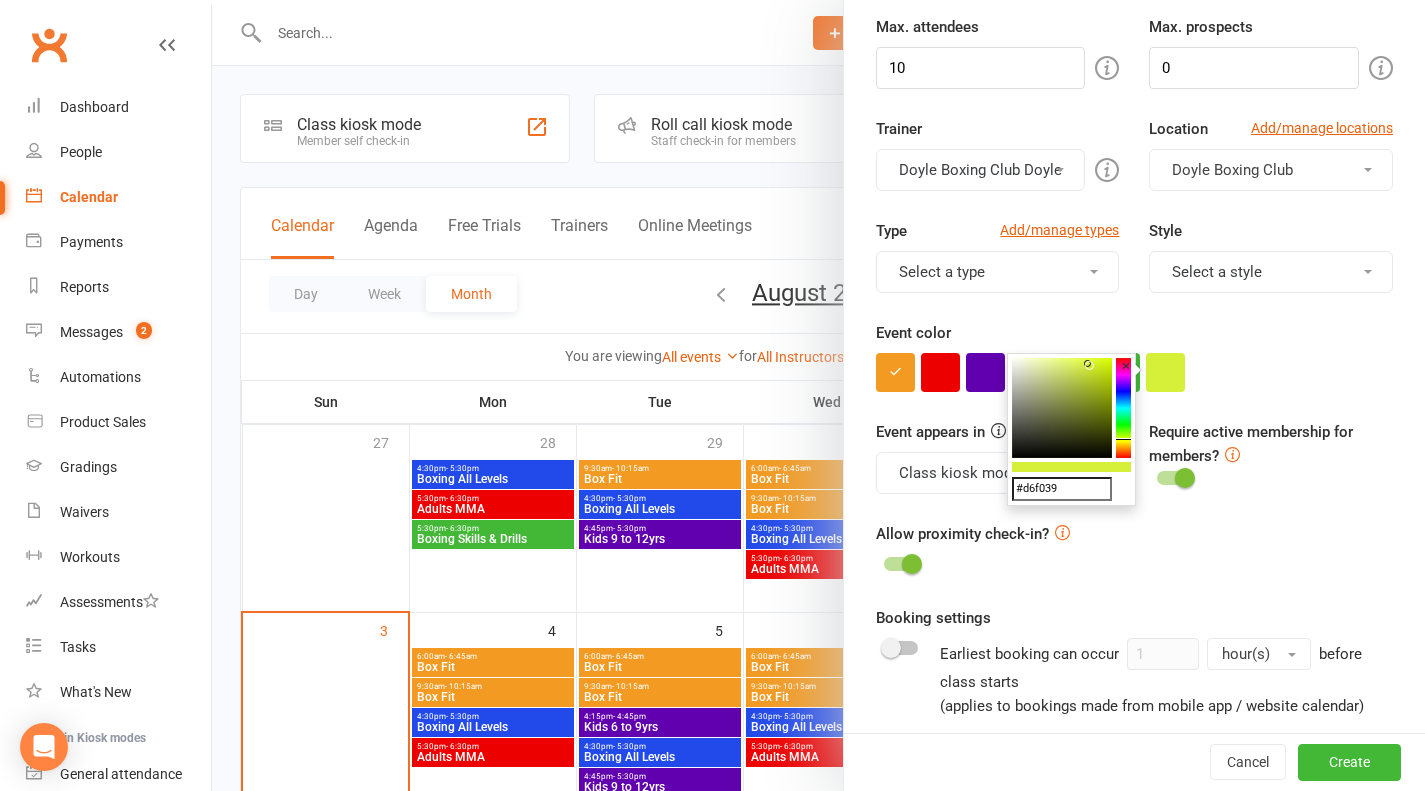 click 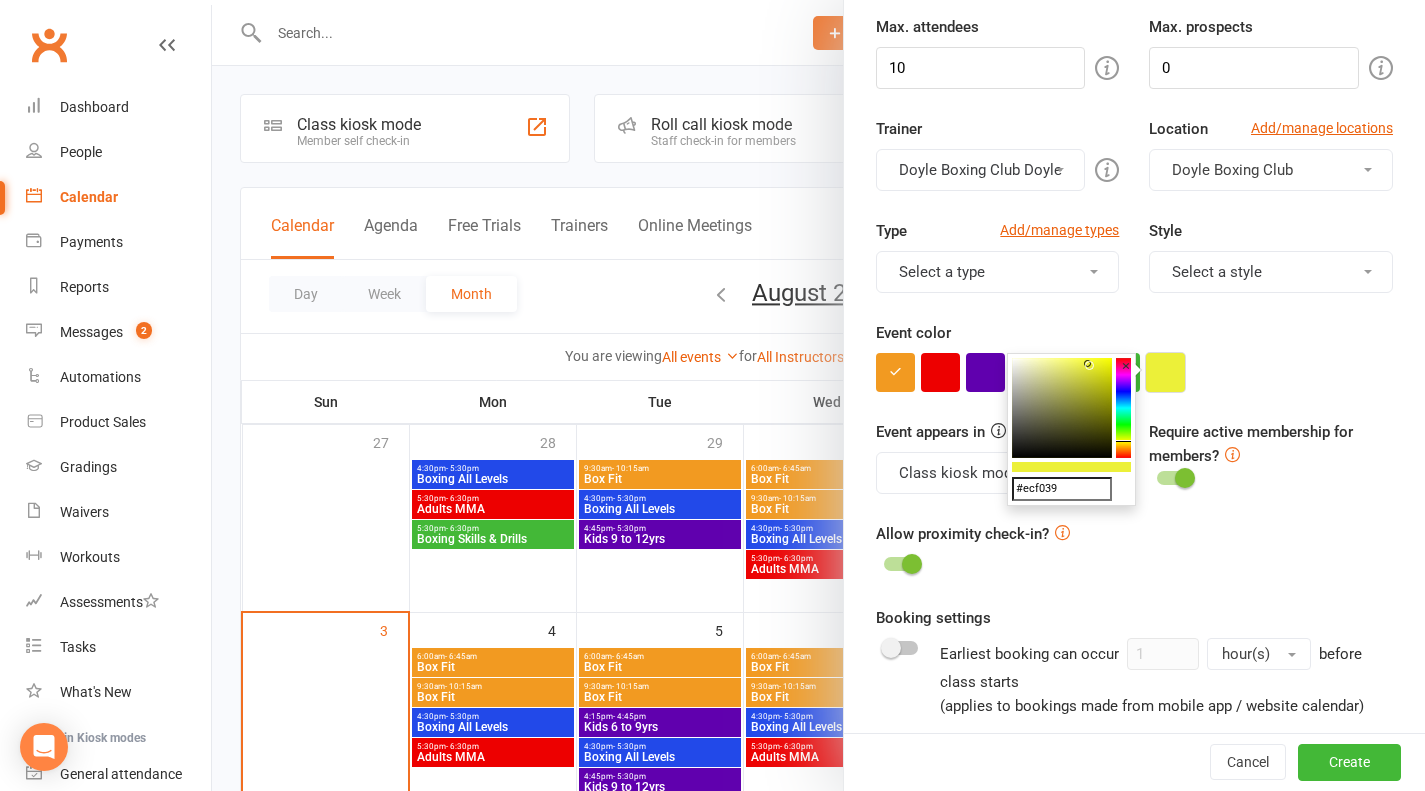 click at bounding box center [1165, 372] 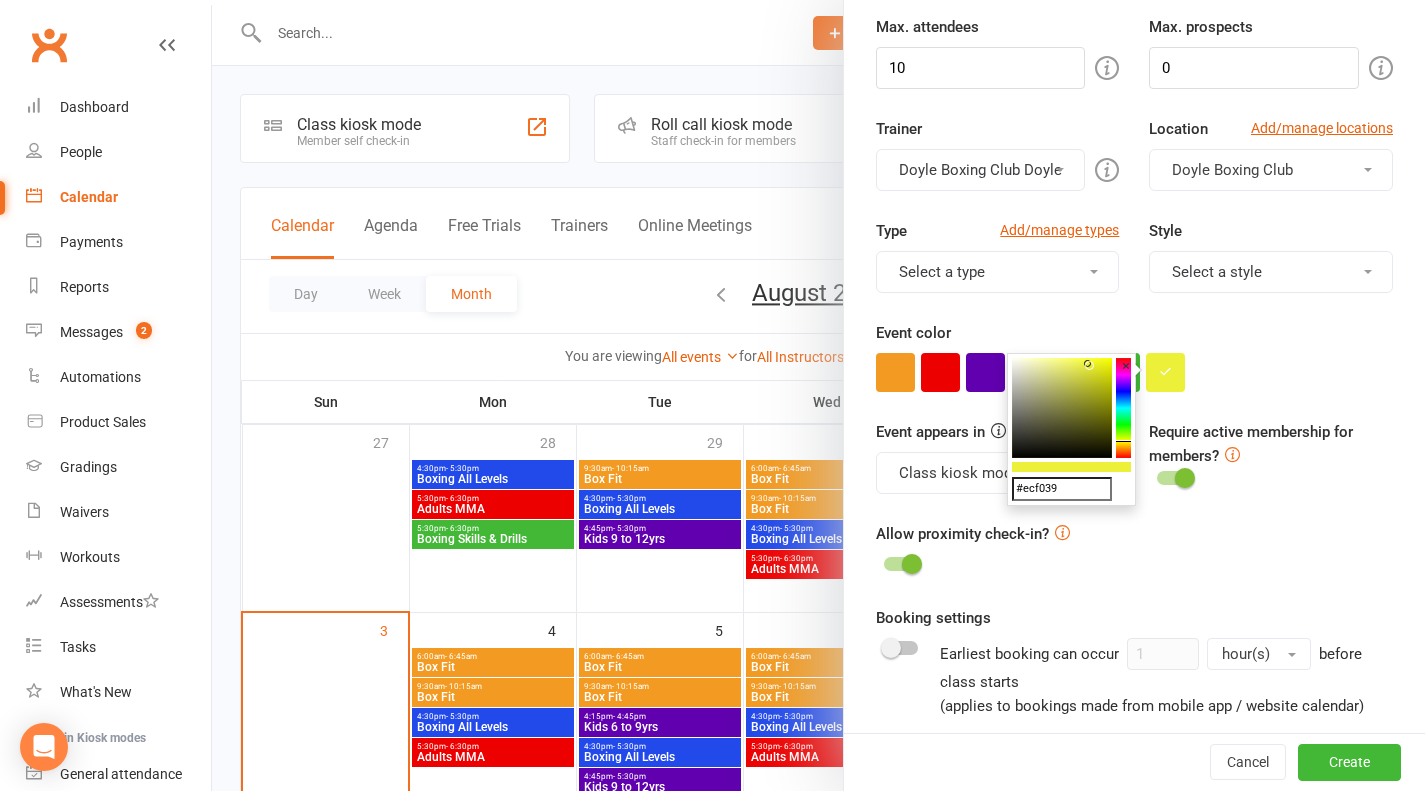 click on "Allow proximity check-in?" at bounding box center [1134, 550] 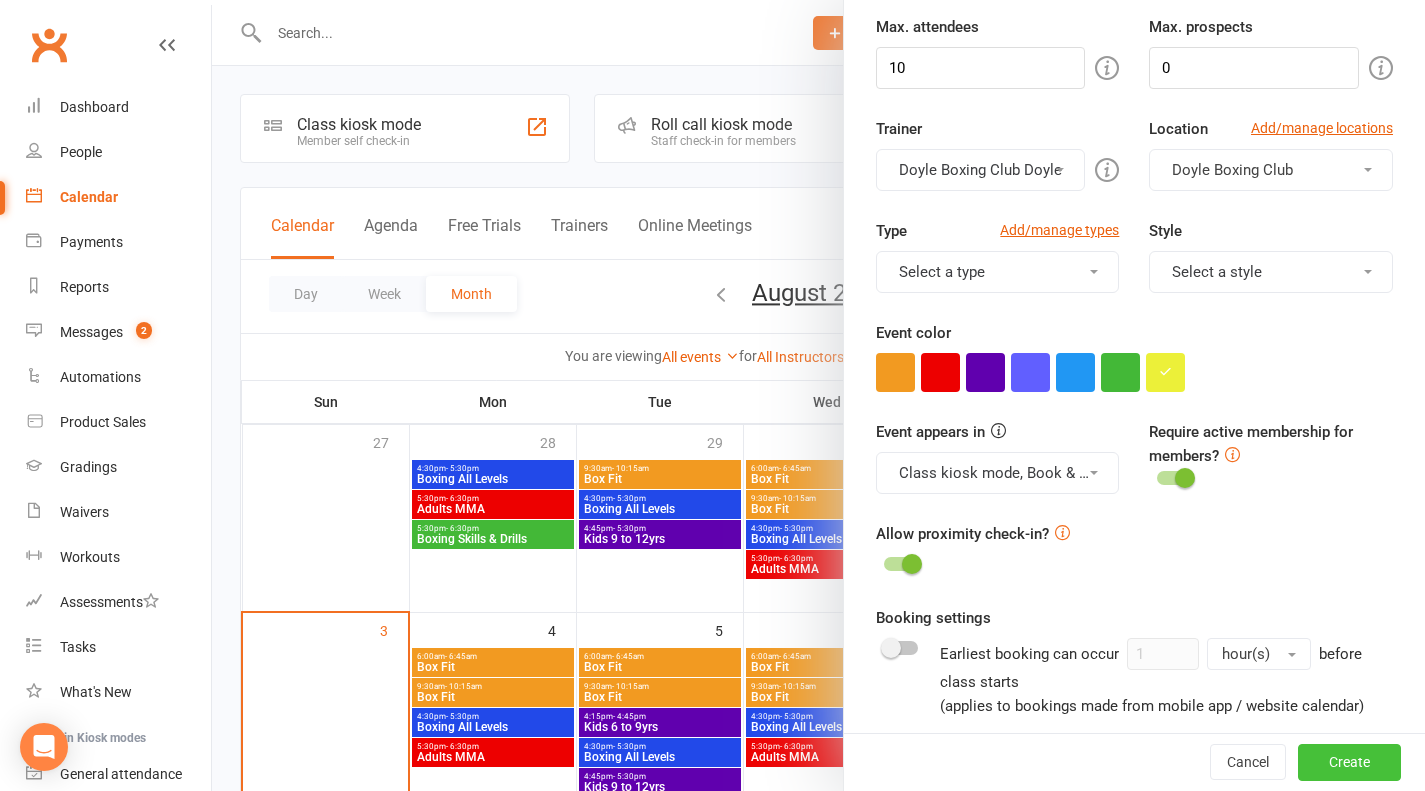 click on "Create" at bounding box center [1349, 763] 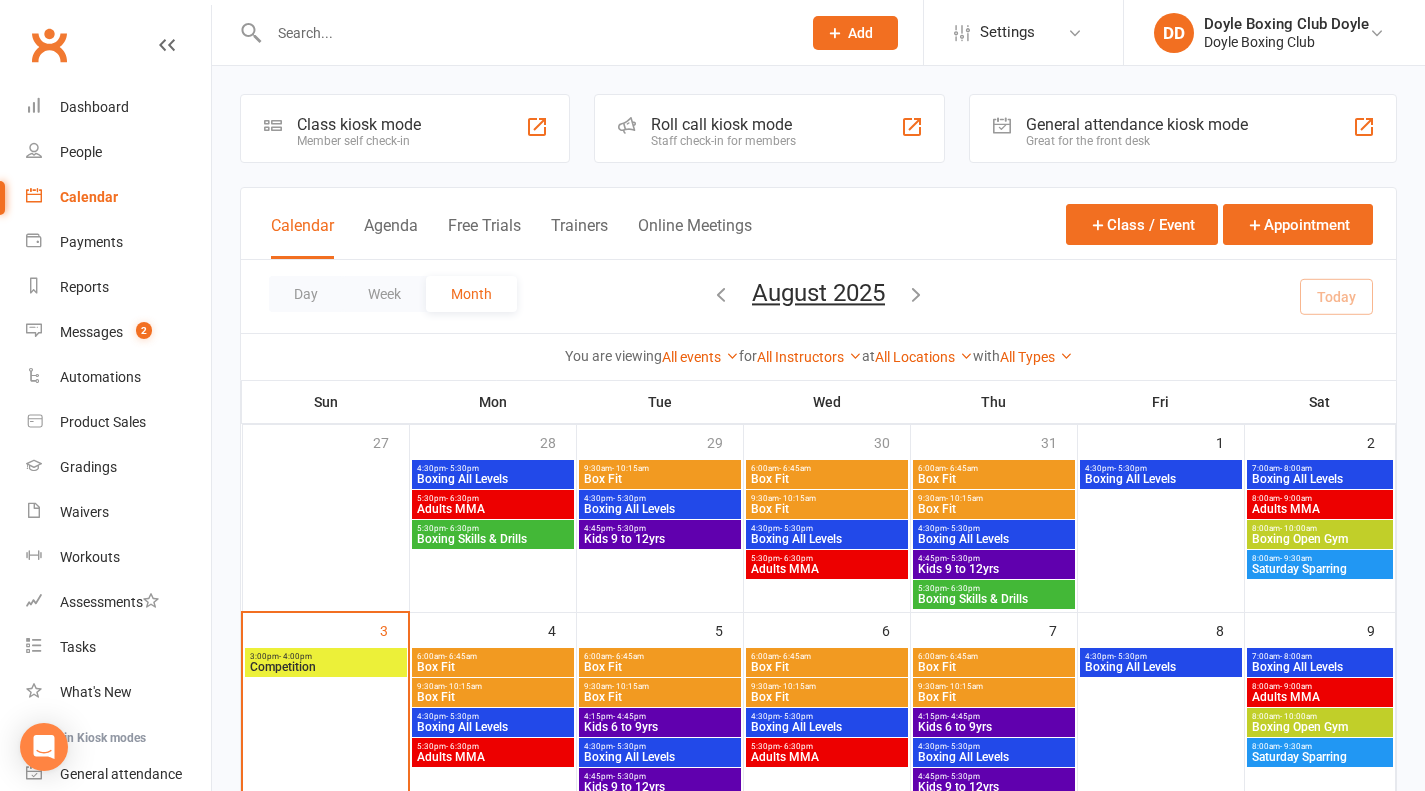click on "Competition" at bounding box center [326, 667] 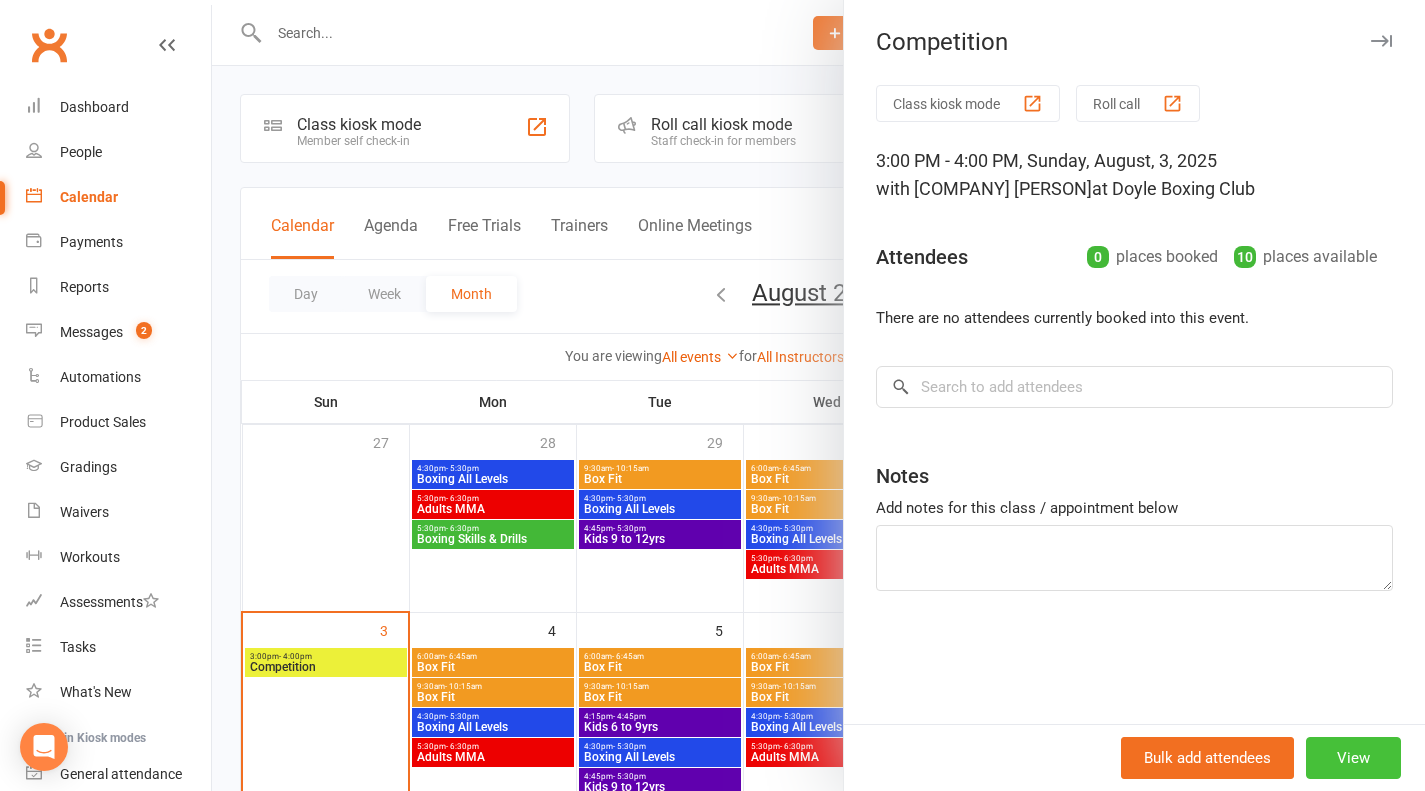 click on "View" at bounding box center [1353, 758] 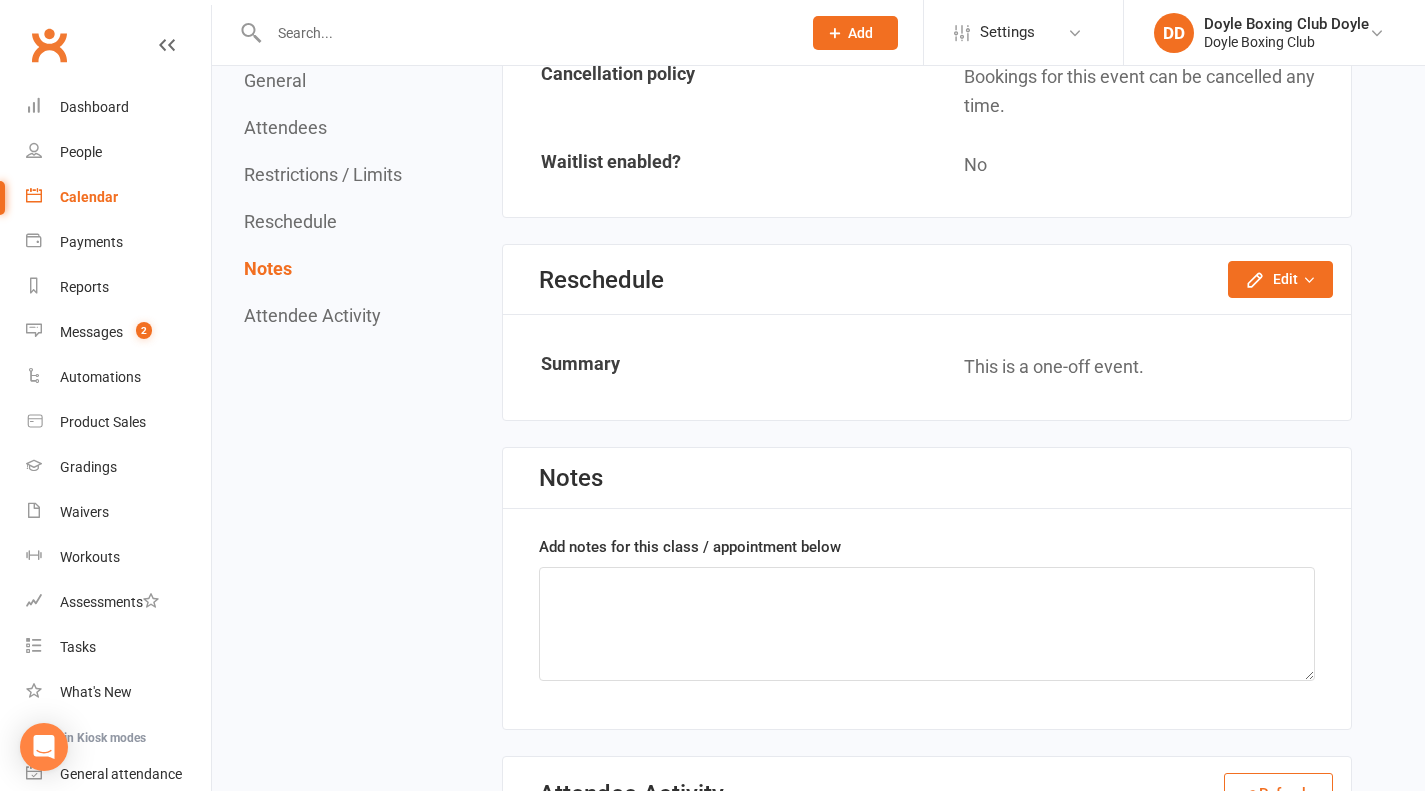 scroll, scrollTop: 1600, scrollLeft: 0, axis: vertical 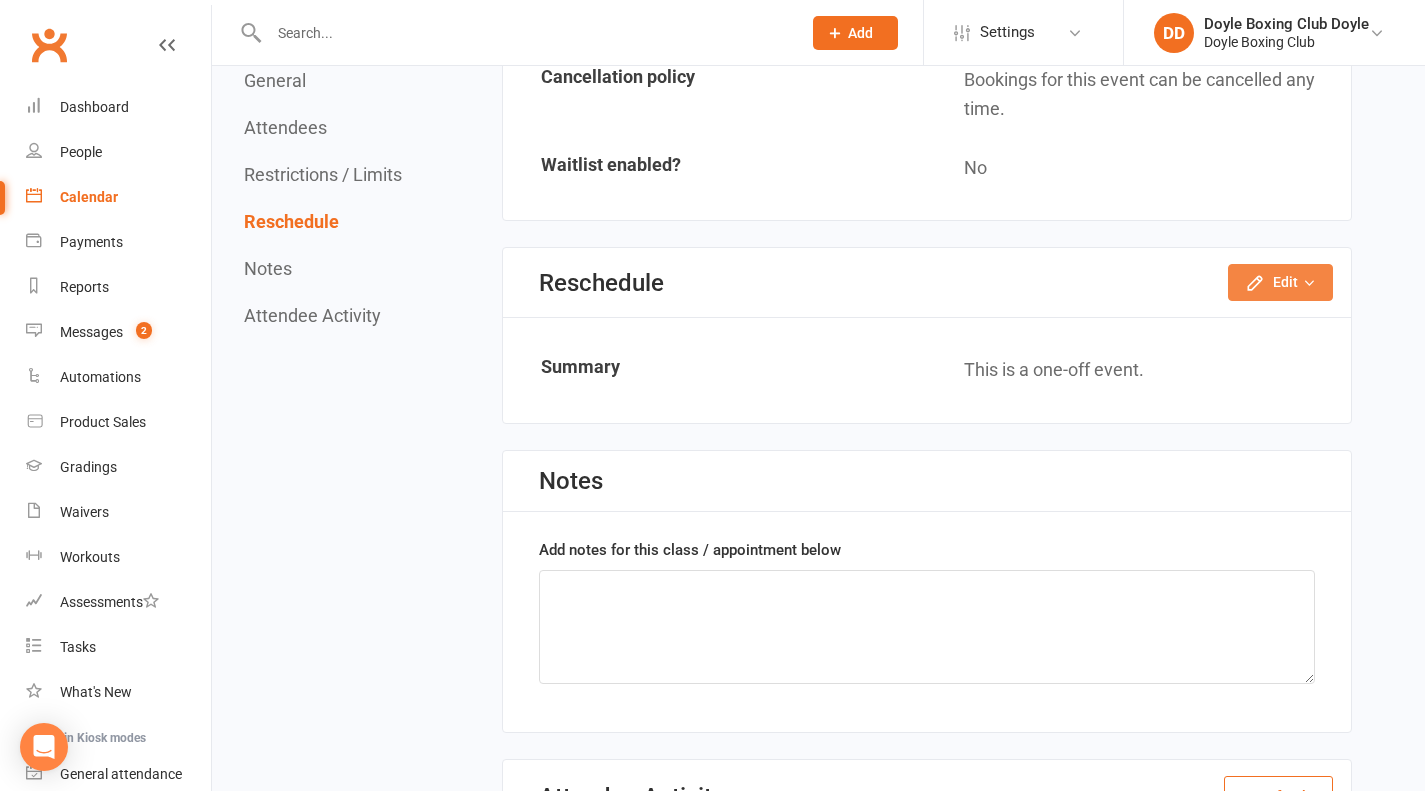 click on "Edit" 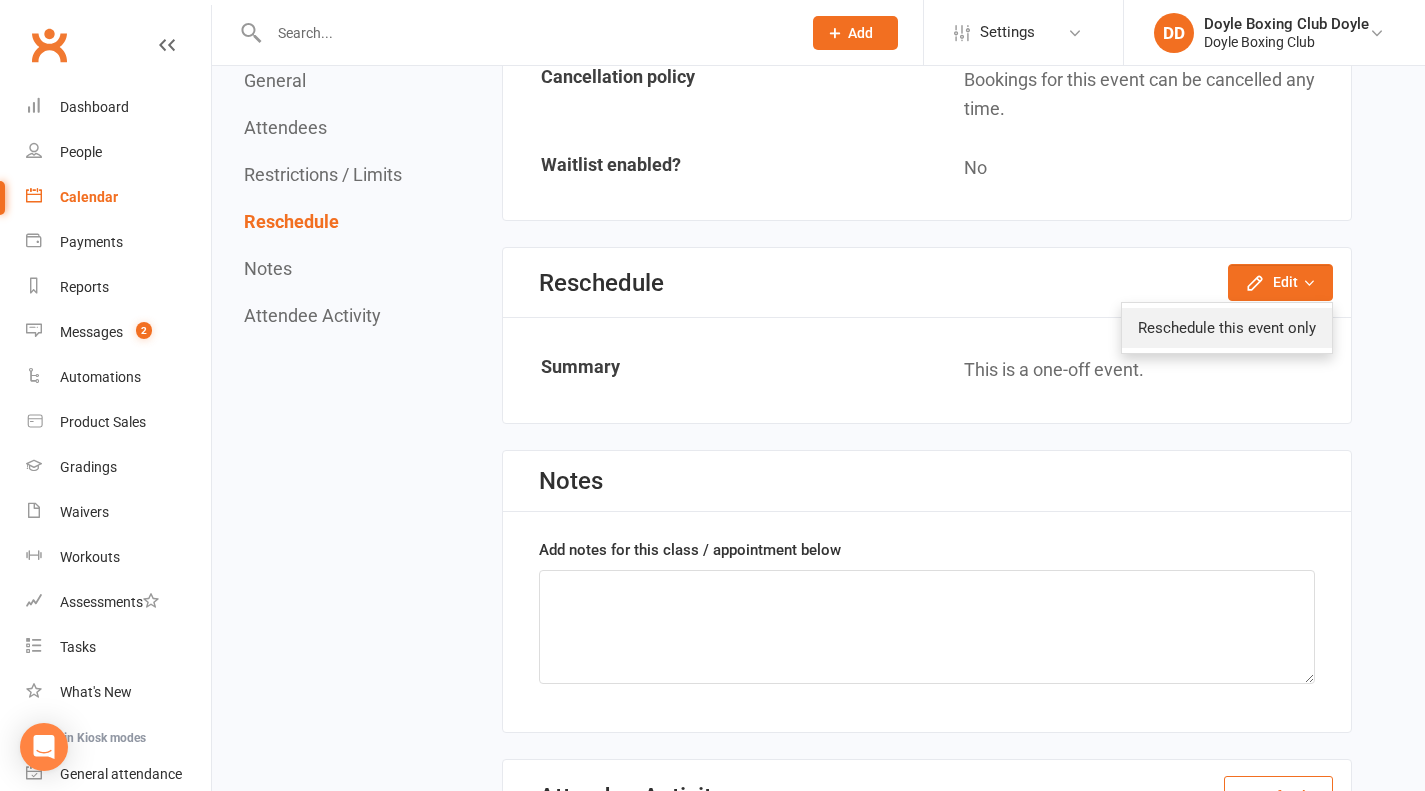 click on "Reschedule this event only" 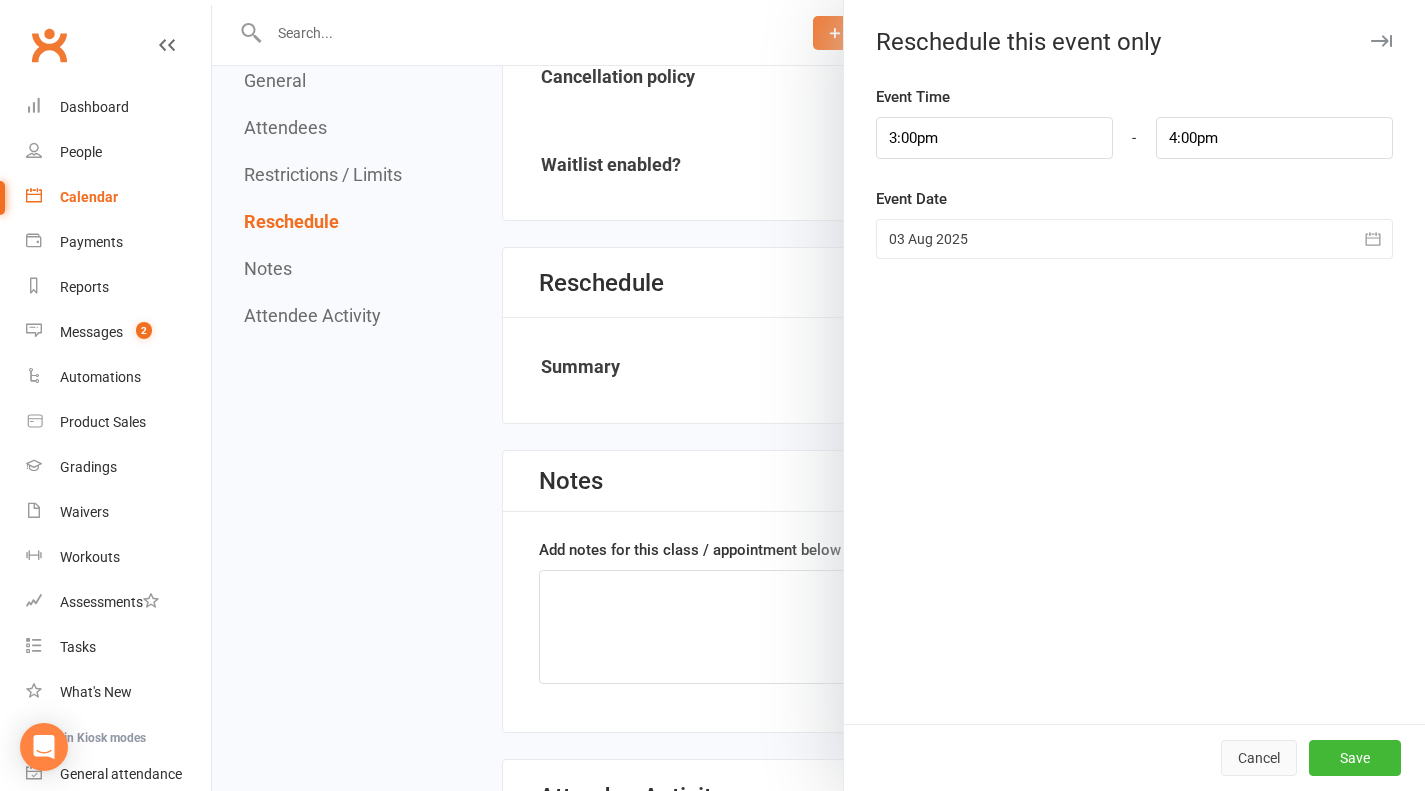 click on "Cancel" at bounding box center [1259, 758] 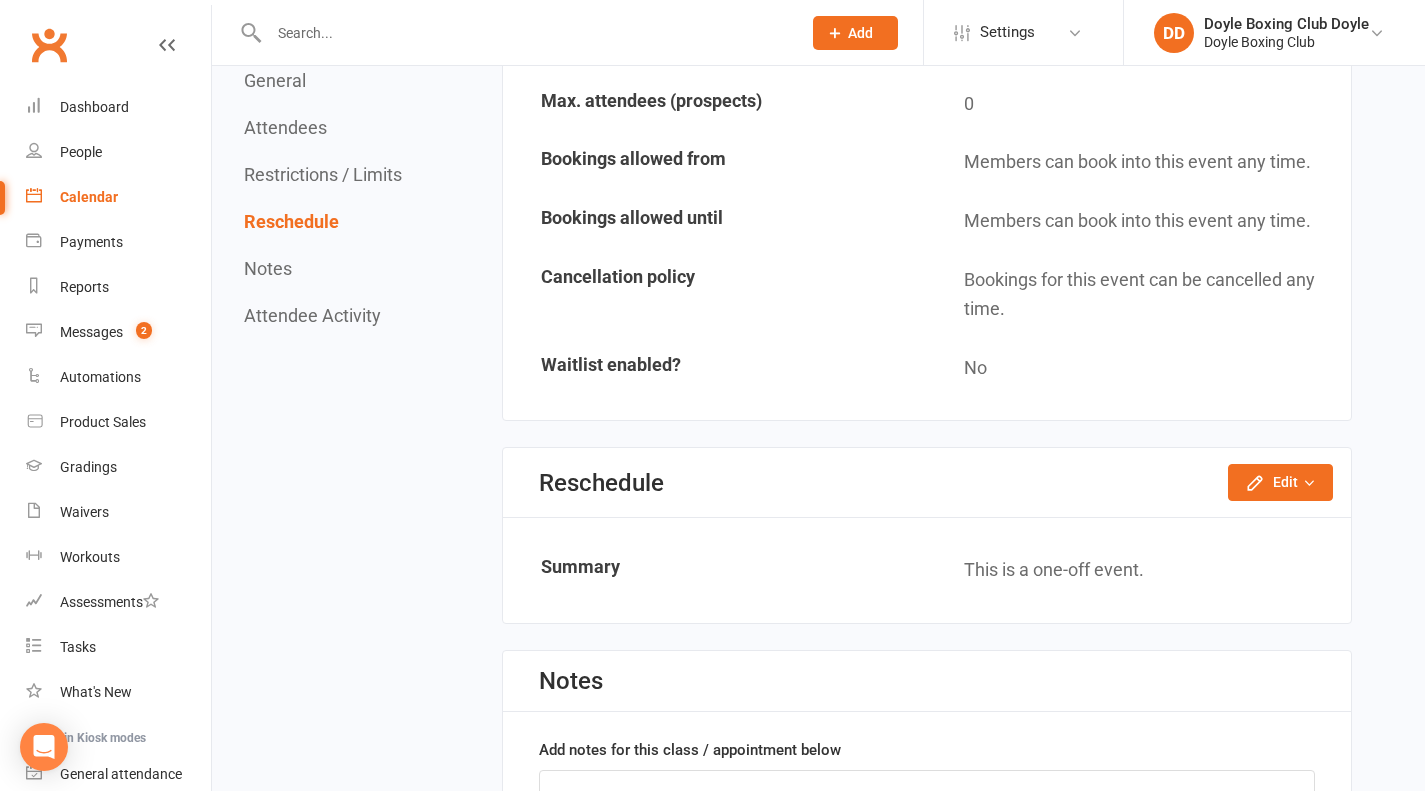 scroll, scrollTop: 1400, scrollLeft: 0, axis: vertical 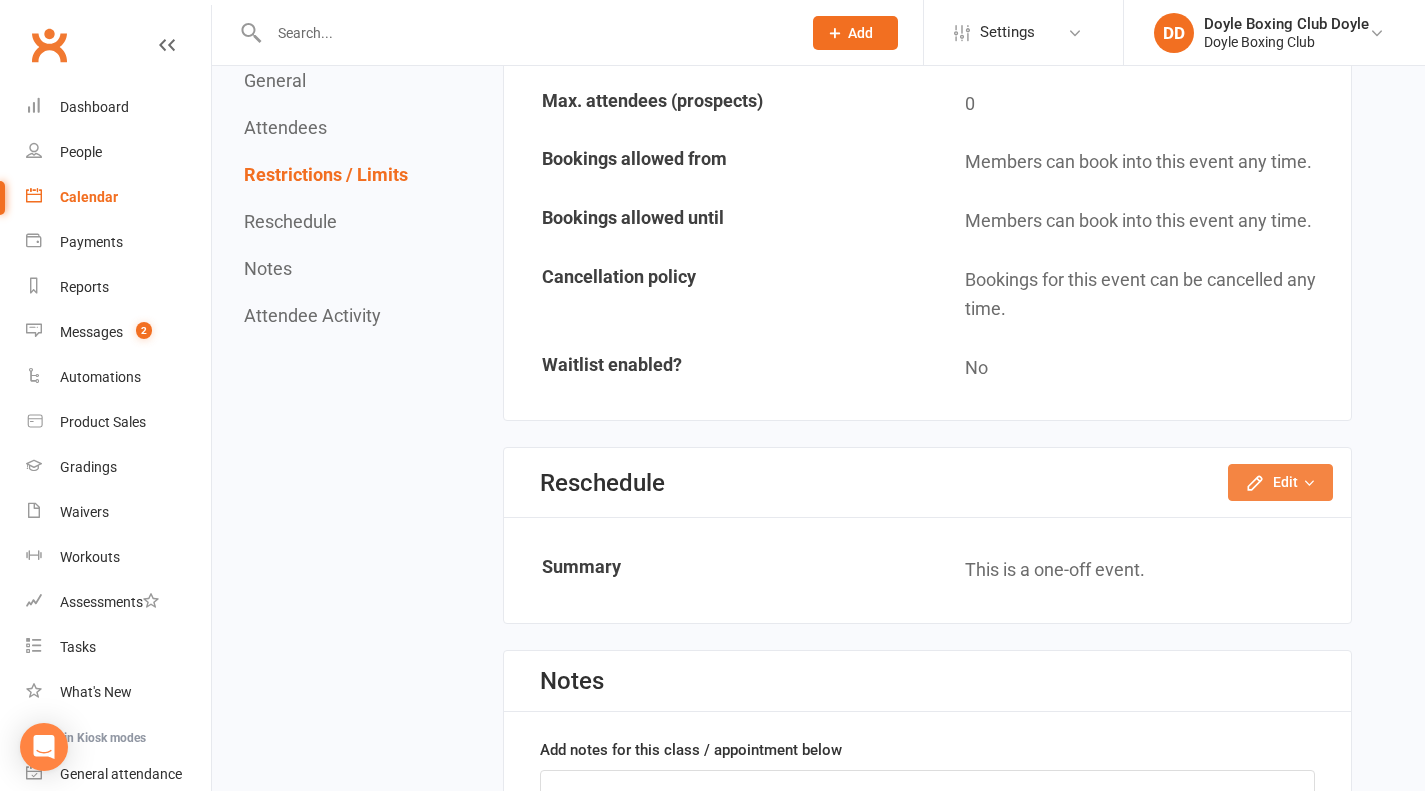click on "Edit" 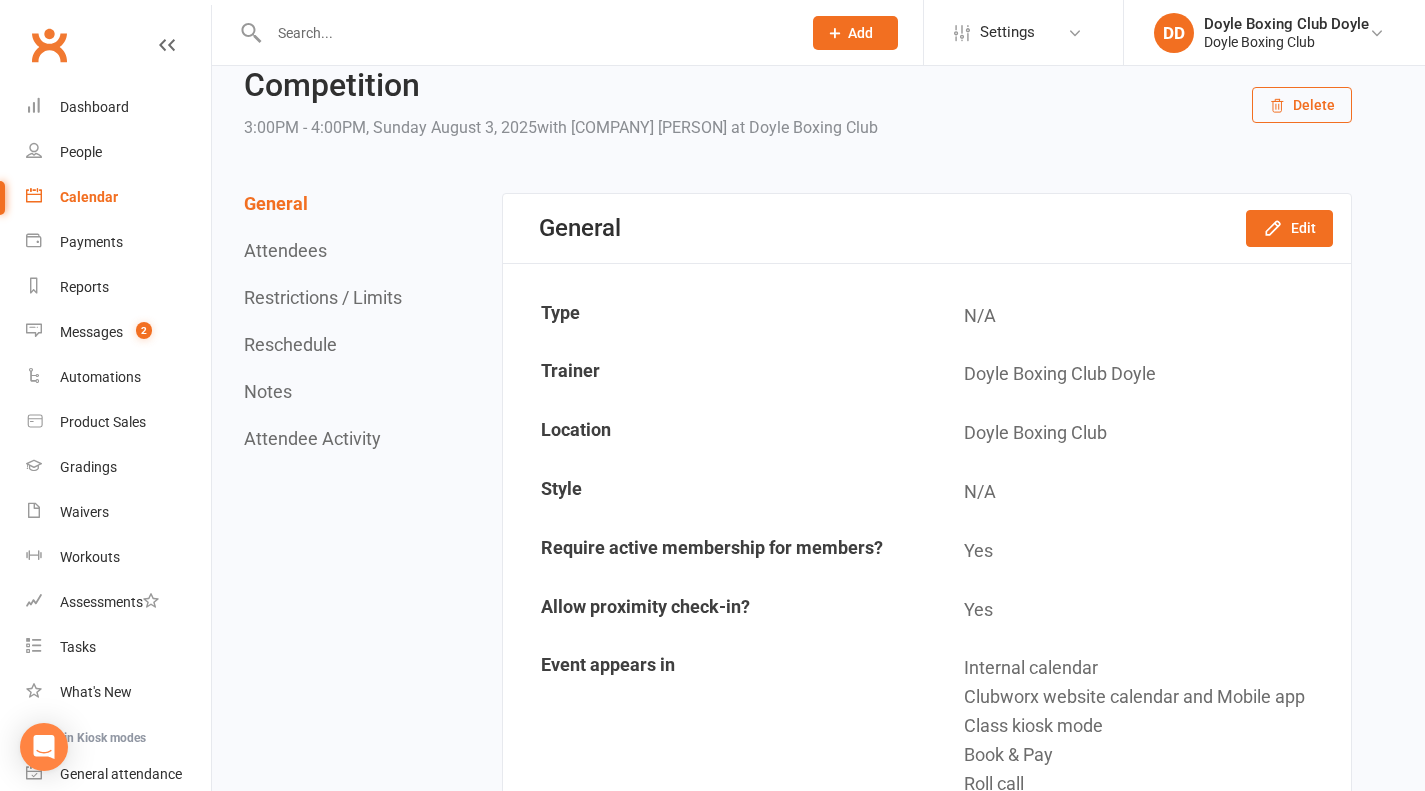 scroll, scrollTop: 0, scrollLeft: 0, axis: both 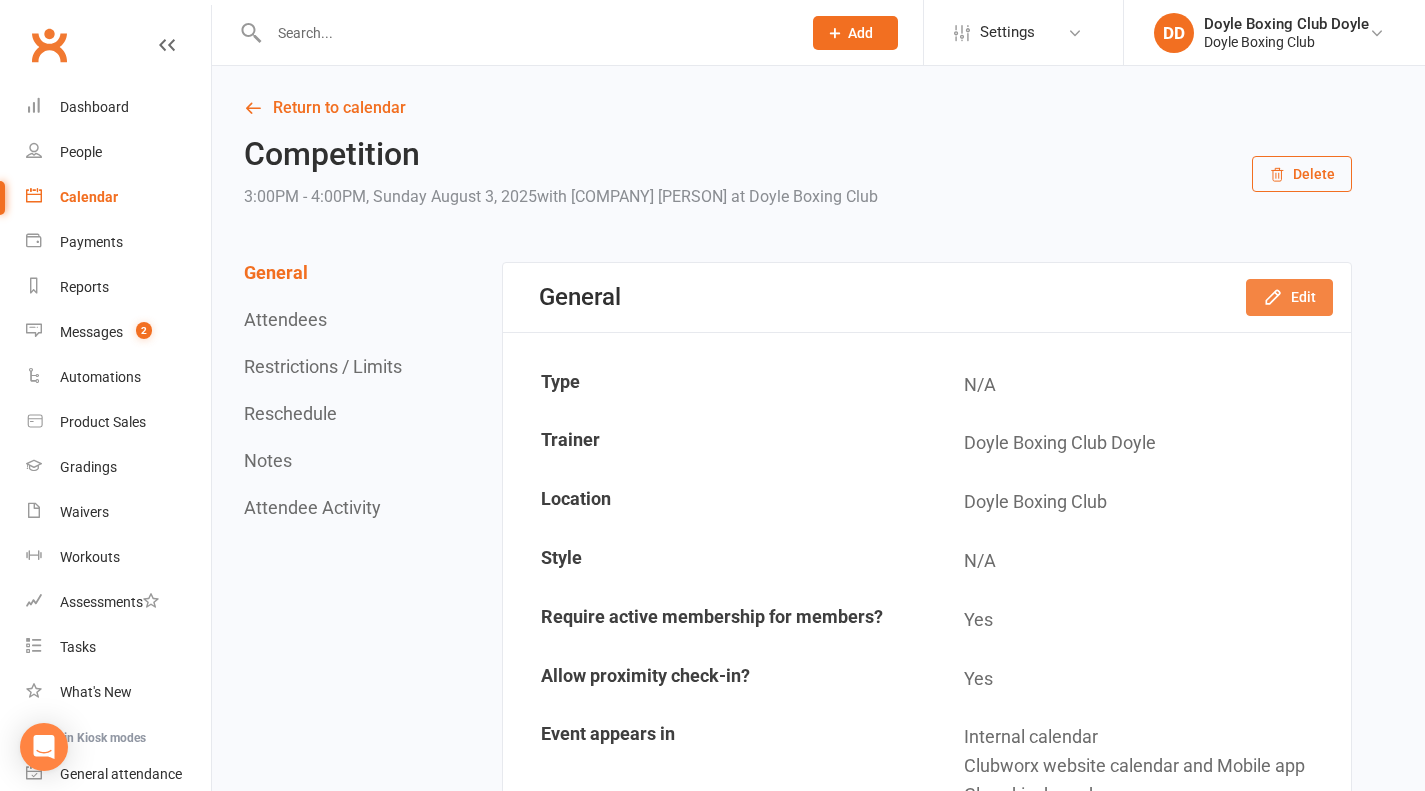 click on "Edit" at bounding box center (1289, 297) 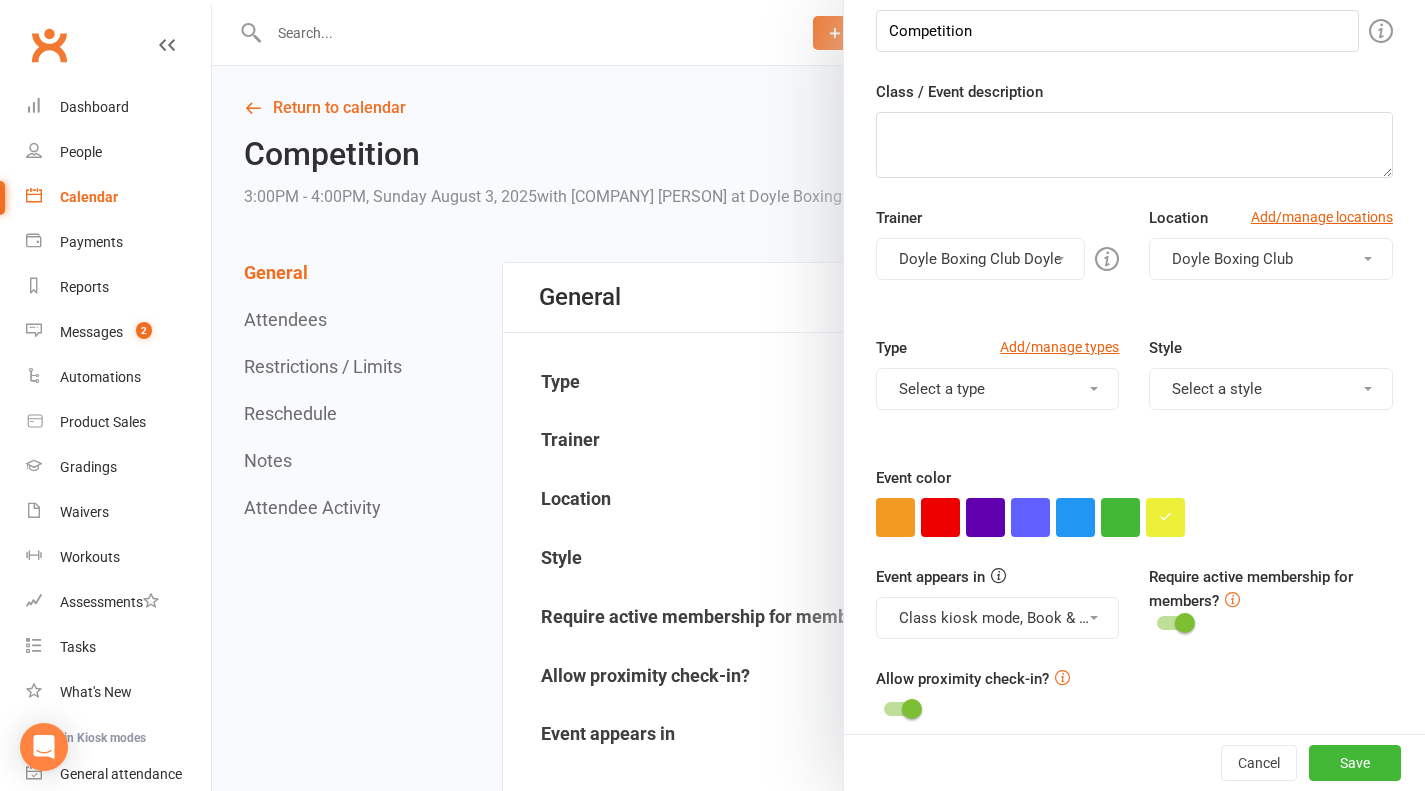 scroll, scrollTop: 124, scrollLeft: 0, axis: vertical 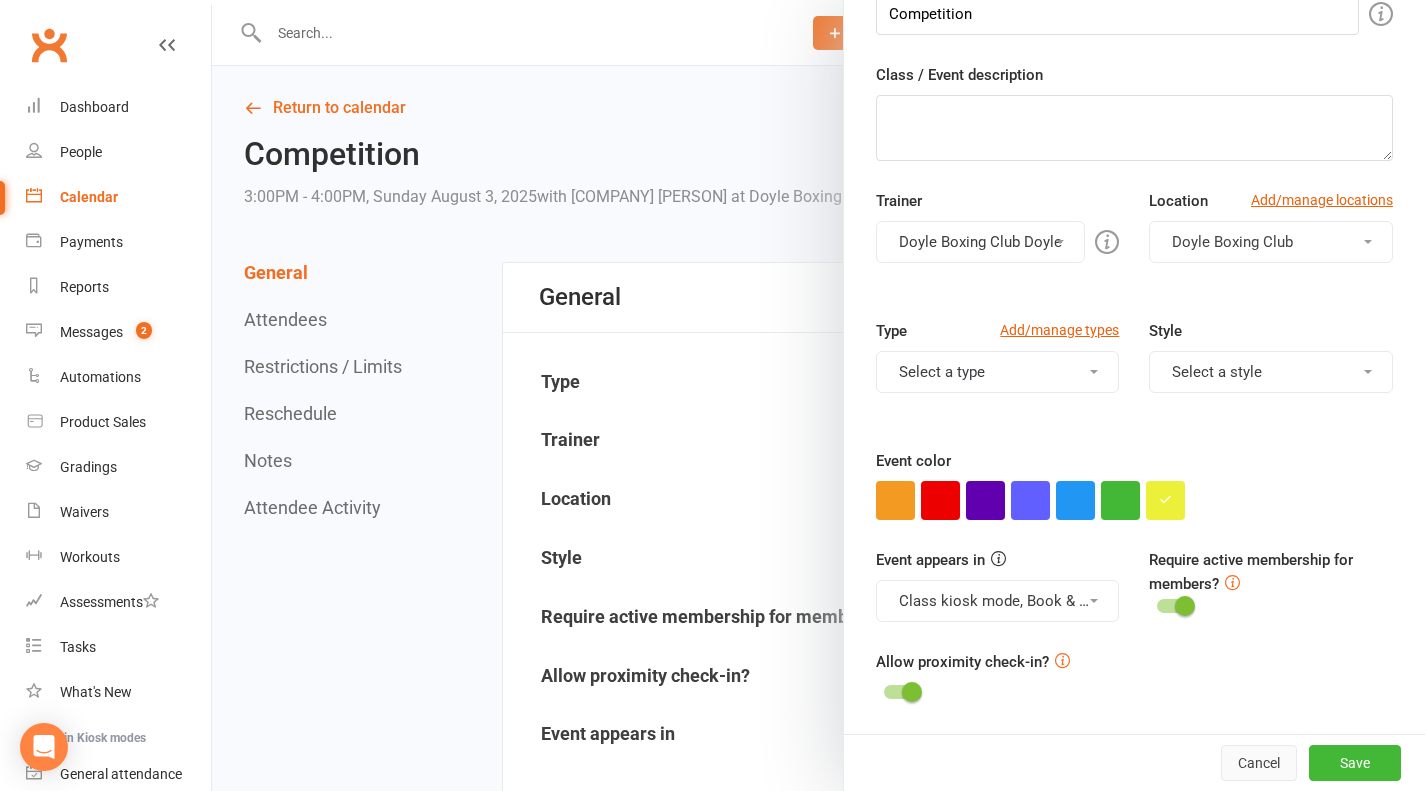 click on "Cancel" at bounding box center [1259, 763] 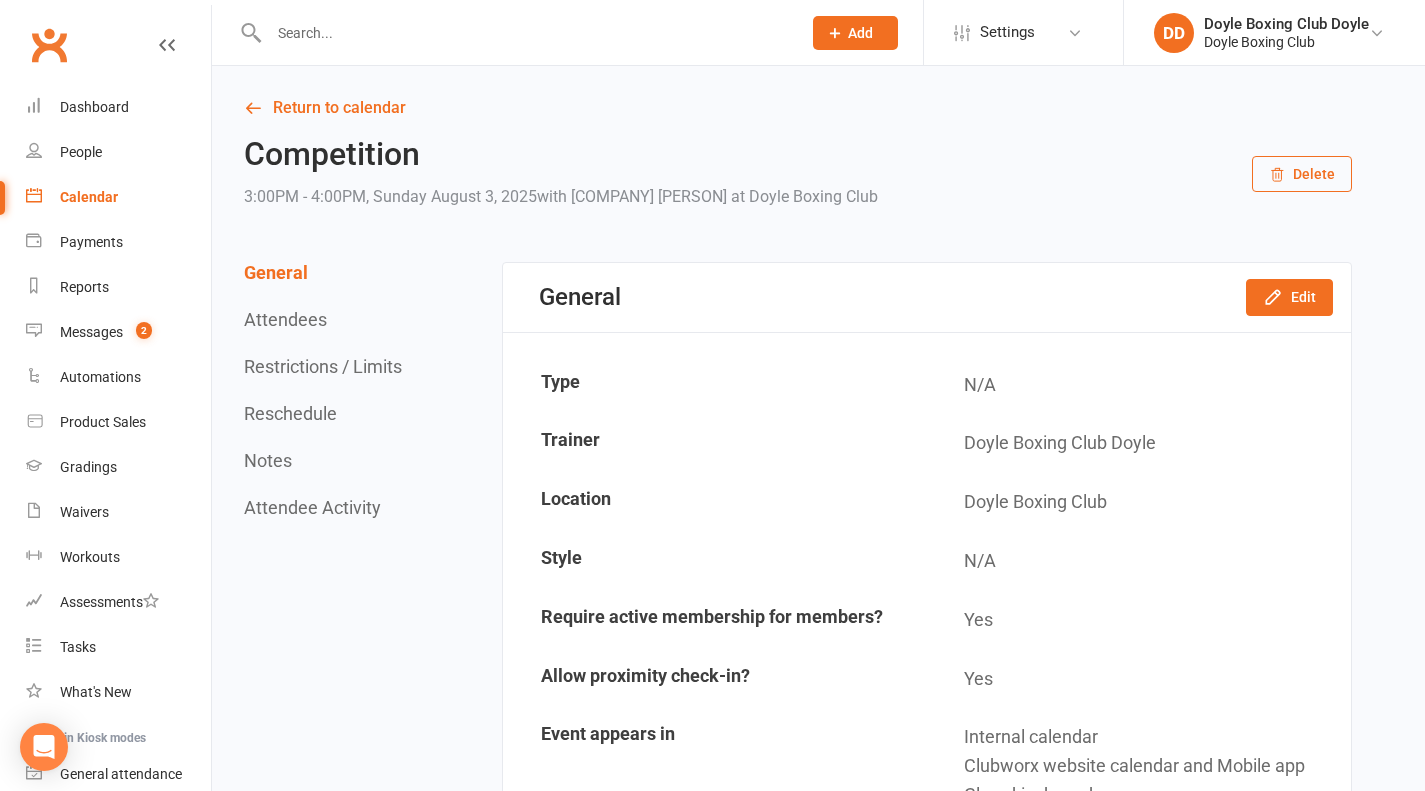 click on "Delete" at bounding box center (1302, 174) 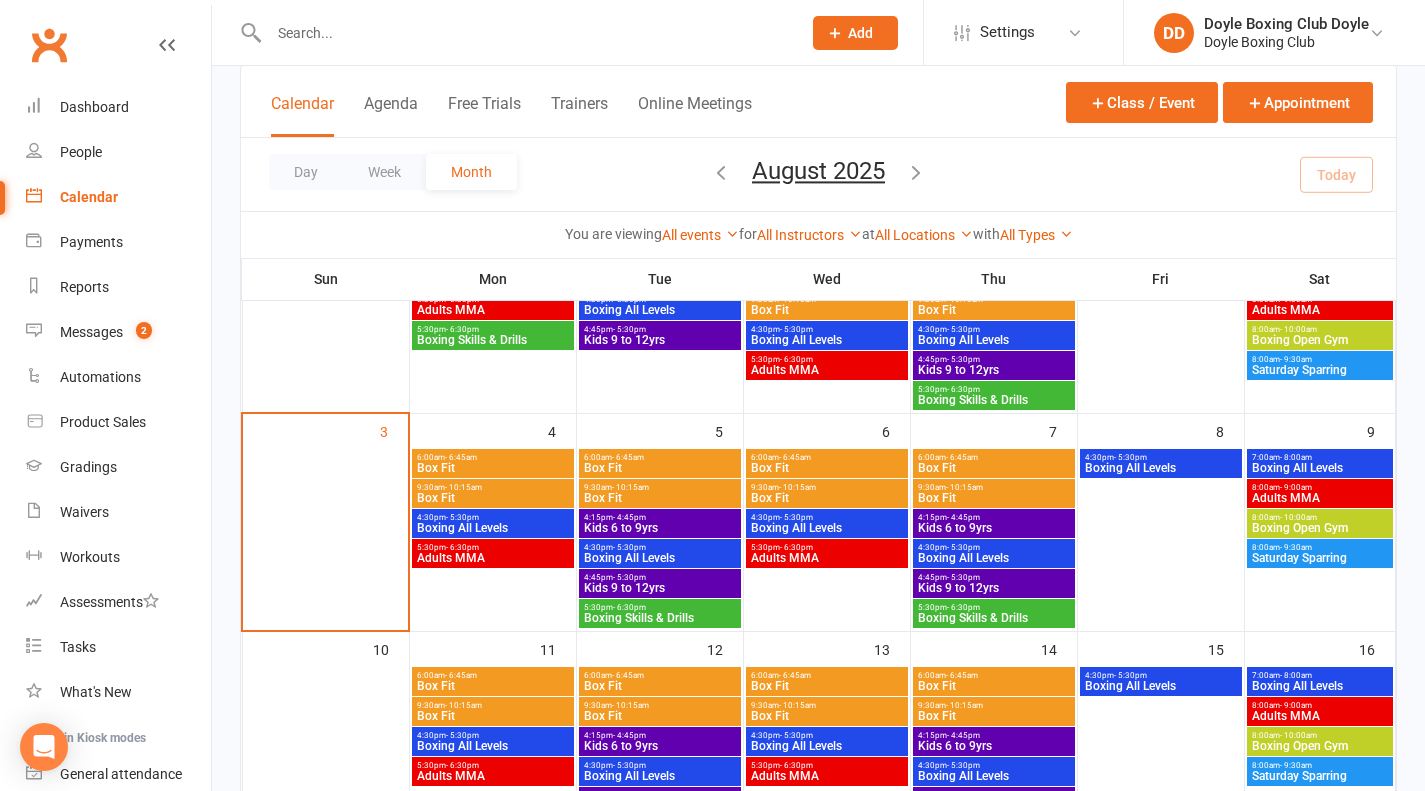 scroll, scrollTop: 200, scrollLeft: 0, axis: vertical 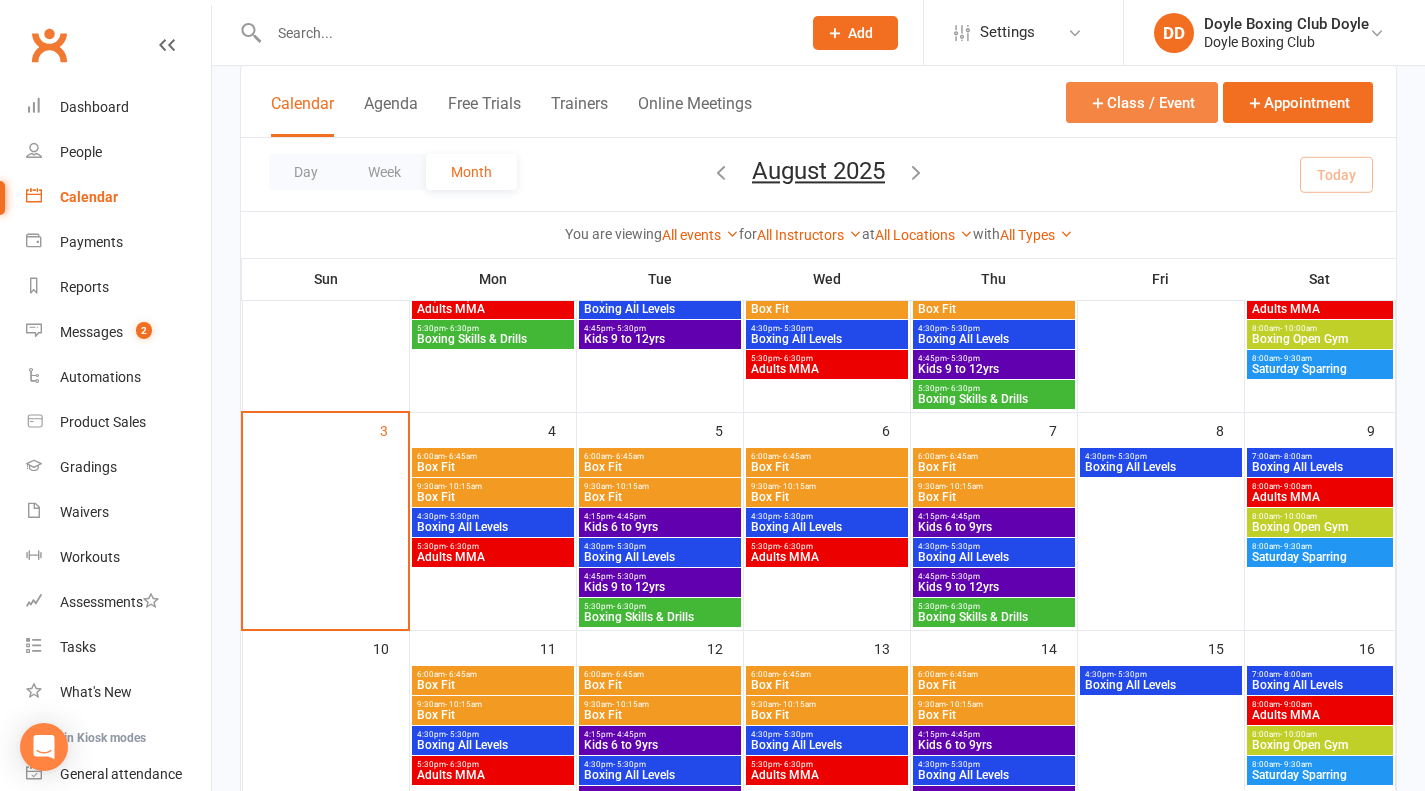 click on "Class / Event" at bounding box center (1142, 102) 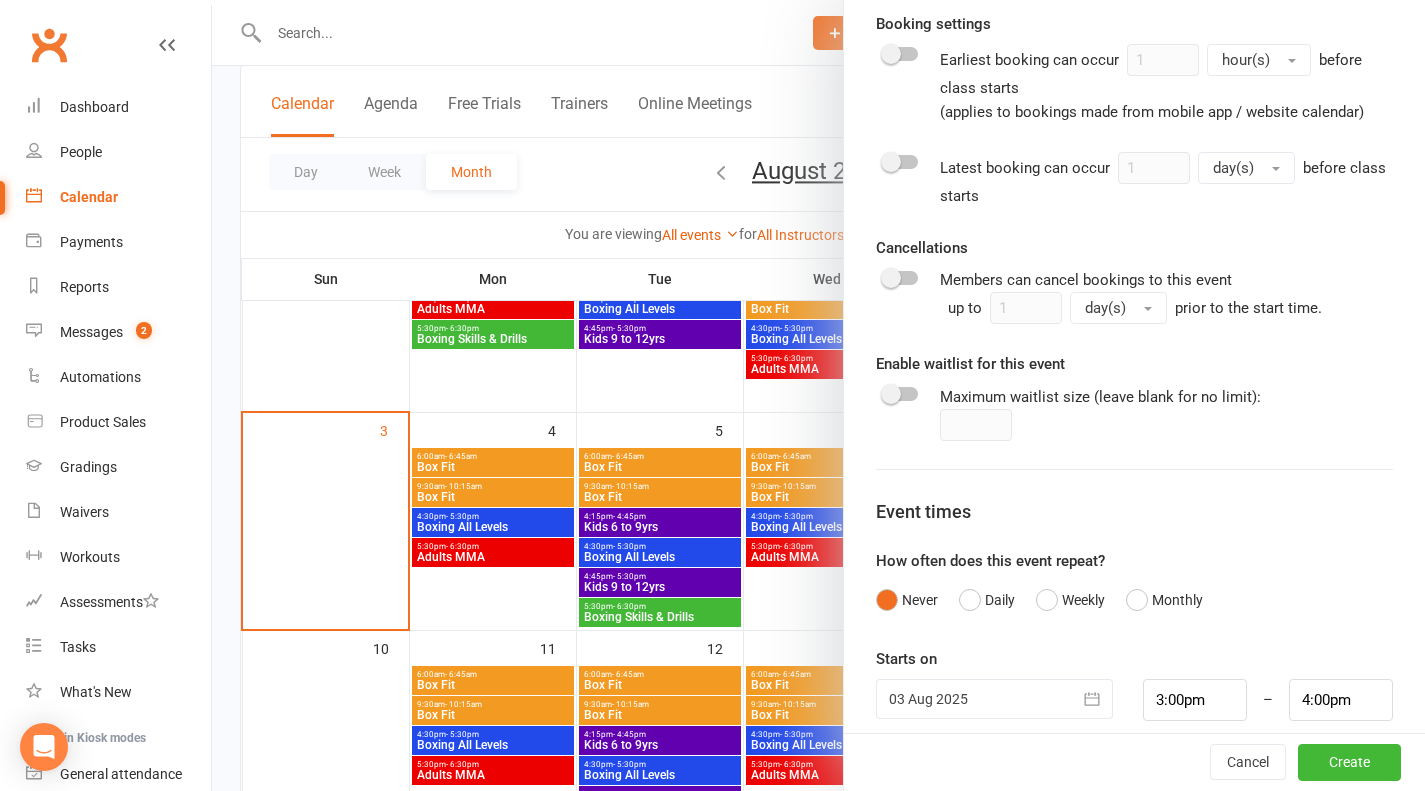 scroll, scrollTop: 1000, scrollLeft: 0, axis: vertical 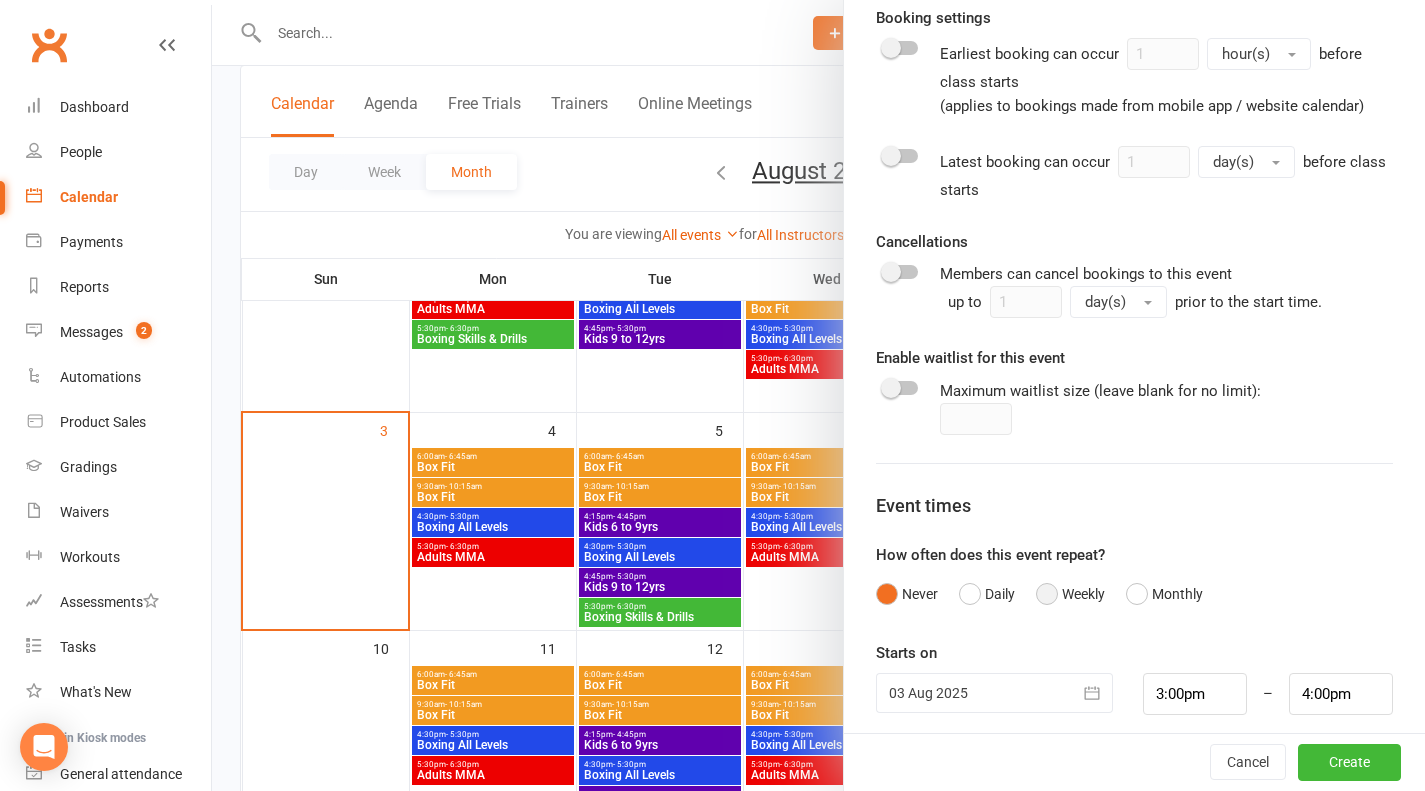 type on "Competition" 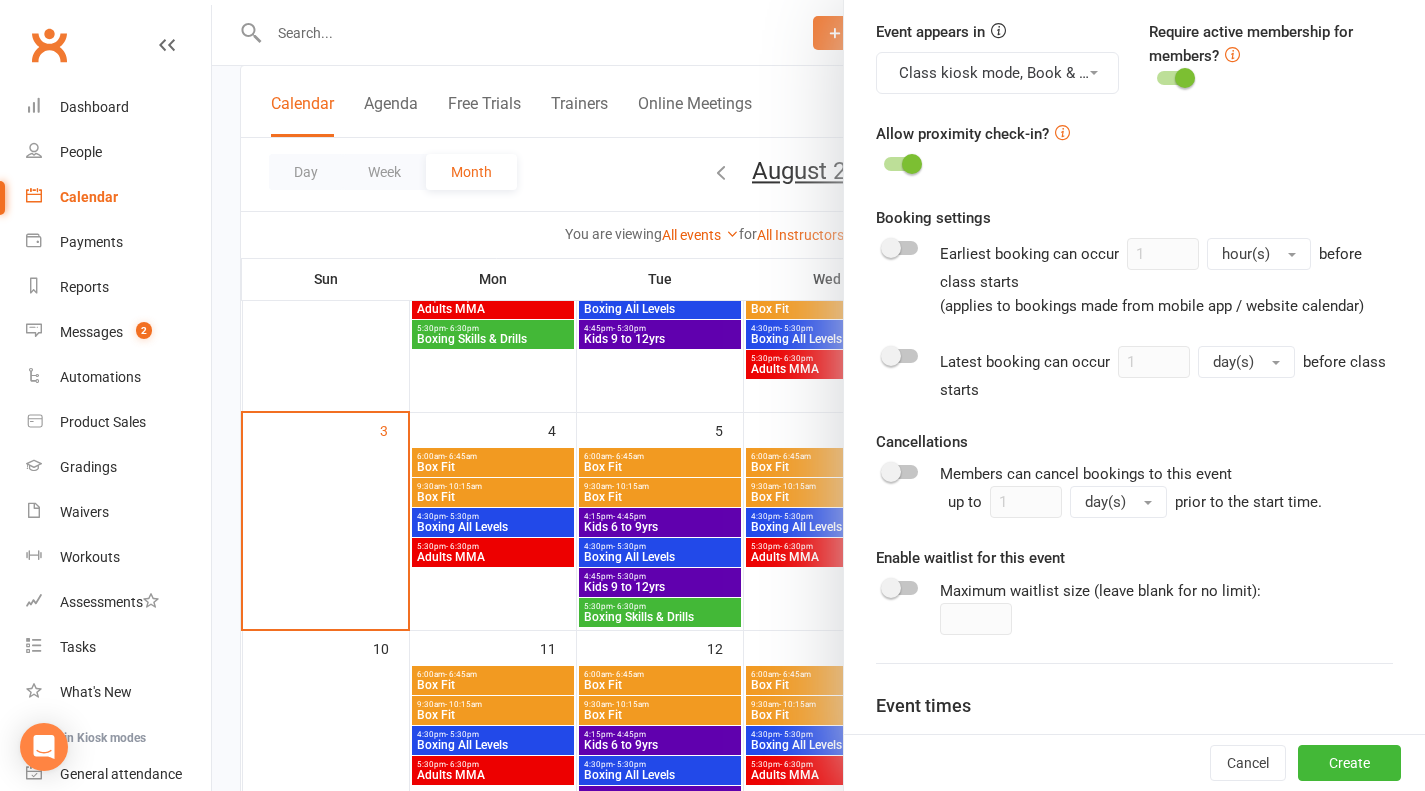 scroll, scrollTop: 400, scrollLeft: 0, axis: vertical 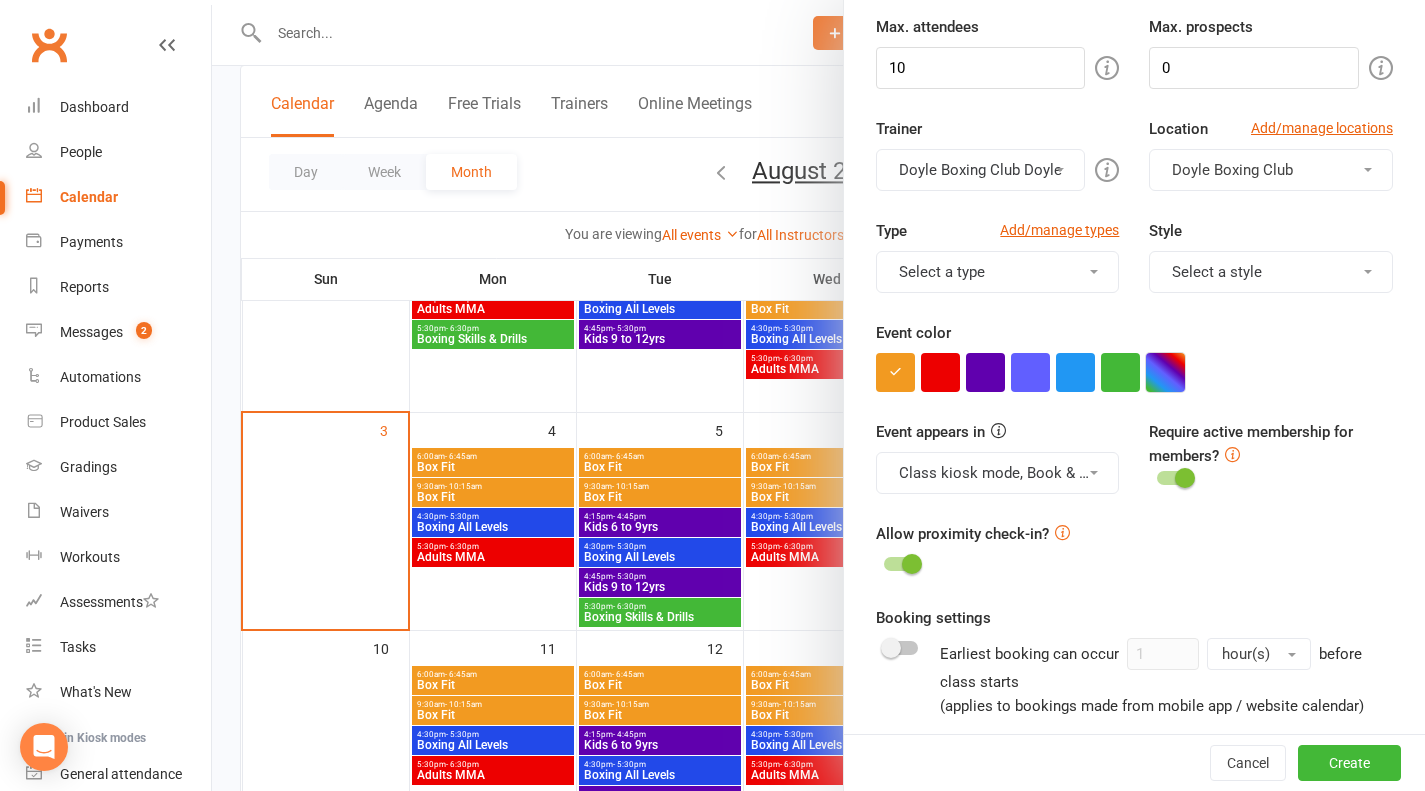 click at bounding box center [1165, 372] 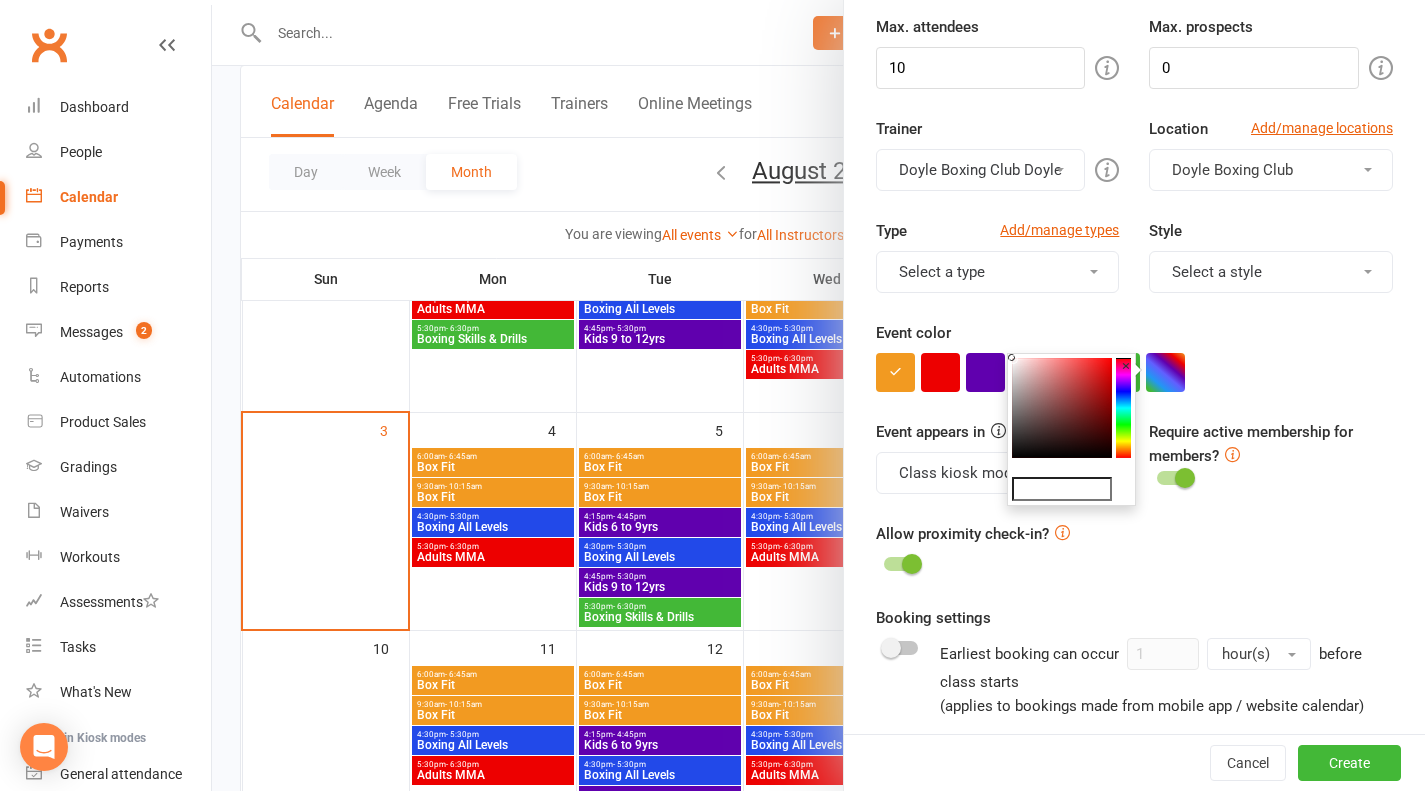click 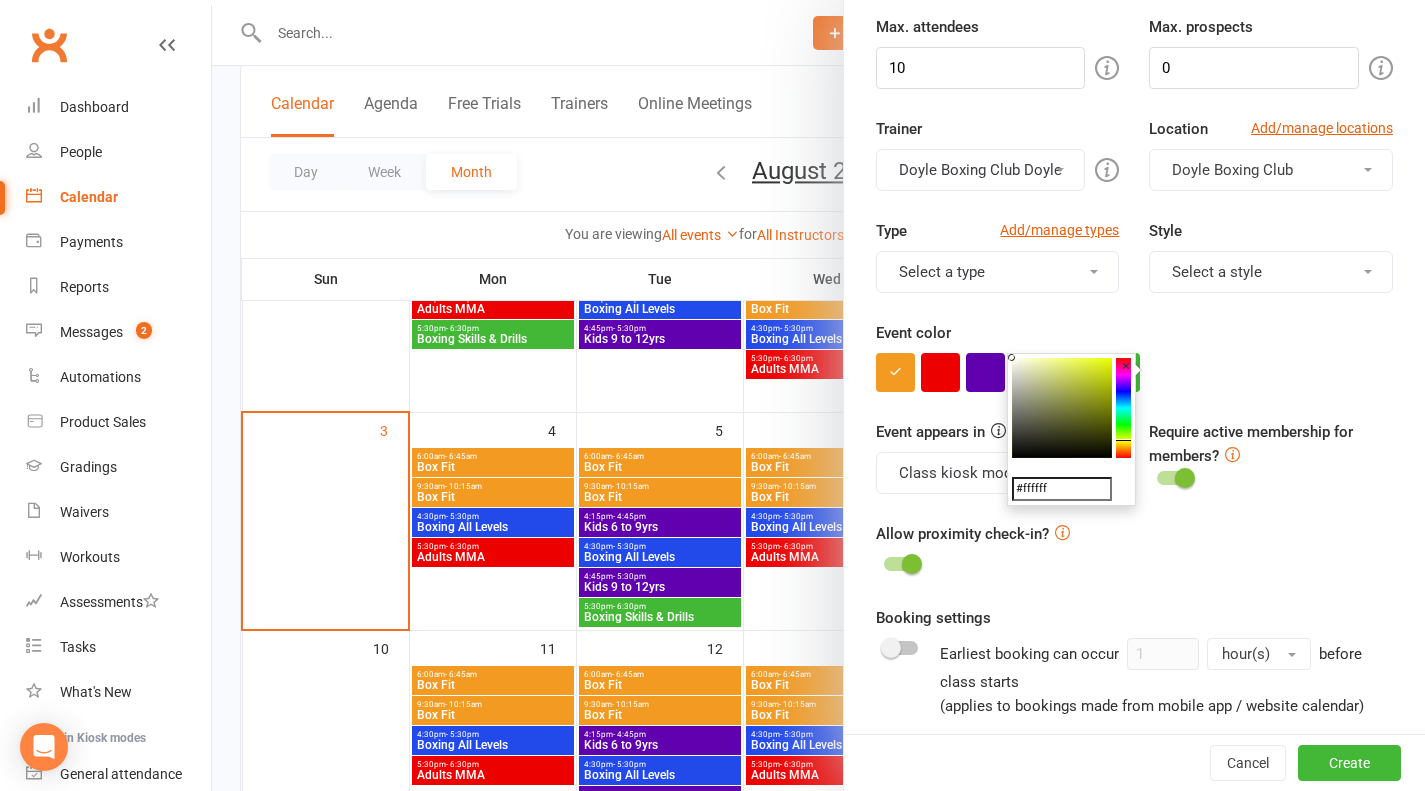 click 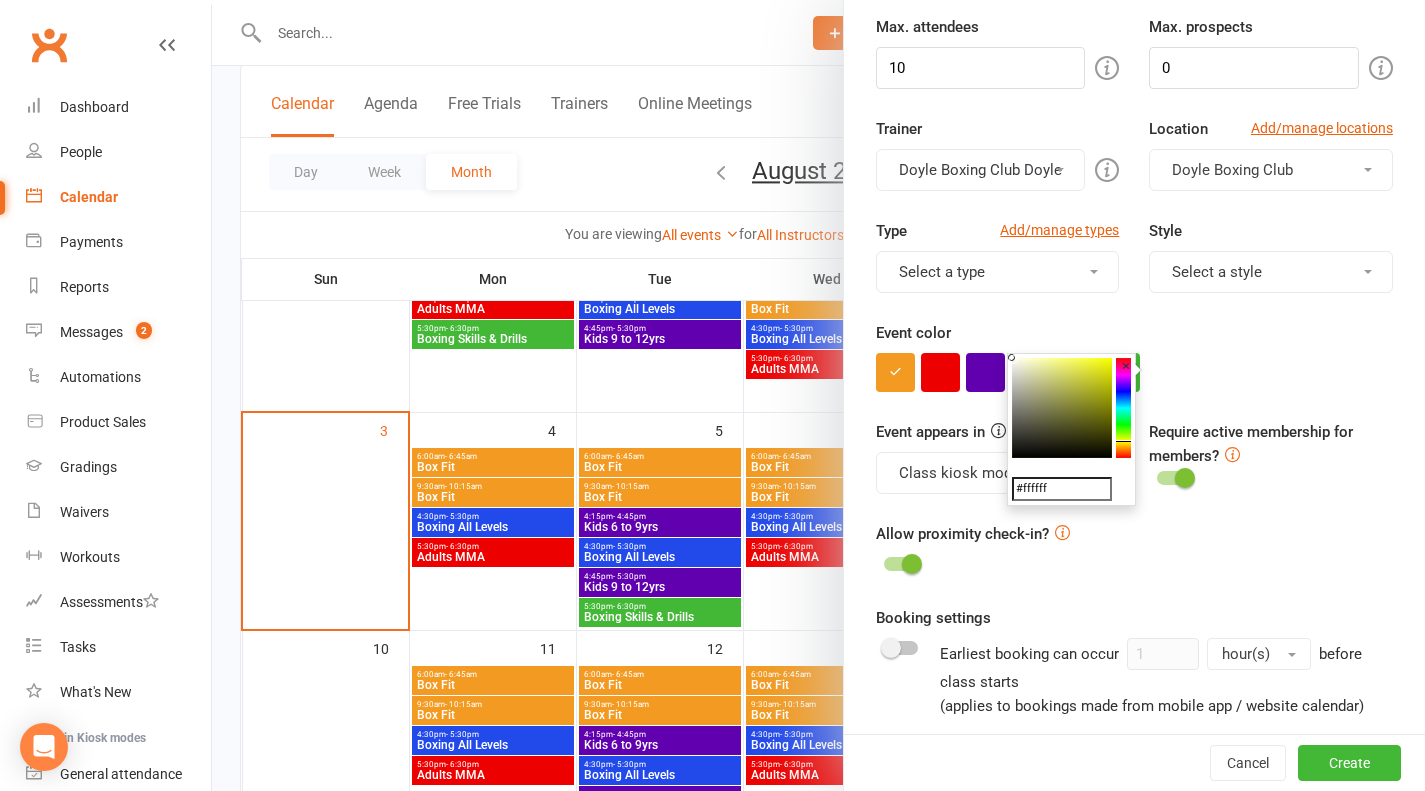 click at bounding box center (1062, 408) 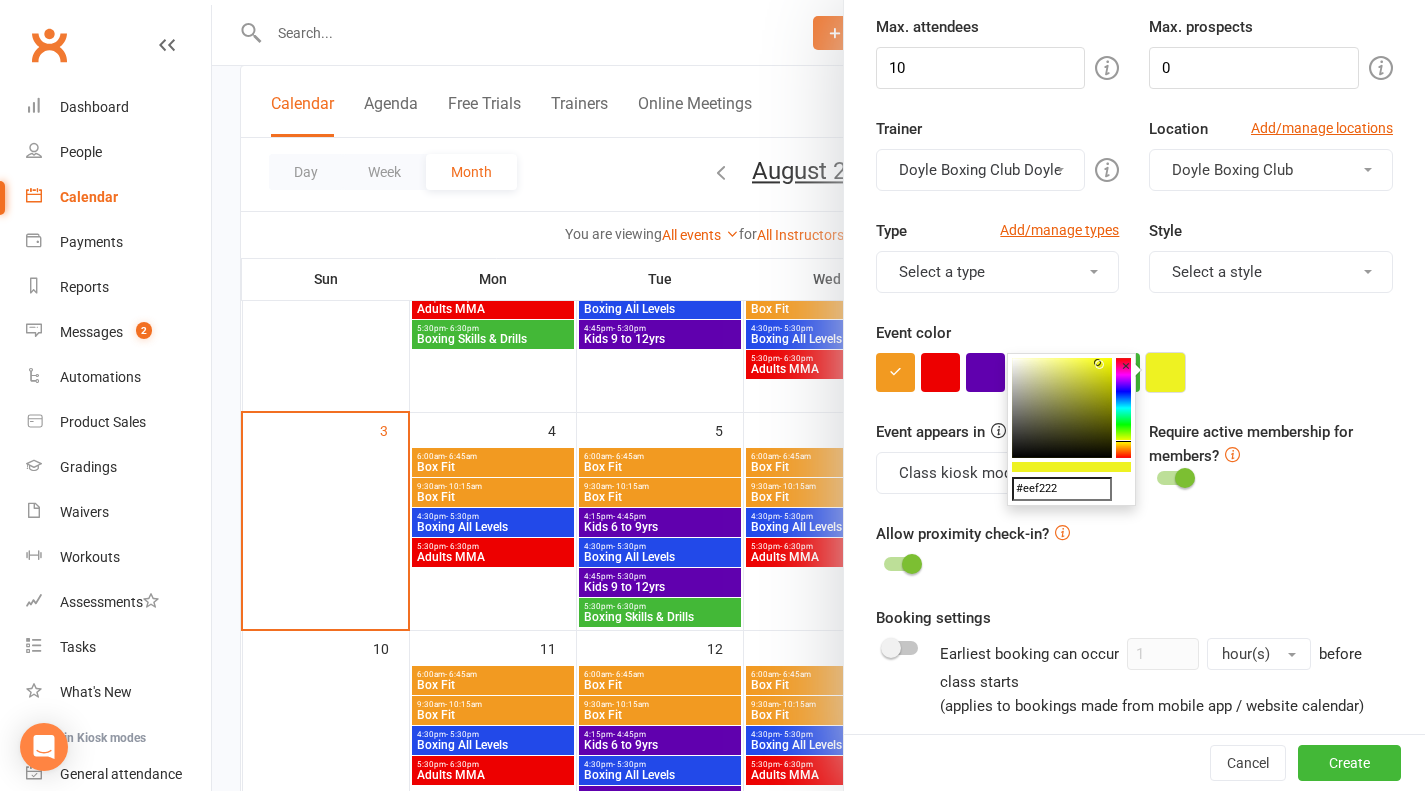 click at bounding box center [1165, 372] 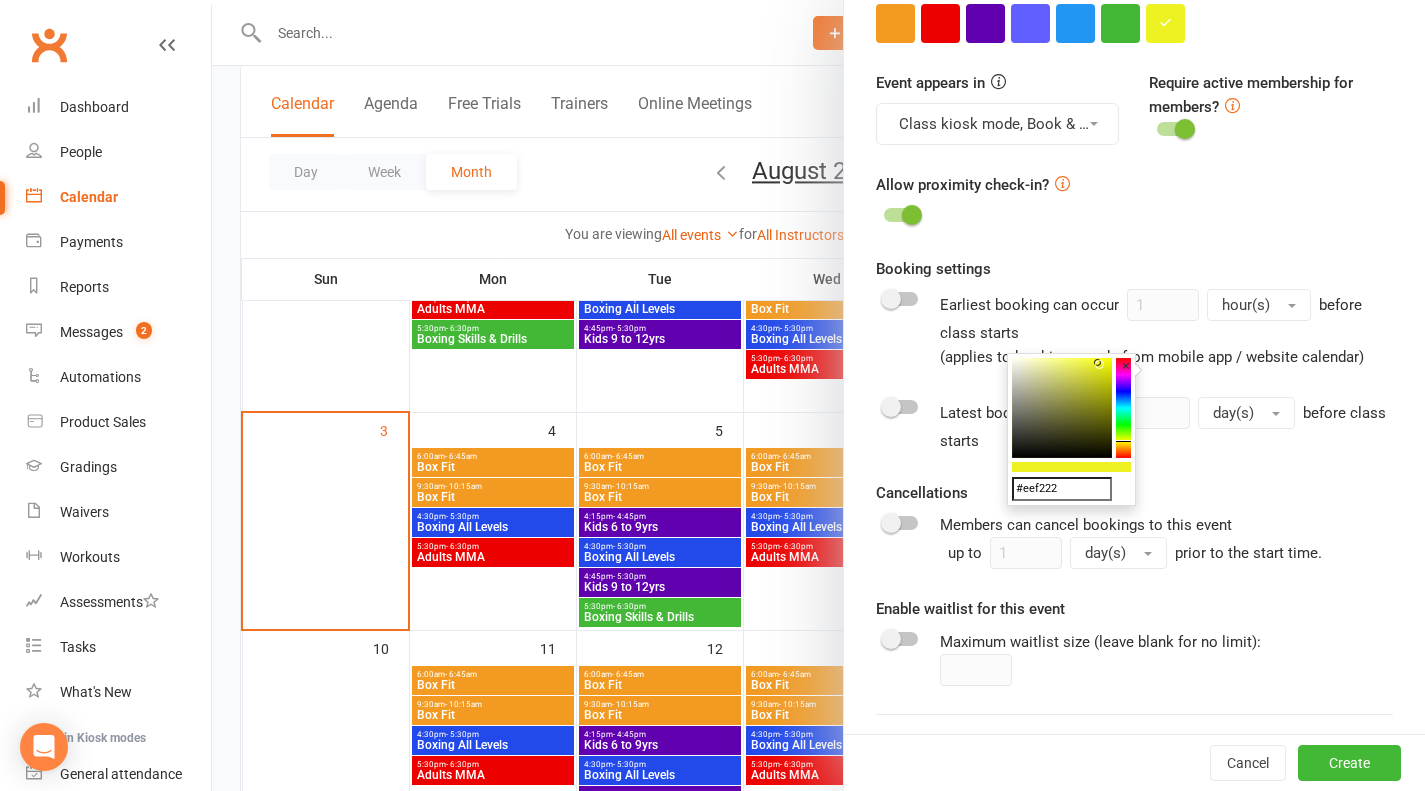 scroll, scrollTop: 800, scrollLeft: 0, axis: vertical 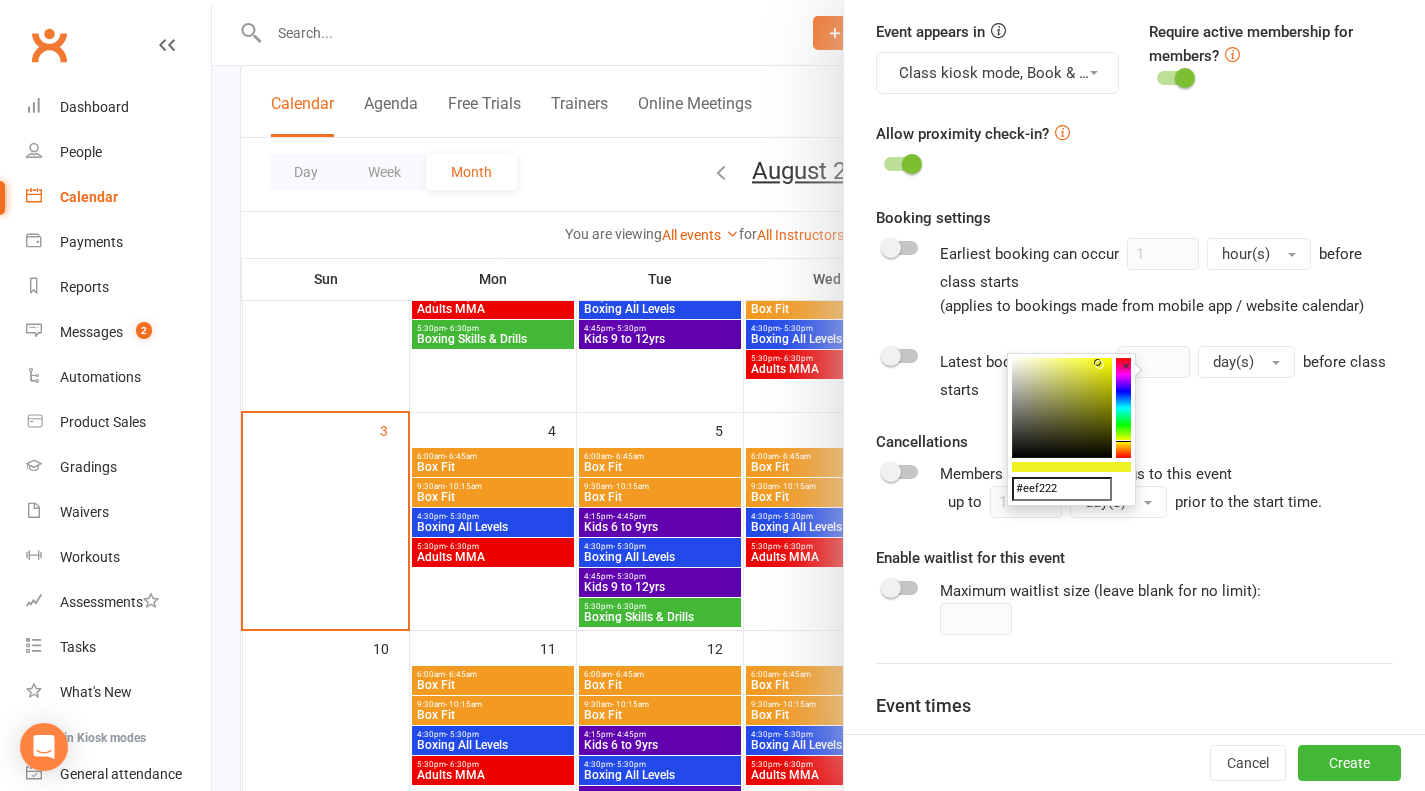 click on "Maximum waitlist size (leave blank for no limit):" at bounding box center [1166, 606] 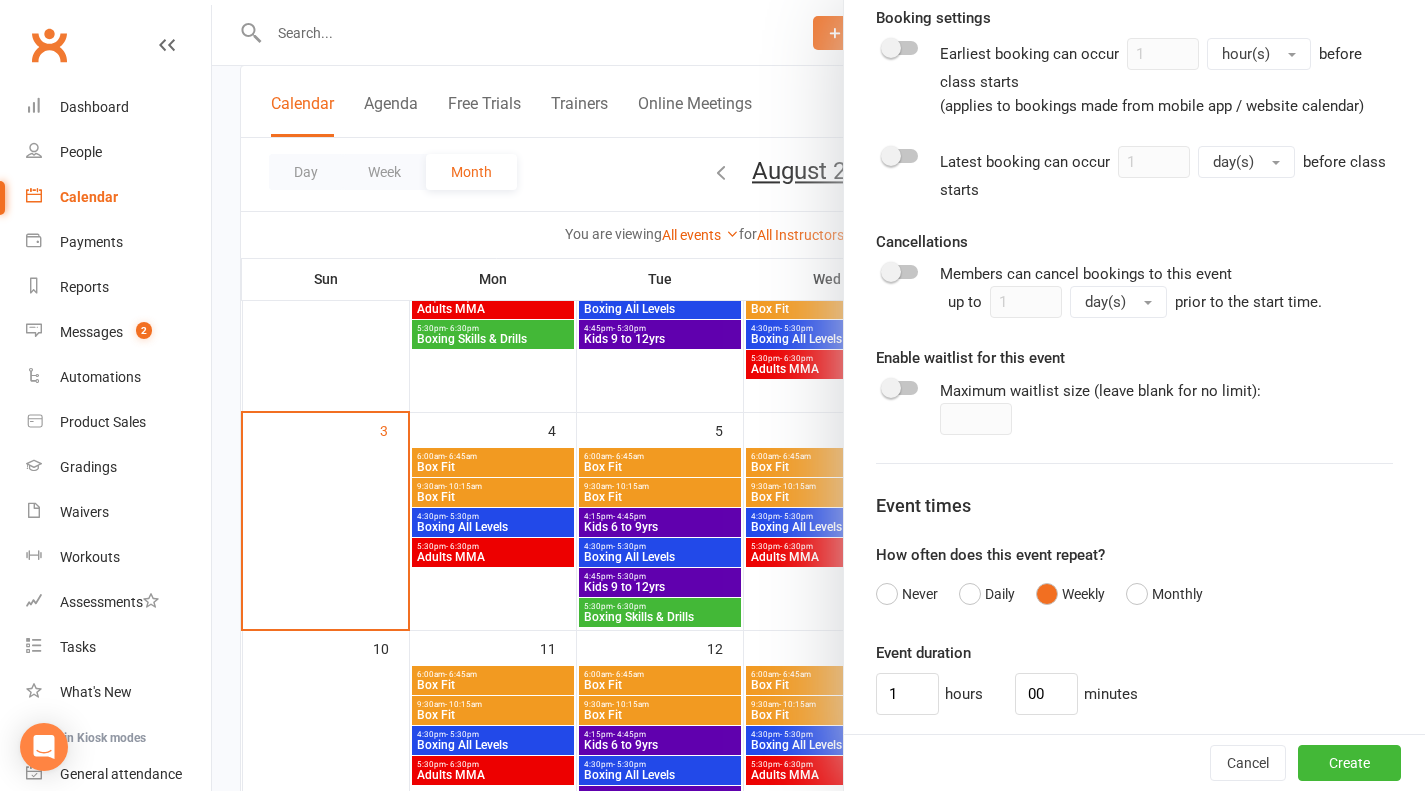 scroll, scrollTop: 1200, scrollLeft: 0, axis: vertical 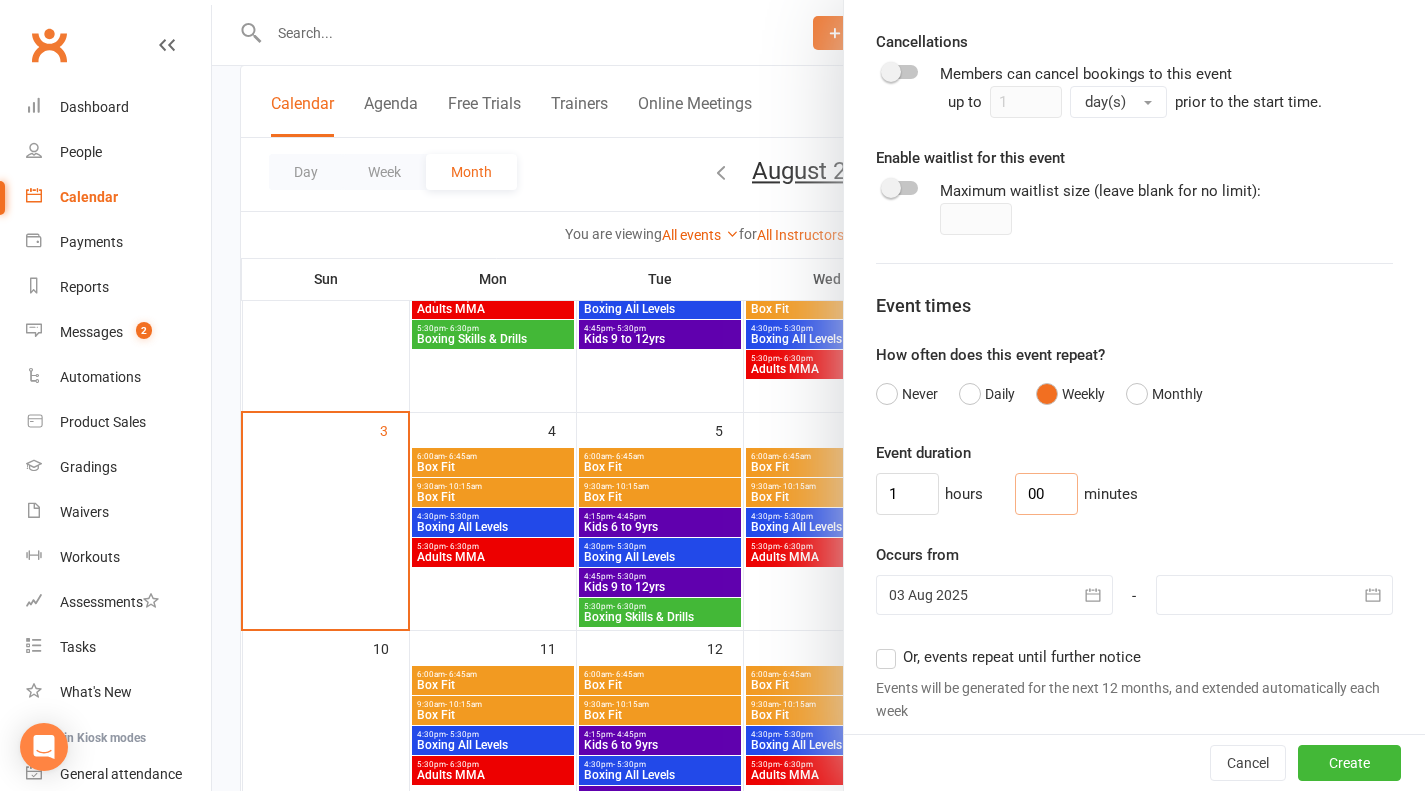 drag, startPoint x: 1034, startPoint y: 489, endPoint x: 957, endPoint y: 506, distance: 78.854294 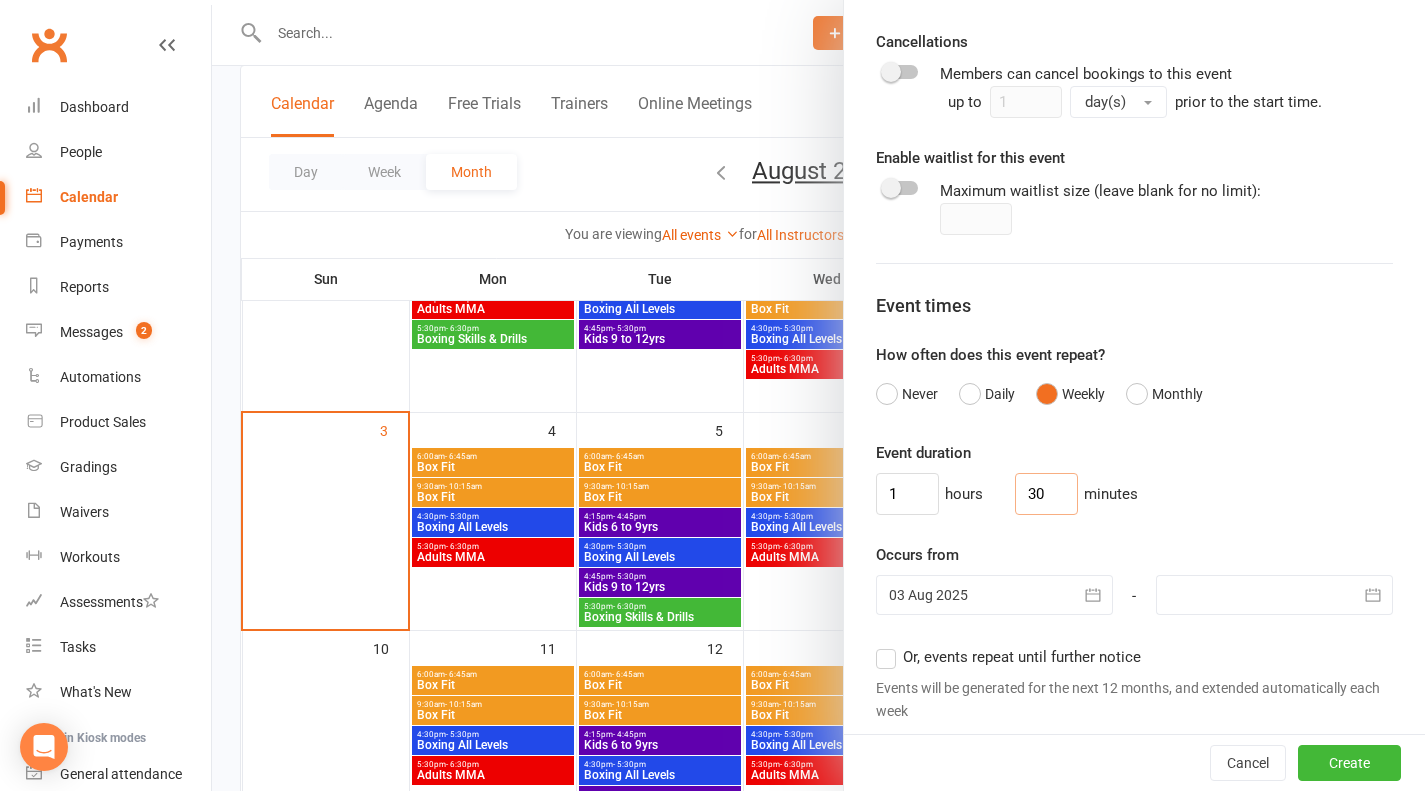 type on "30" 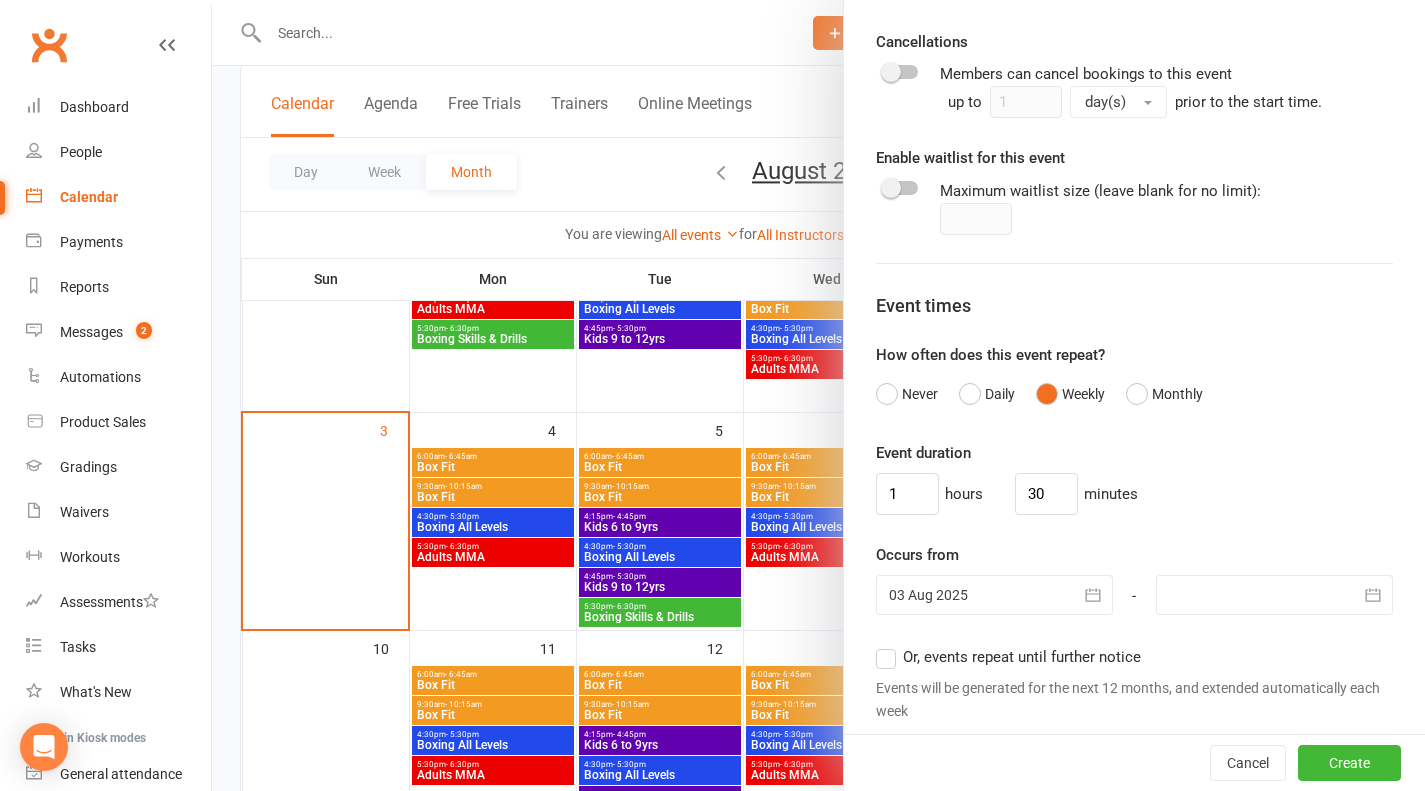 click 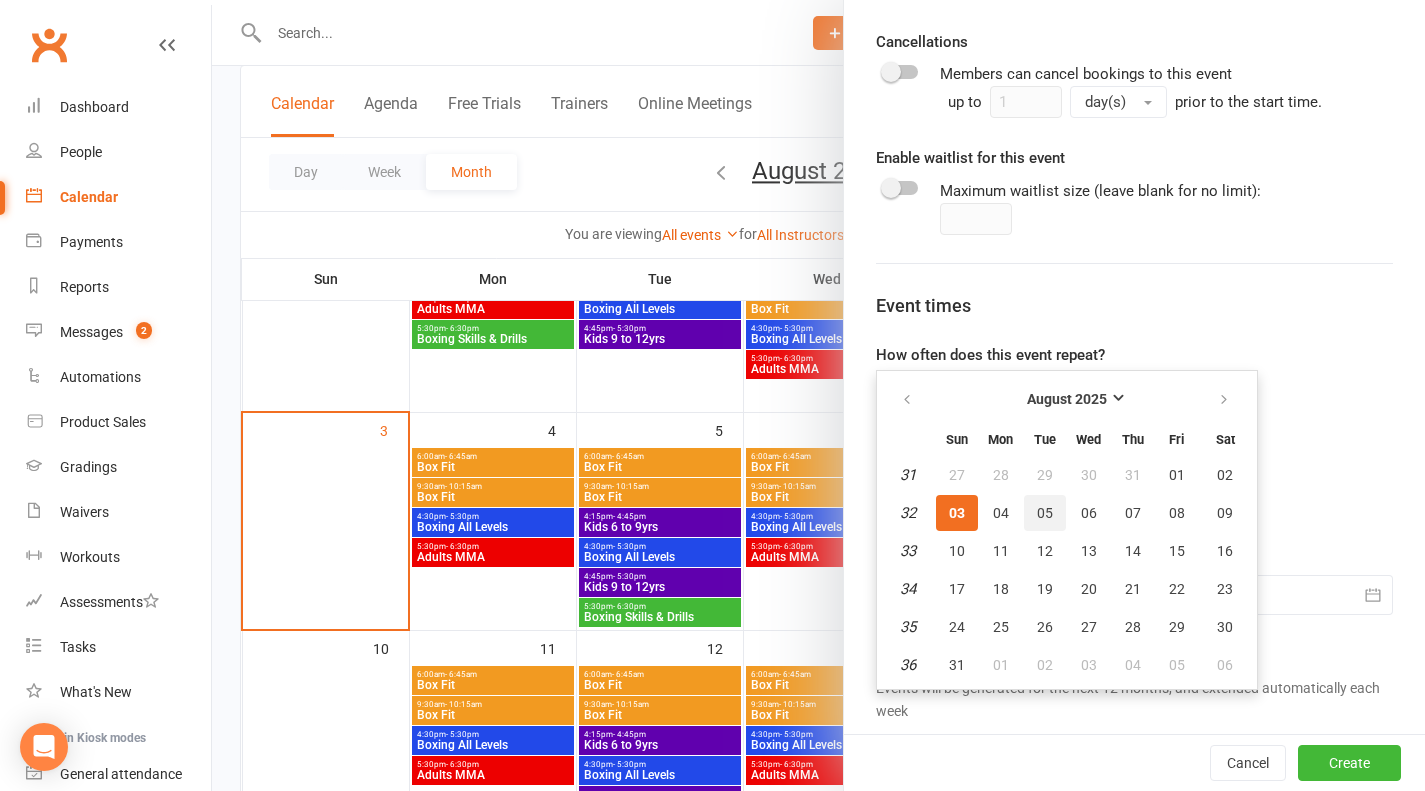 click on "05" at bounding box center (1045, 513) 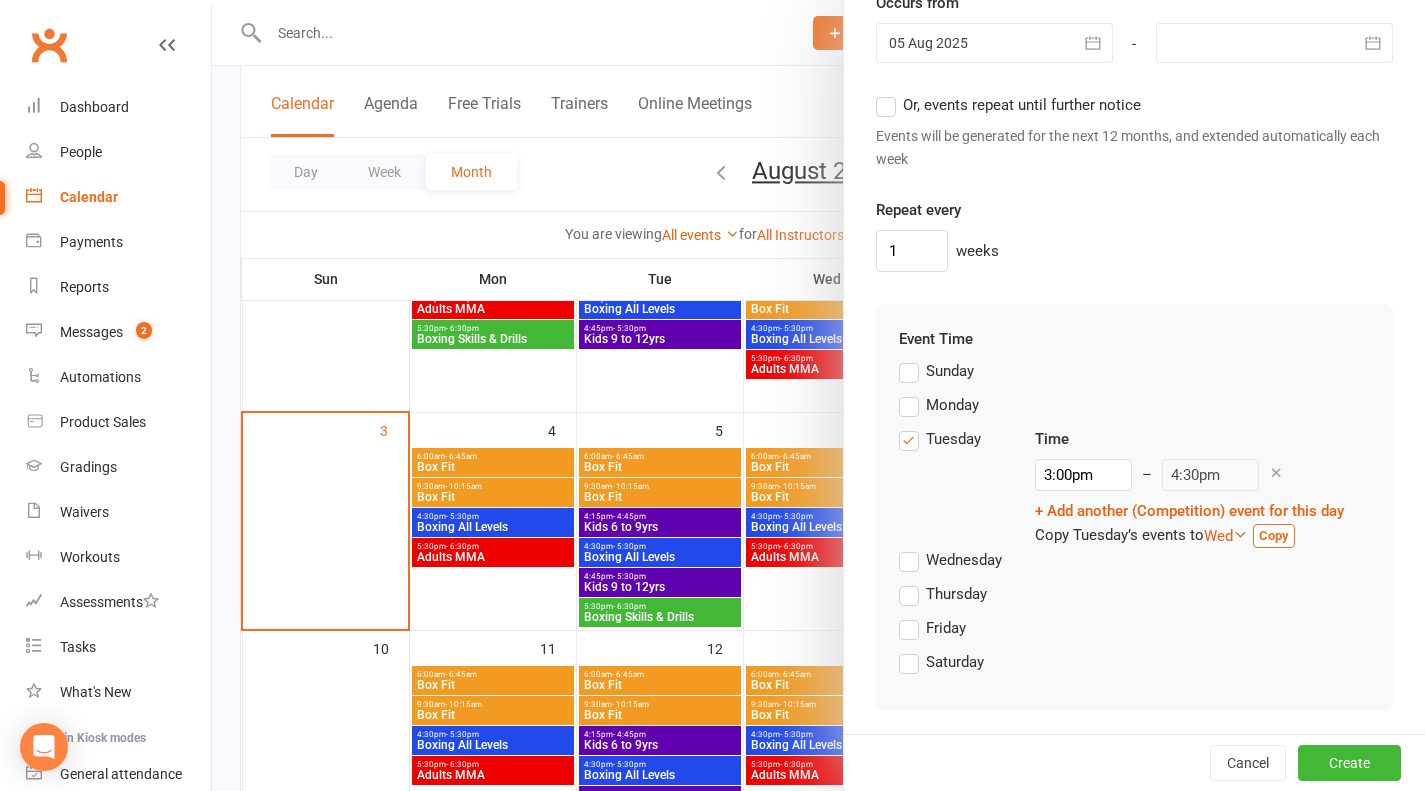 scroll, scrollTop: 1757, scrollLeft: 0, axis: vertical 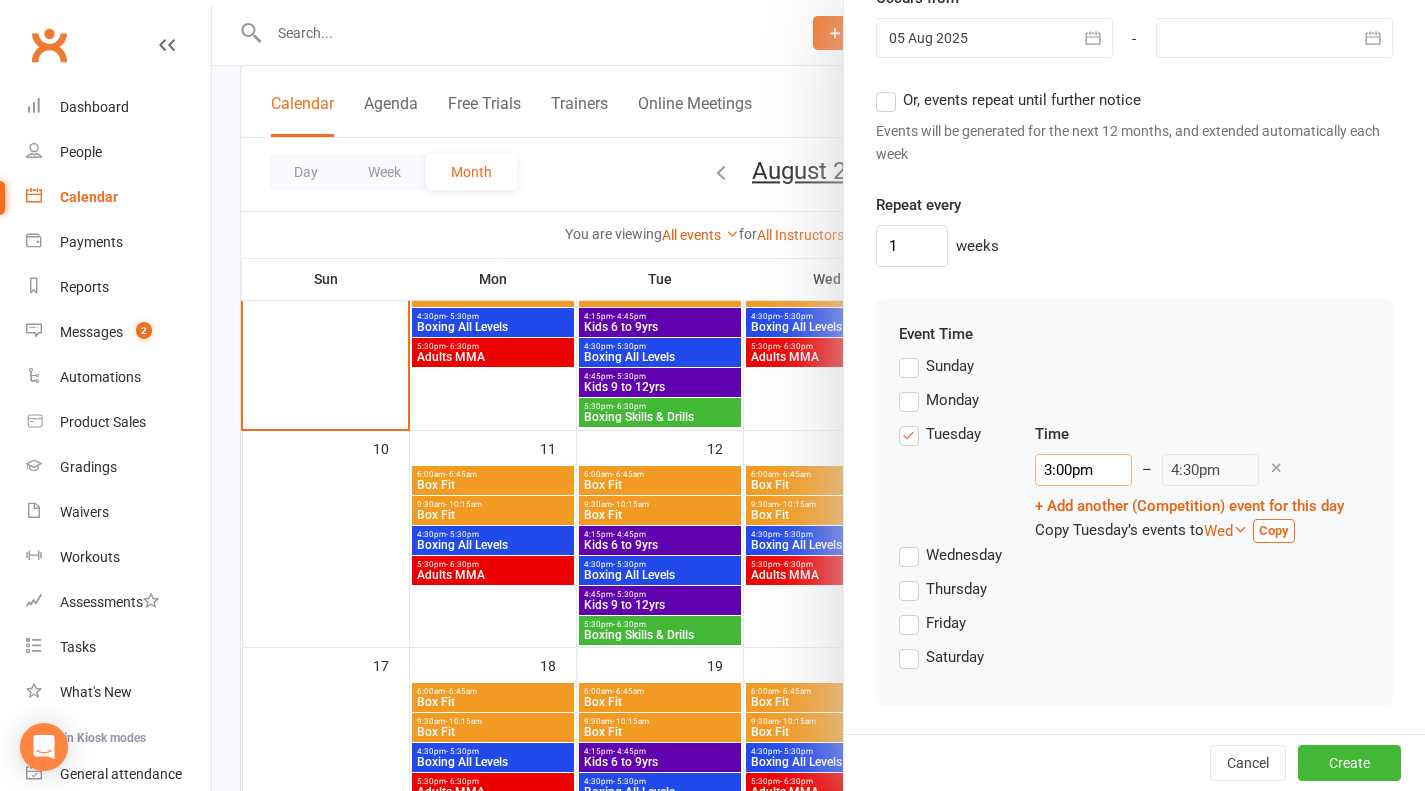click on "3:00pm" at bounding box center (1083, 470) 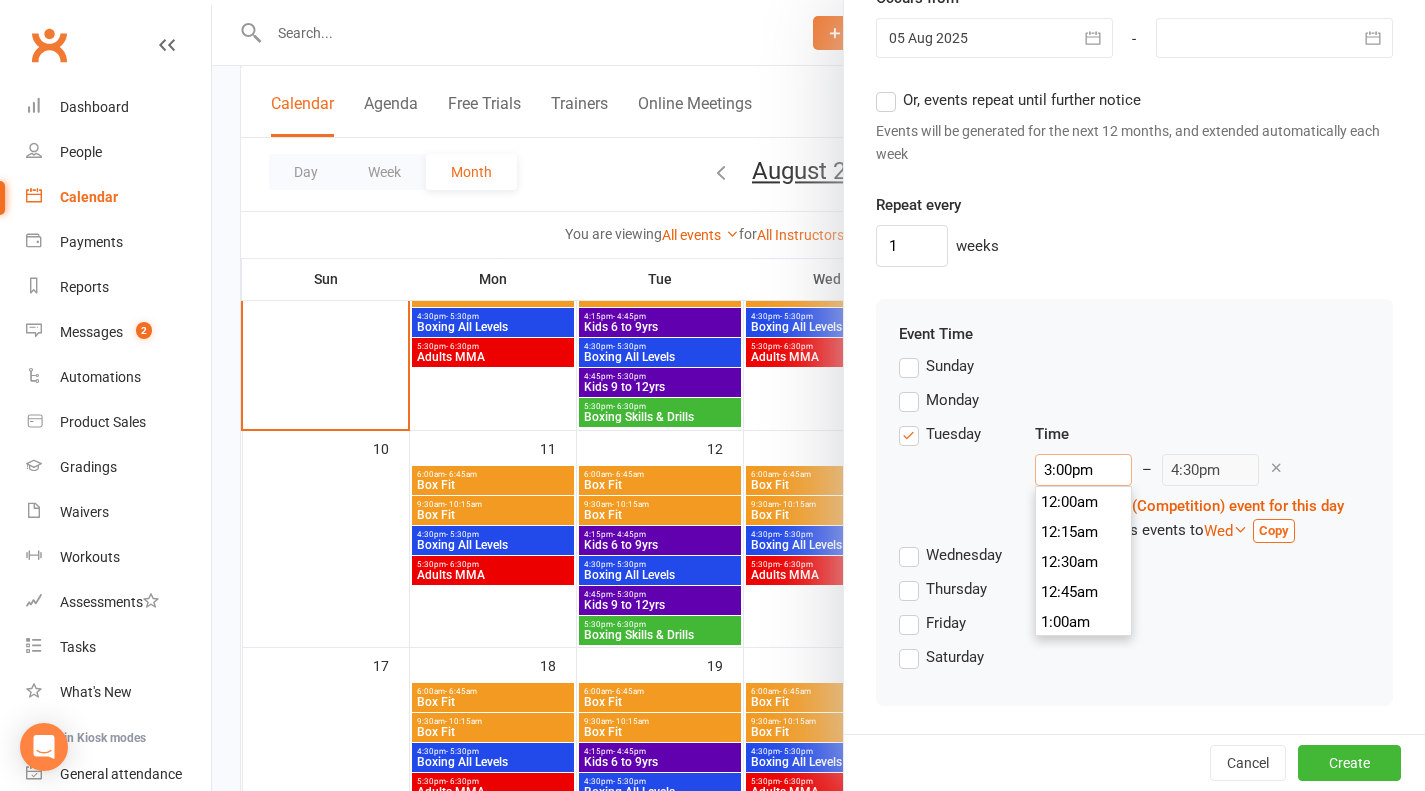 scroll, scrollTop: 1770, scrollLeft: 0, axis: vertical 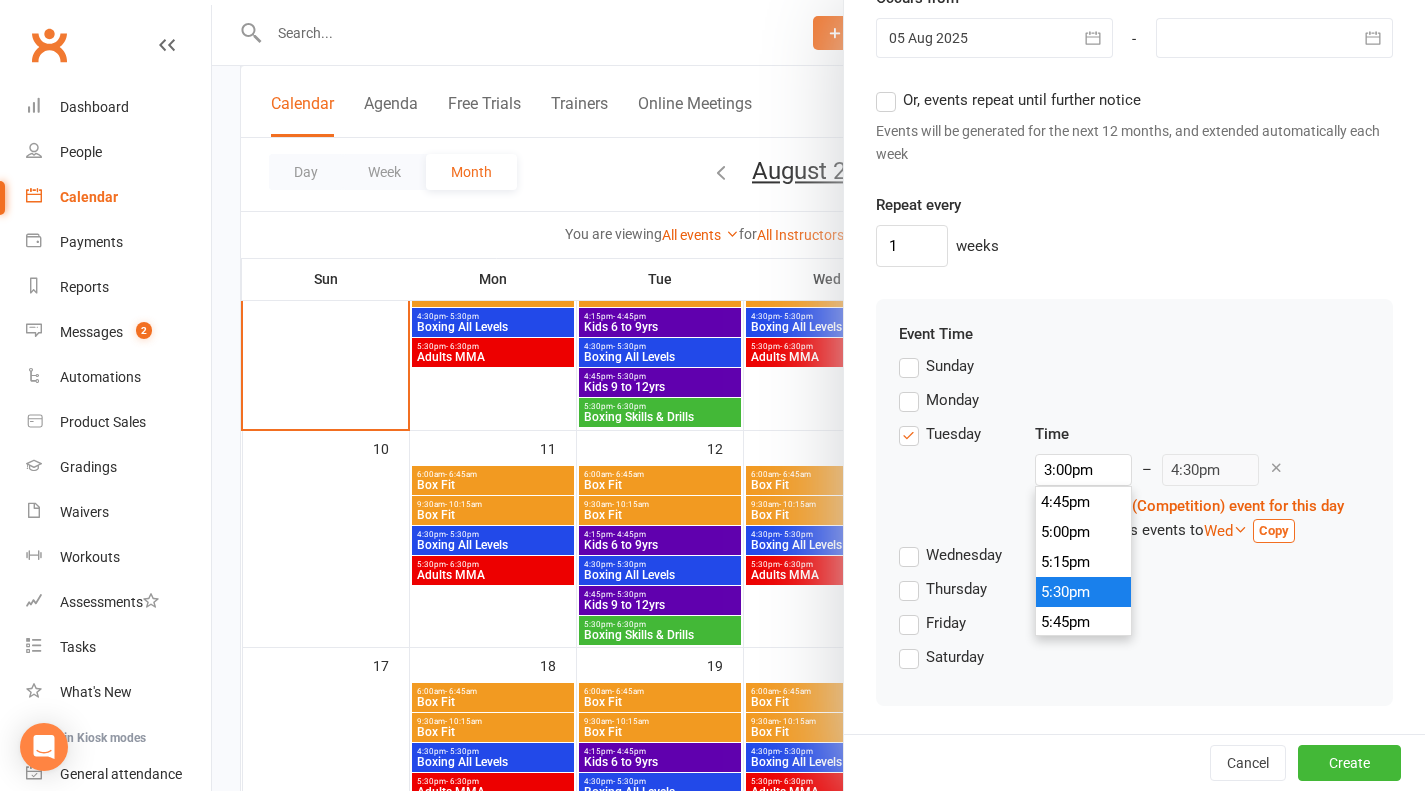 type on "5:30pm" 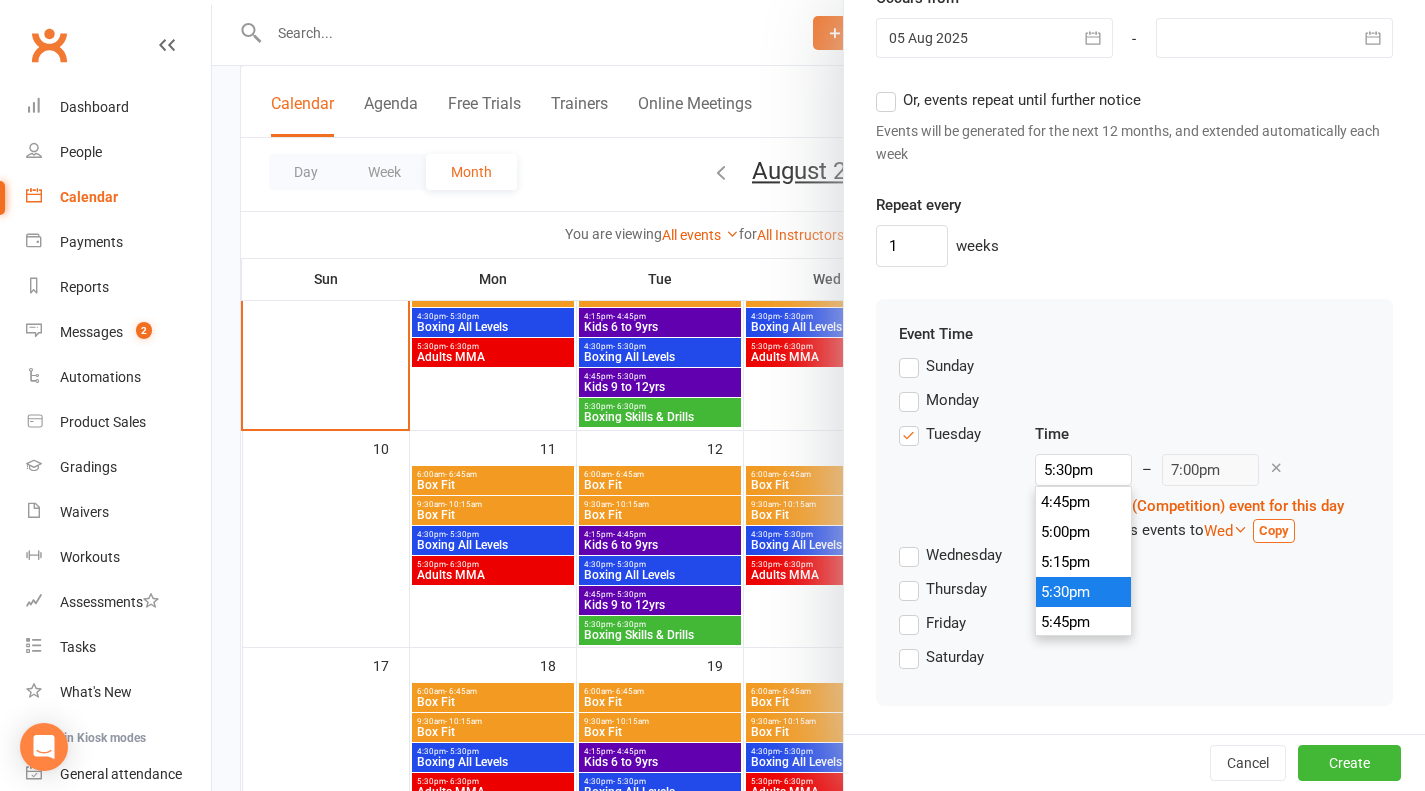 click on "5:30pm" at bounding box center [1084, 592] 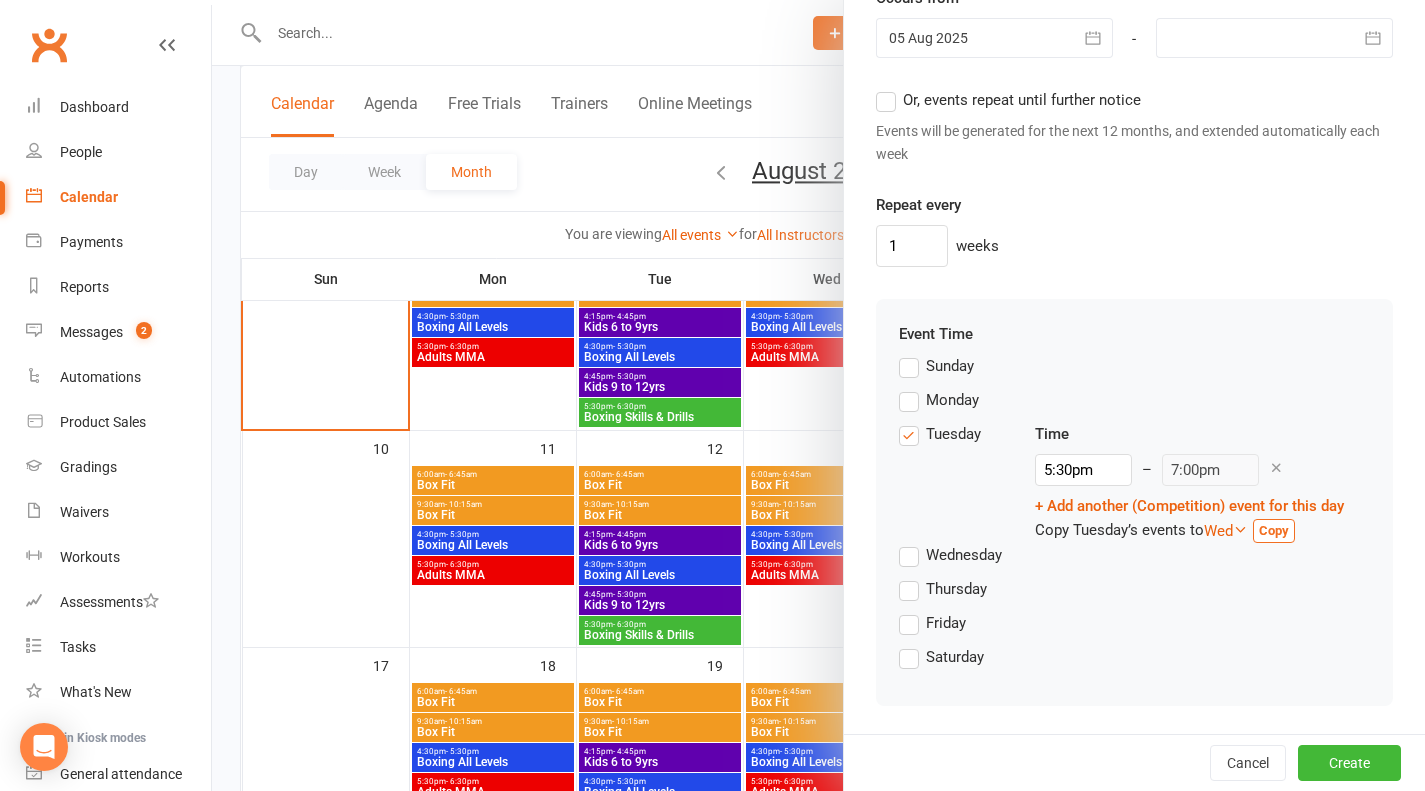 click on "Thursday" at bounding box center [1134, 594] 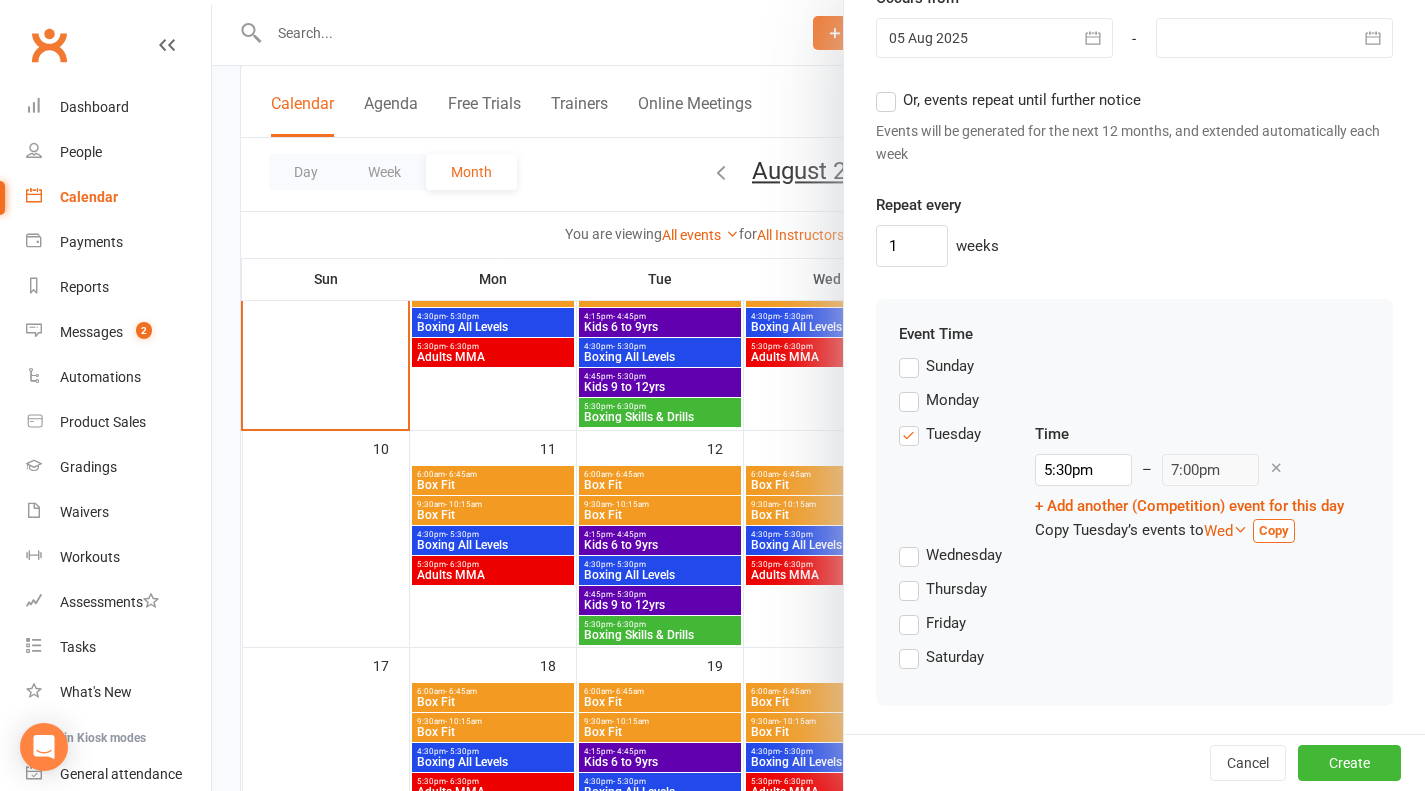 click on "Thursday" at bounding box center (943, 589) 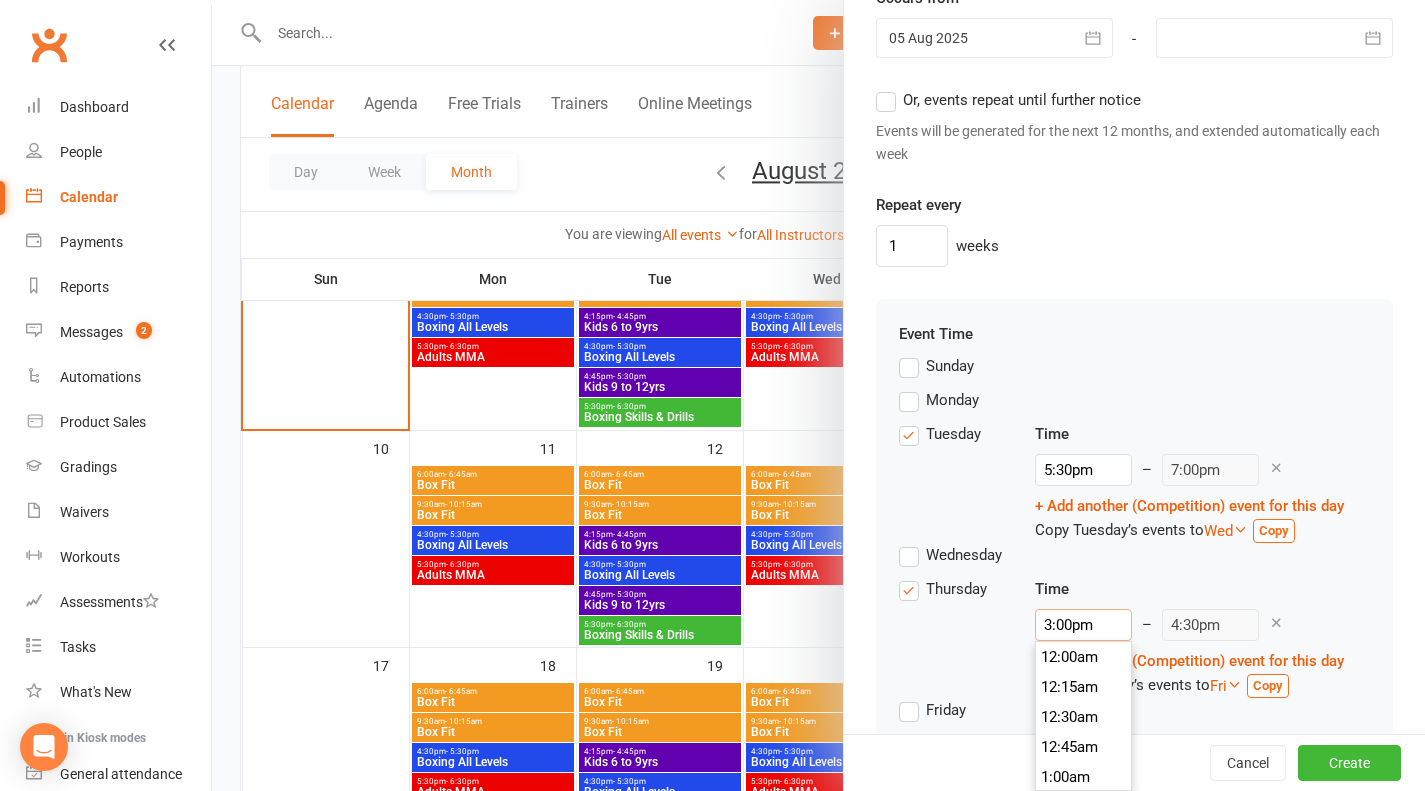 click on "3:00pm" at bounding box center [1083, 625] 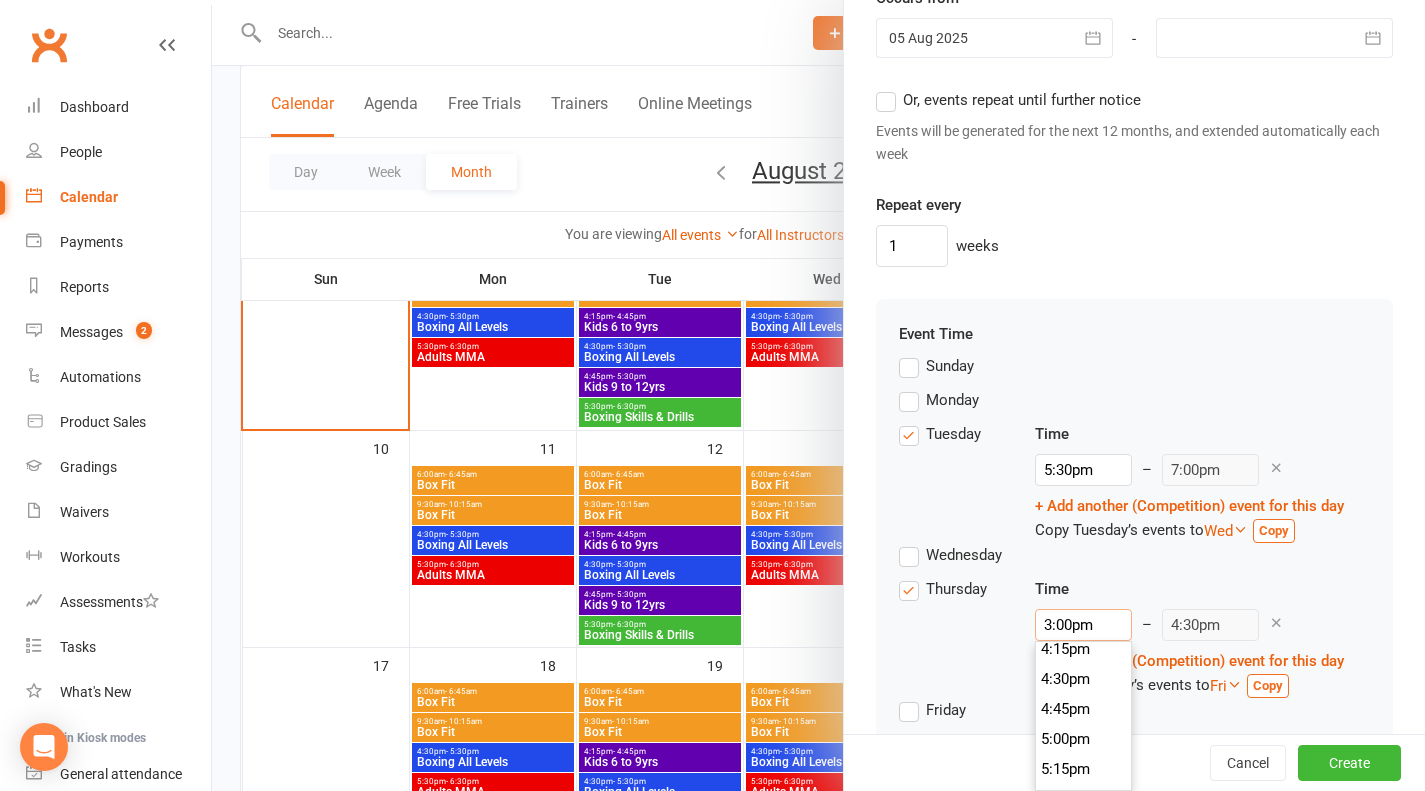 scroll, scrollTop: 1970, scrollLeft: 0, axis: vertical 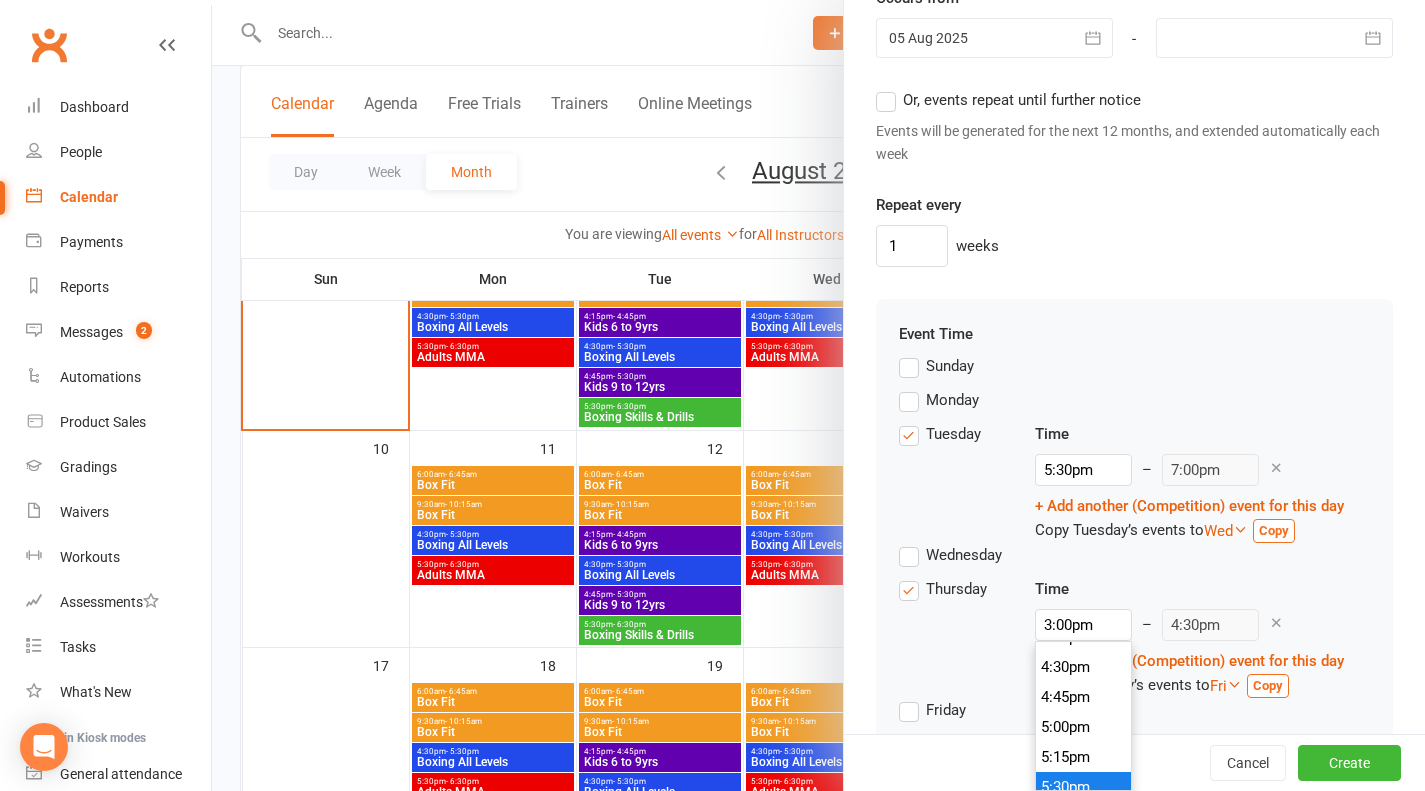type on "5:30pm" 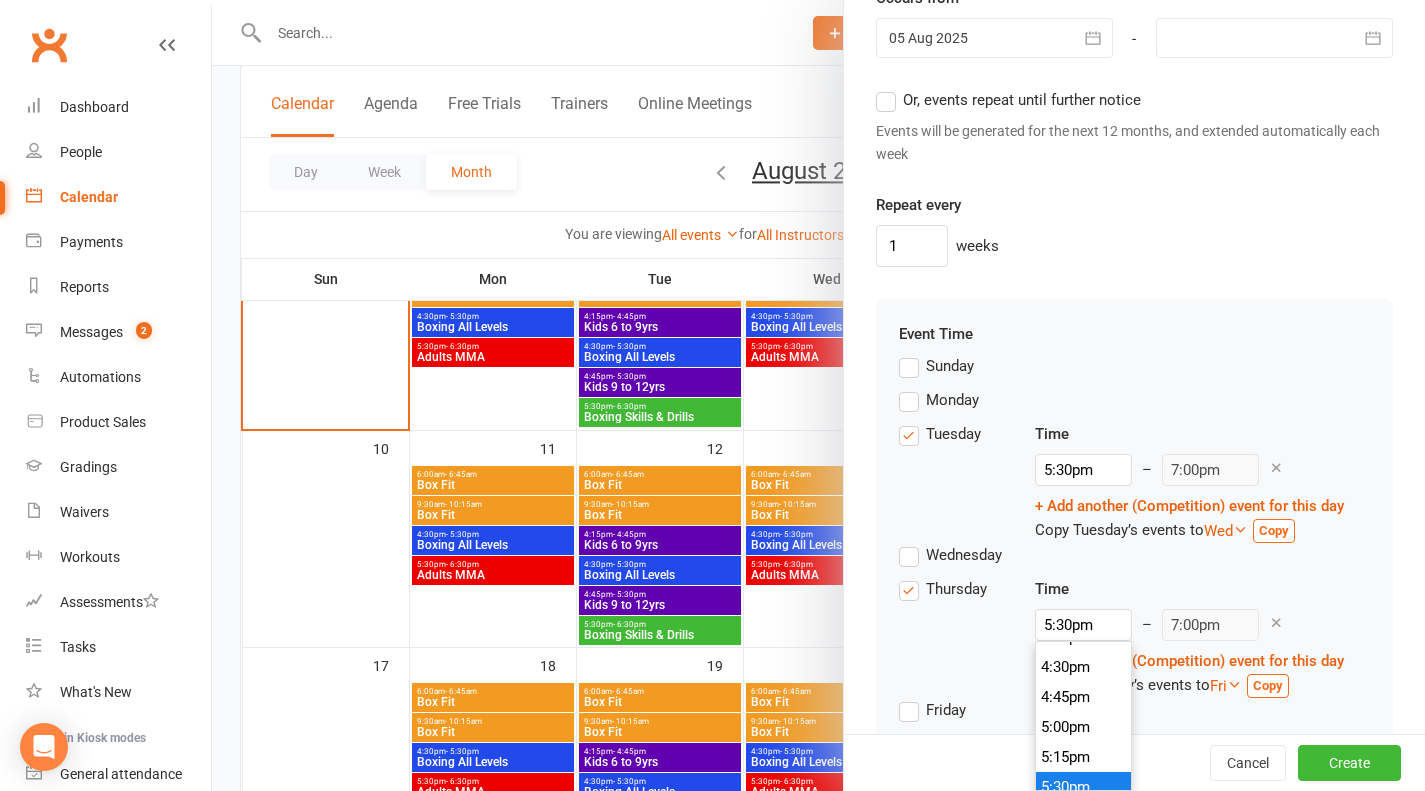 click on "5:30pm" at bounding box center [1084, 787] 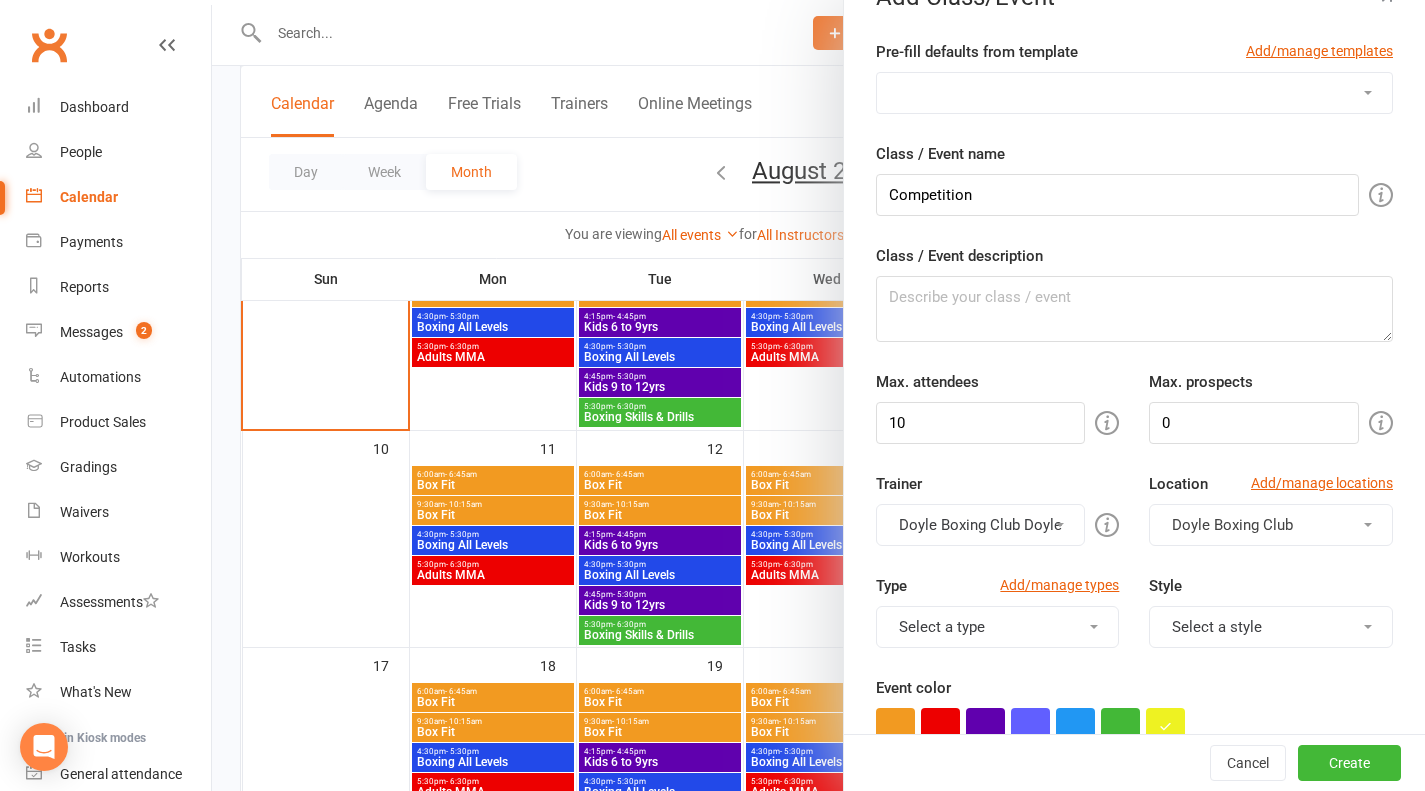 scroll, scrollTop: 44, scrollLeft: 0, axis: vertical 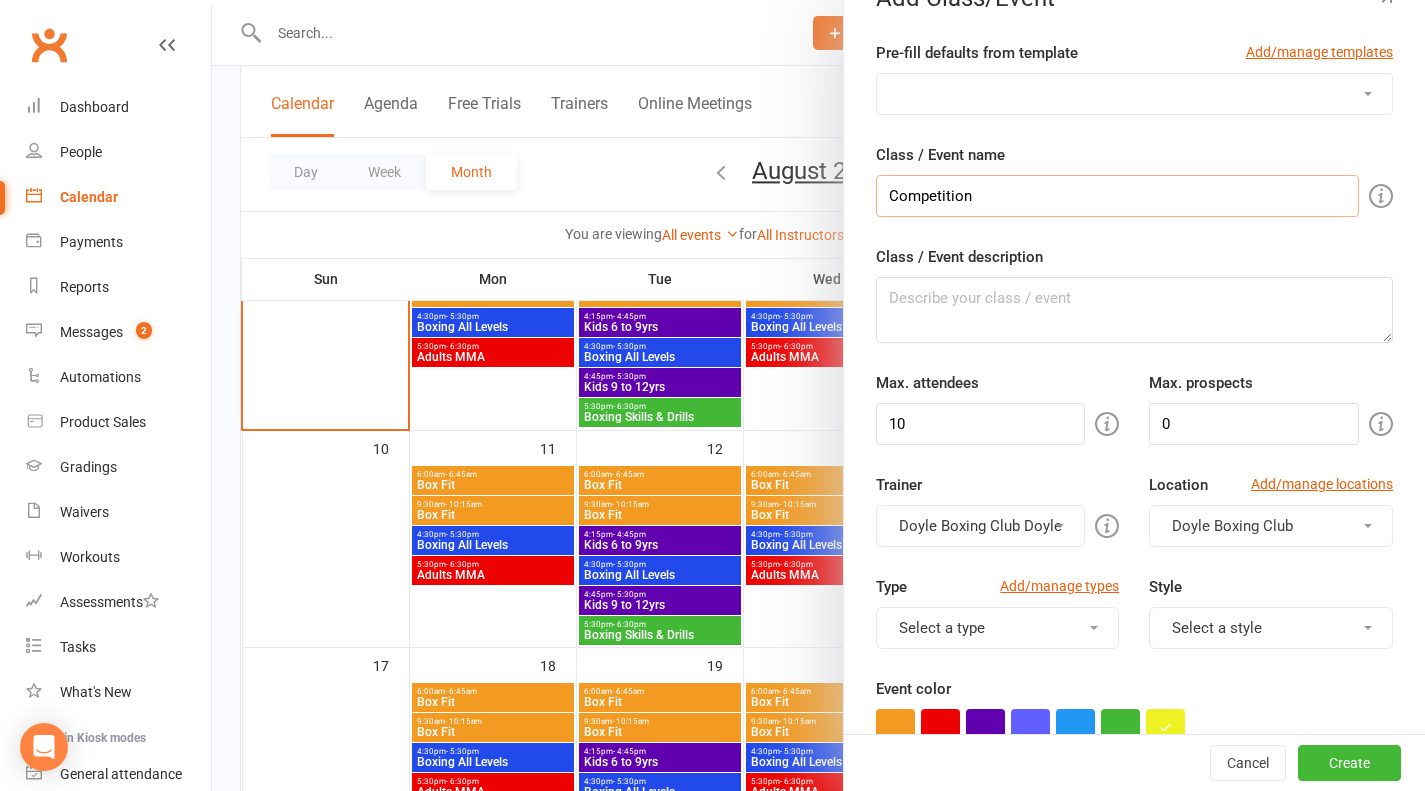 click on "Competition" at bounding box center (1117, 196) 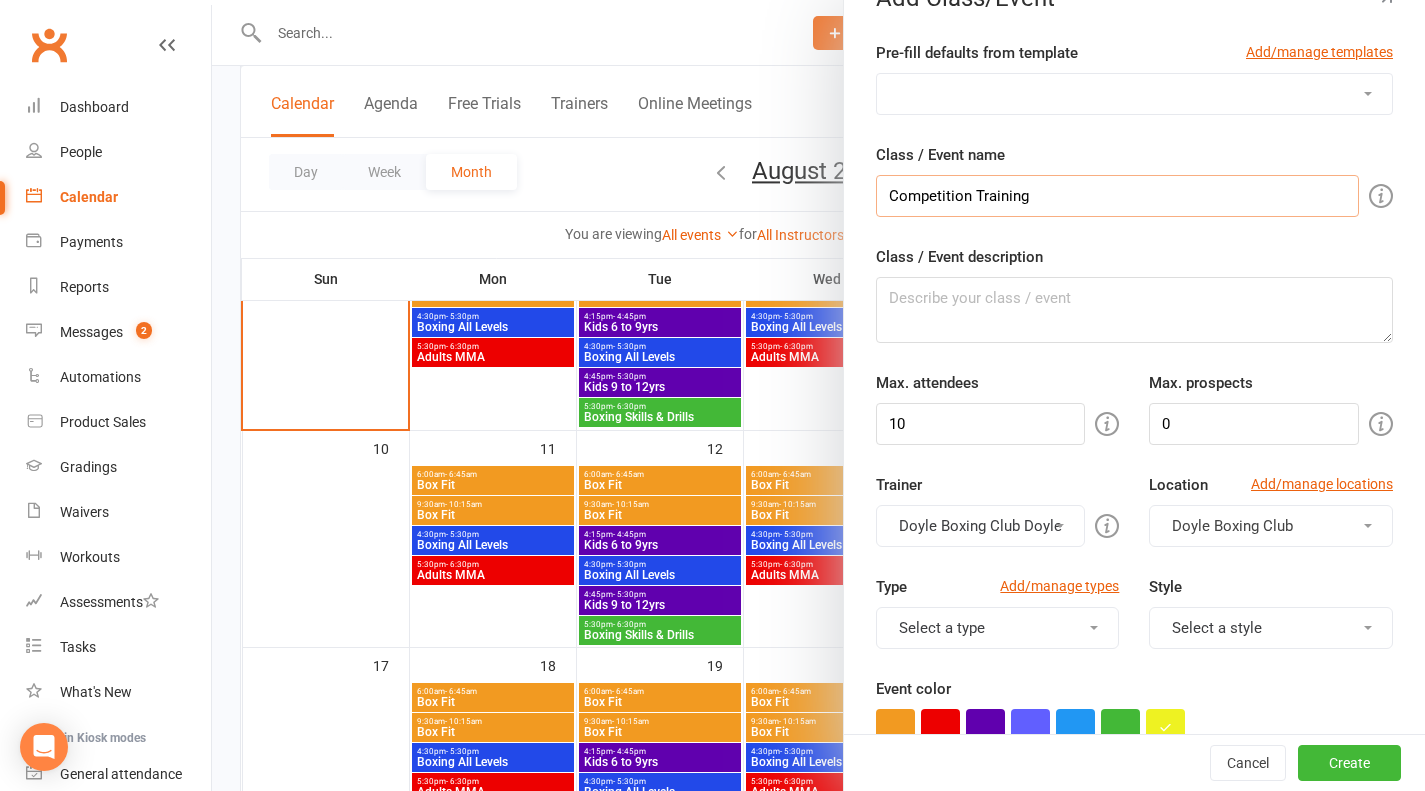 type on "Competition Training" 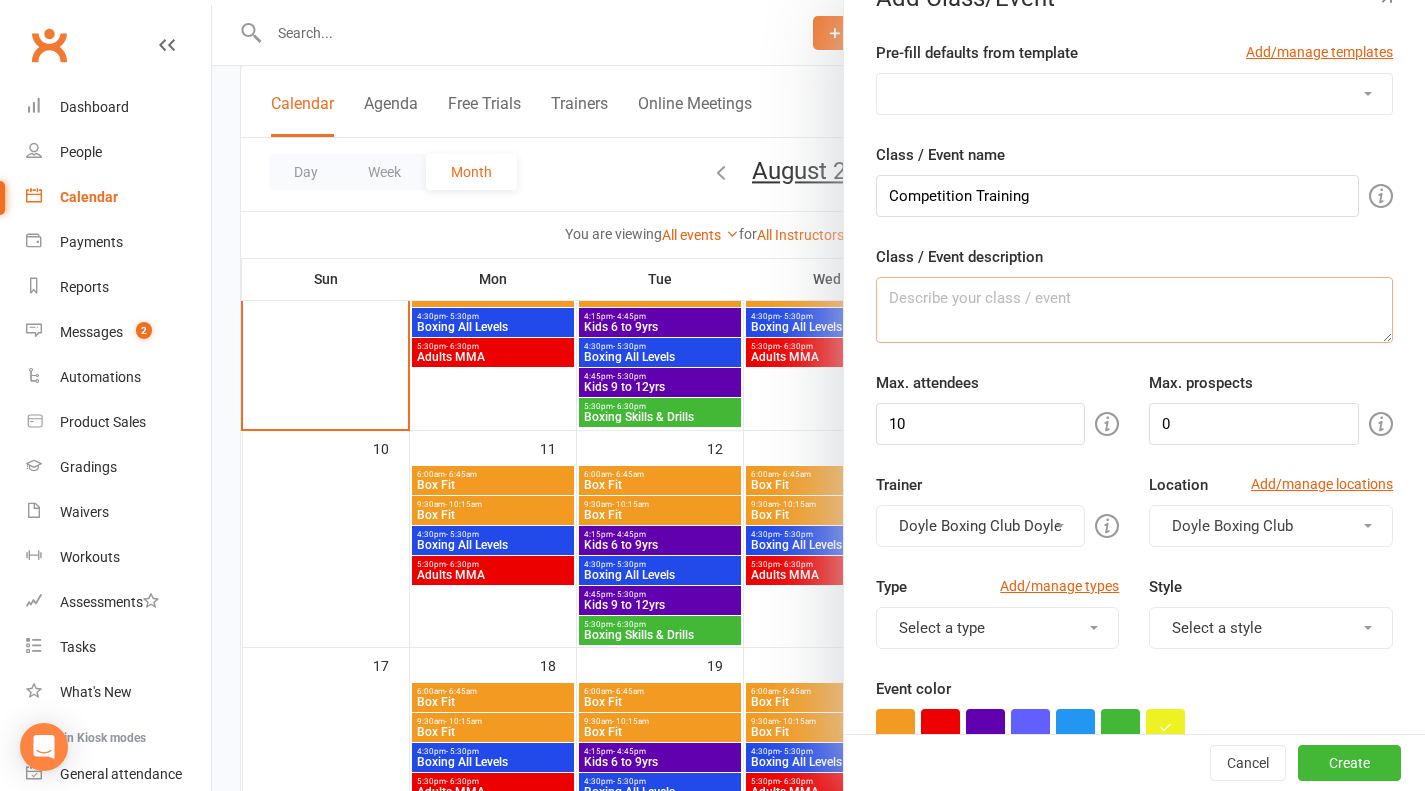 click on "Class / Event description" at bounding box center [1134, 310] 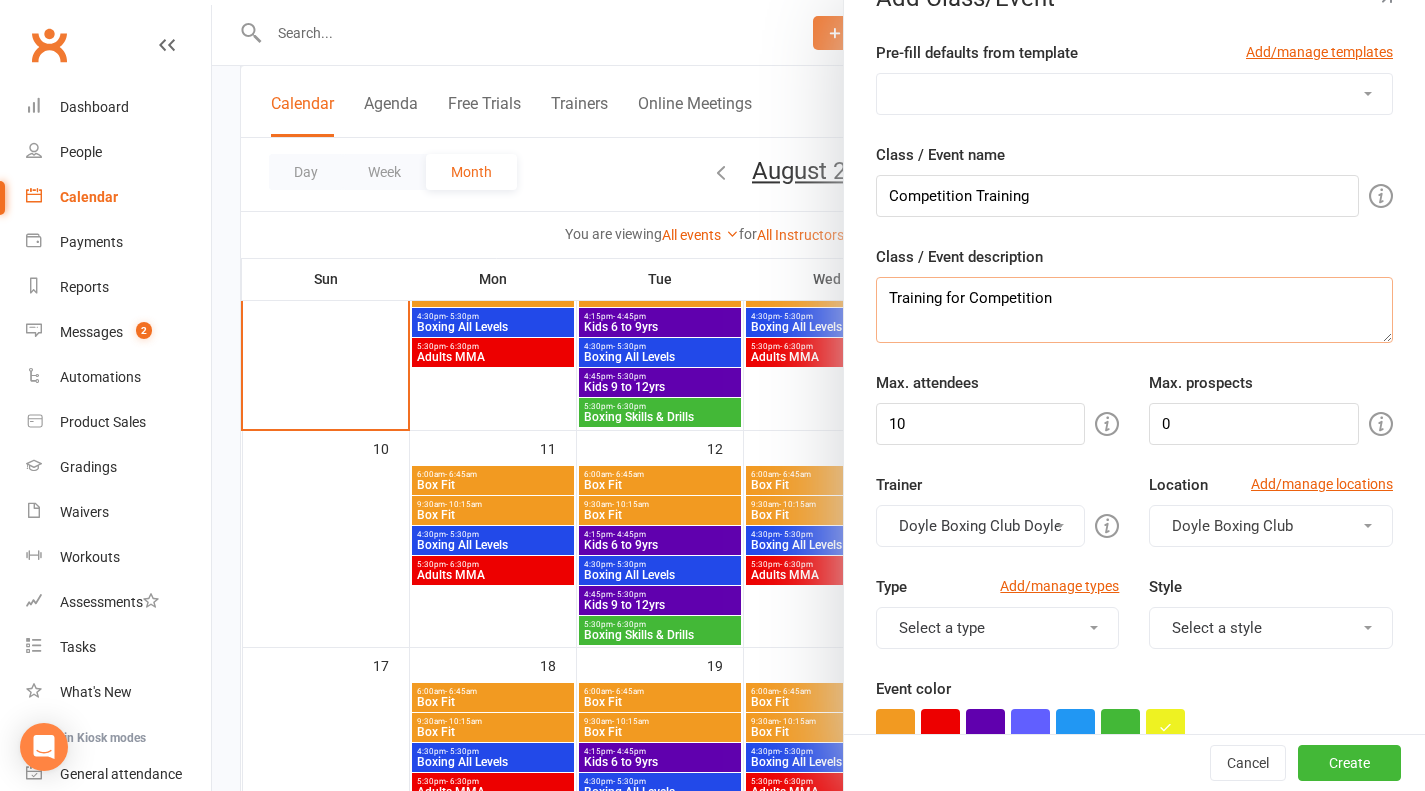 type on "Training for Competition" 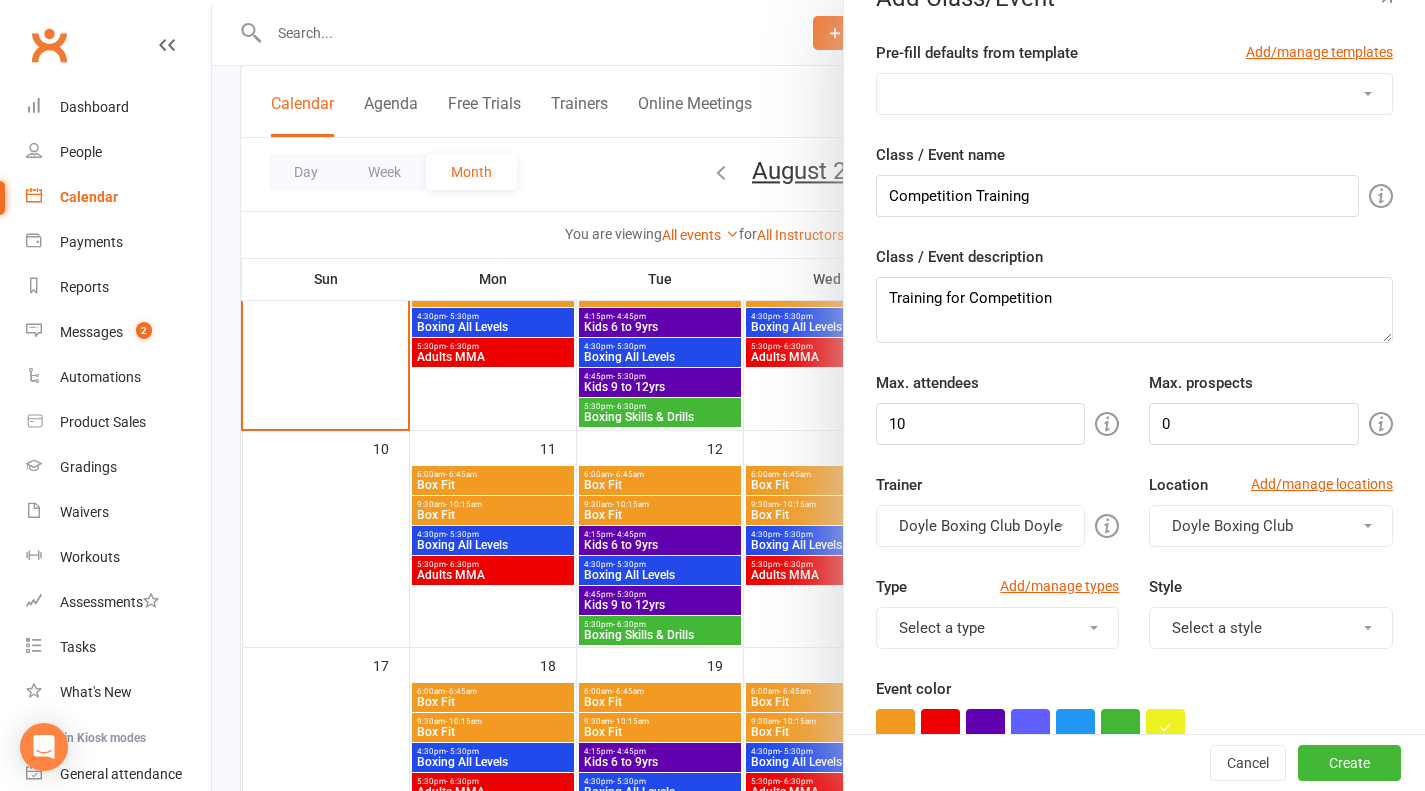 click on "Pre-fill defaults from template Add/manage templates Sparring Class / Event name Competition Training Class / Event description Training for Competition Max. attendees 10 Max. prospects 0 Trainer [NAME] [NAME] [NAME] [NAME] Location Add/manage locations
[NAME] [NAME]
Type Add/manage types Select a type  Boxing Kick Boxing MMA Sparring Session Style Select a style  Event color Event appears in Class kiosk mode, Book & Pay, Roll call, Clubworx website calendar and Mobile app  Clubworx website calendar and Mobile app Class kiosk mode Book & Pay Roll call
Require active membership for members?
Allow proximity check-in?
Booking settings
Earliest booking can occur 1
hour(s)
before class starts (applies to bookings made from mobile app / website calendar)
Latest booking can occur 1
day(s)
Cancellations" at bounding box center (1134, 1321) 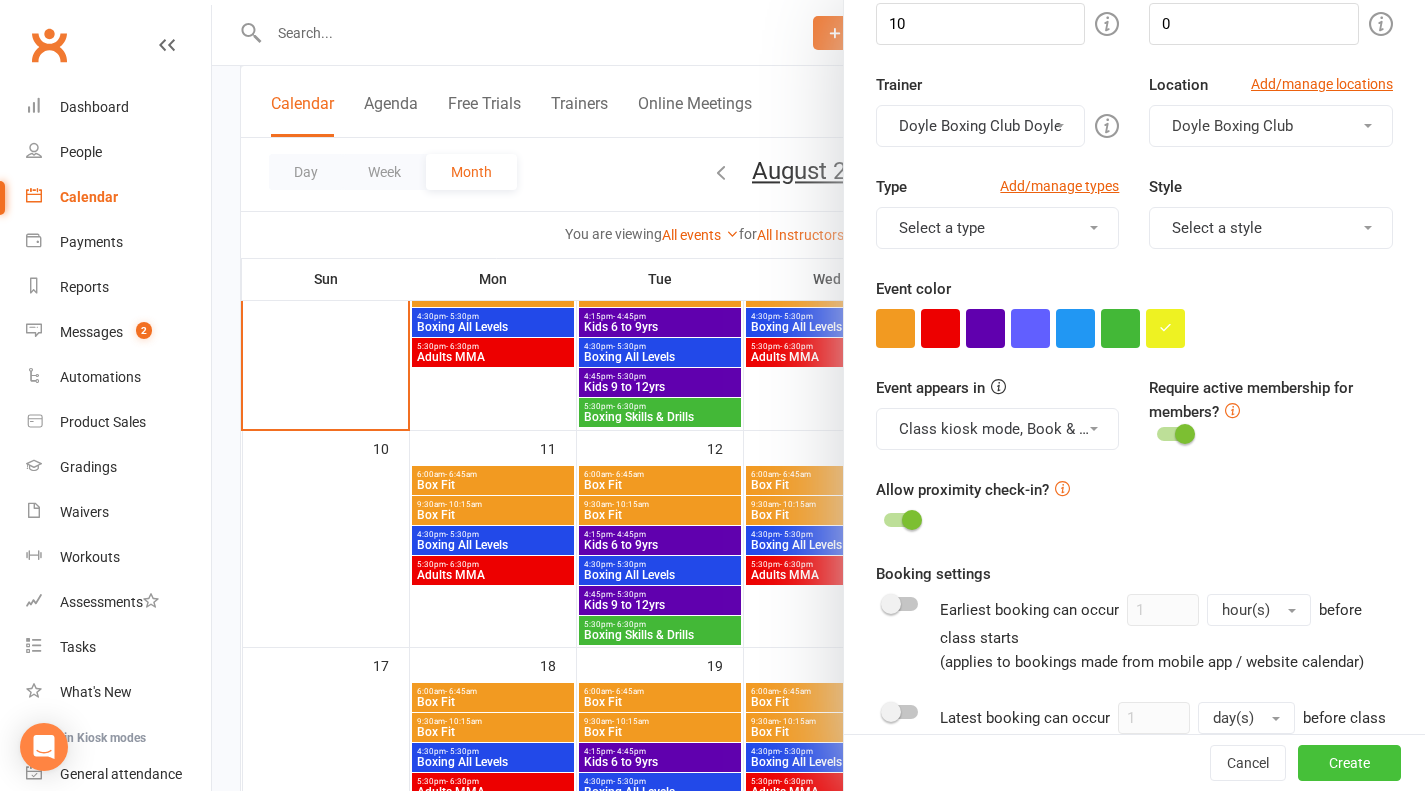 click on "Create" at bounding box center [1349, 763] 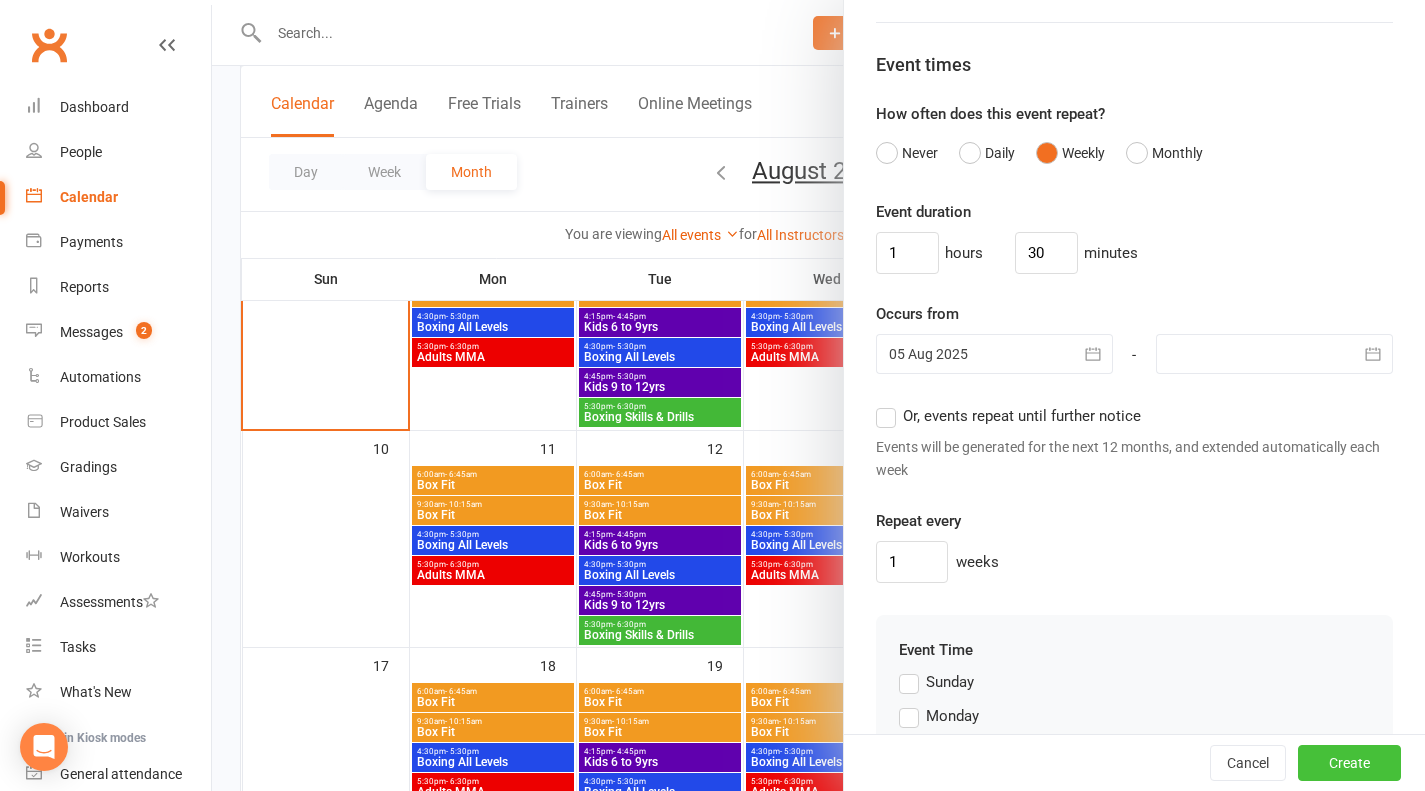 scroll, scrollTop: 1444, scrollLeft: 0, axis: vertical 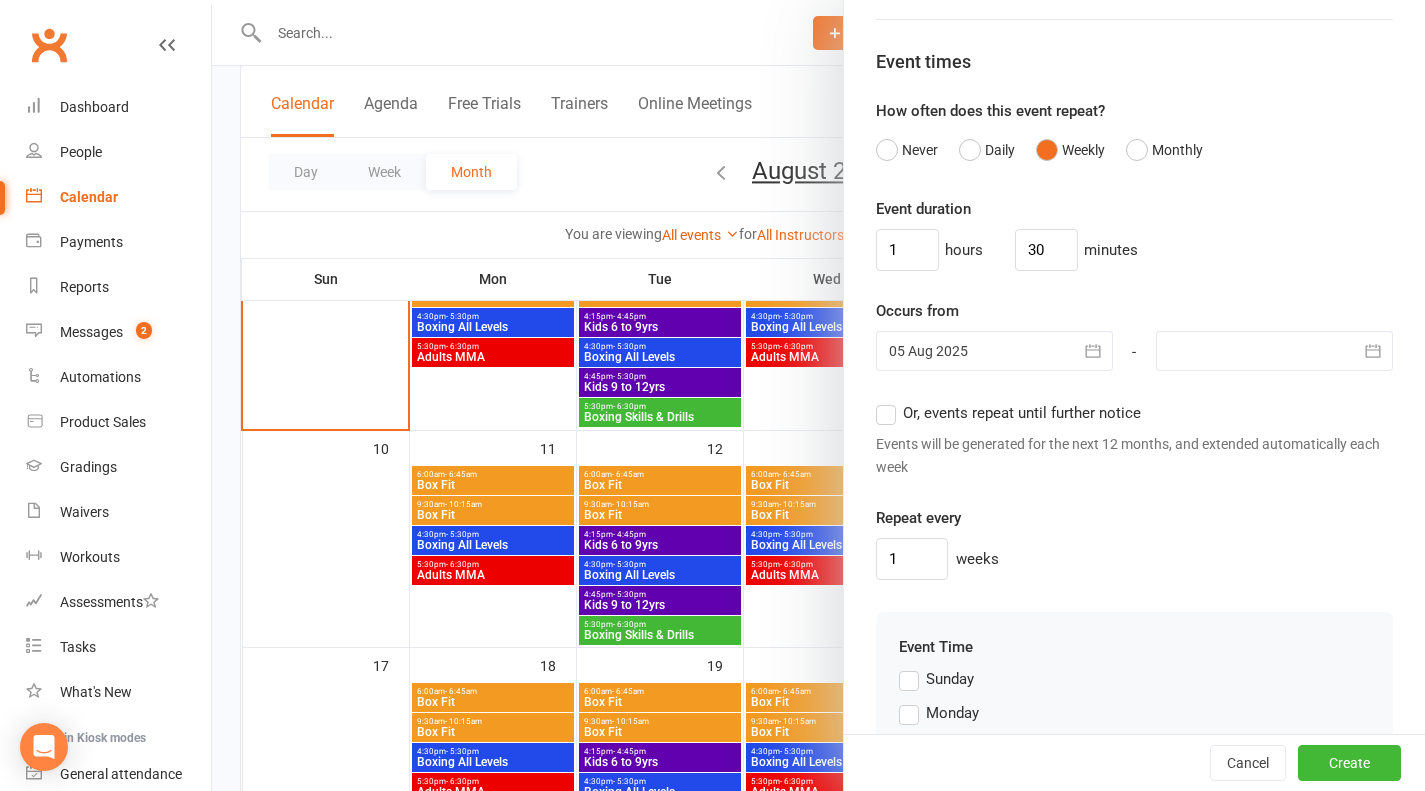 click on "Or, events repeat until further notice" at bounding box center (1008, 413) 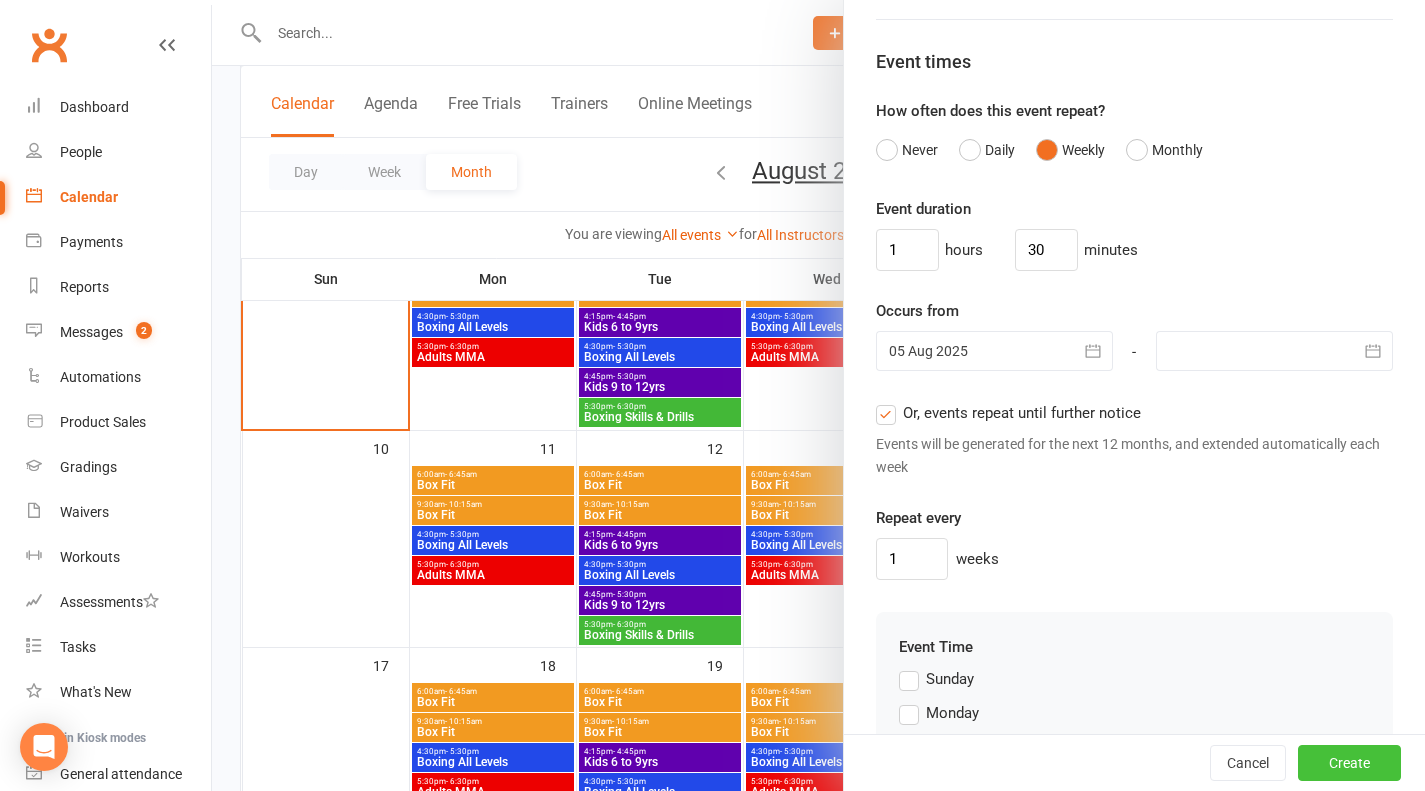click on "Create" at bounding box center (1349, 763) 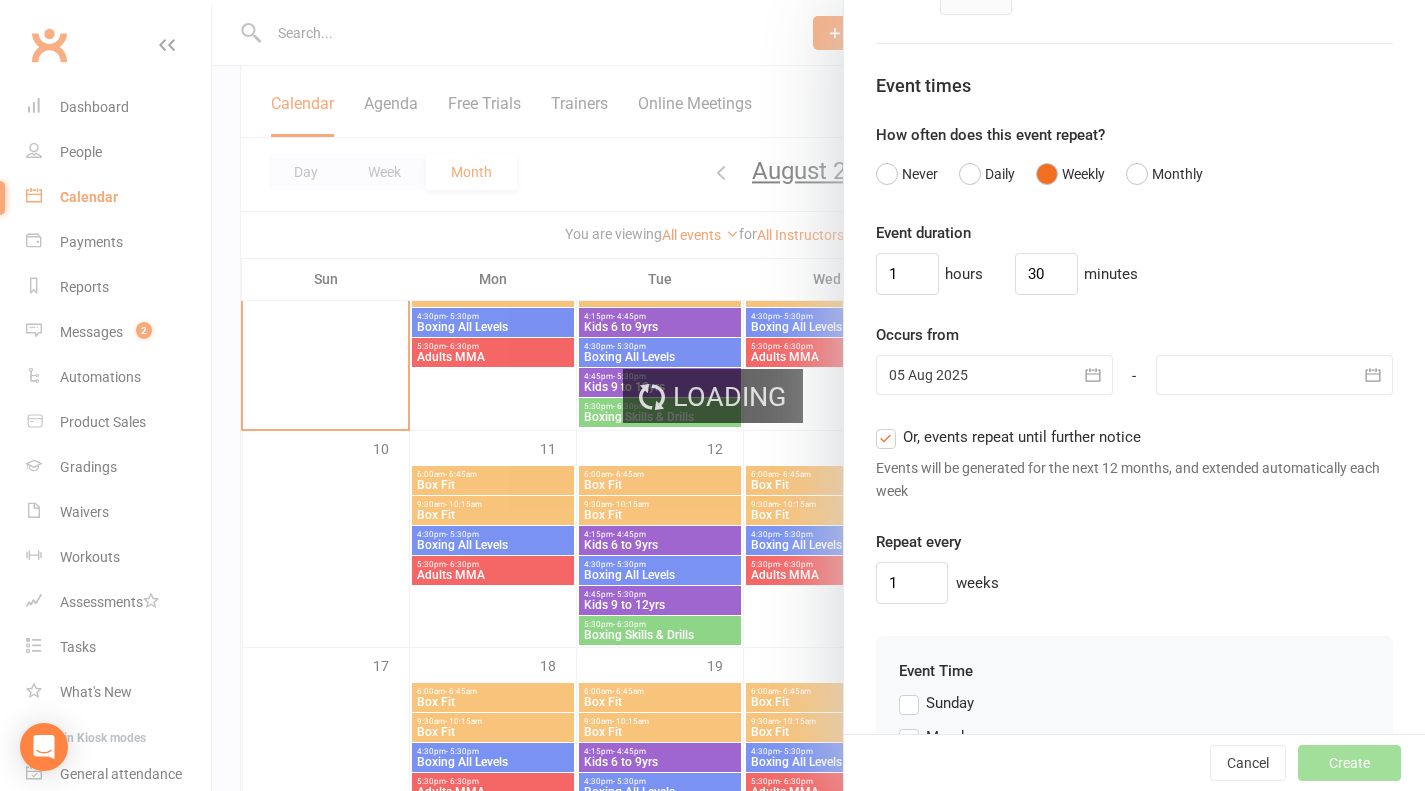 scroll, scrollTop: 1468, scrollLeft: 0, axis: vertical 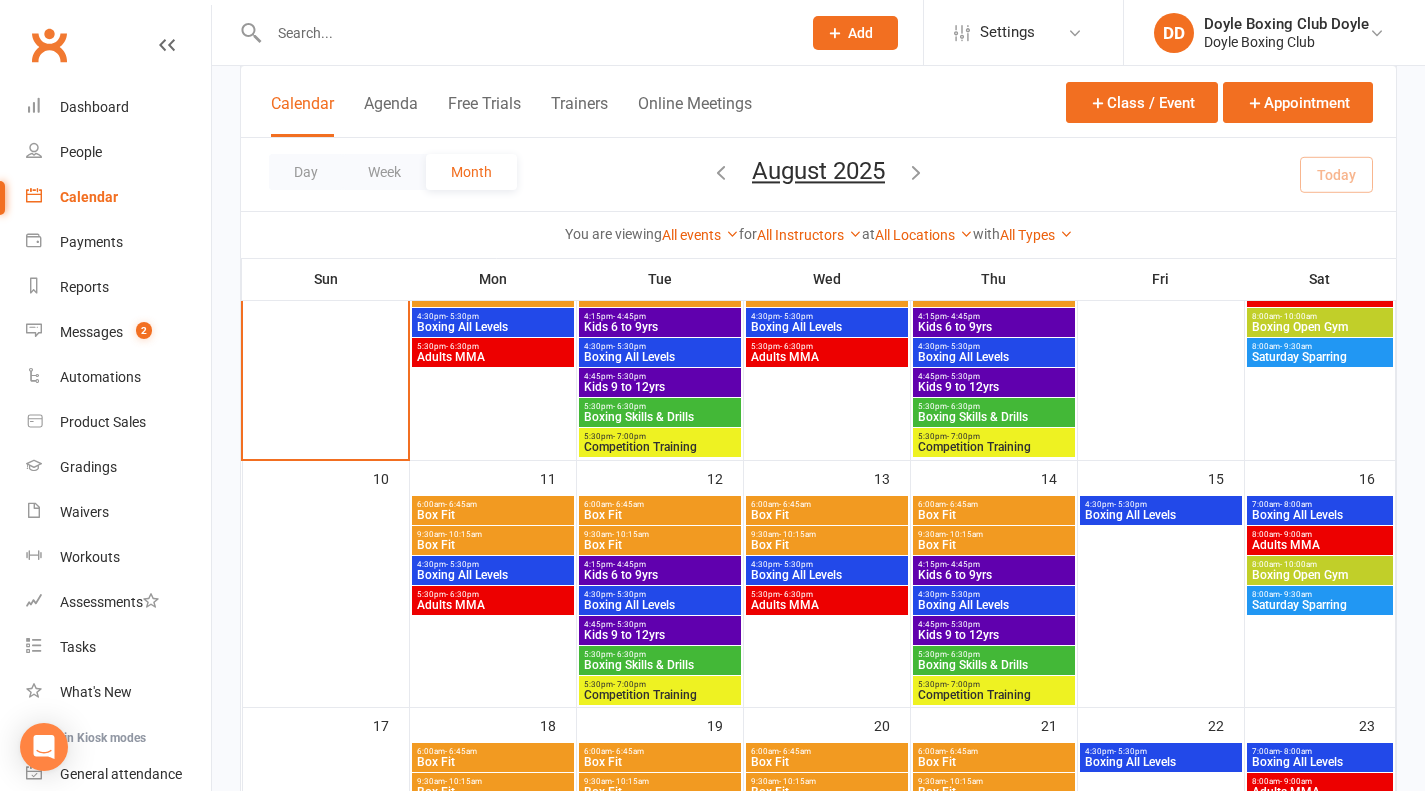 click on "Boxing Skills & Drills" at bounding box center [660, 417] 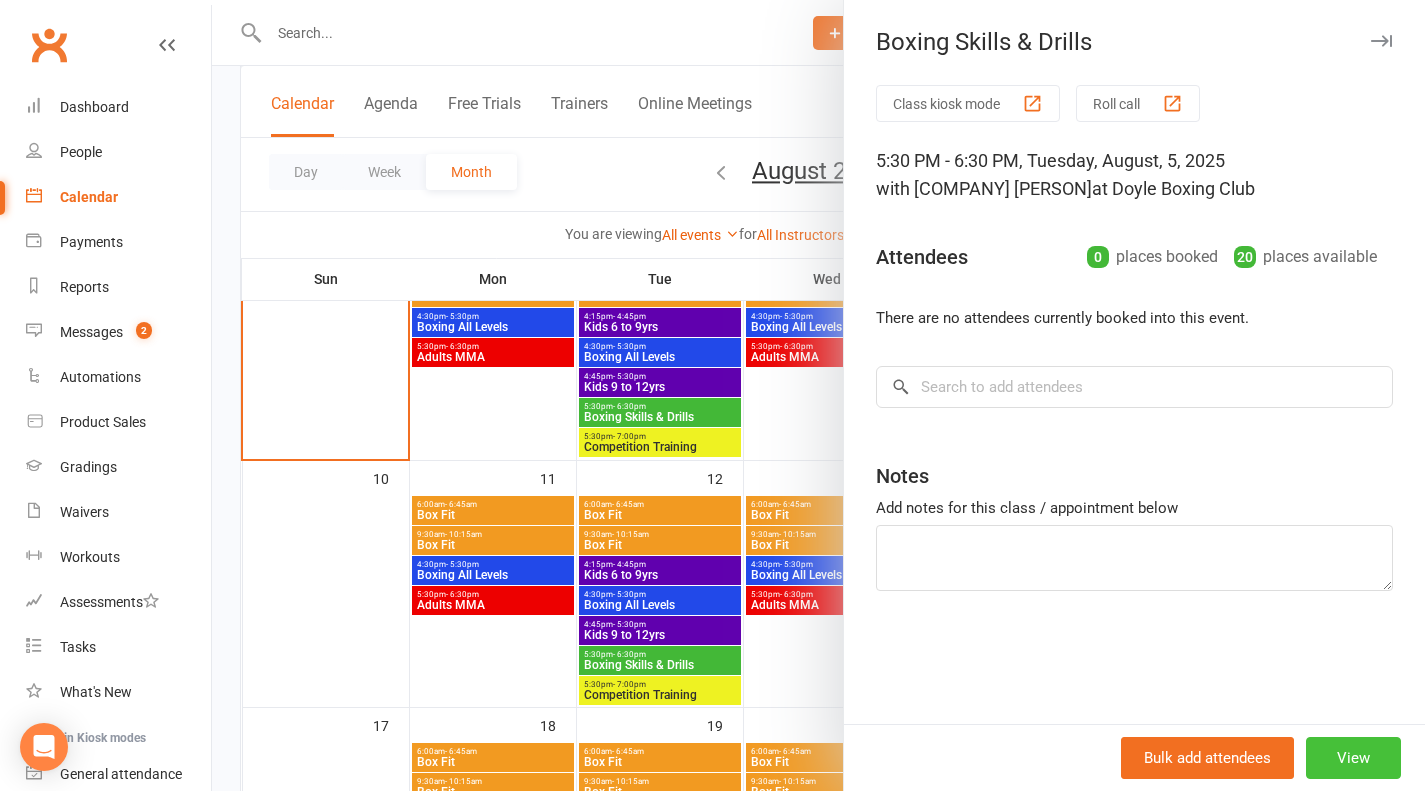 click on "View" at bounding box center (1353, 758) 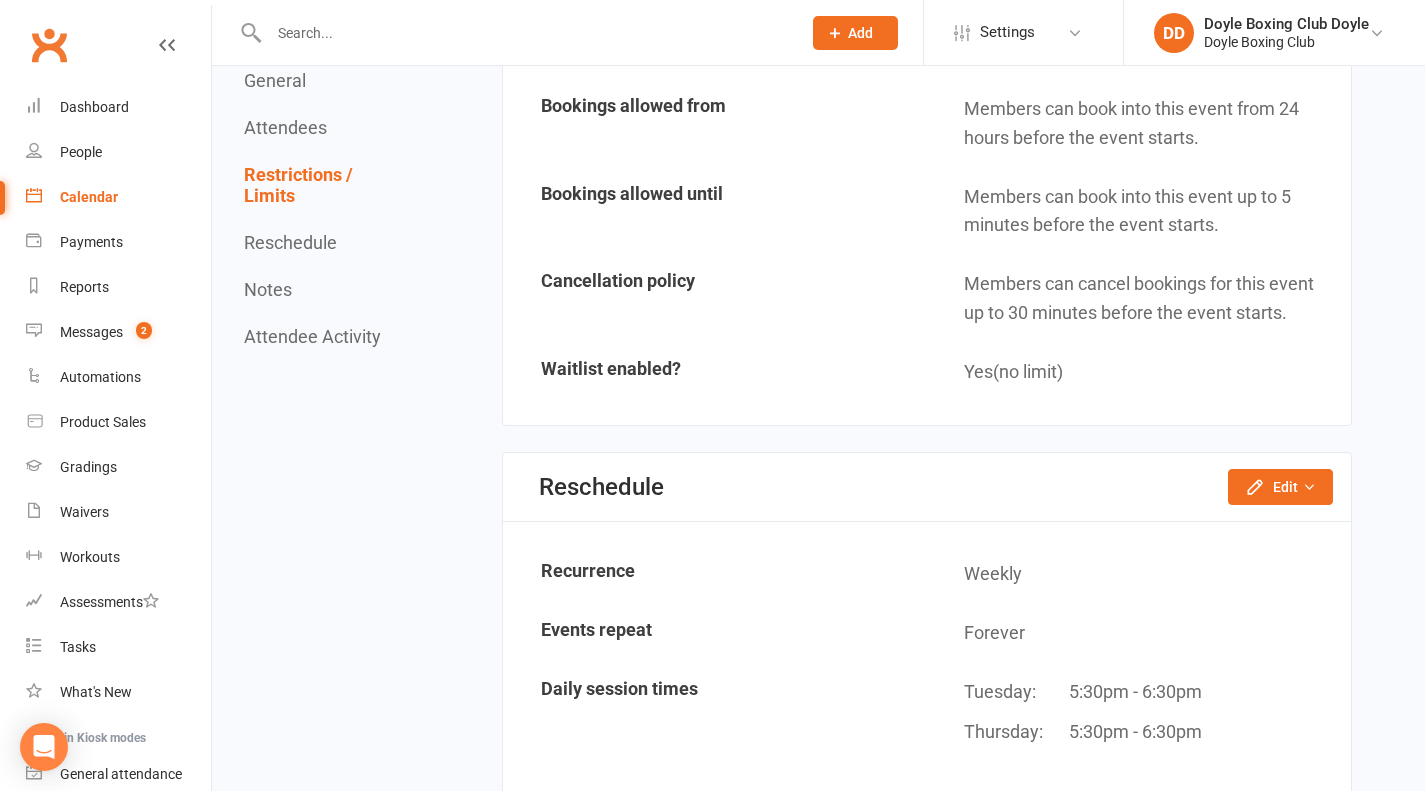 scroll, scrollTop: 1800, scrollLeft: 0, axis: vertical 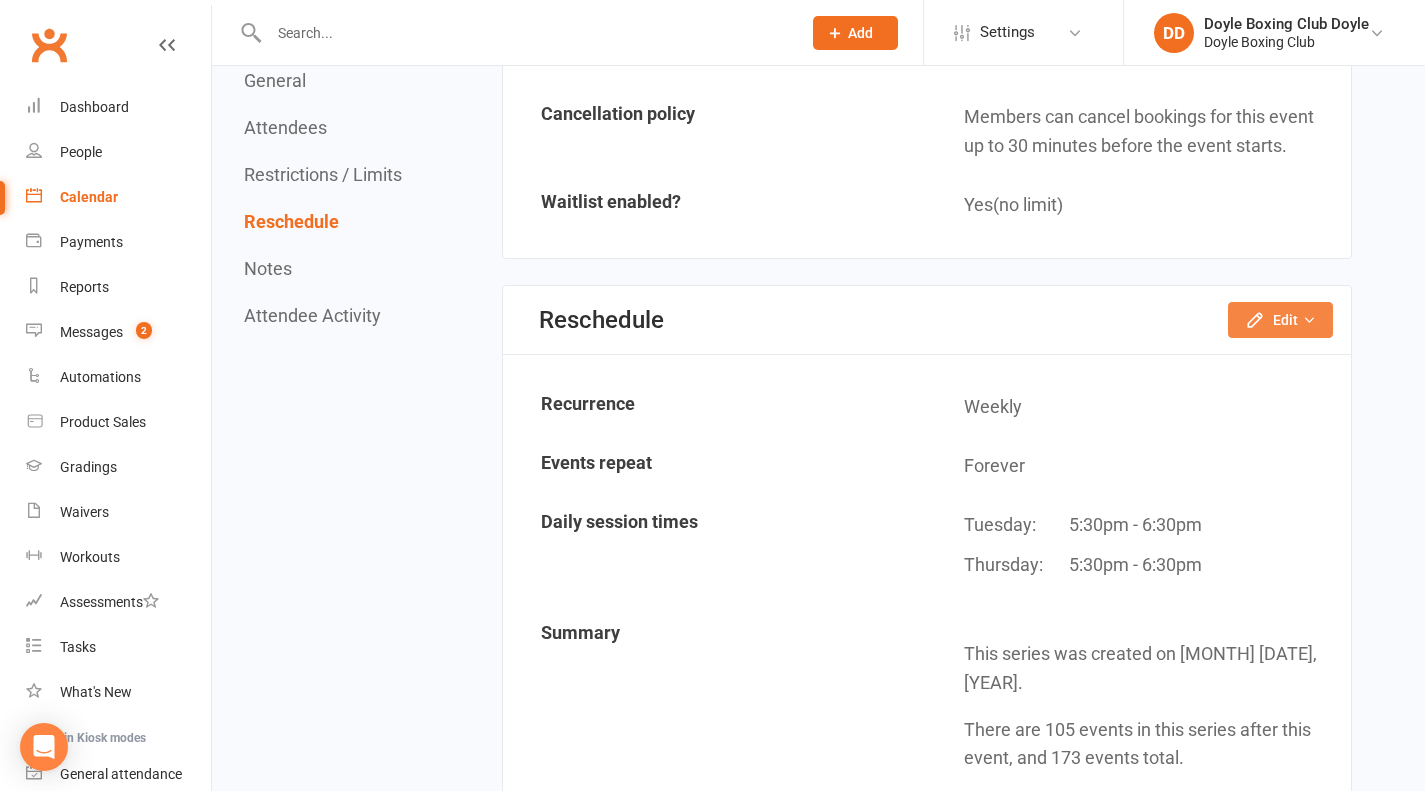click on "Edit" 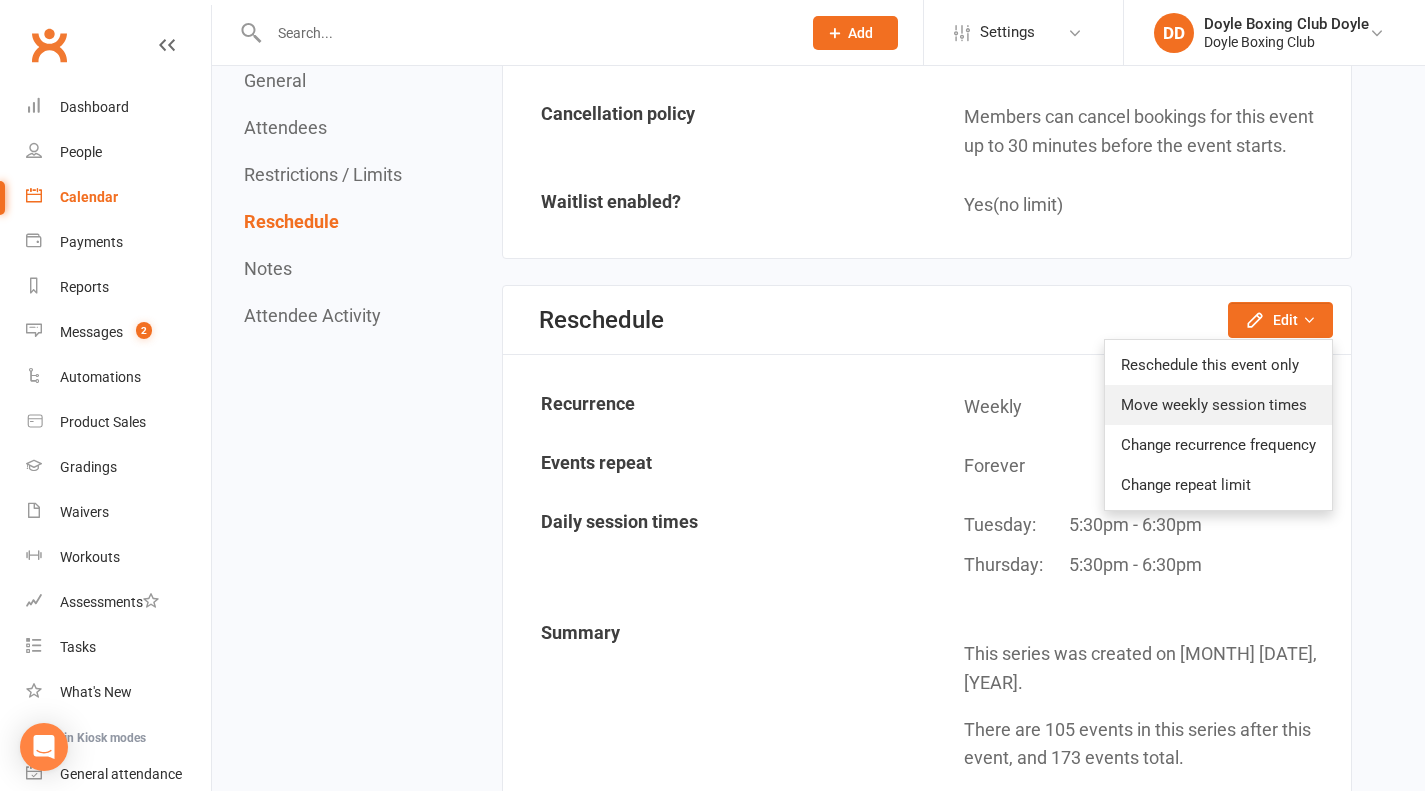 click on "Move weekly session times" 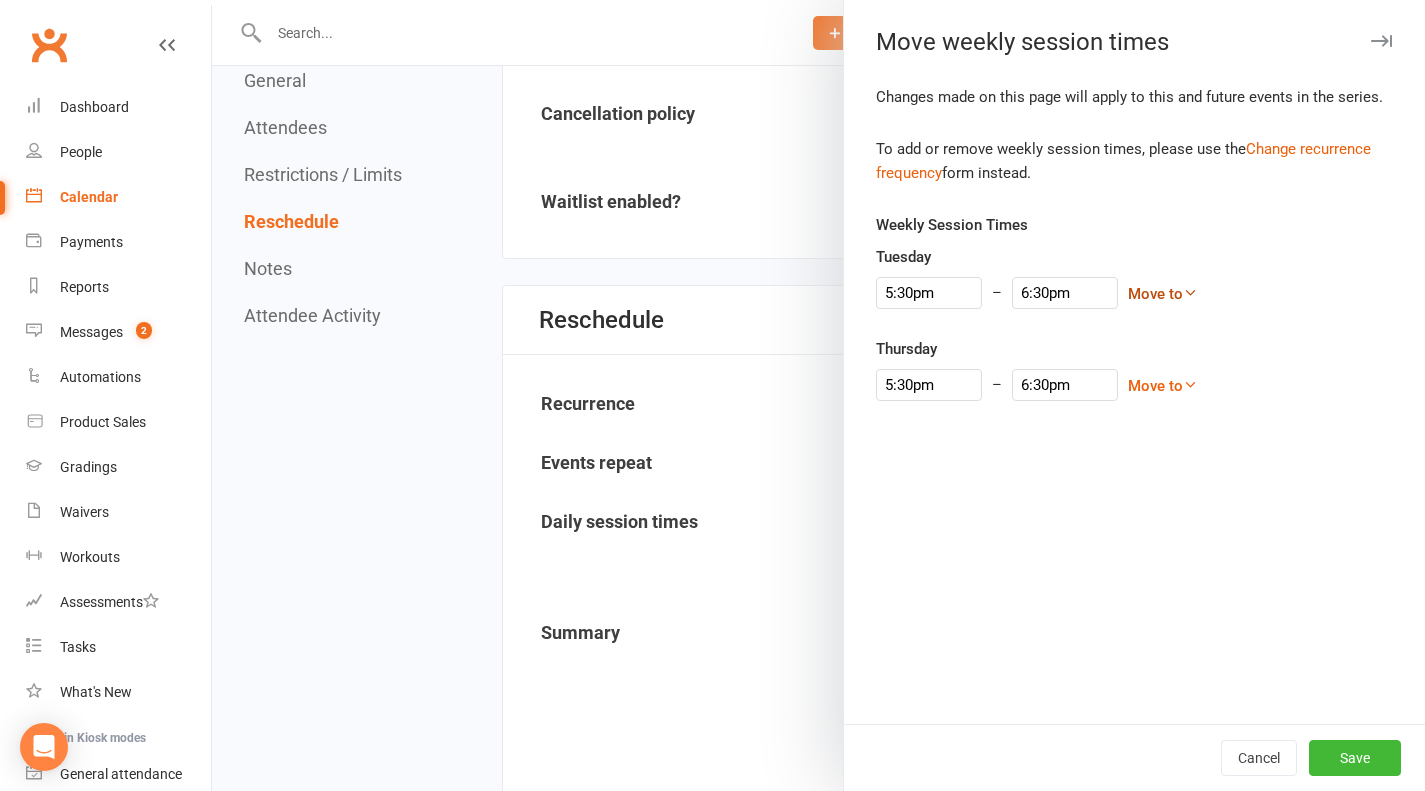 click at bounding box center [1190, 292] 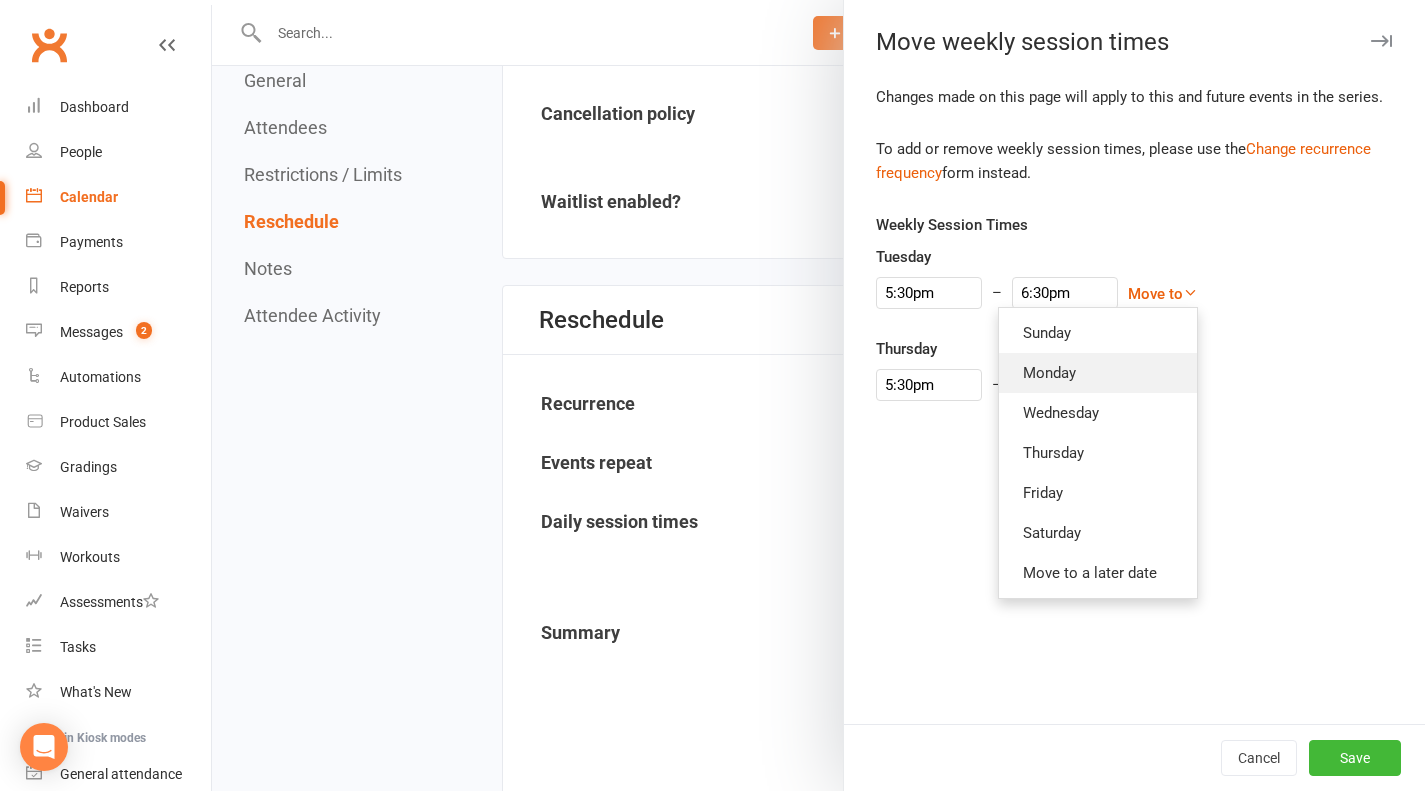 click on "Monday" at bounding box center [1098, 373] 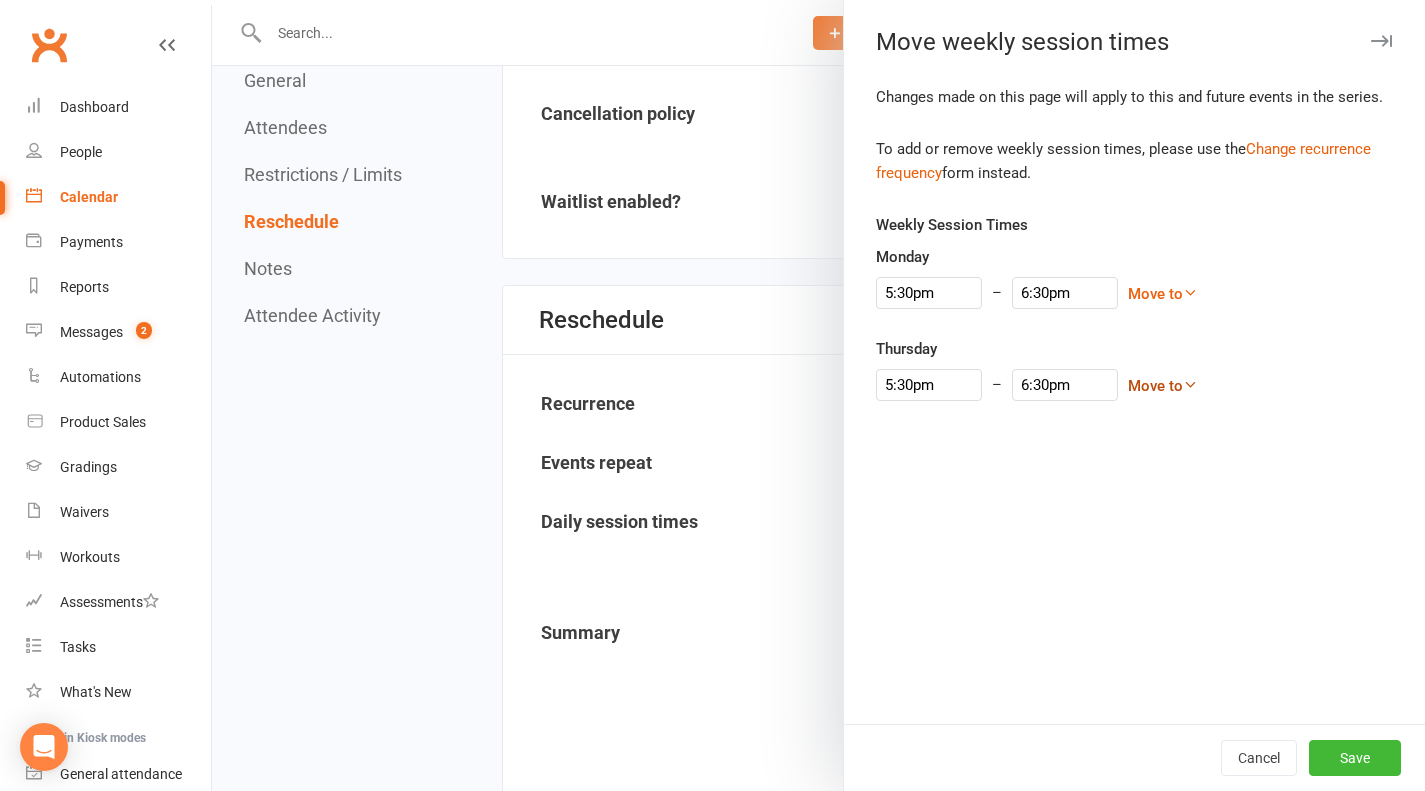 click at bounding box center (1190, 384) 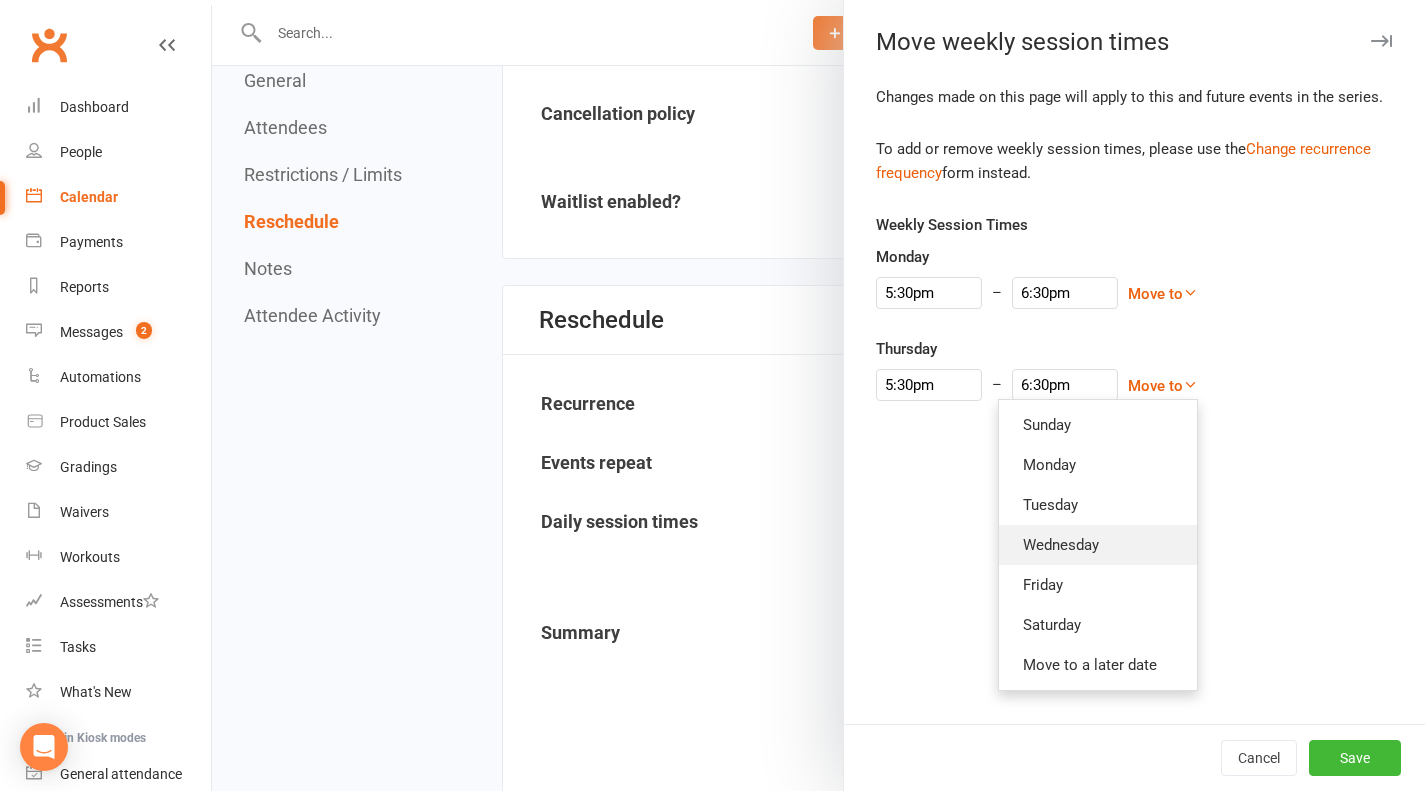 click on "Wednesday" at bounding box center [1098, 545] 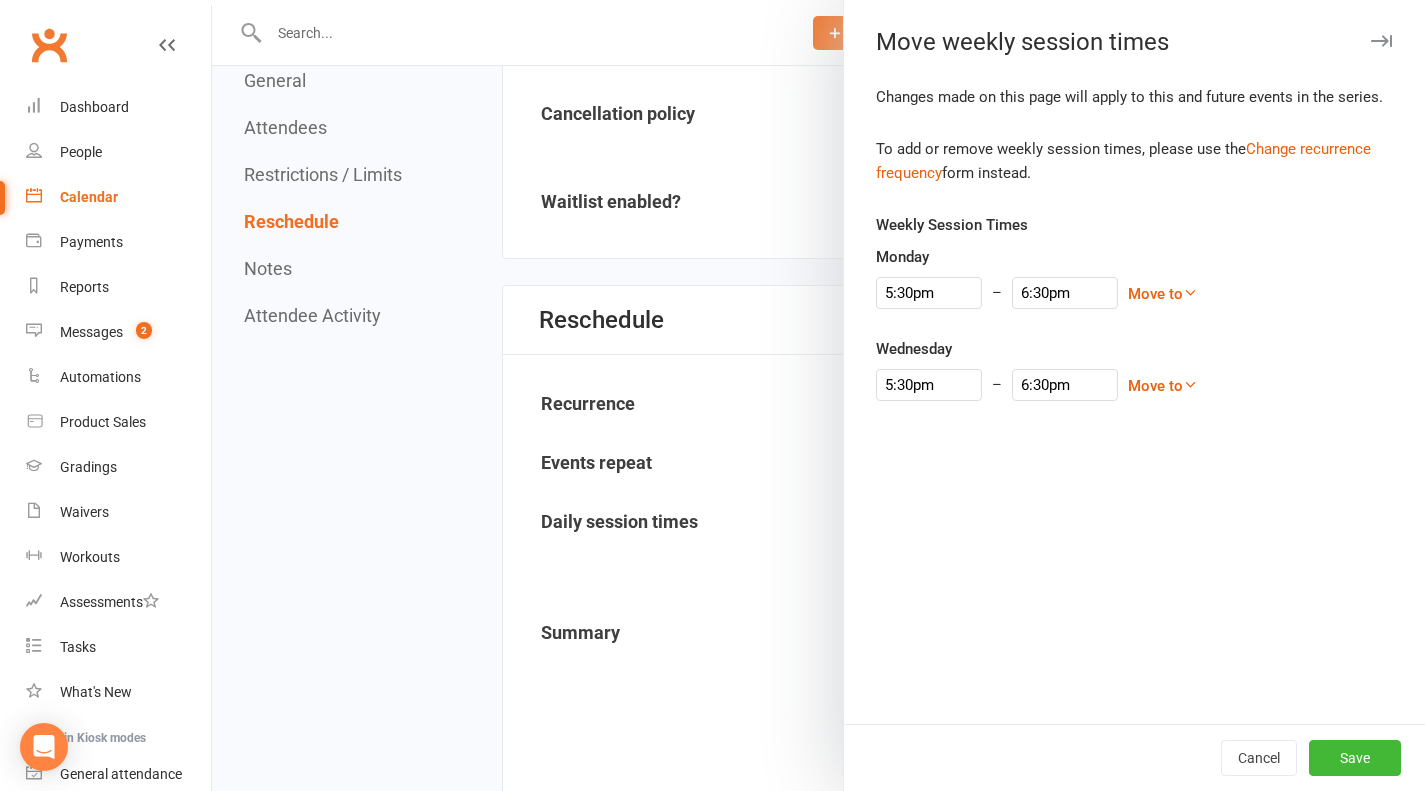 click on "Changes made on this page will apply to this and future events in the series. To add or remove weekly session times, please use the  Change recurrence frequency  form instead. Weekly Session Times Monday 5:30pm –  6:30pm Move to  Sunday Tuesday Wednesday Thursday Friday Saturday Move to a later date Wednesday 5:30pm –  6:30pm Move to  Sunday Monday Tuesday Thursday Friday Saturday Move to a later date" at bounding box center [1134, 404] 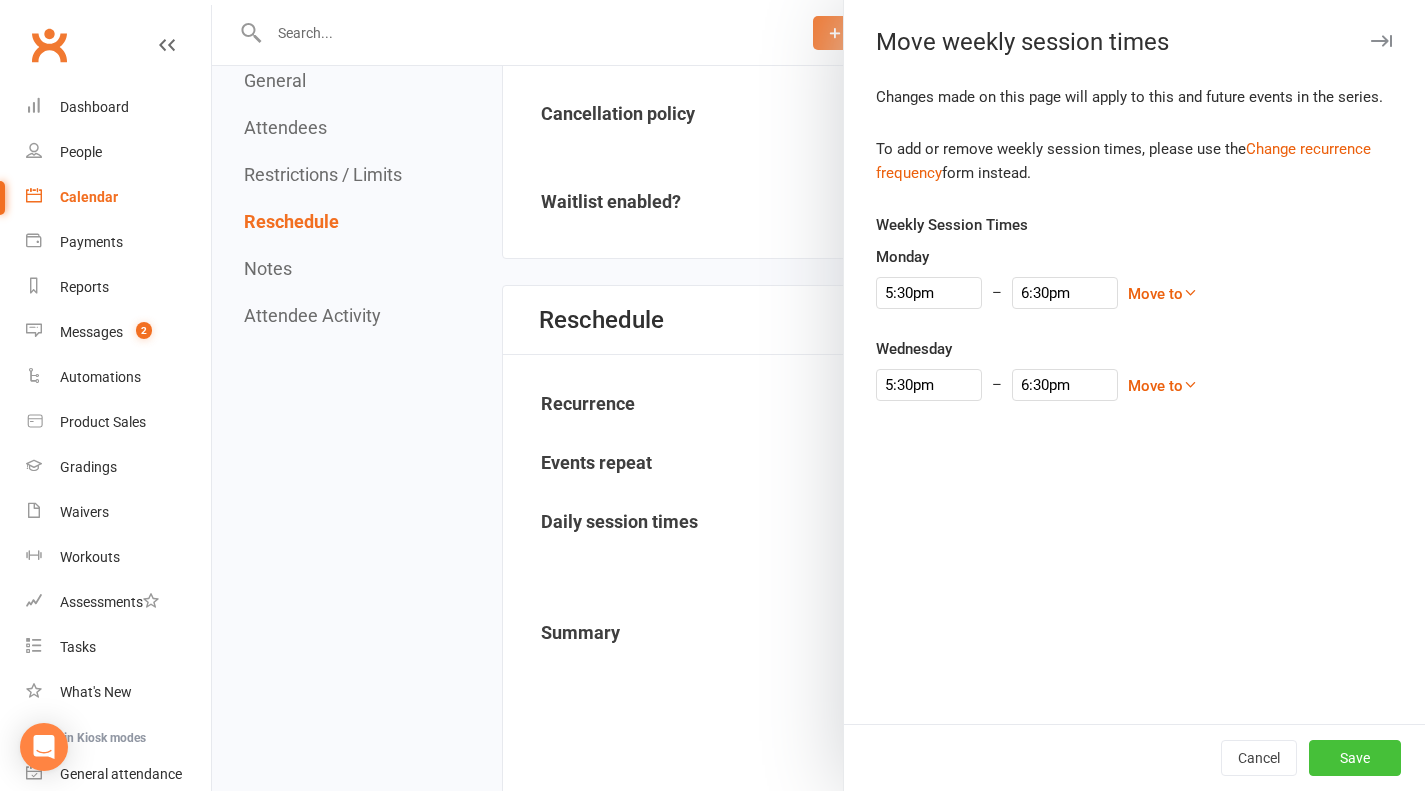 click on "Save" at bounding box center (1355, 758) 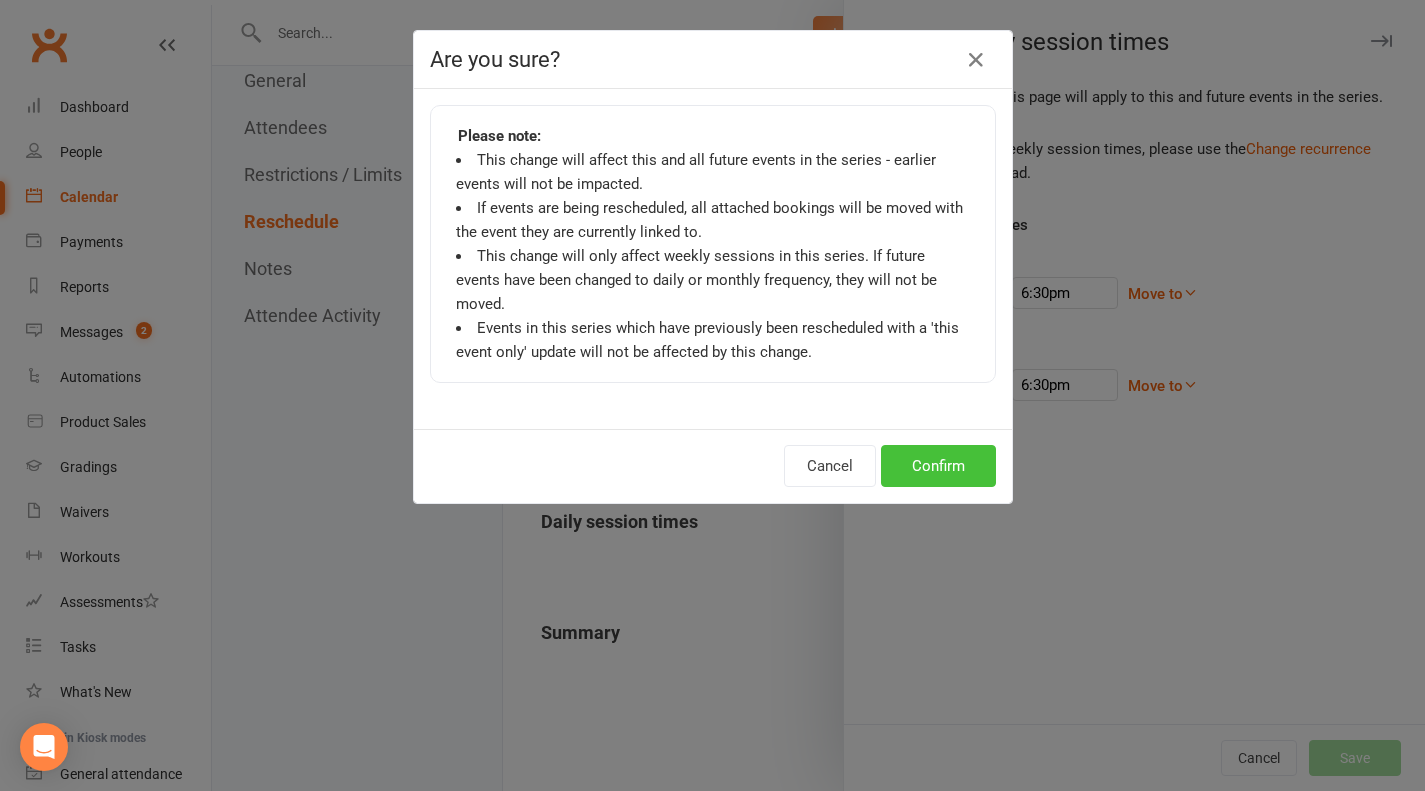 click on "Confirm" at bounding box center [938, 466] 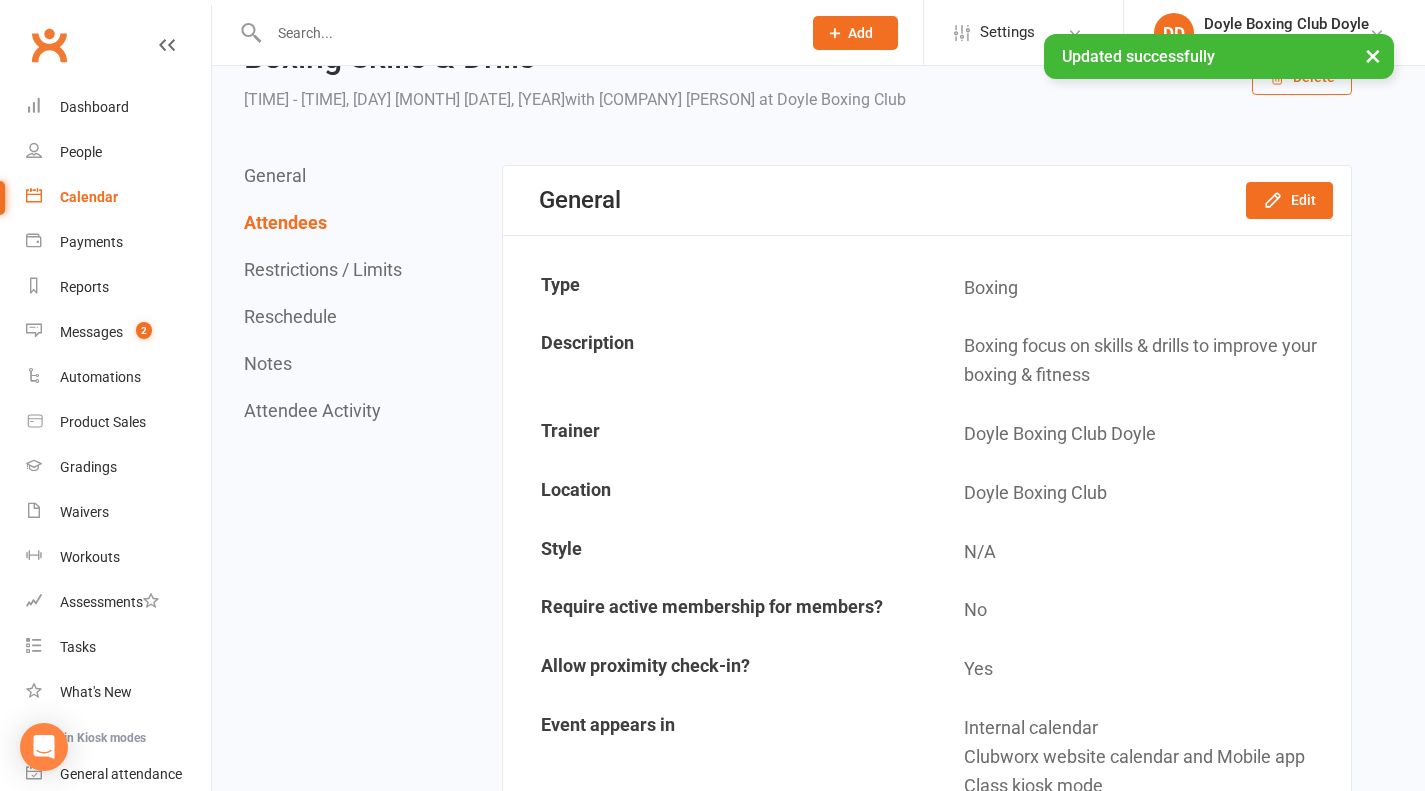 scroll, scrollTop: 0, scrollLeft: 0, axis: both 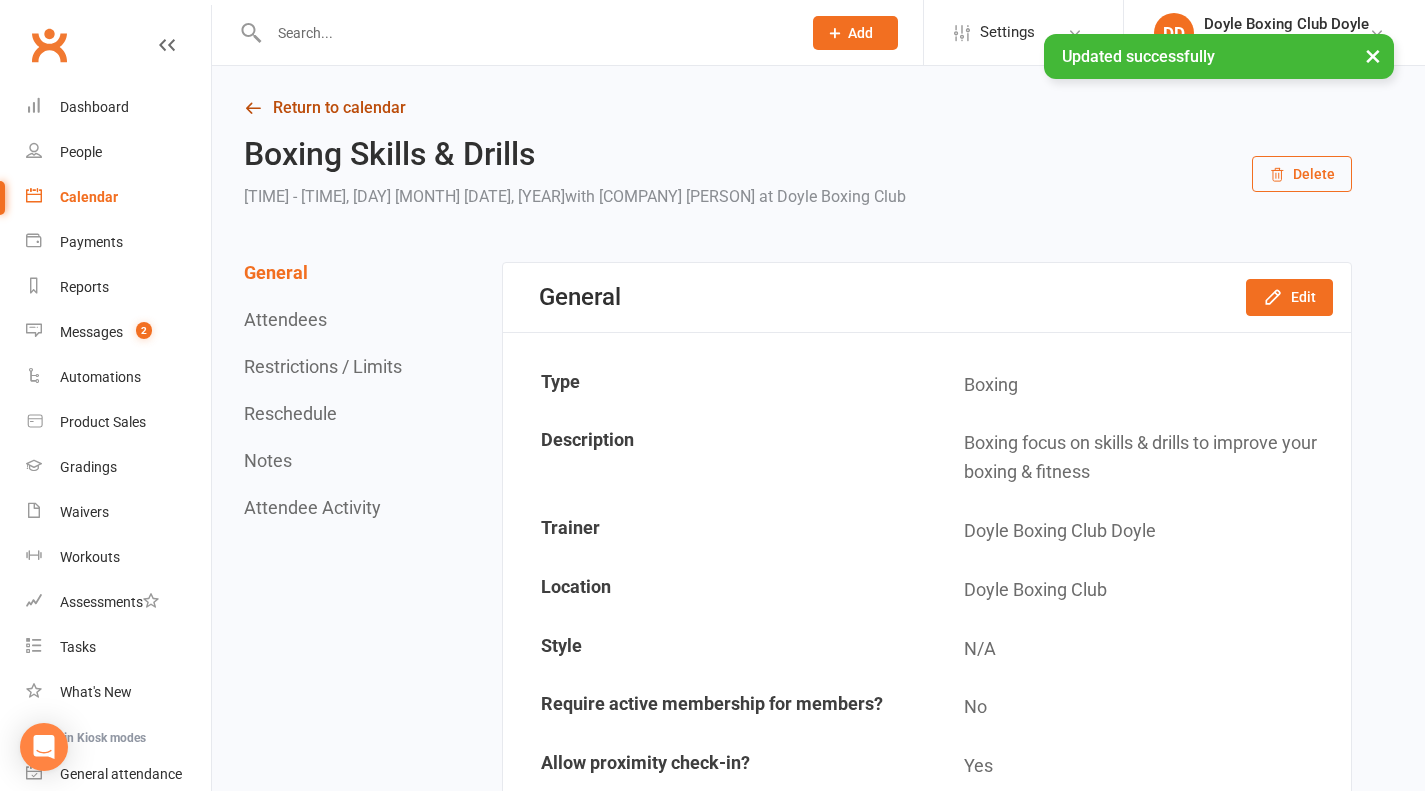 click on "Return to calendar" at bounding box center [798, 108] 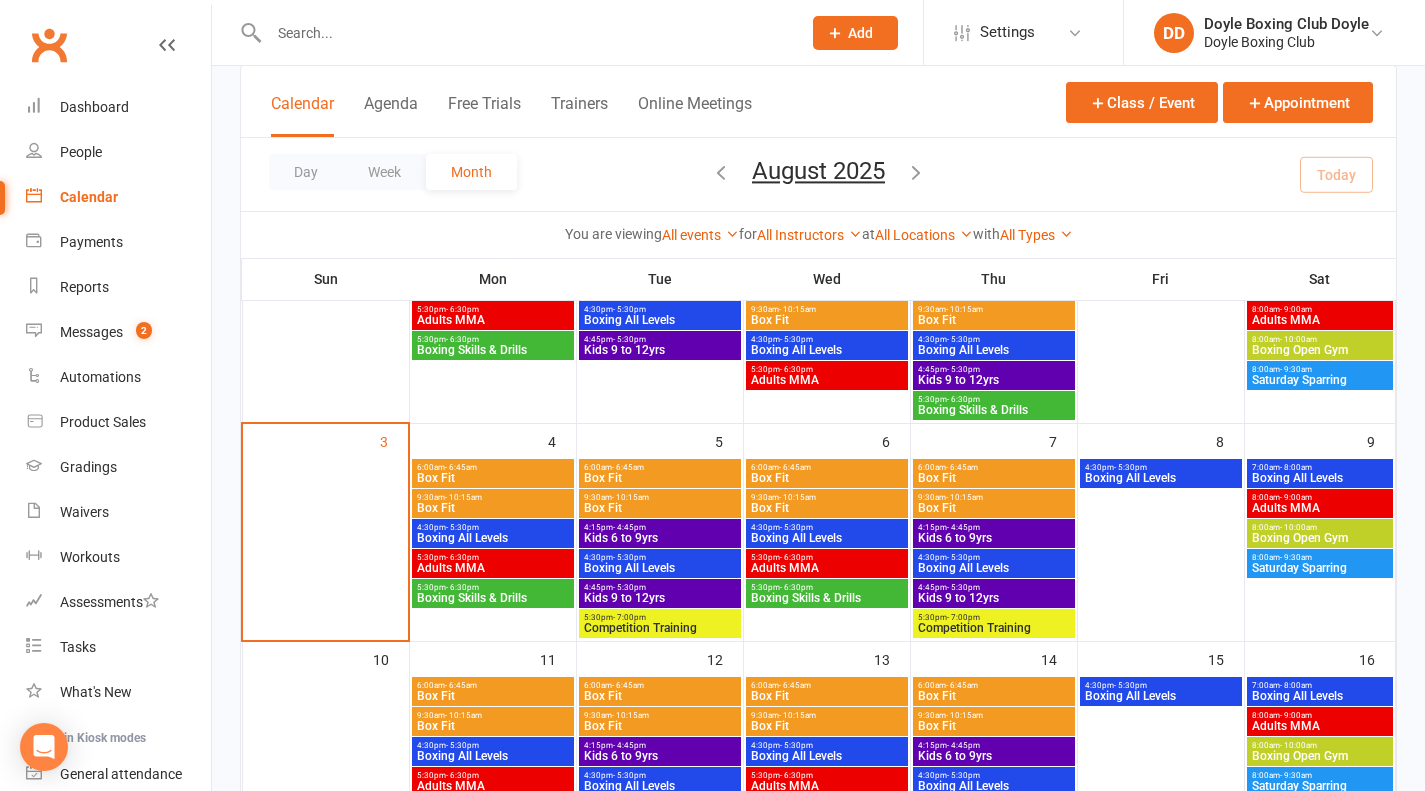 scroll, scrollTop: 200, scrollLeft: 0, axis: vertical 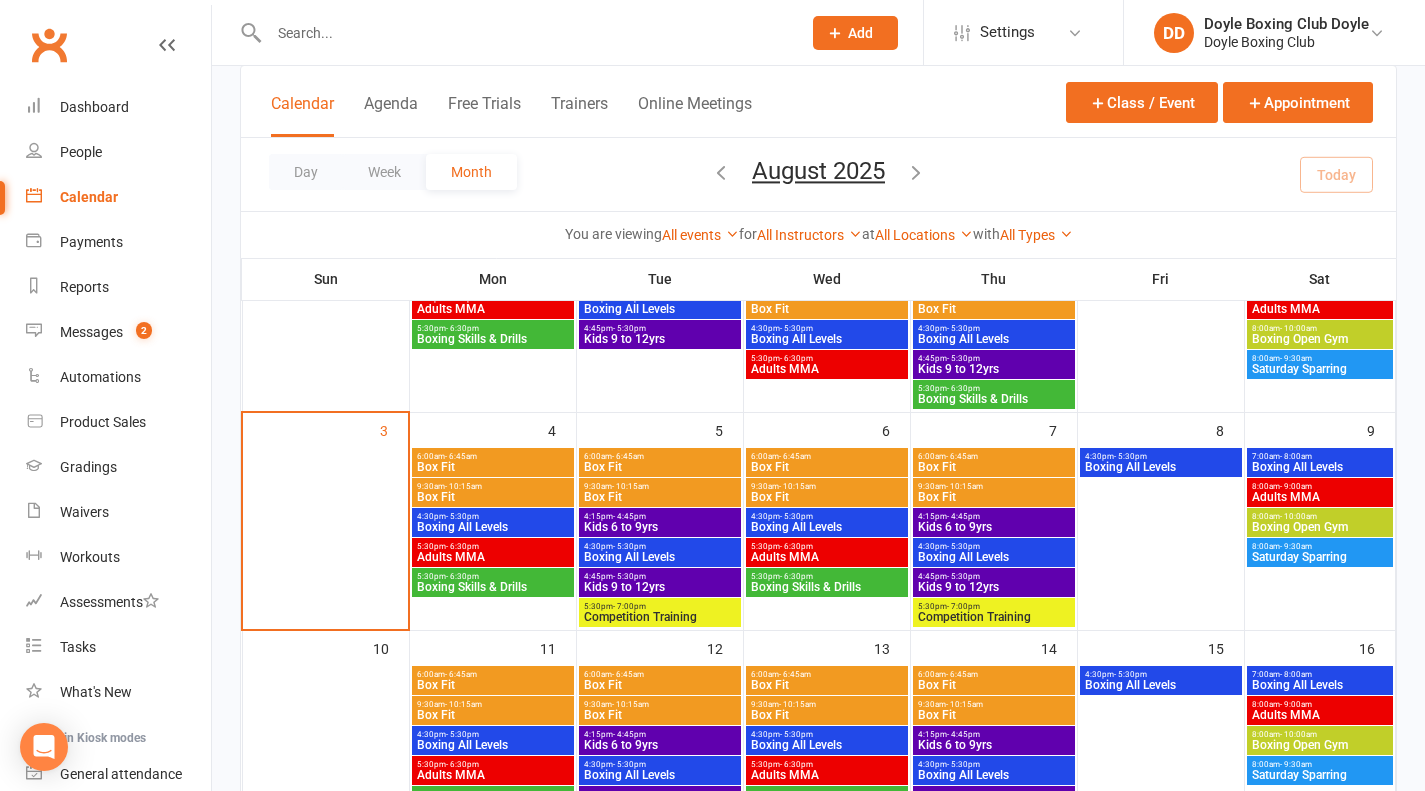 click on "5:30pm  - 6:30pm" at bounding box center [493, 546] 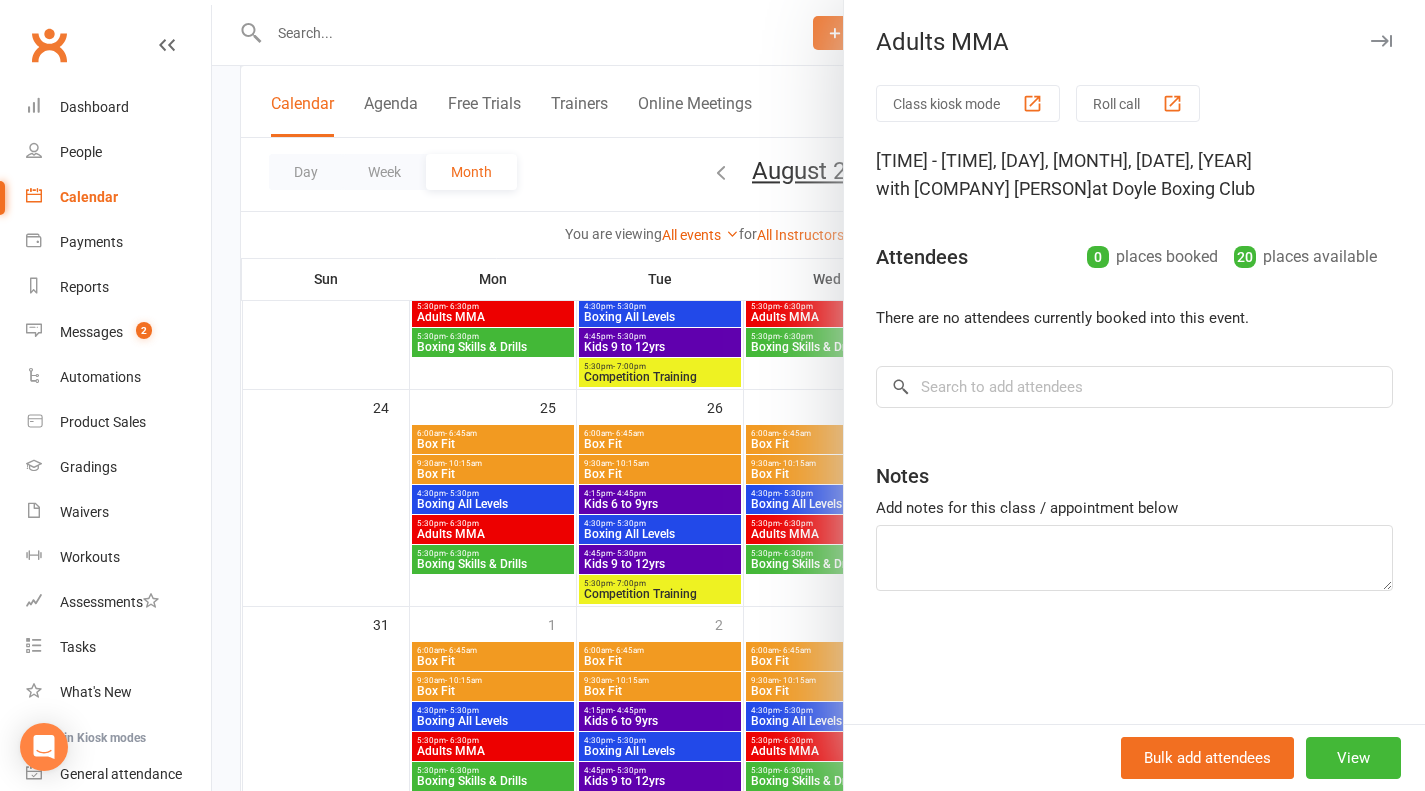 scroll, scrollTop: 966, scrollLeft: 0, axis: vertical 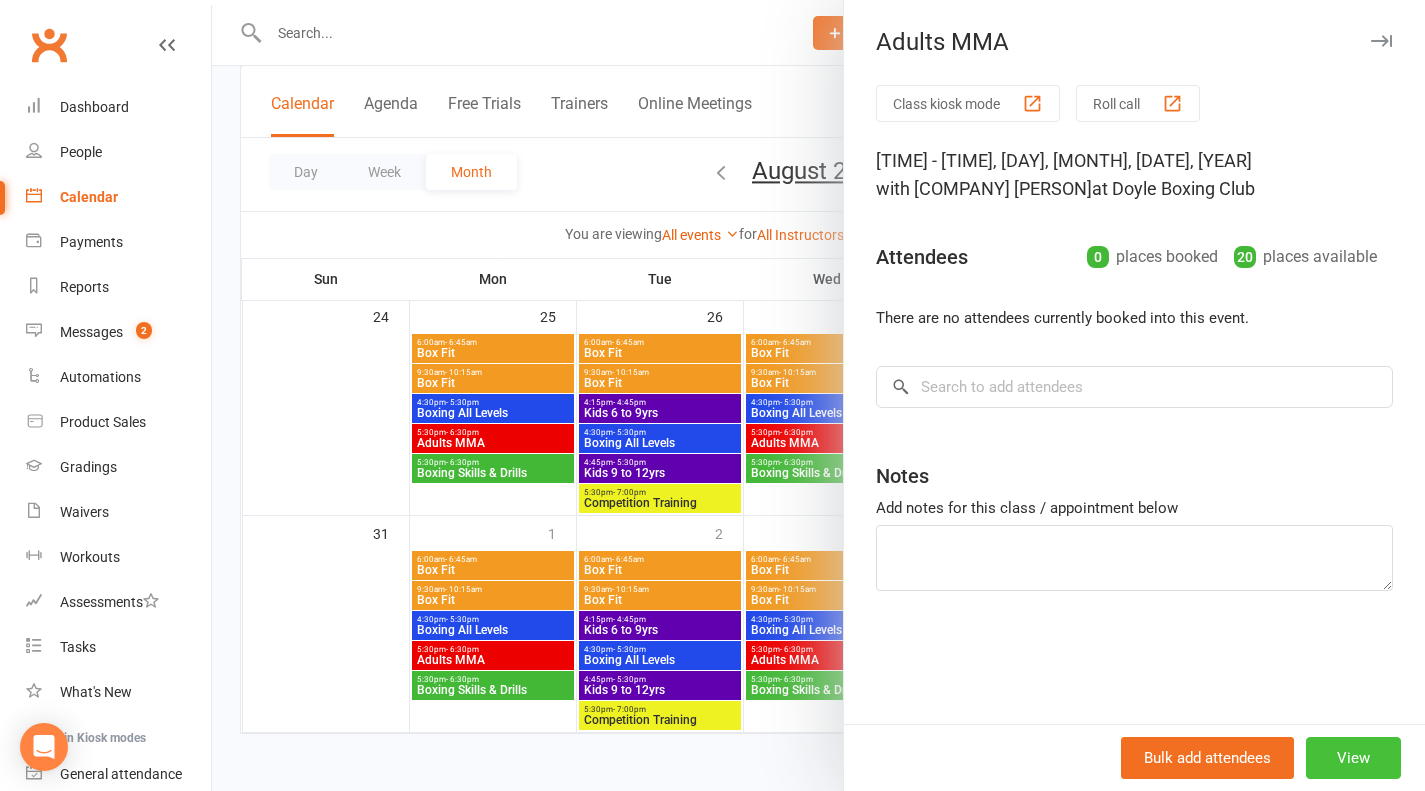 click on "View" at bounding box center [1353, 758] 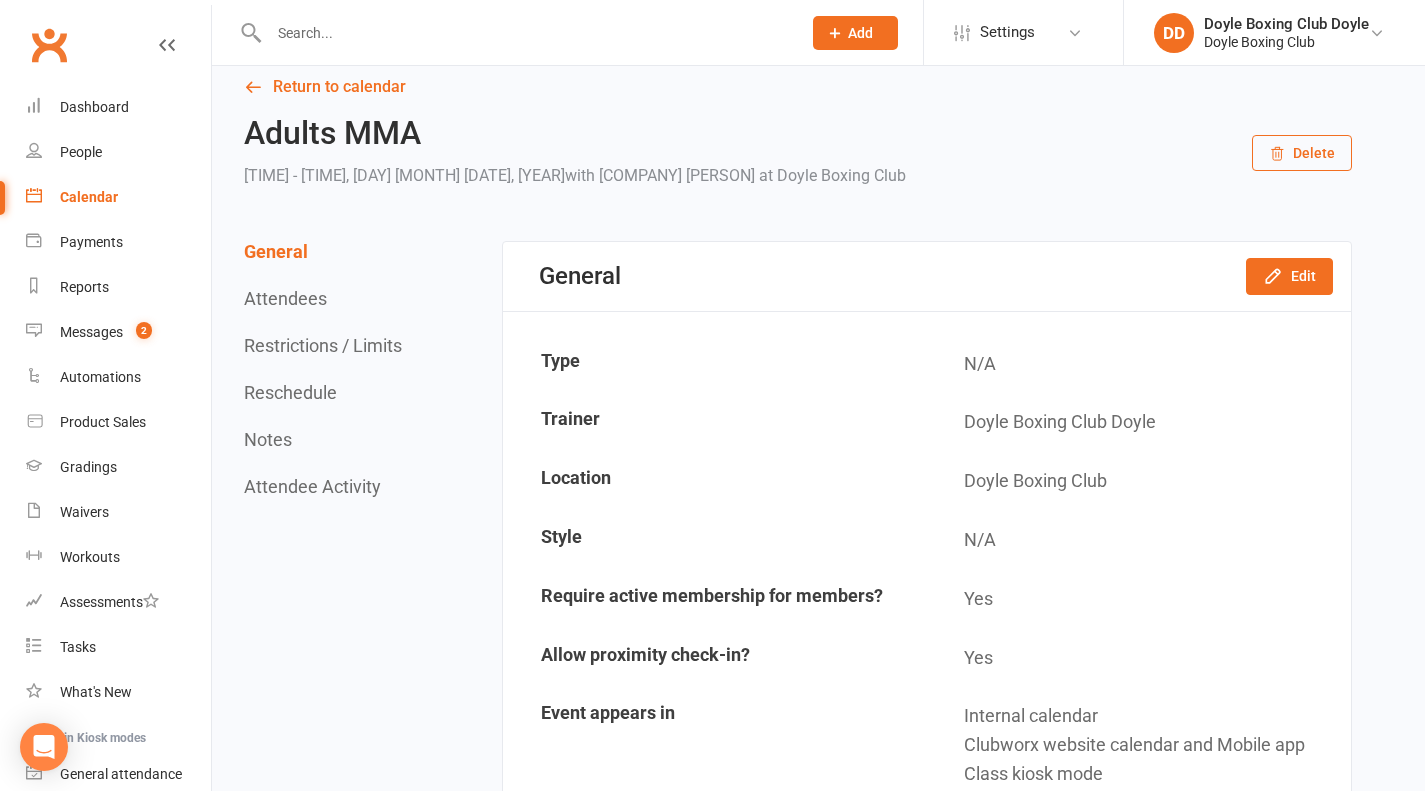 scroll, scrollTop: 0, scrollLeft: 0, axis: both 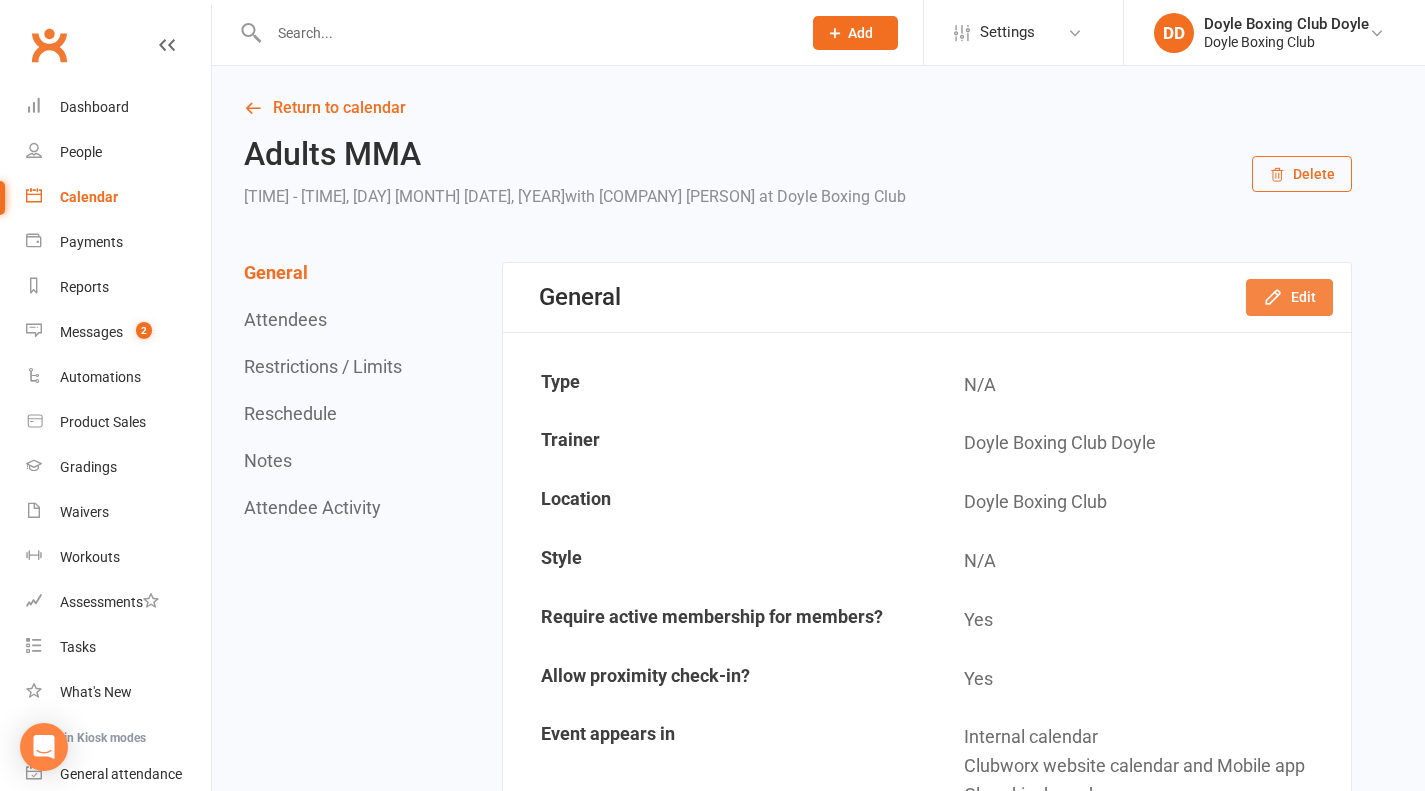 click on "Edit" at bounding box center (1289, 297) 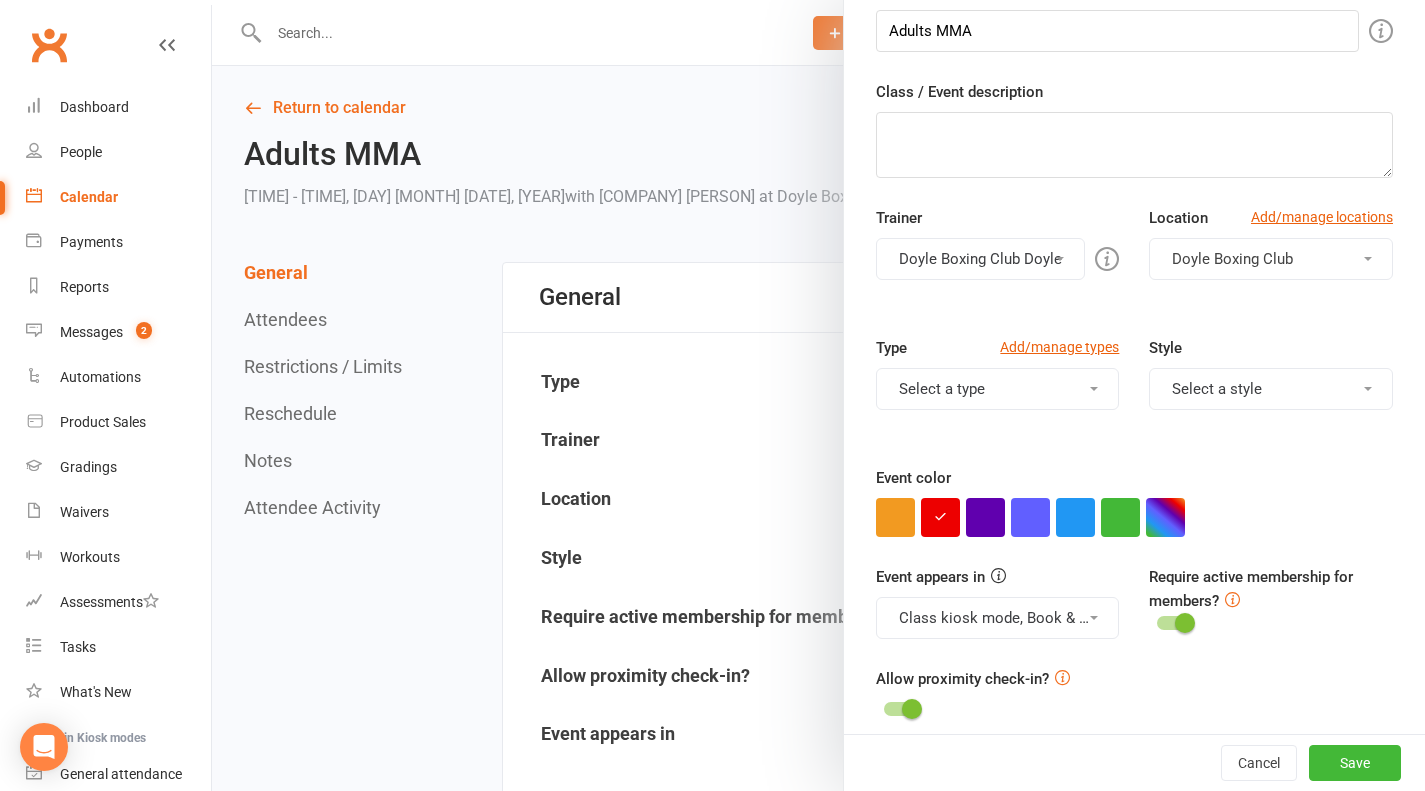 scroll, scrollTop: 249, scrollLeft: 0, axis: vertical 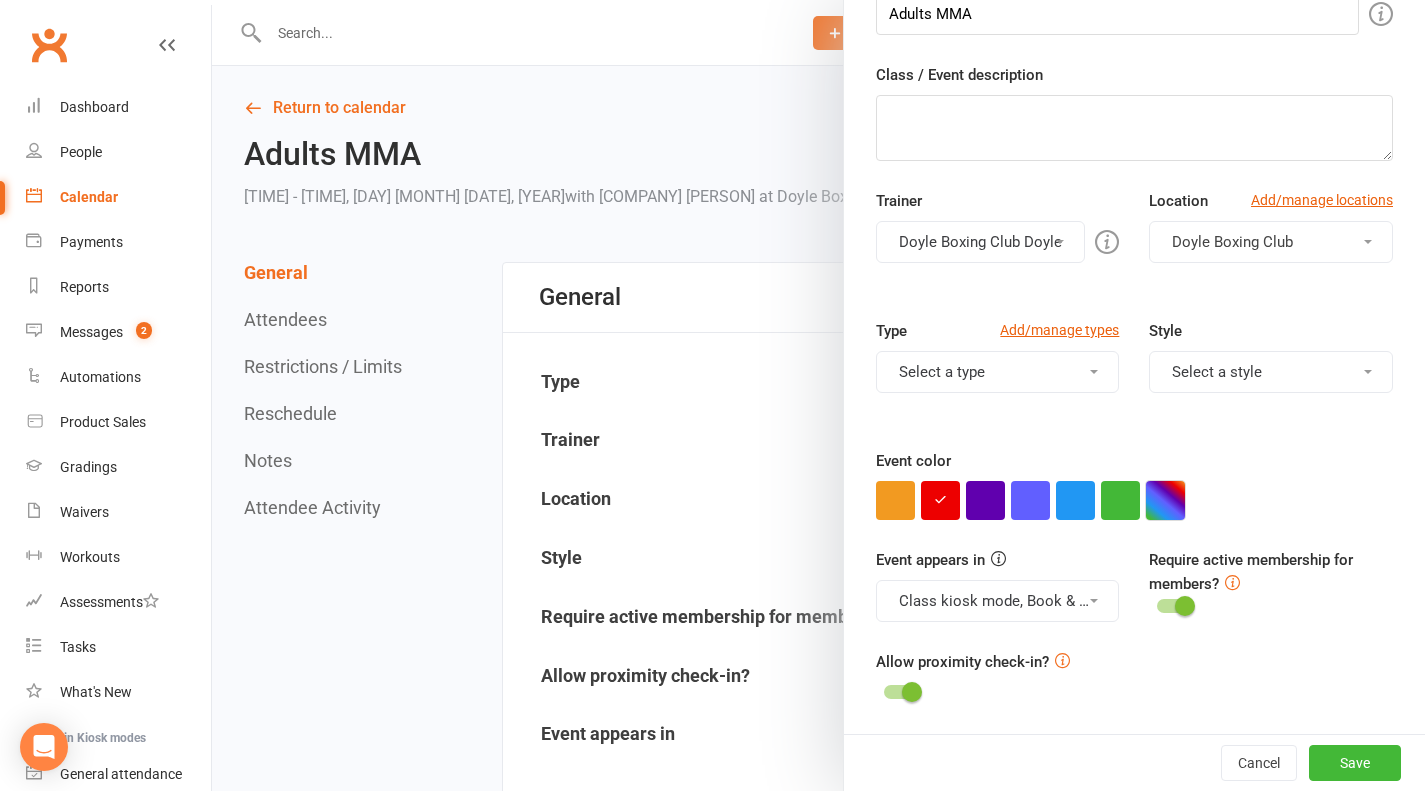 click at bounding box center (1165, 500) 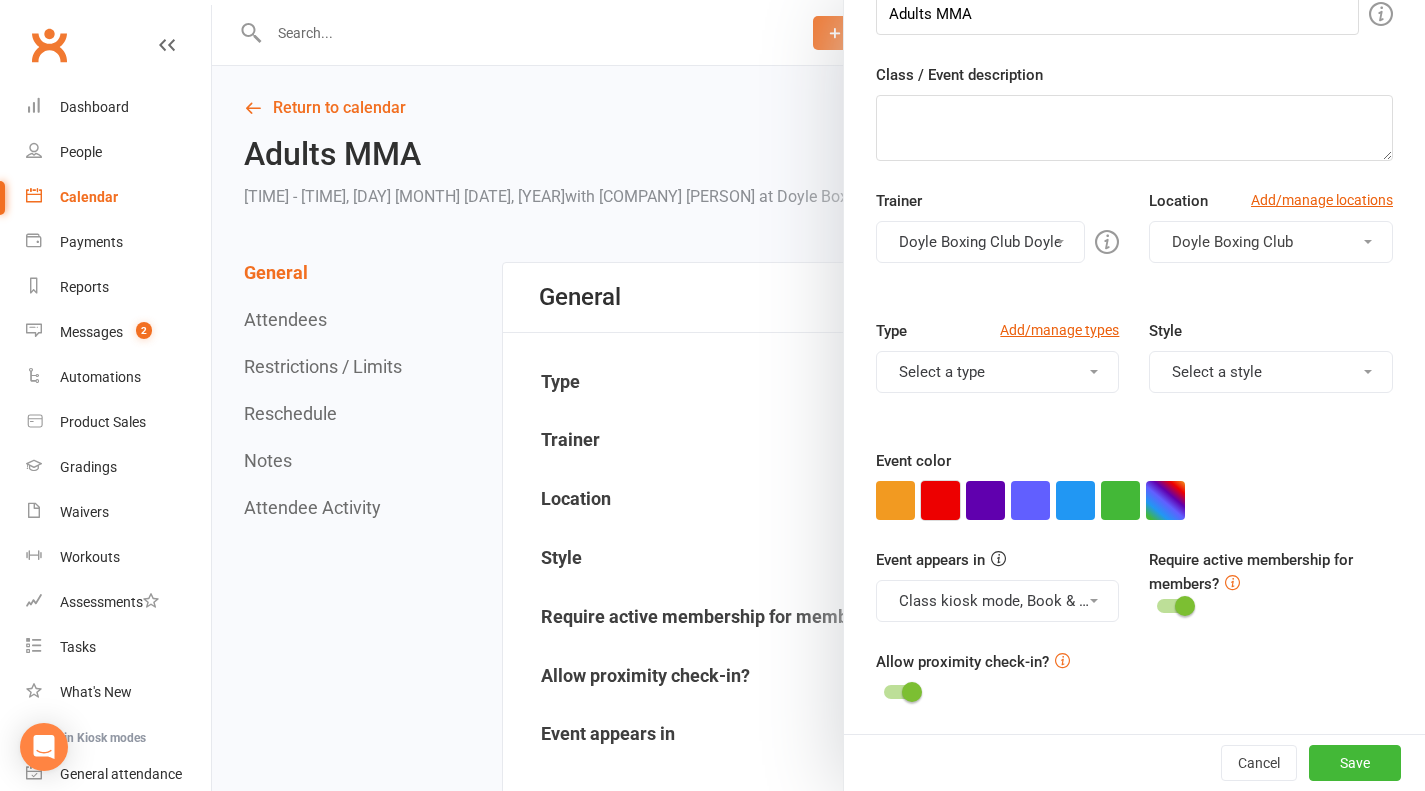 click at bounding box center (940, 500) 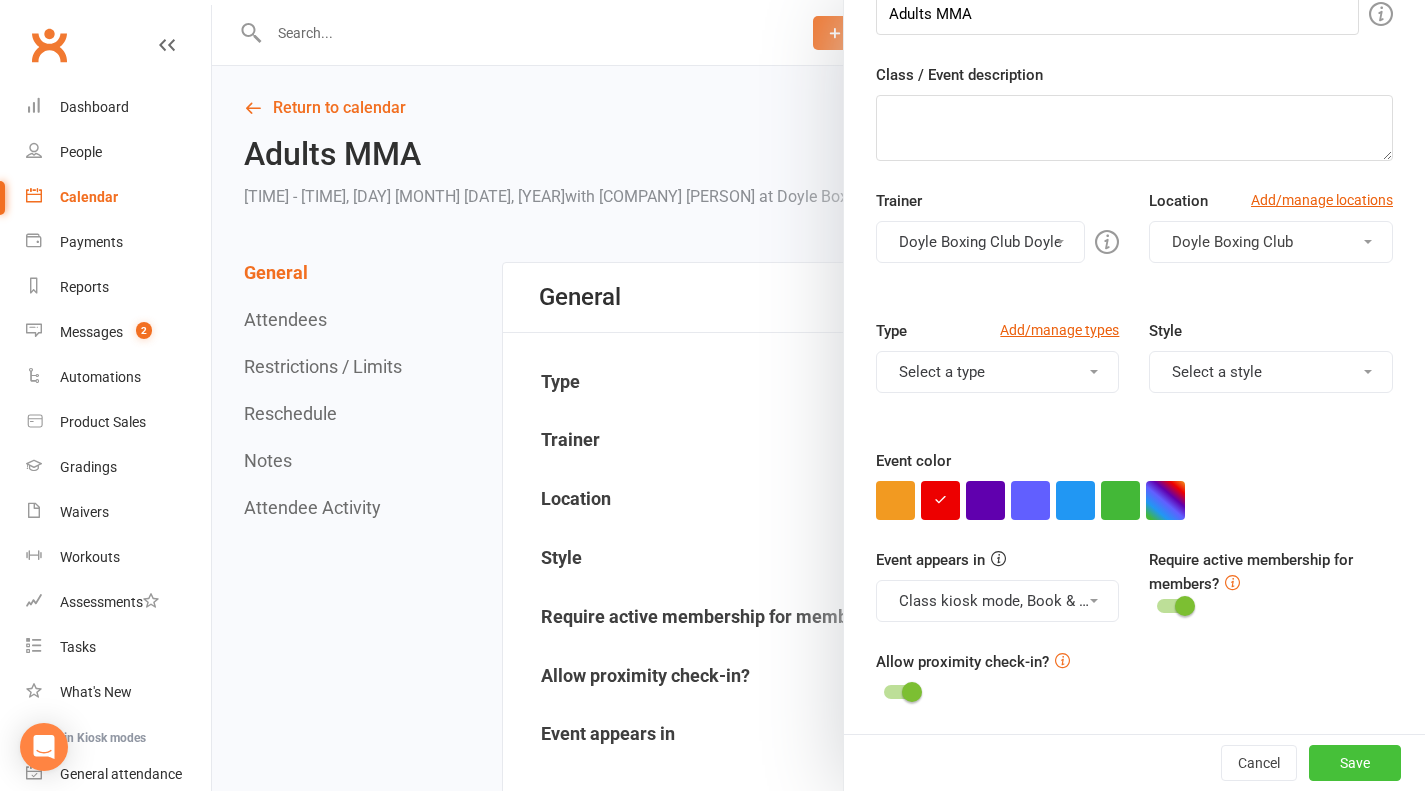 drag, startPoint x: 1350, startPoint y: 760, endPoint x: 1294, endPoint y: 730, distance: 63.529522 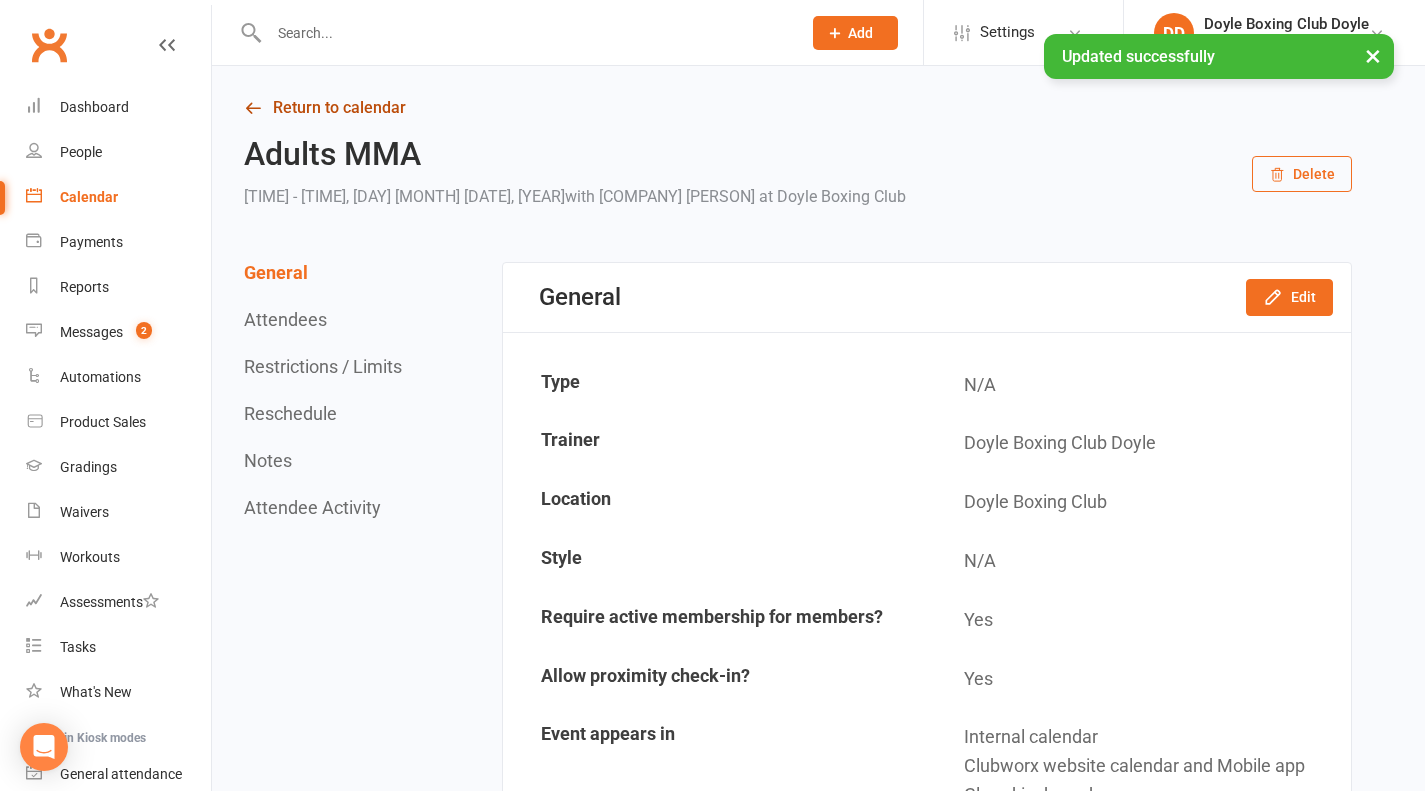 click on "Return to calendar" at bounding box center [798, 108] 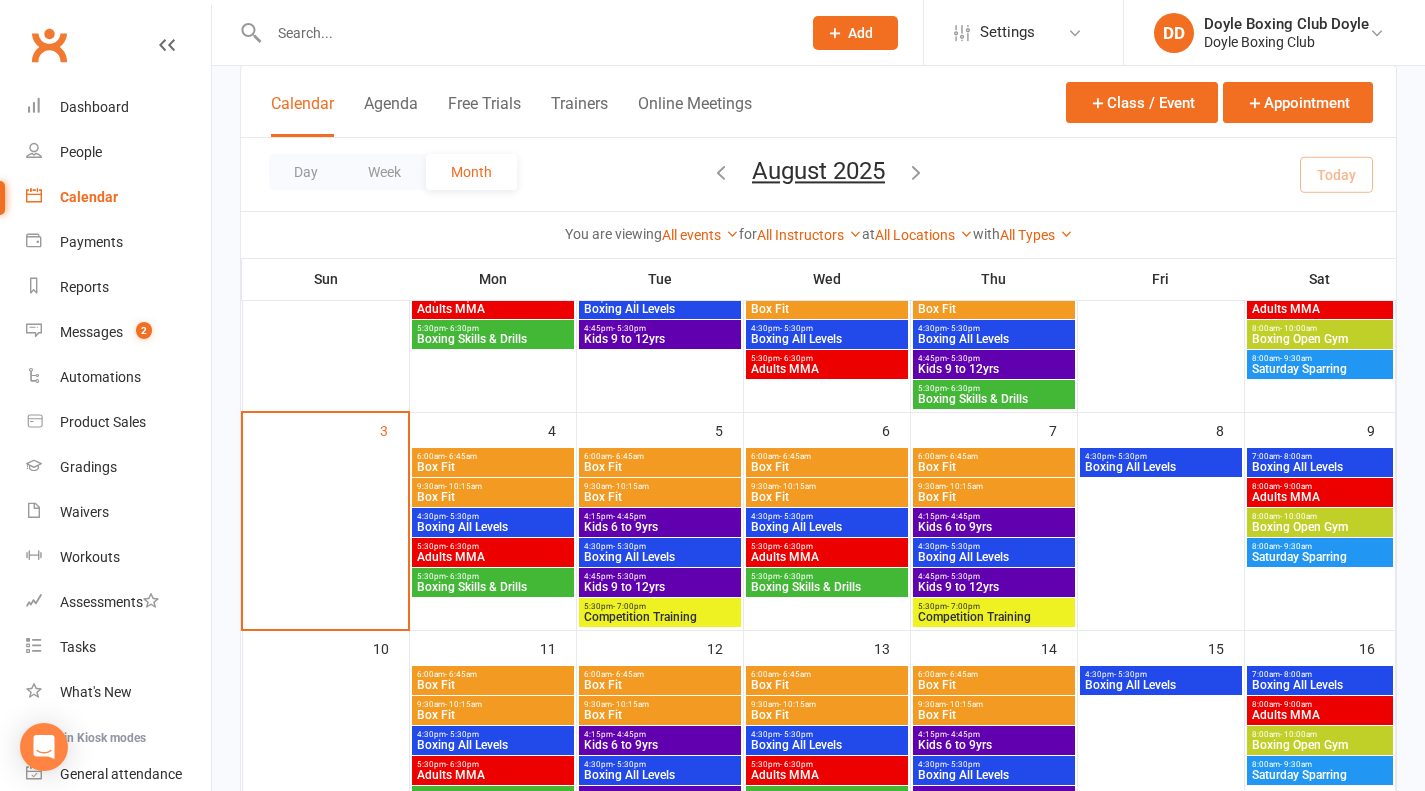 scroll, scrollTop: 0, scrollLeft: 0, axis: both 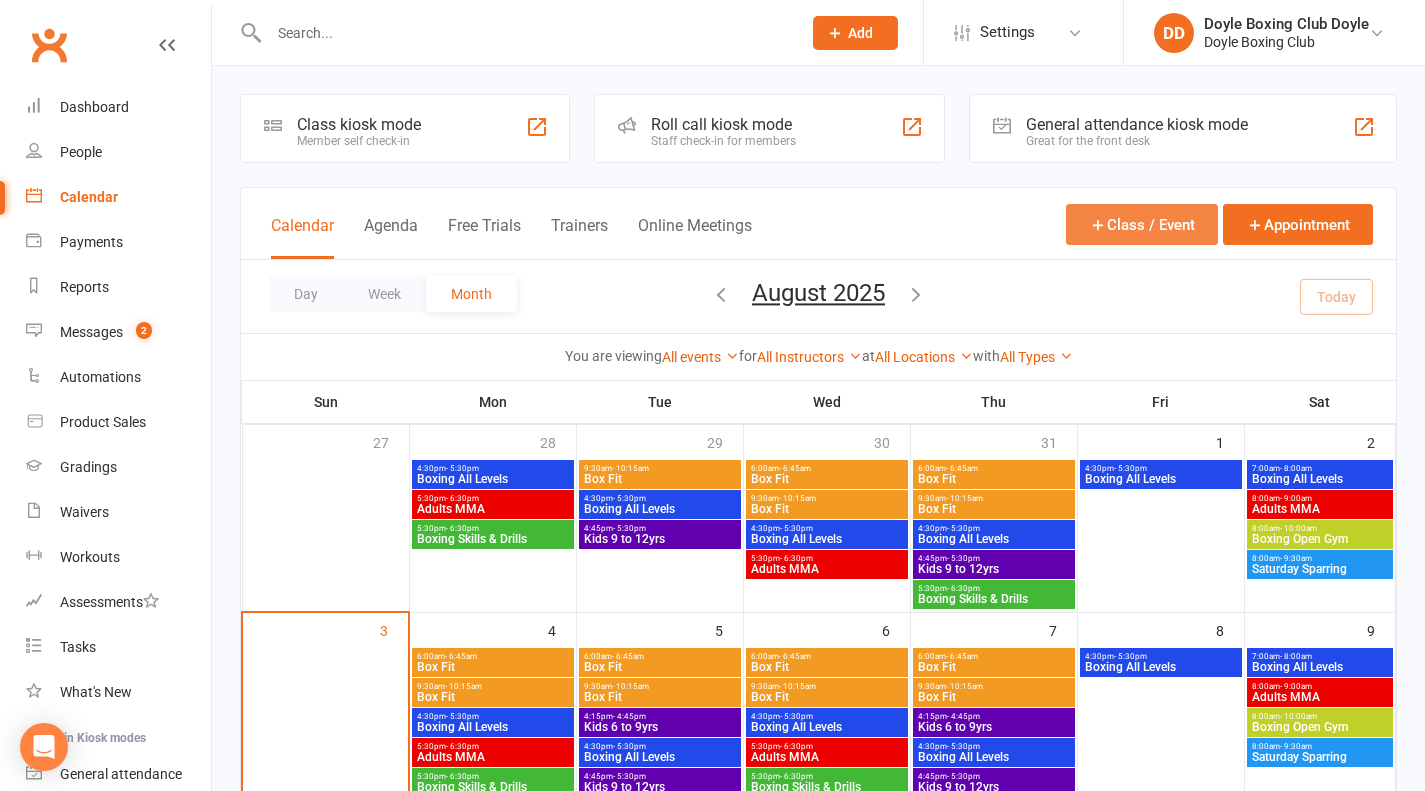 click on "Class / Event" at bounding box center (1142, 224) 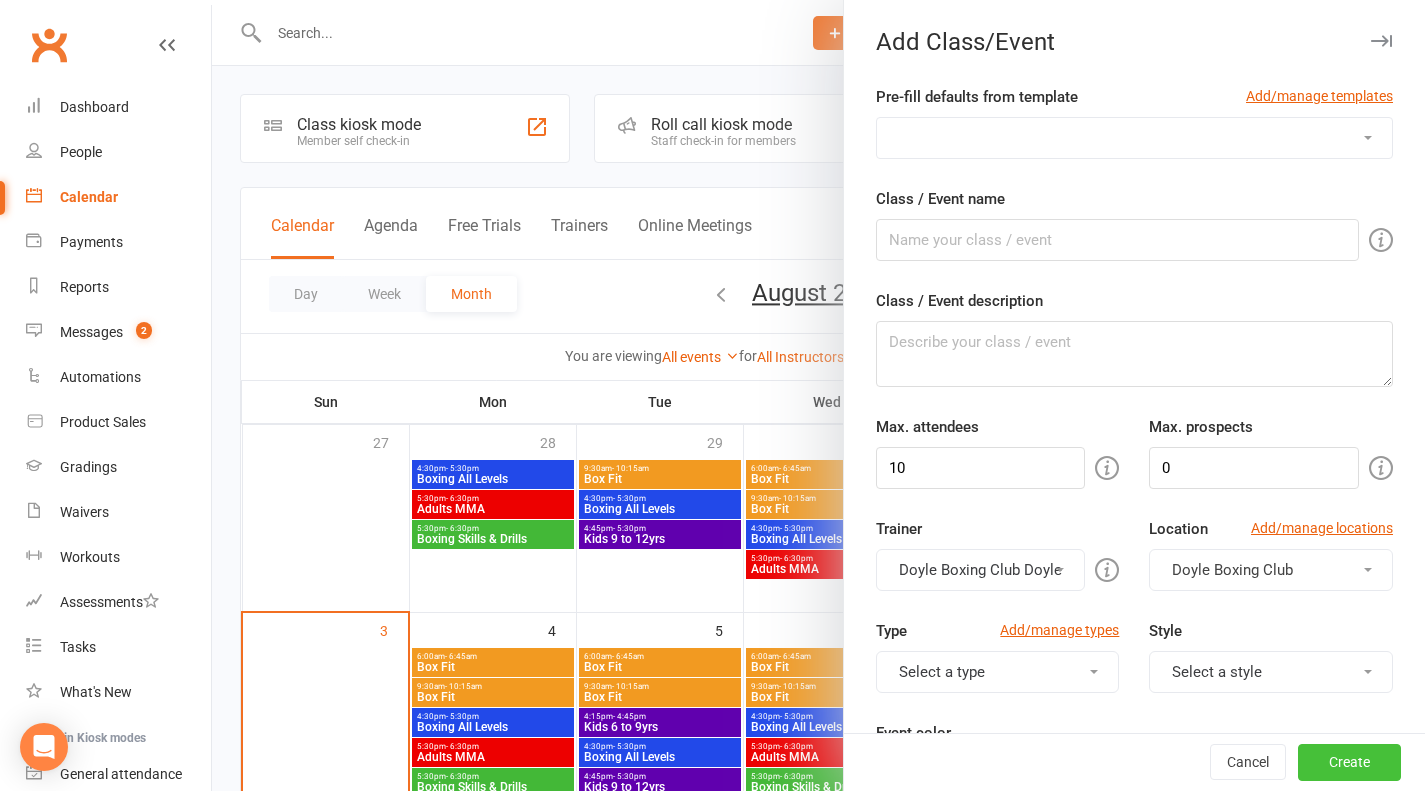 click on "Create" at bounding box center [1349, 763] 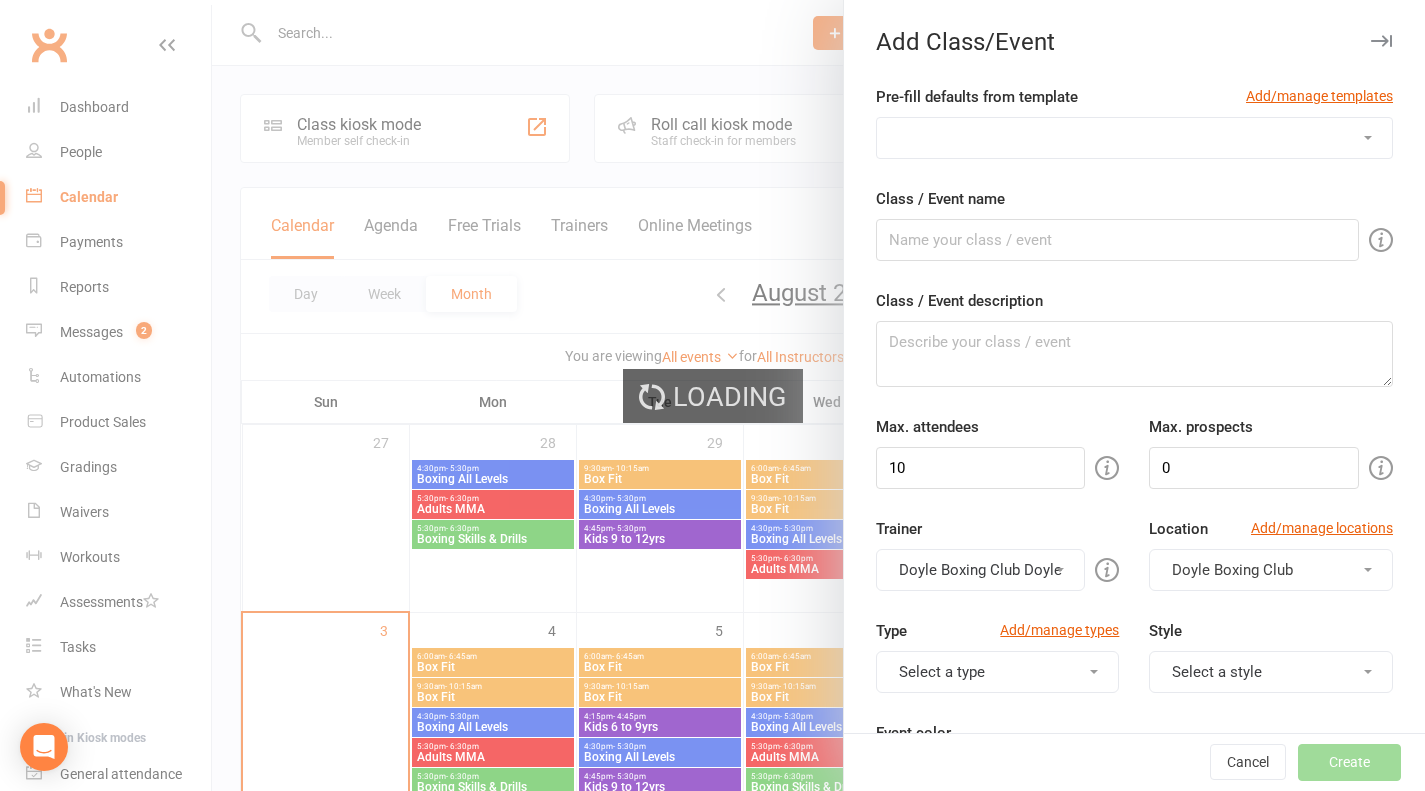 type on "1" 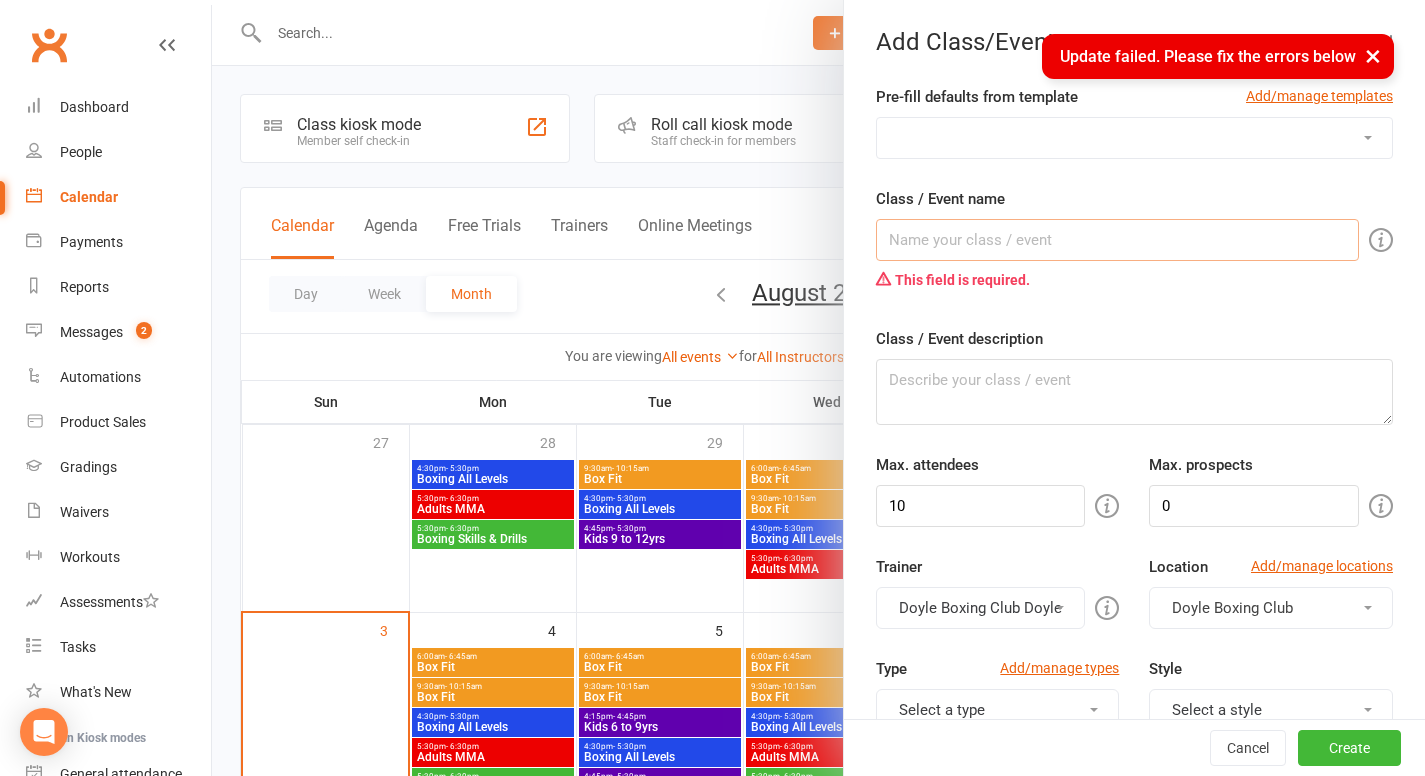 click on "Class / Event name" at bounding box center (1117, 240) 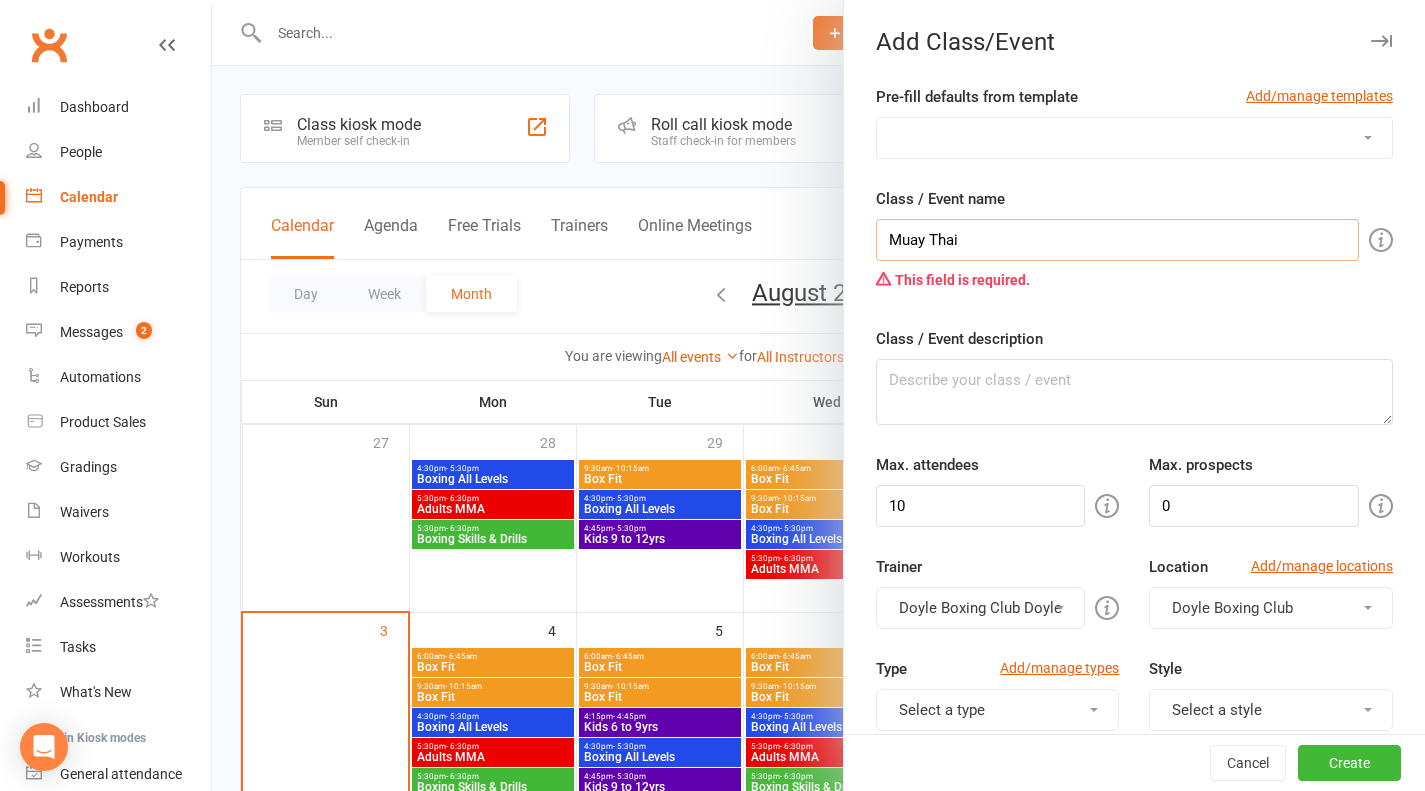 type on "Muay Thai" 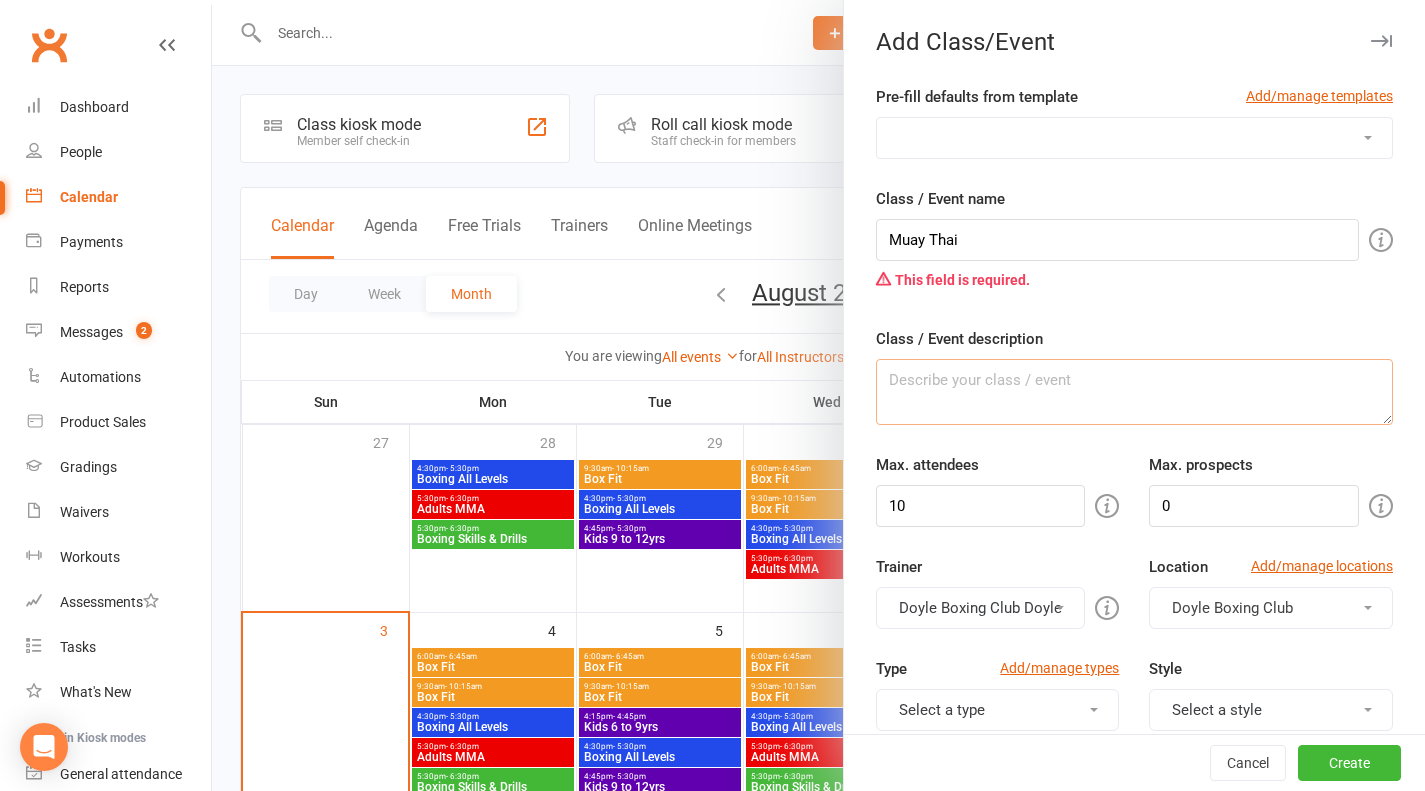 click on "Class / Event description" at bounding box center (1134, 392) 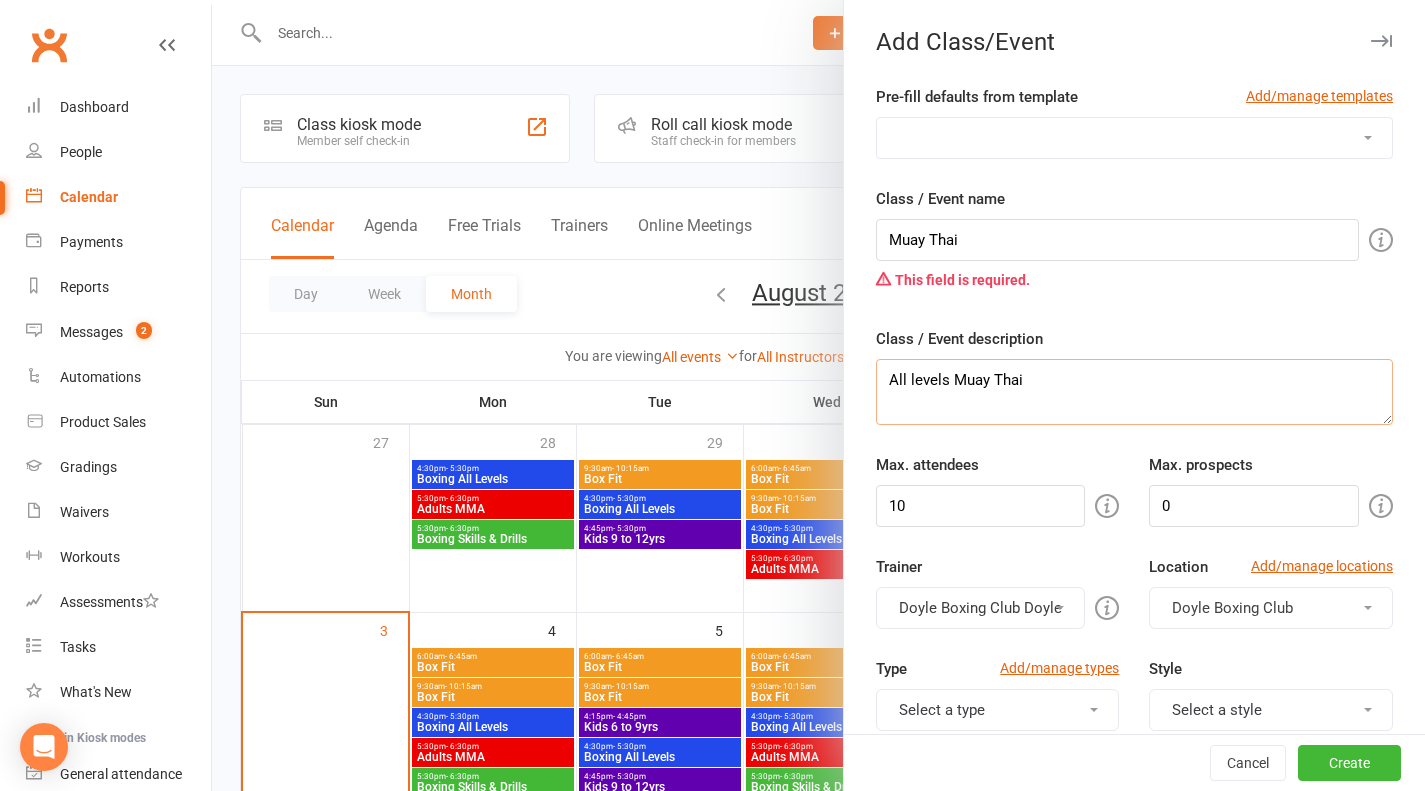 scroll, scrollTop: 200, scrollLeft: 0, axis: vertical 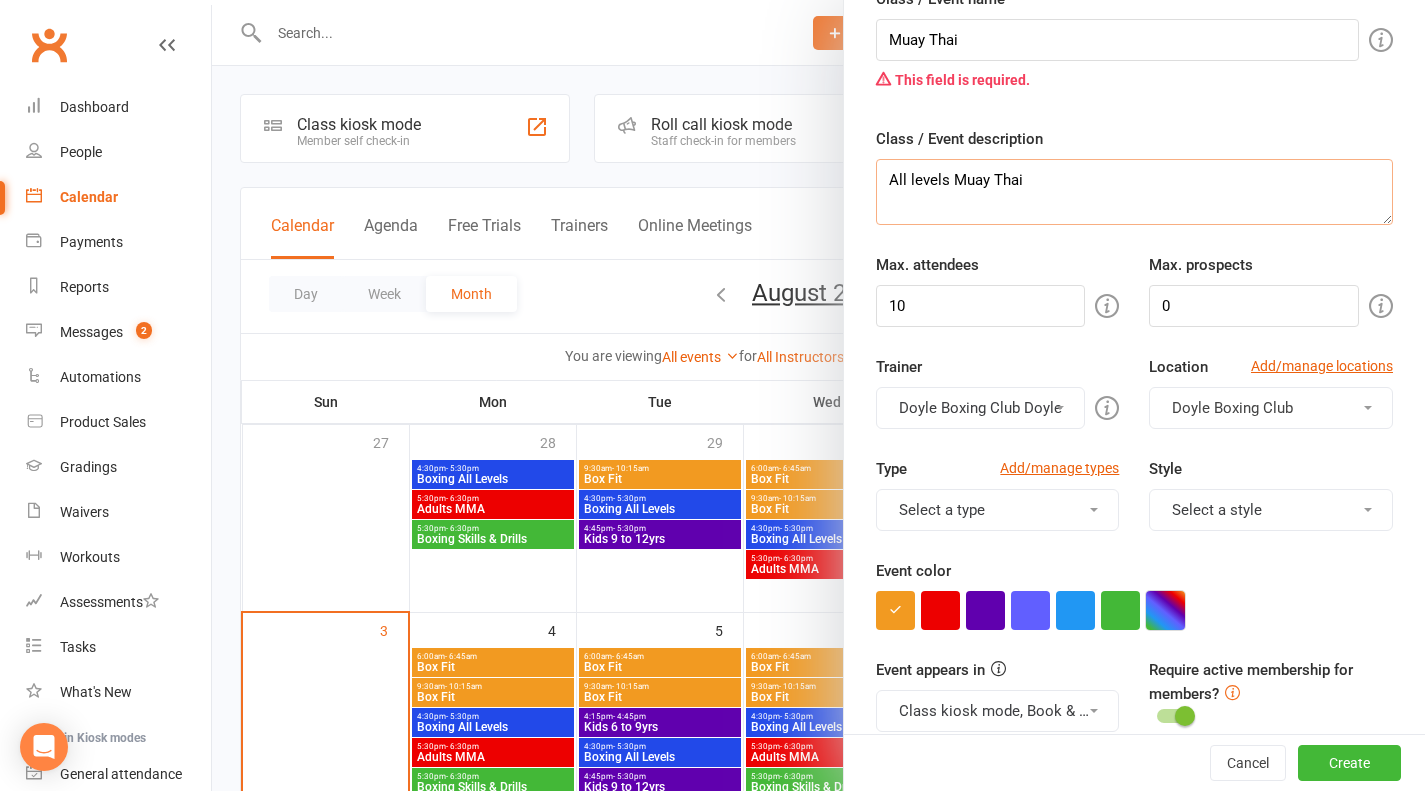 type on "All levels Muay Thai" 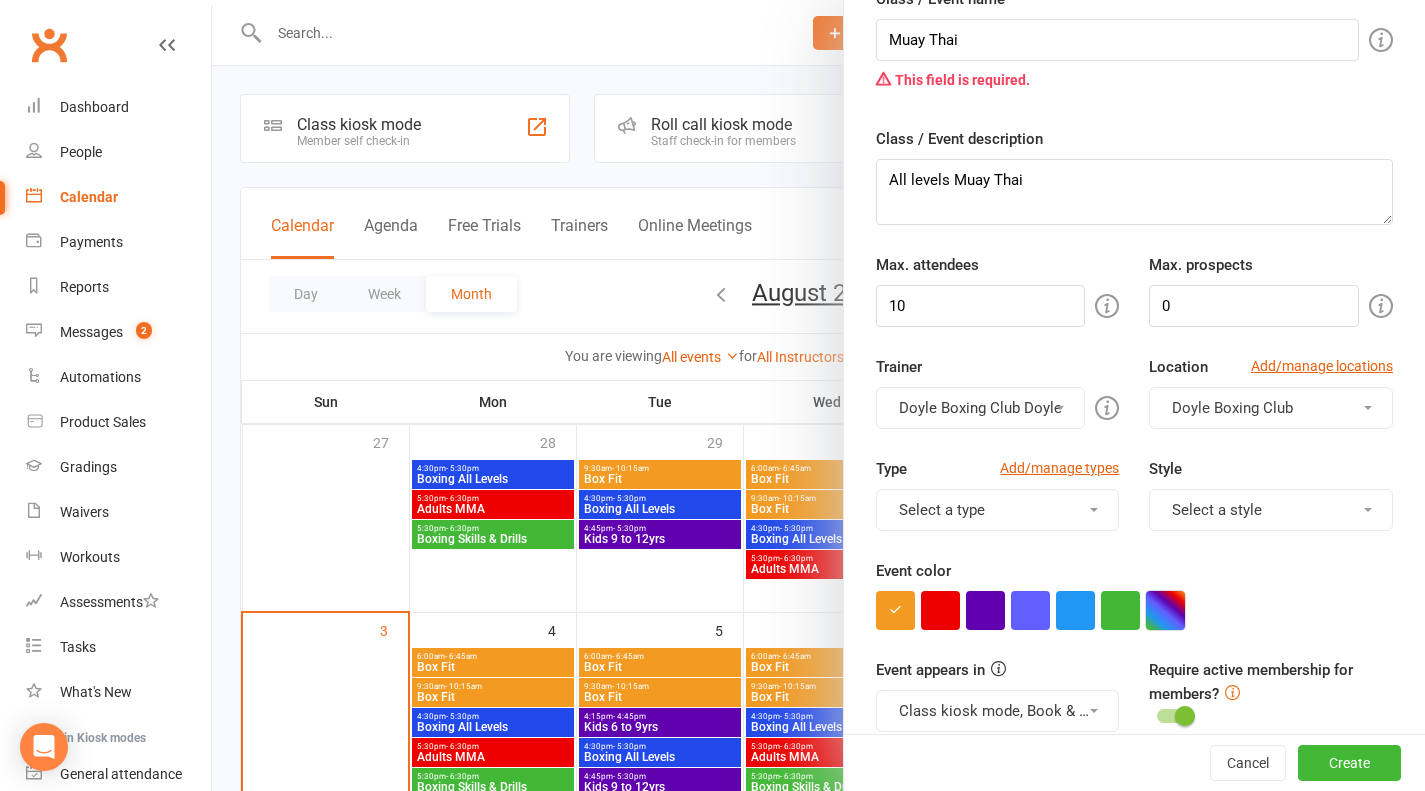 click at bounding box center [1165, 610] 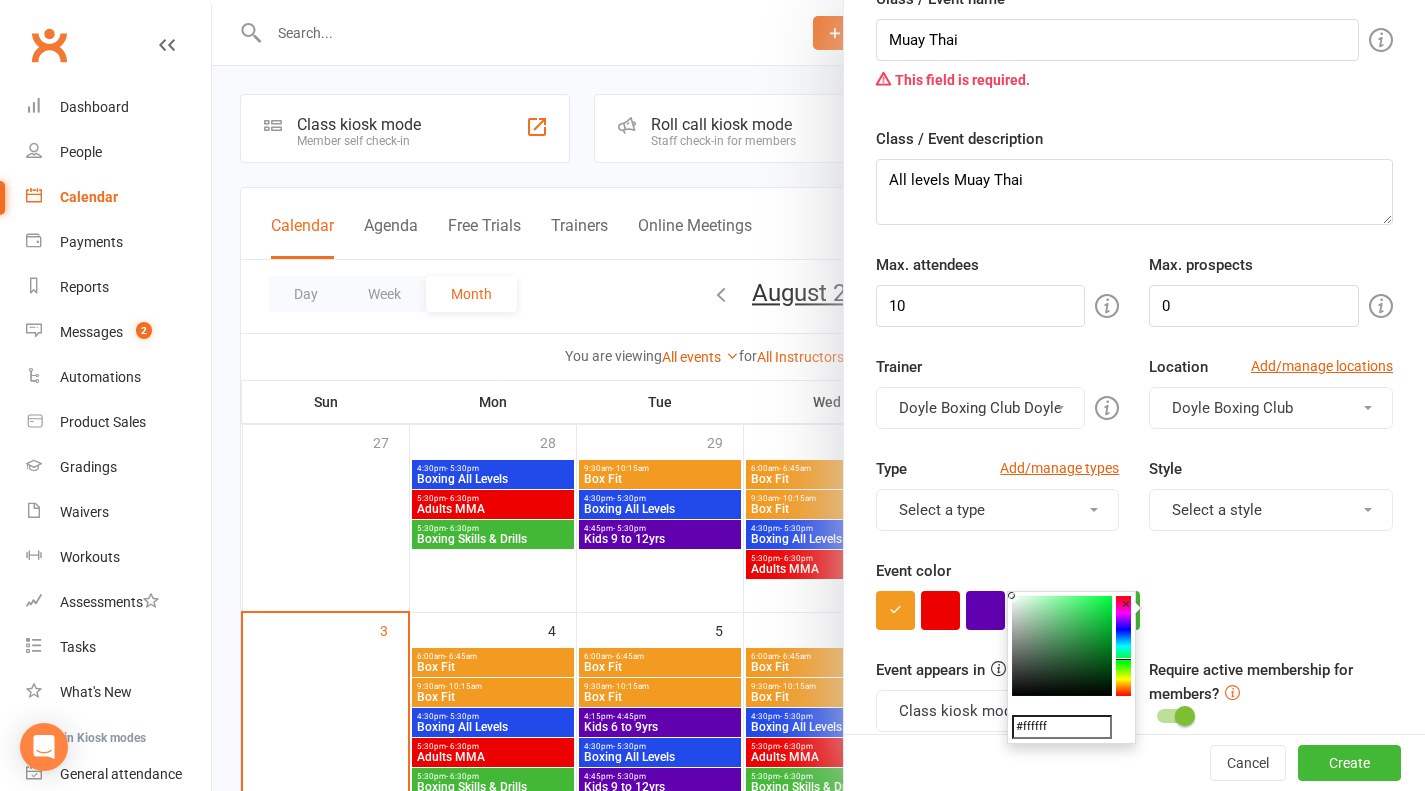 click 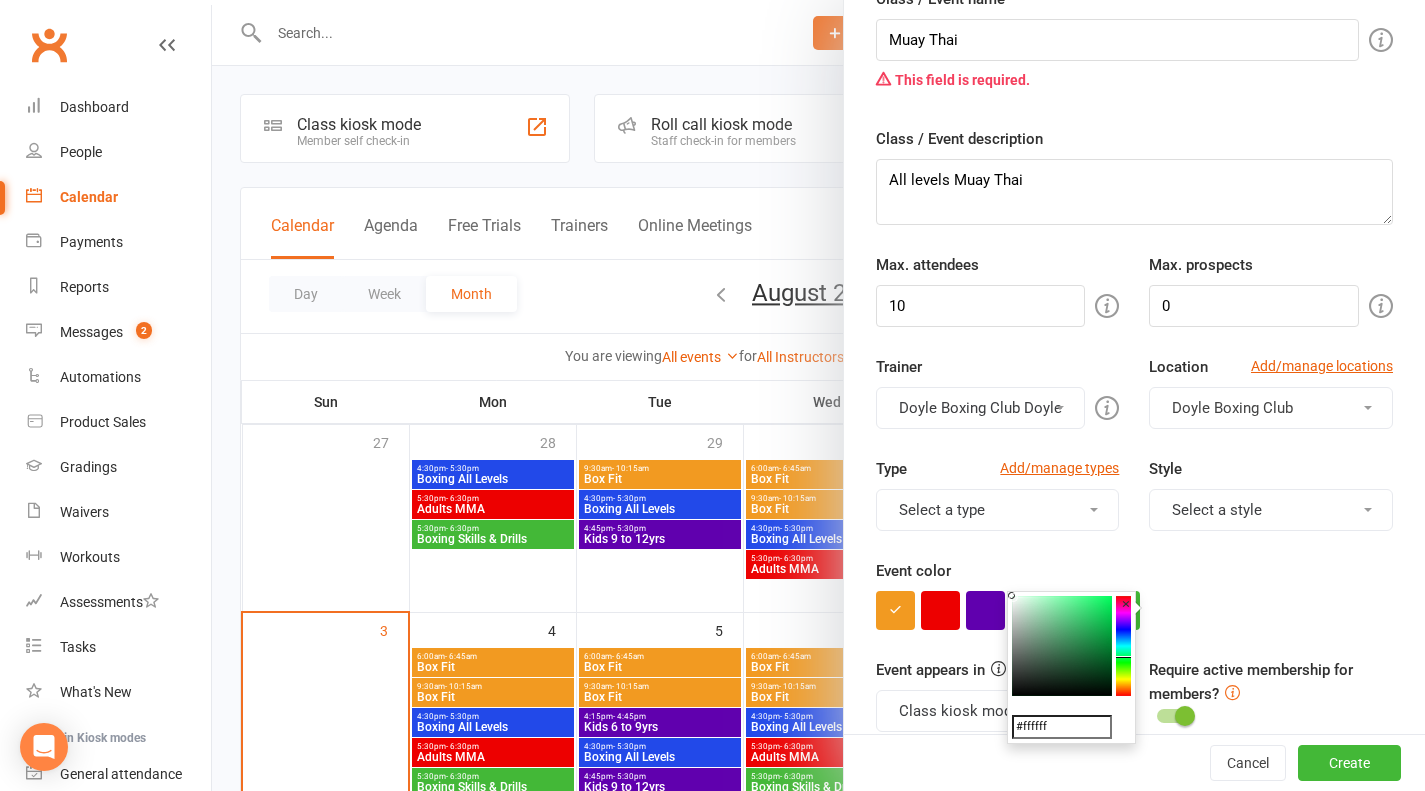 click 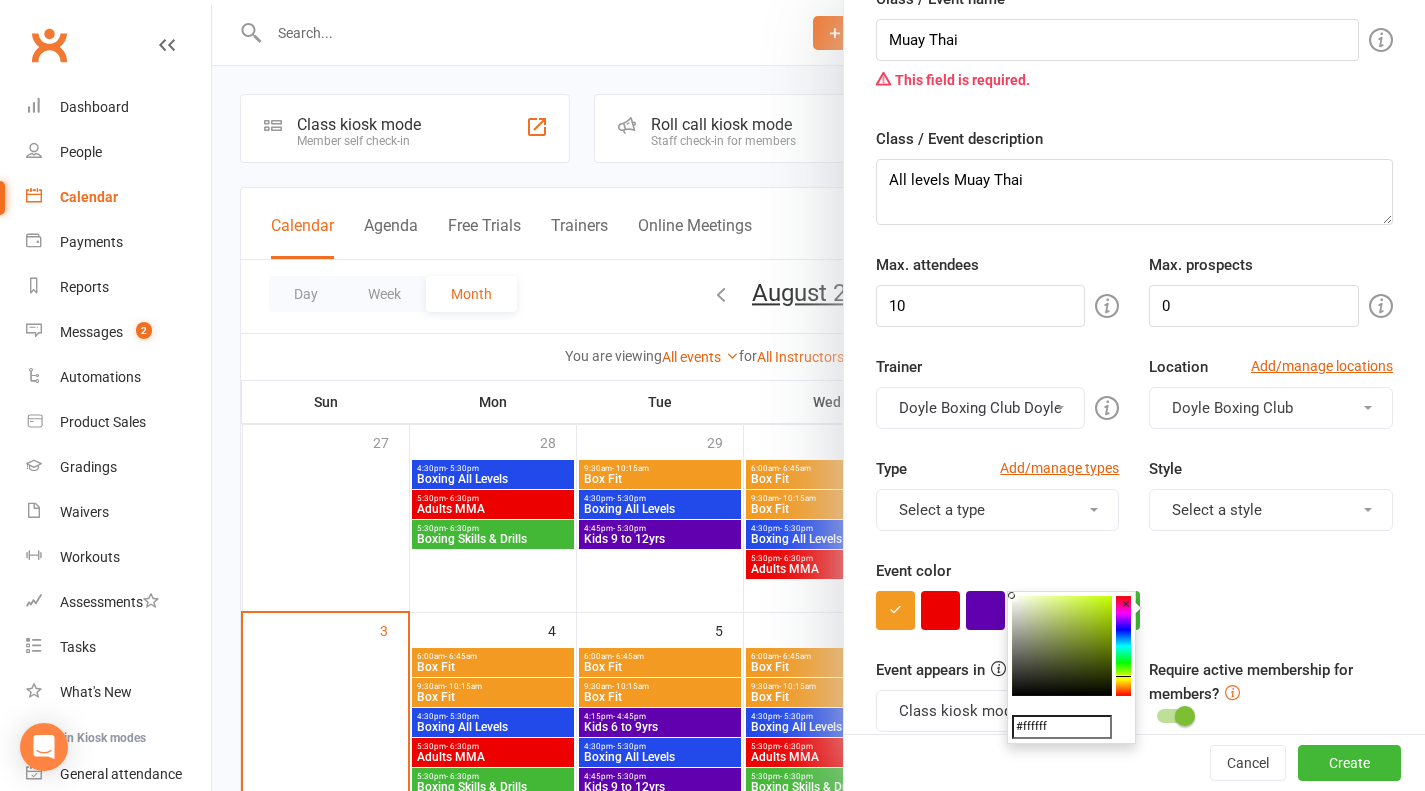 click 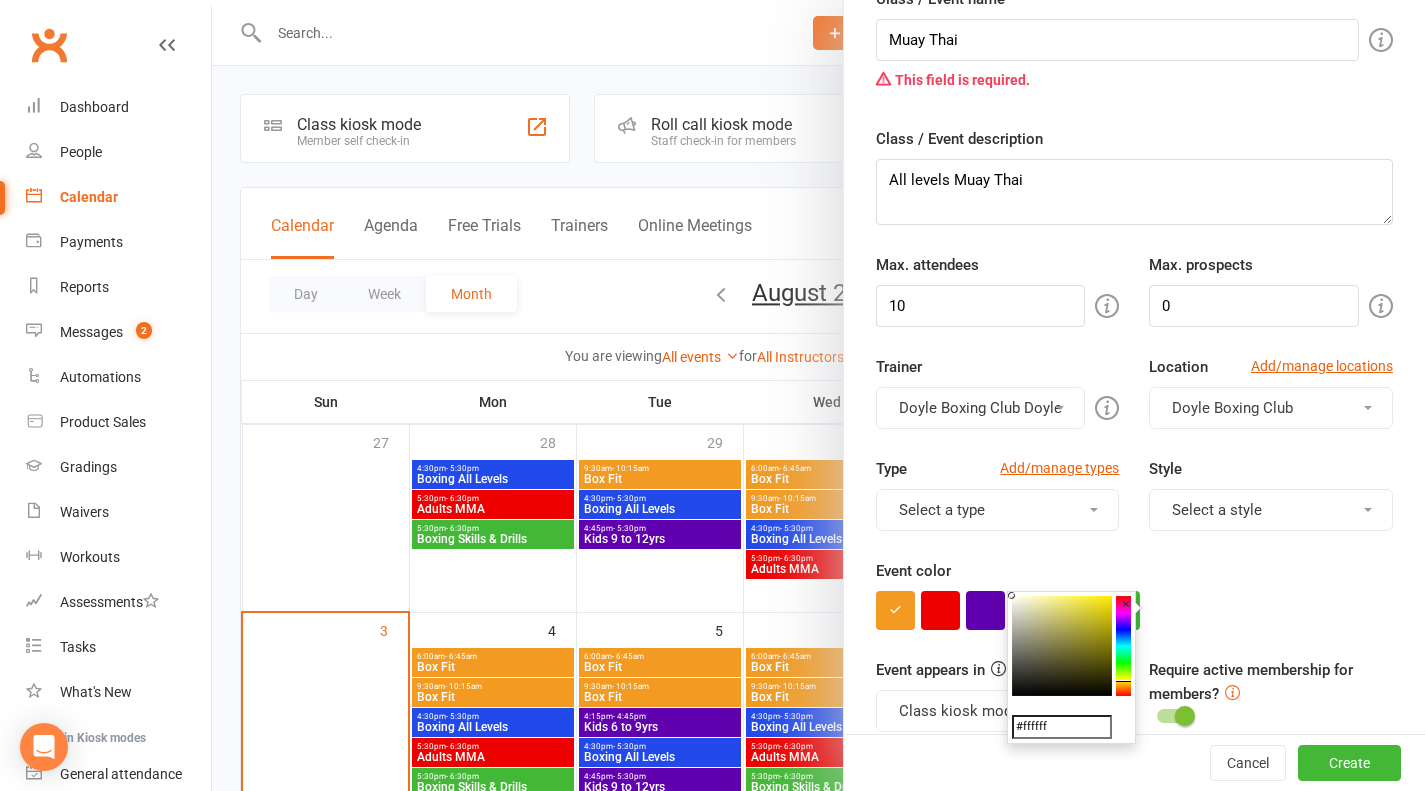 click 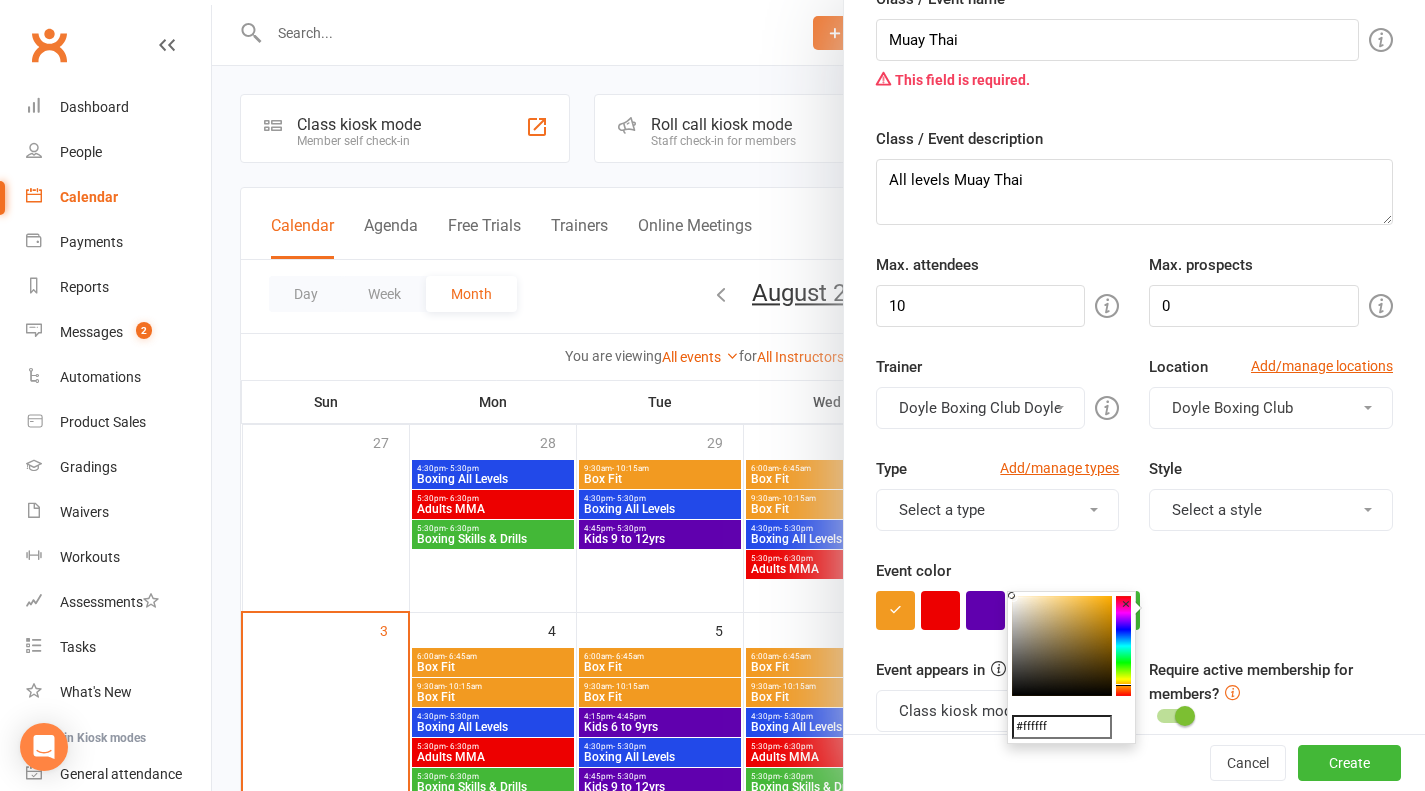 click 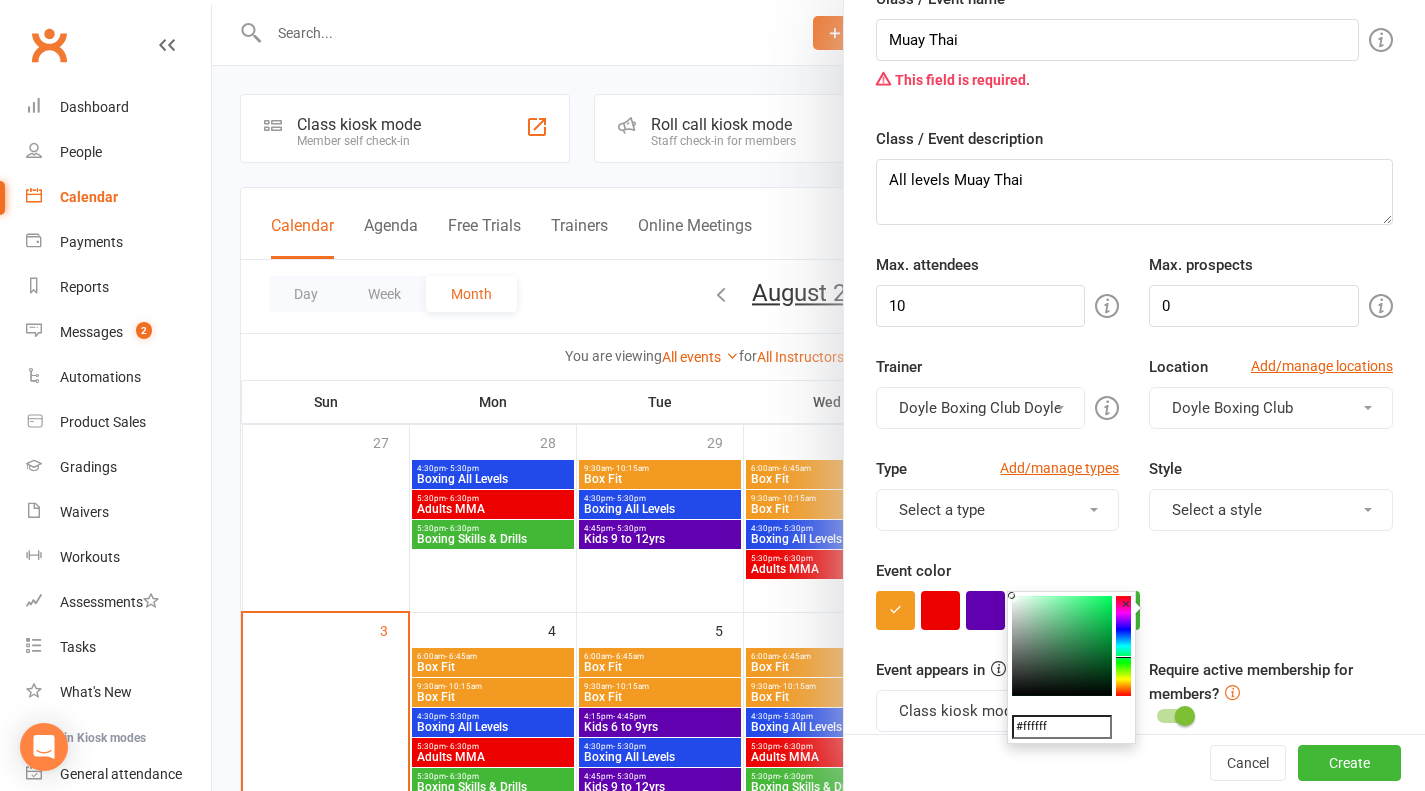 click 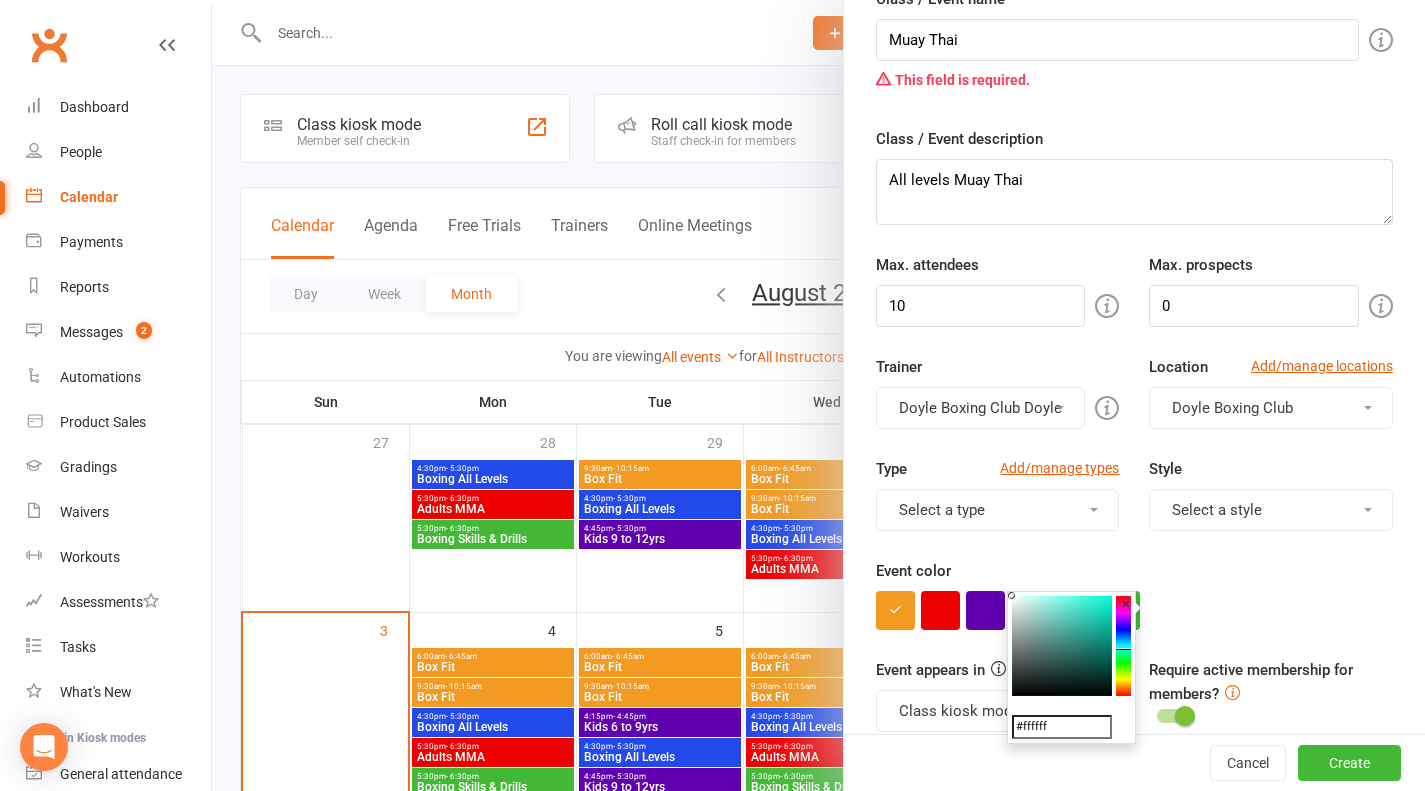 click 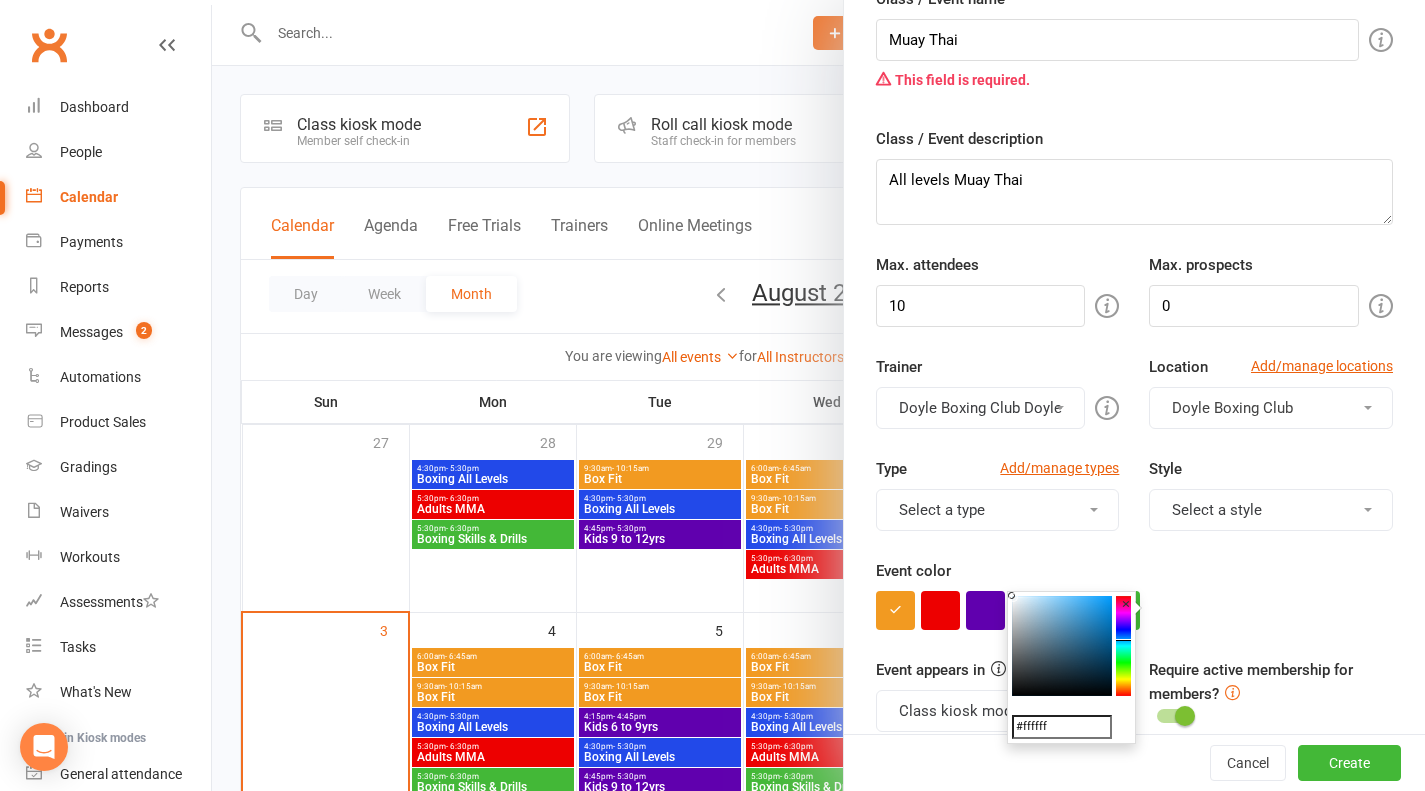 click 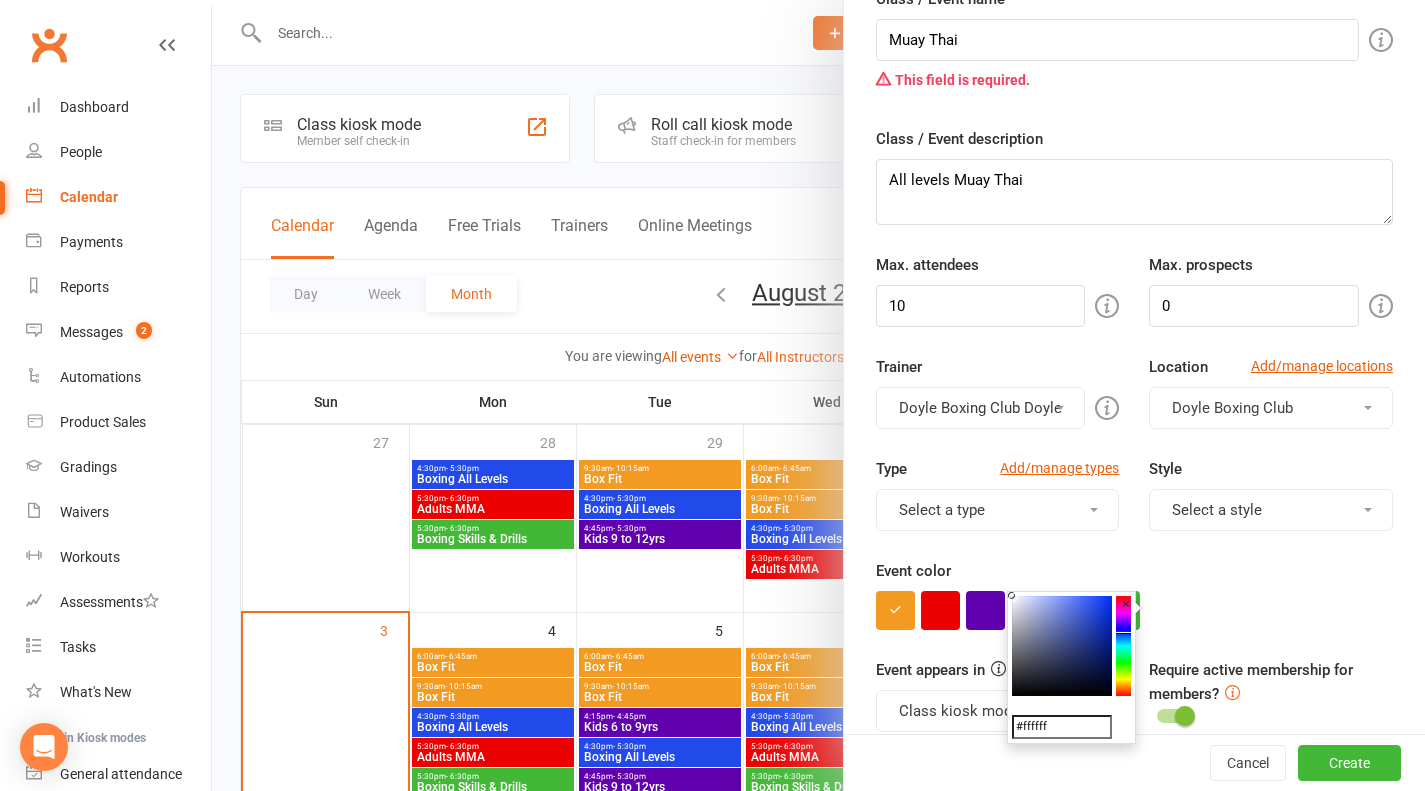 click 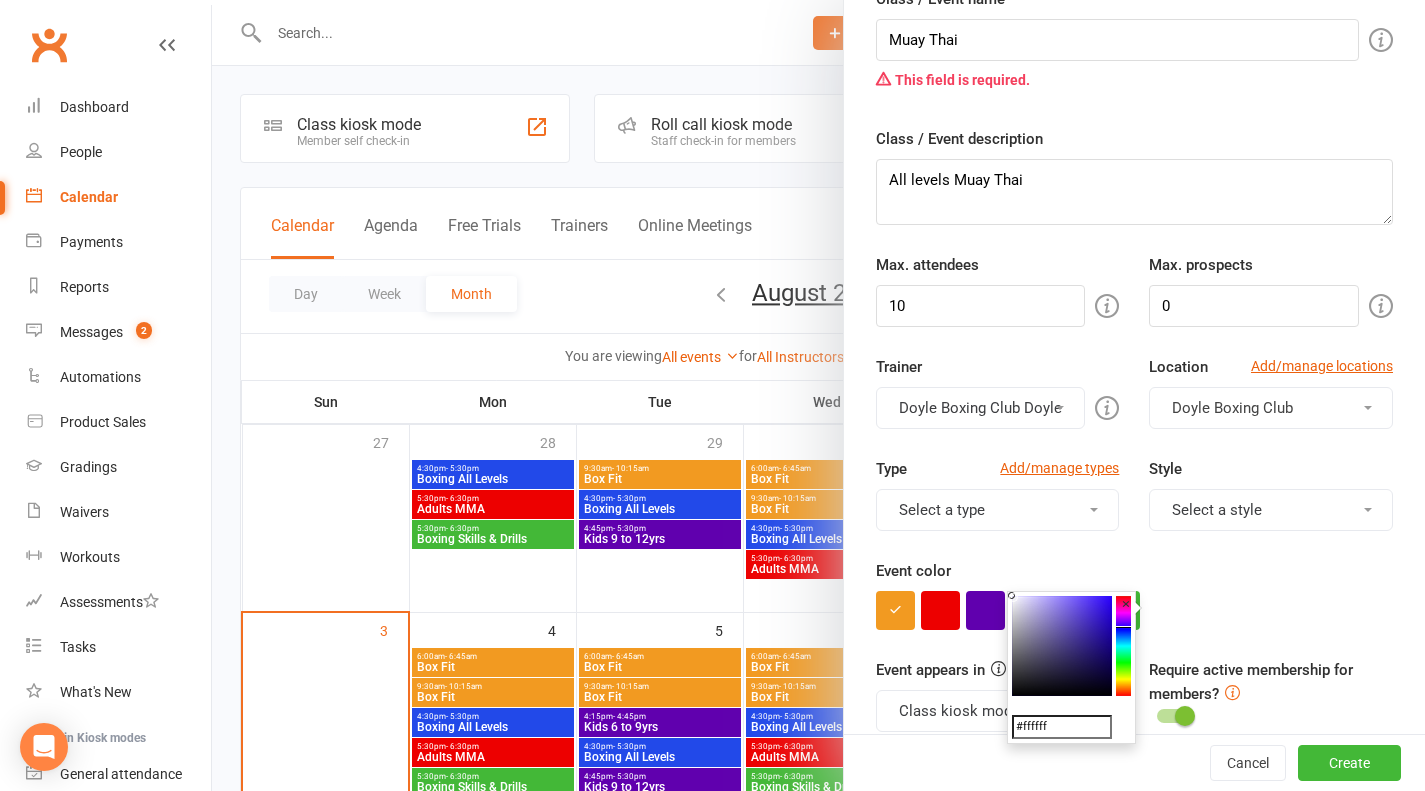 click 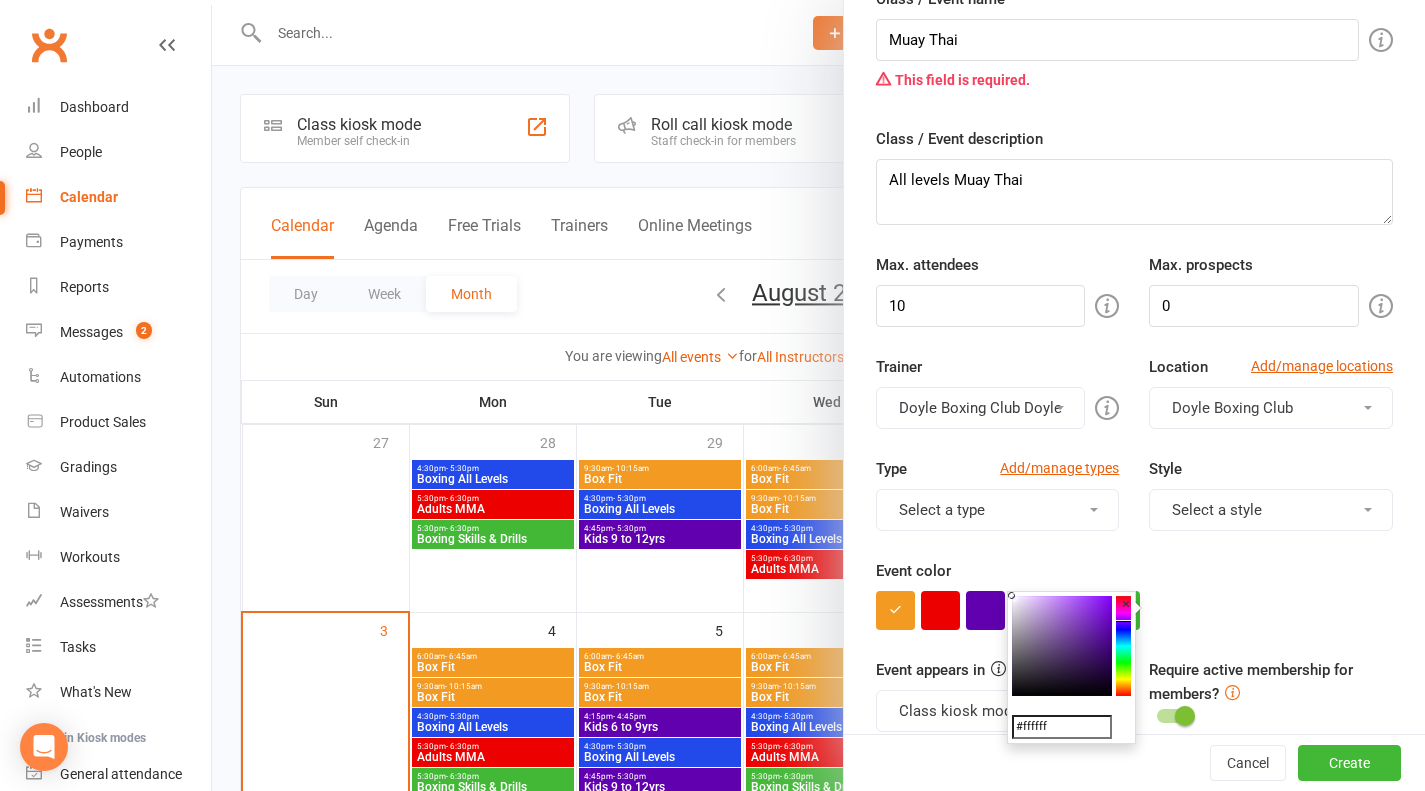 click on "×" at bounding box center [1126, 604] 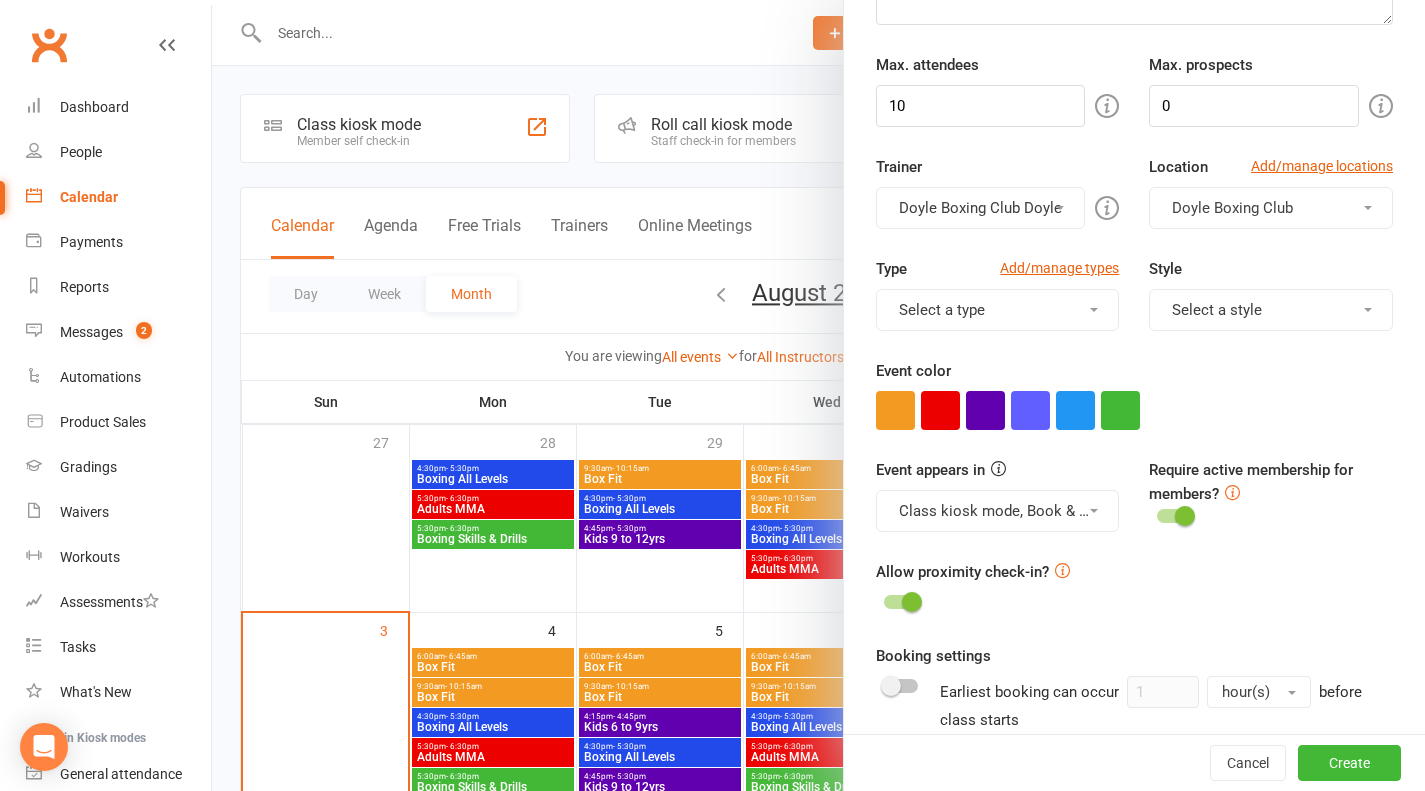 scroll, scrollTop: 200, scrollLeft: 0, axis: vertical 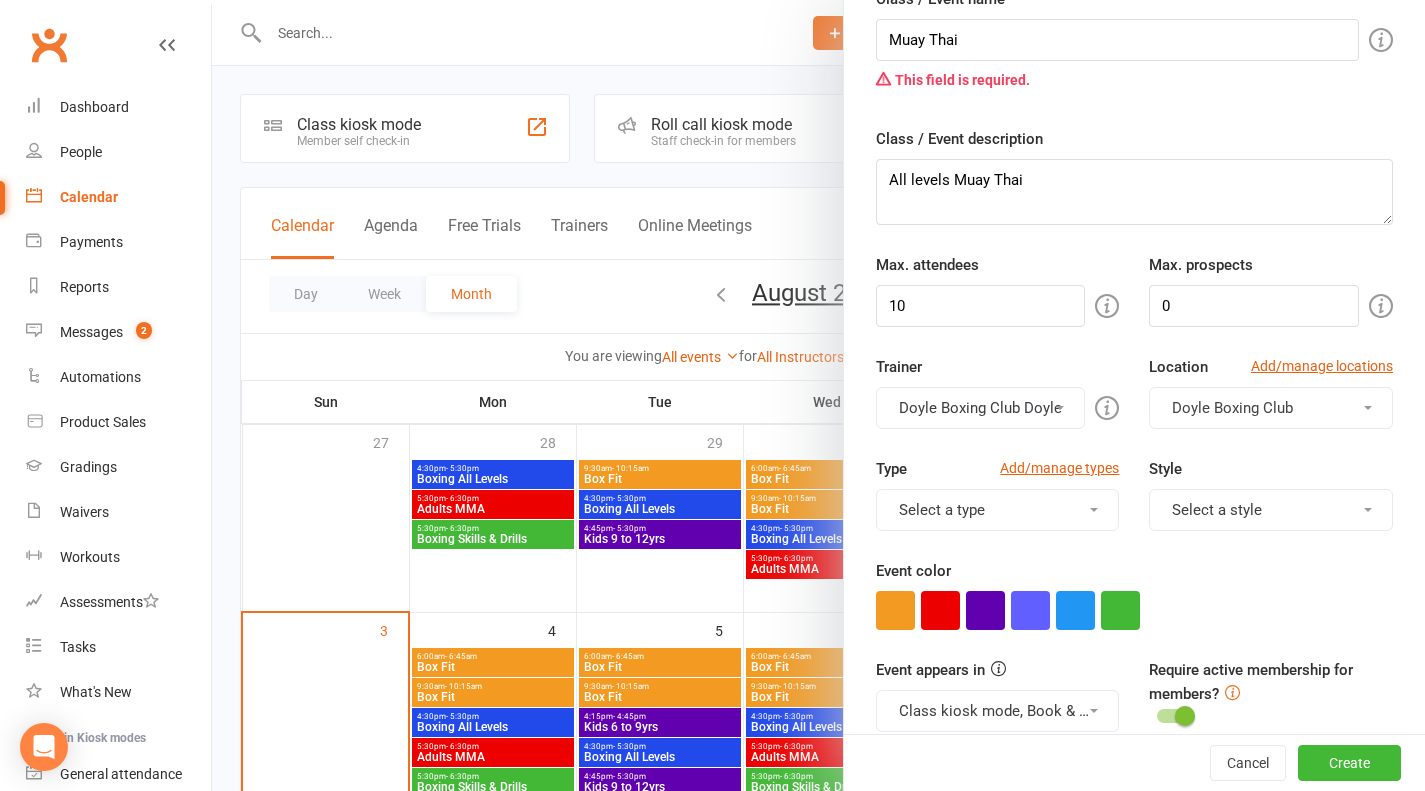 click on "Event color" at bounding box center (1134, 594) 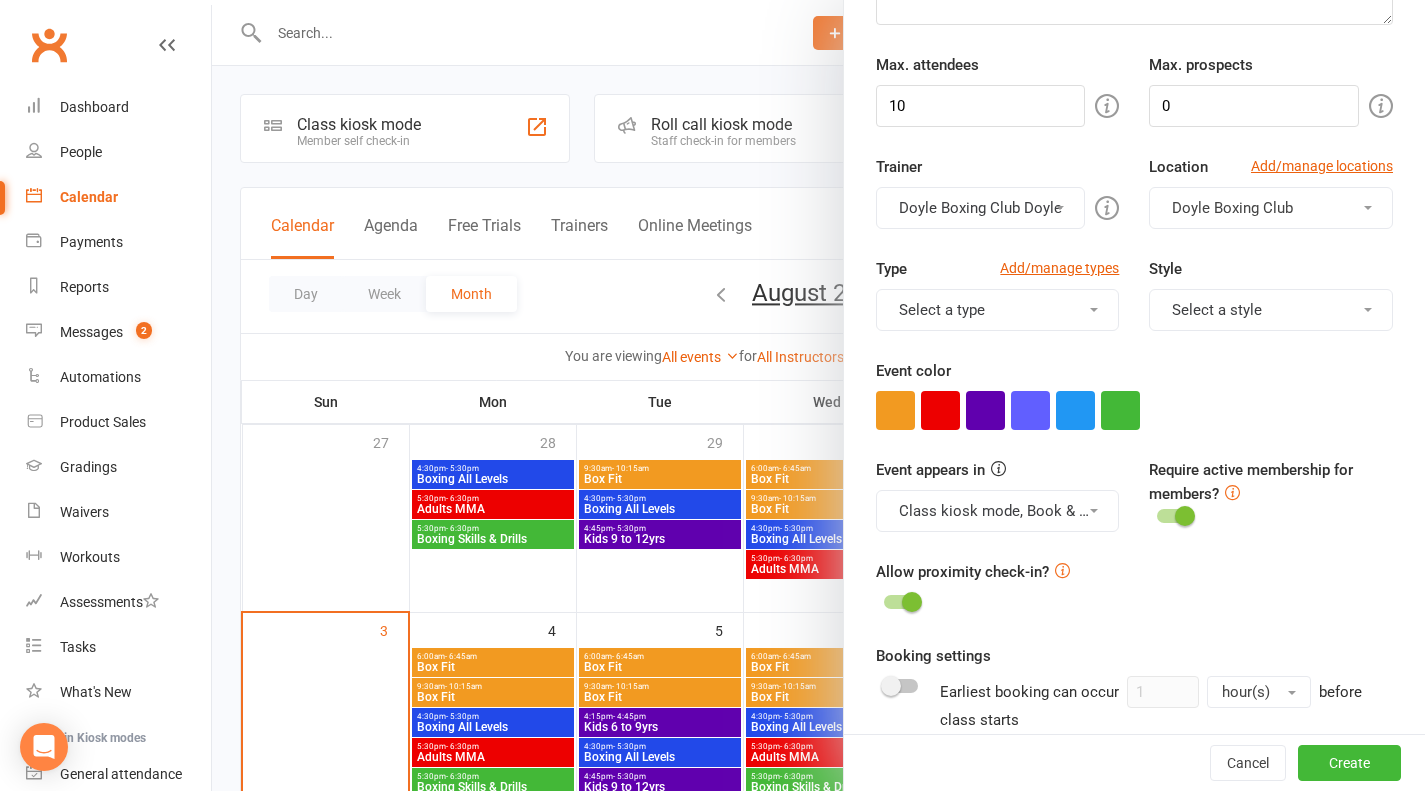 click at bounding box center (1134, 410) 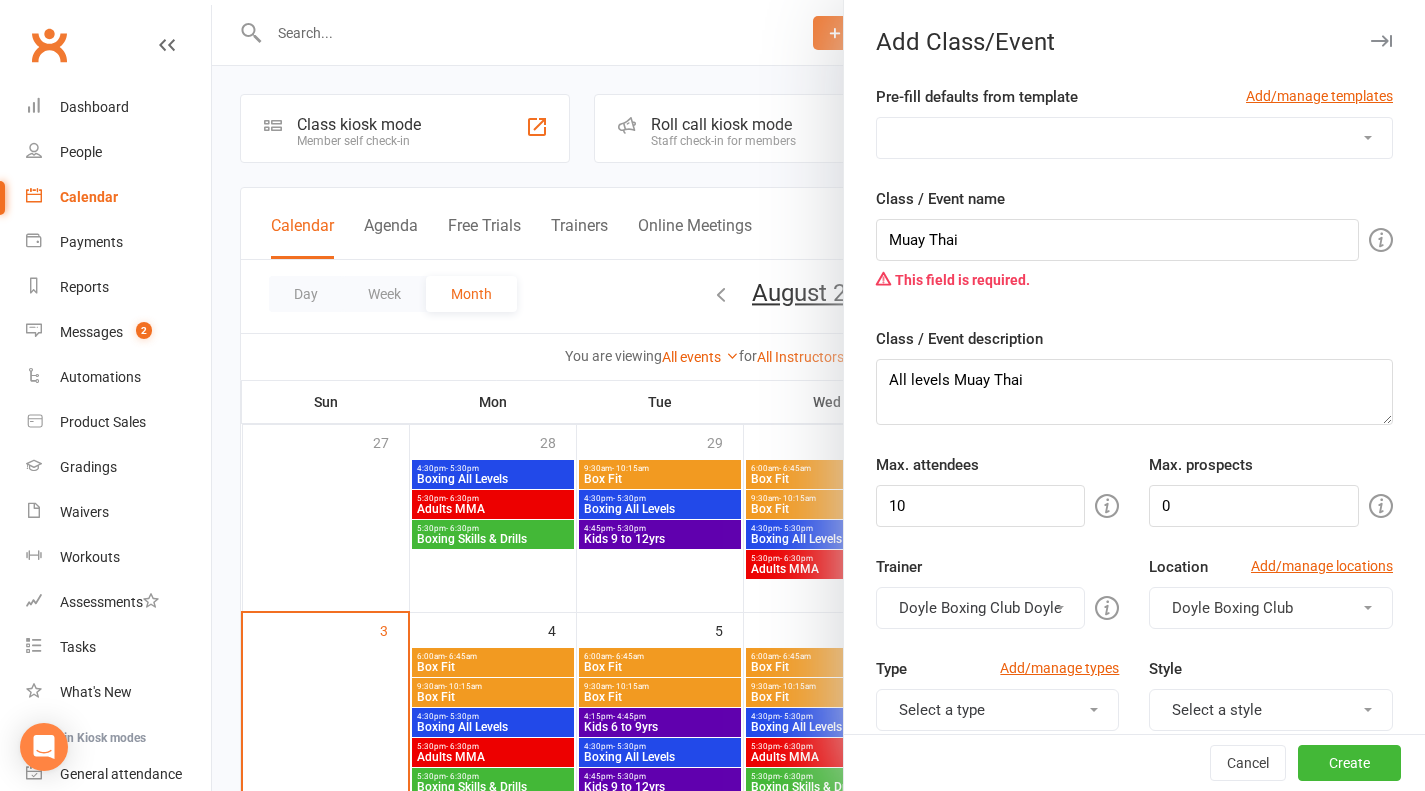 scroll, scrollTop: 200, scrollLeft: 0, axis: vertical 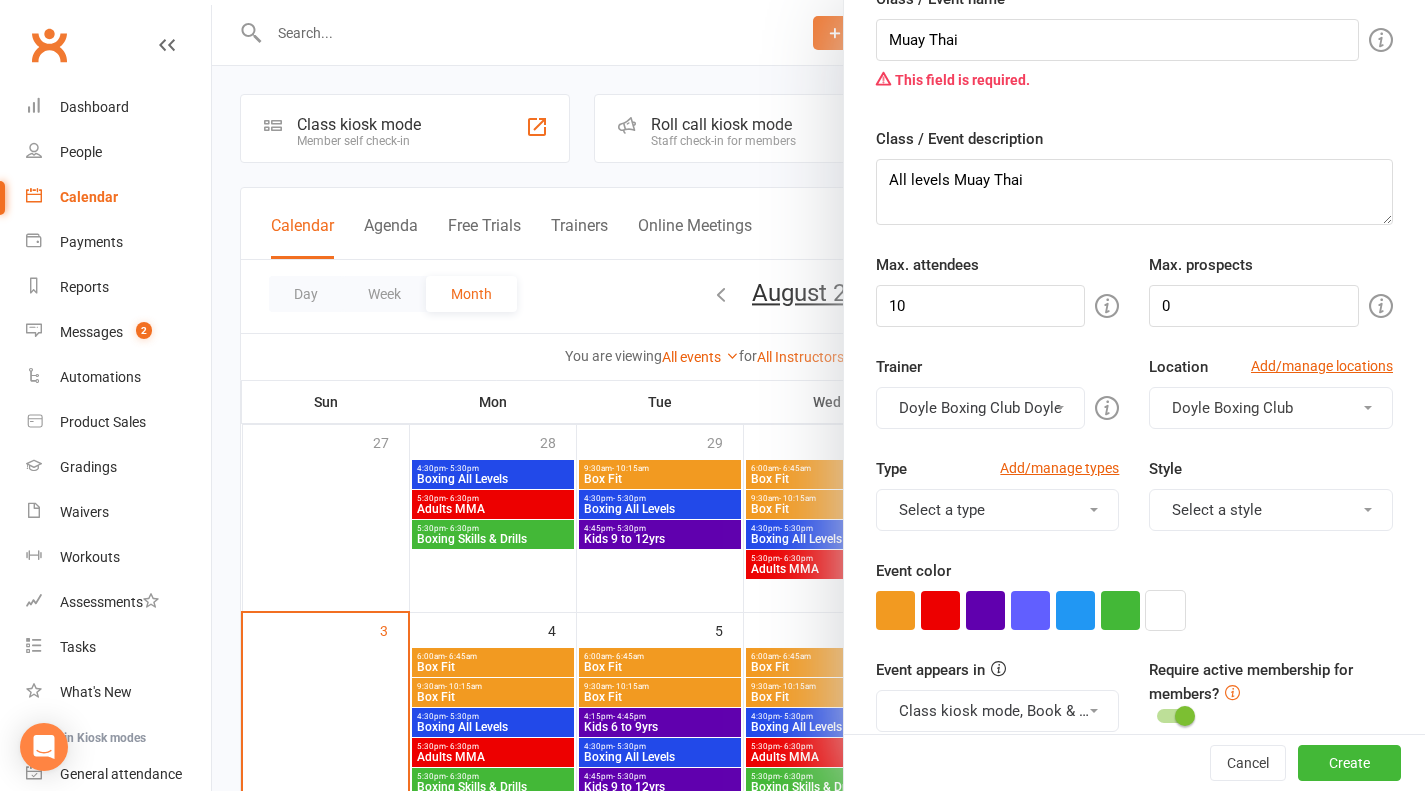 click at bounding box center [1134, 610] 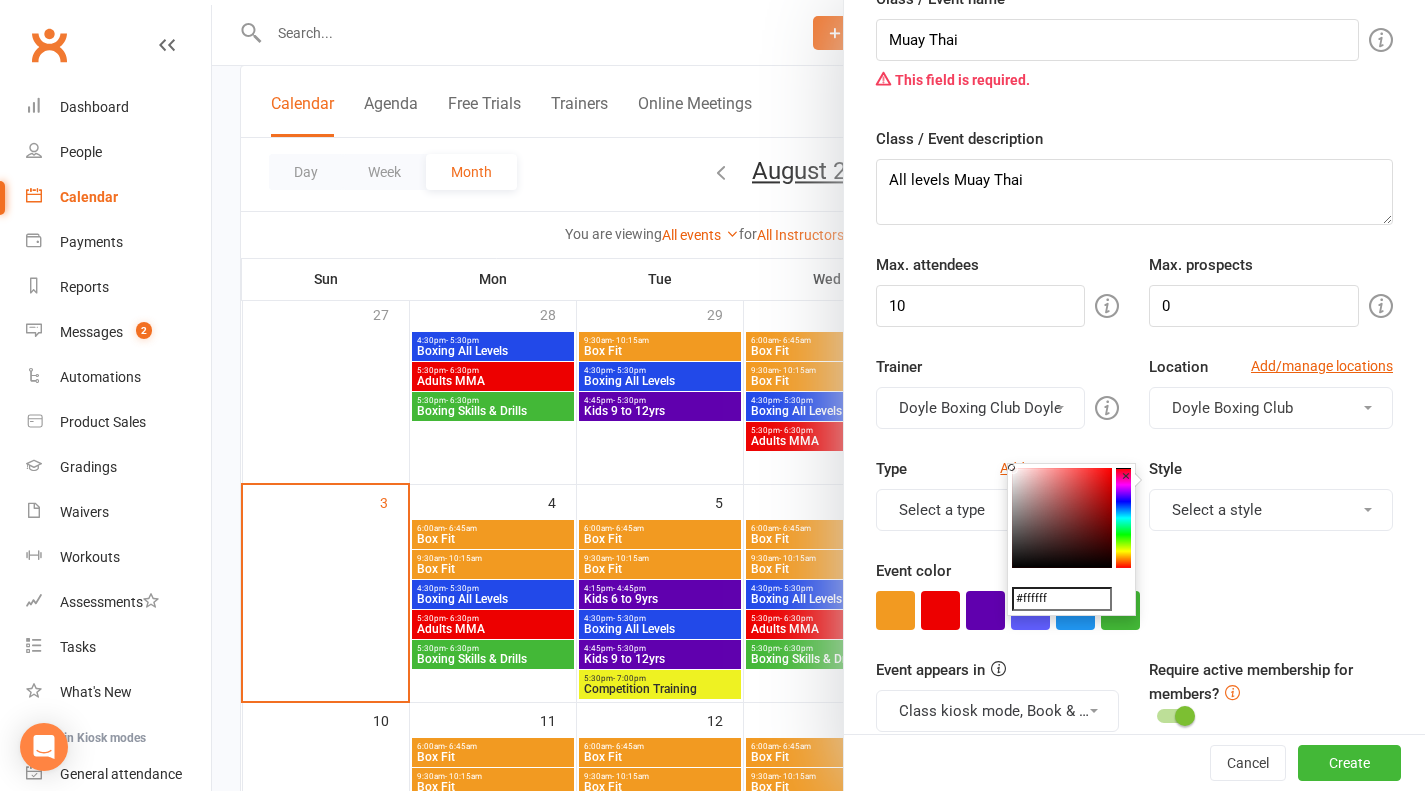 scroll, scrollTop: 200, scrollLeft: 0, axis: vertical 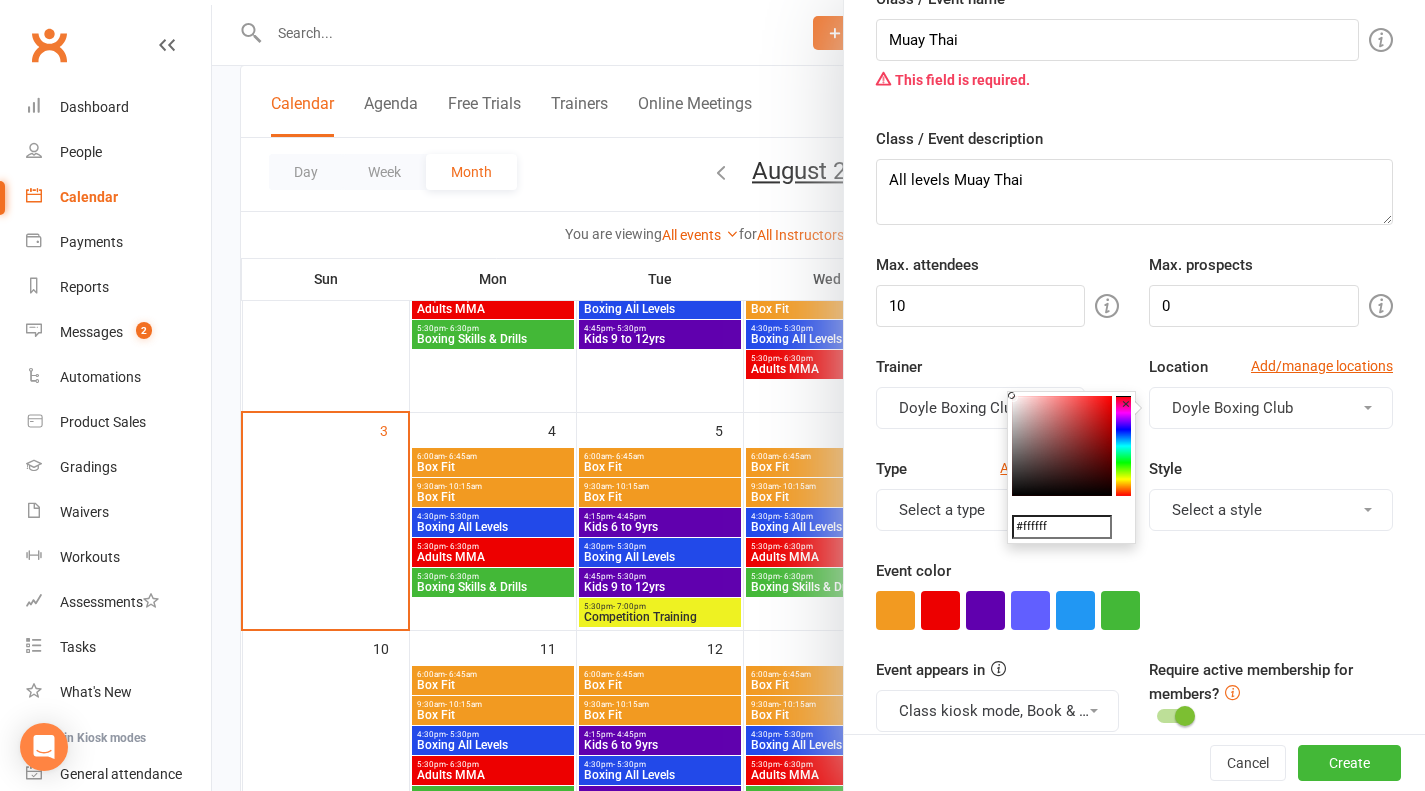 click 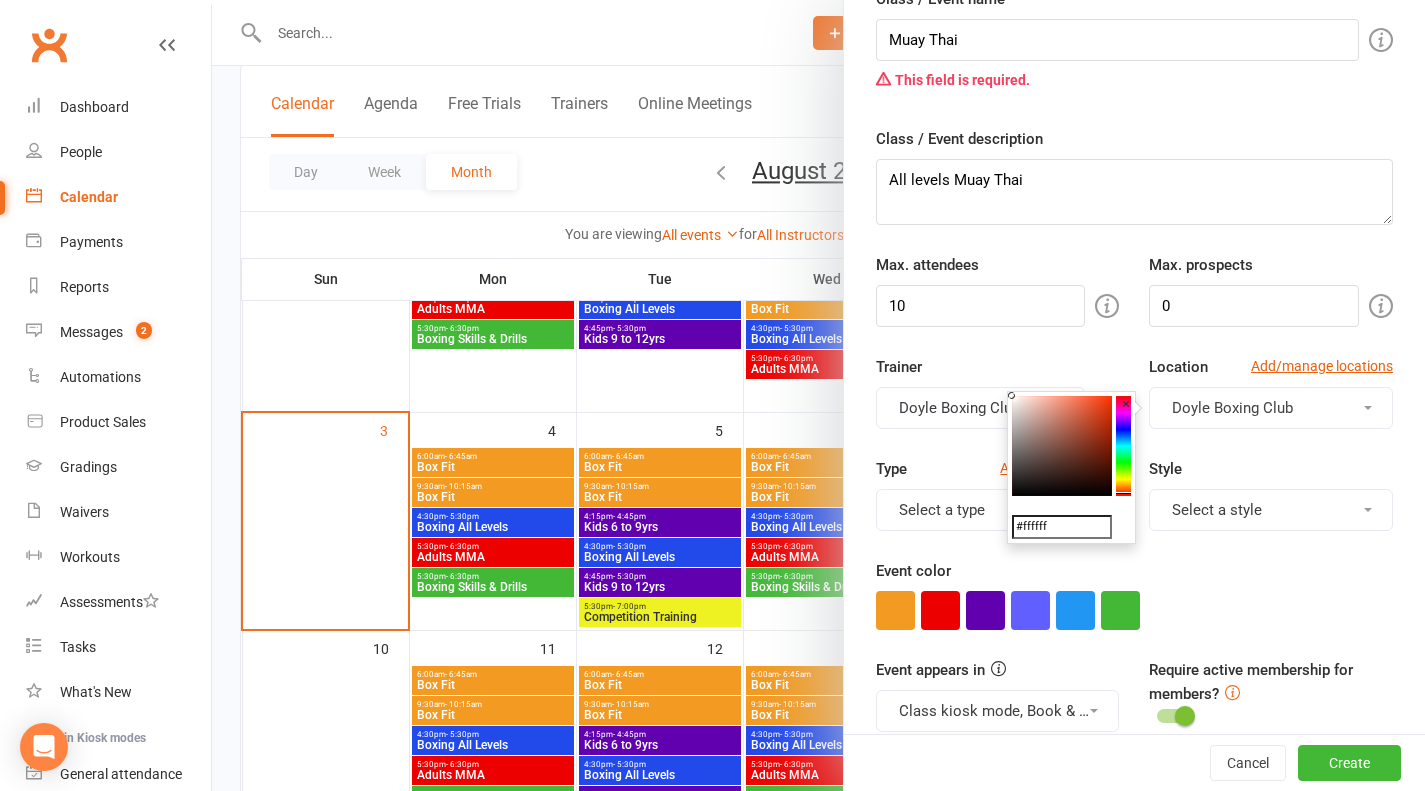 click 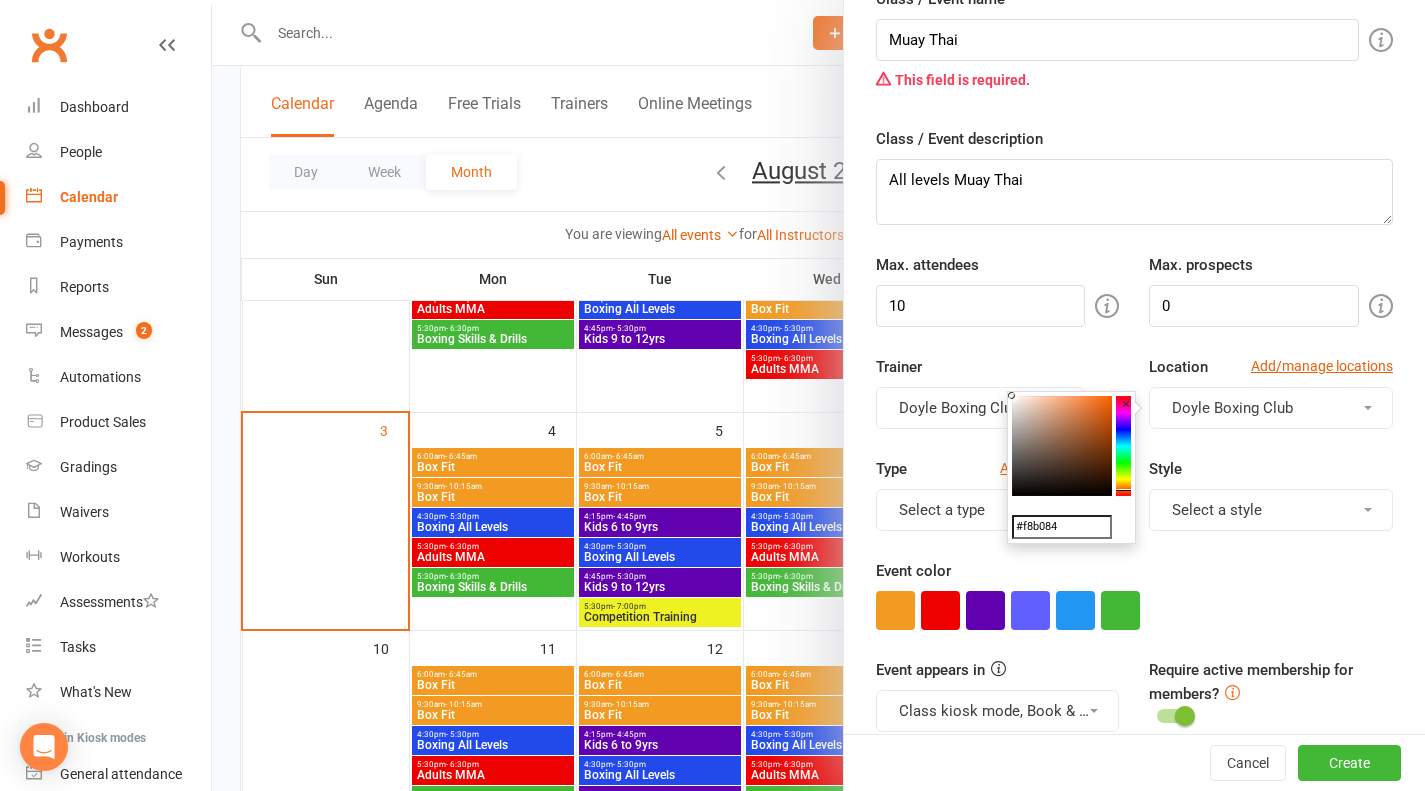 click at bounding box center (1062, 446) 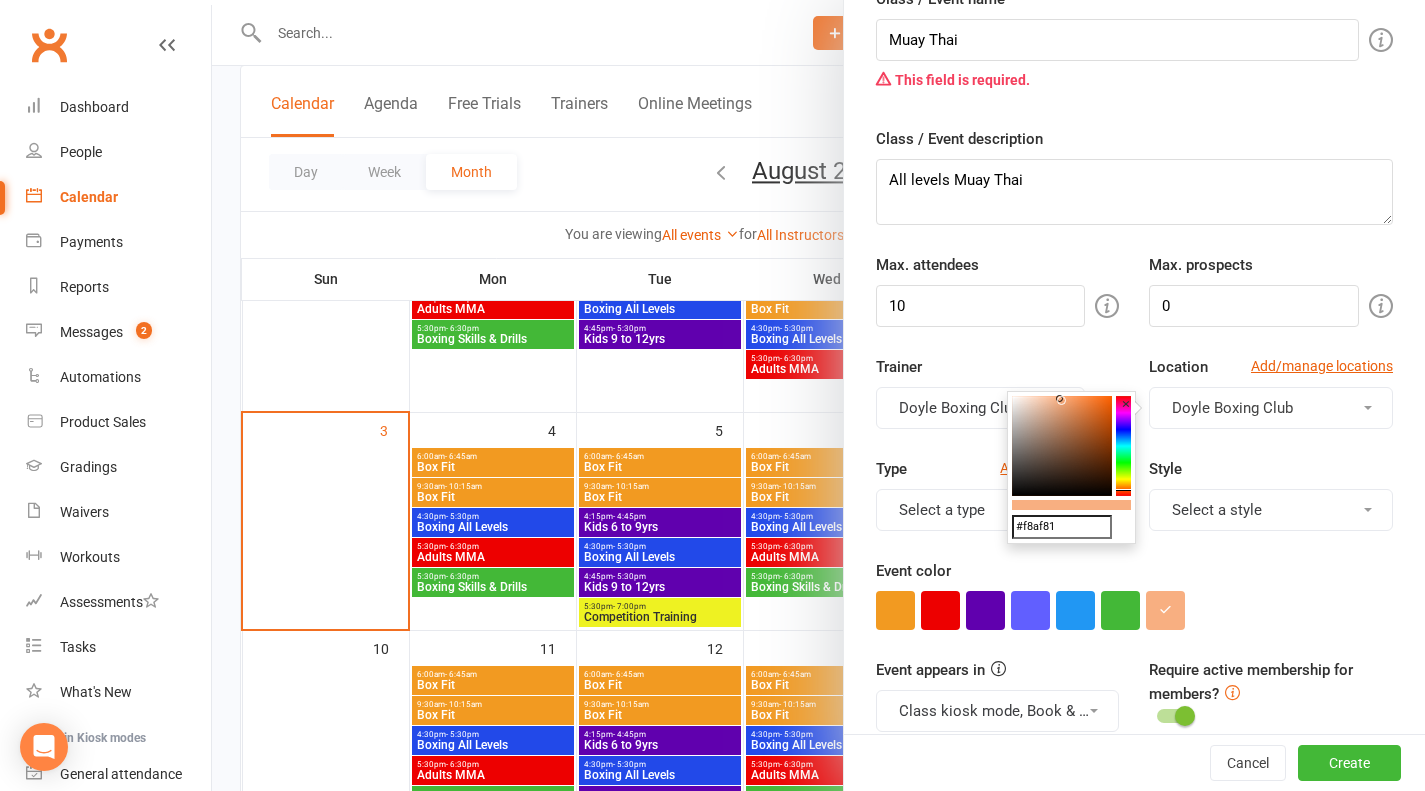 click at bounding box center (1062, 446) 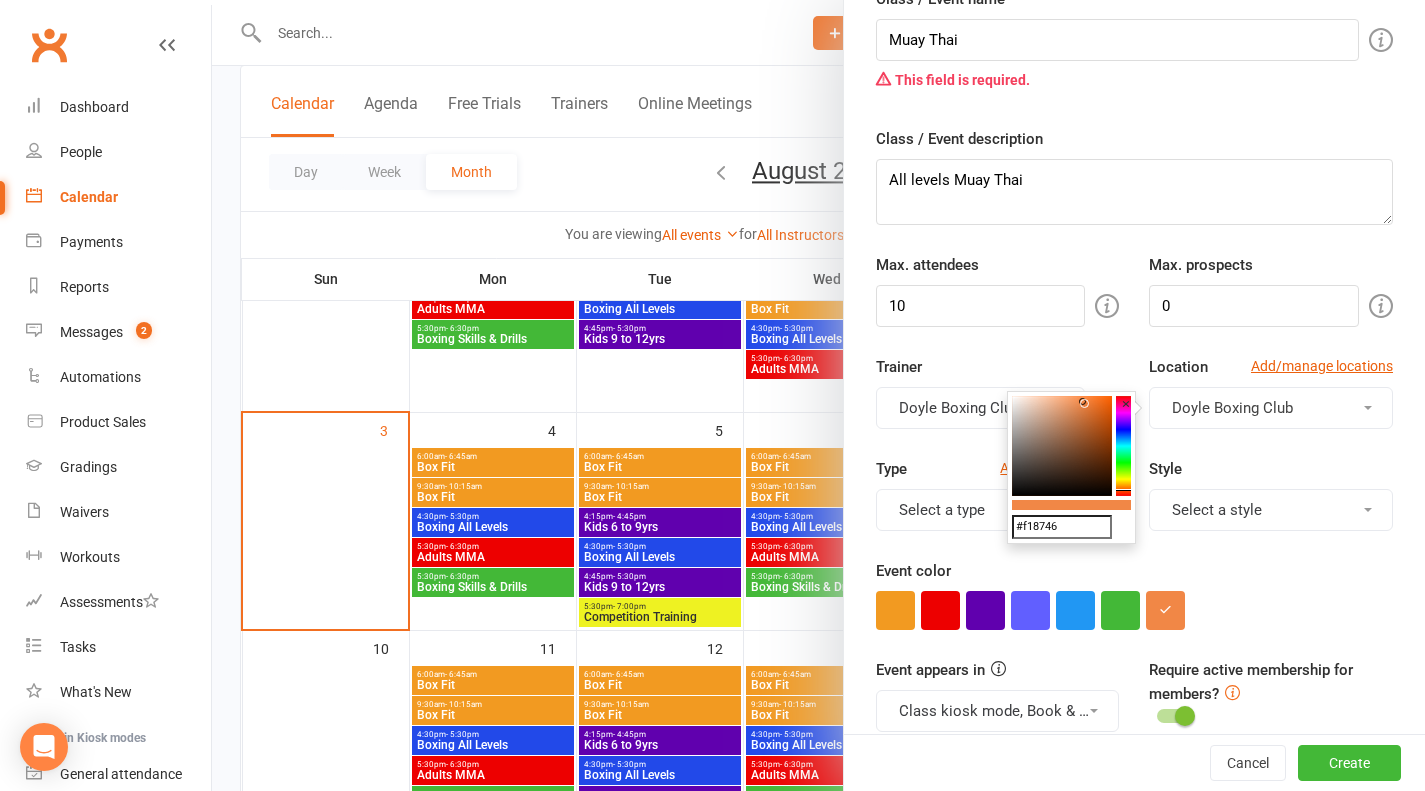 click at bounding box center (1062, 446) 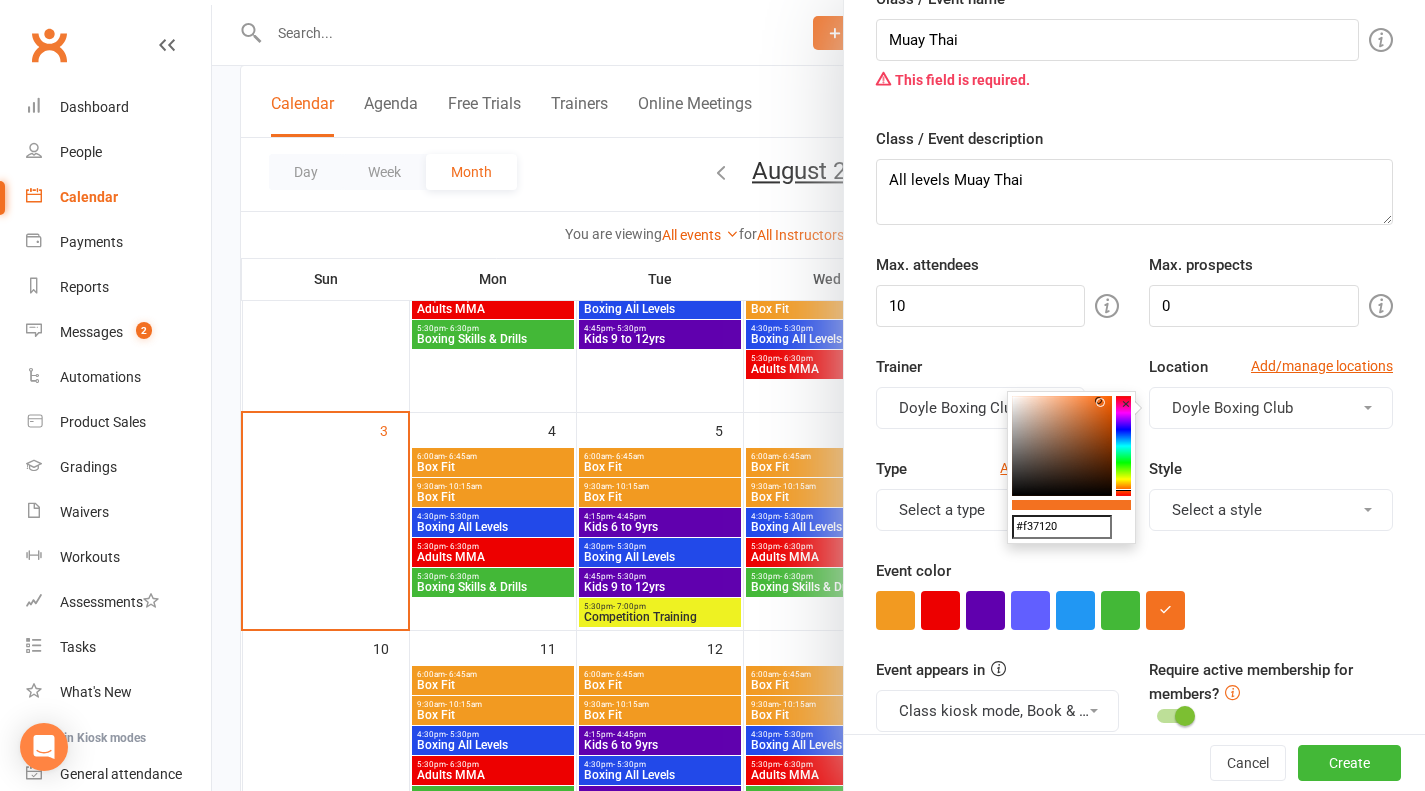 click at bounding box center [1062, 446] 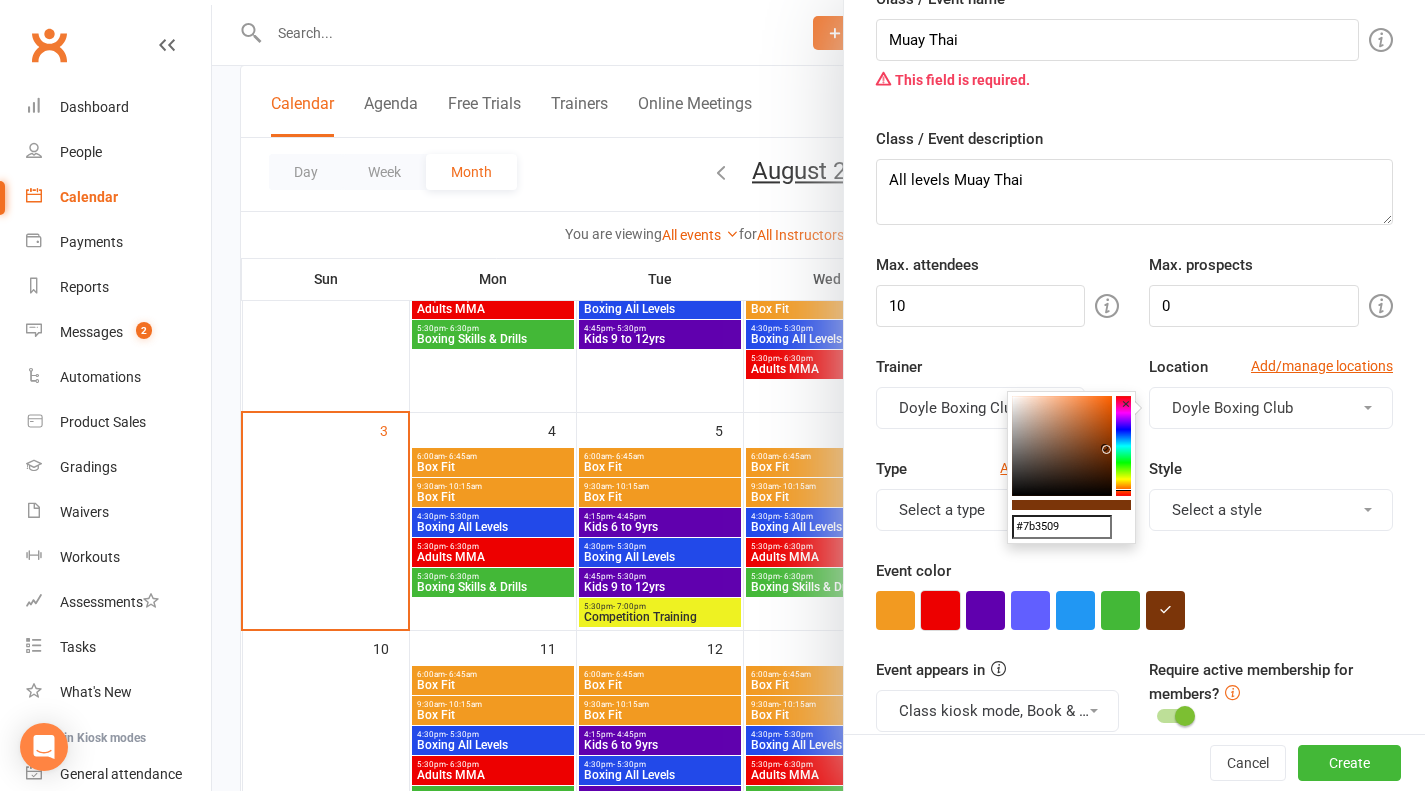 click at bounding box center (940, 610) 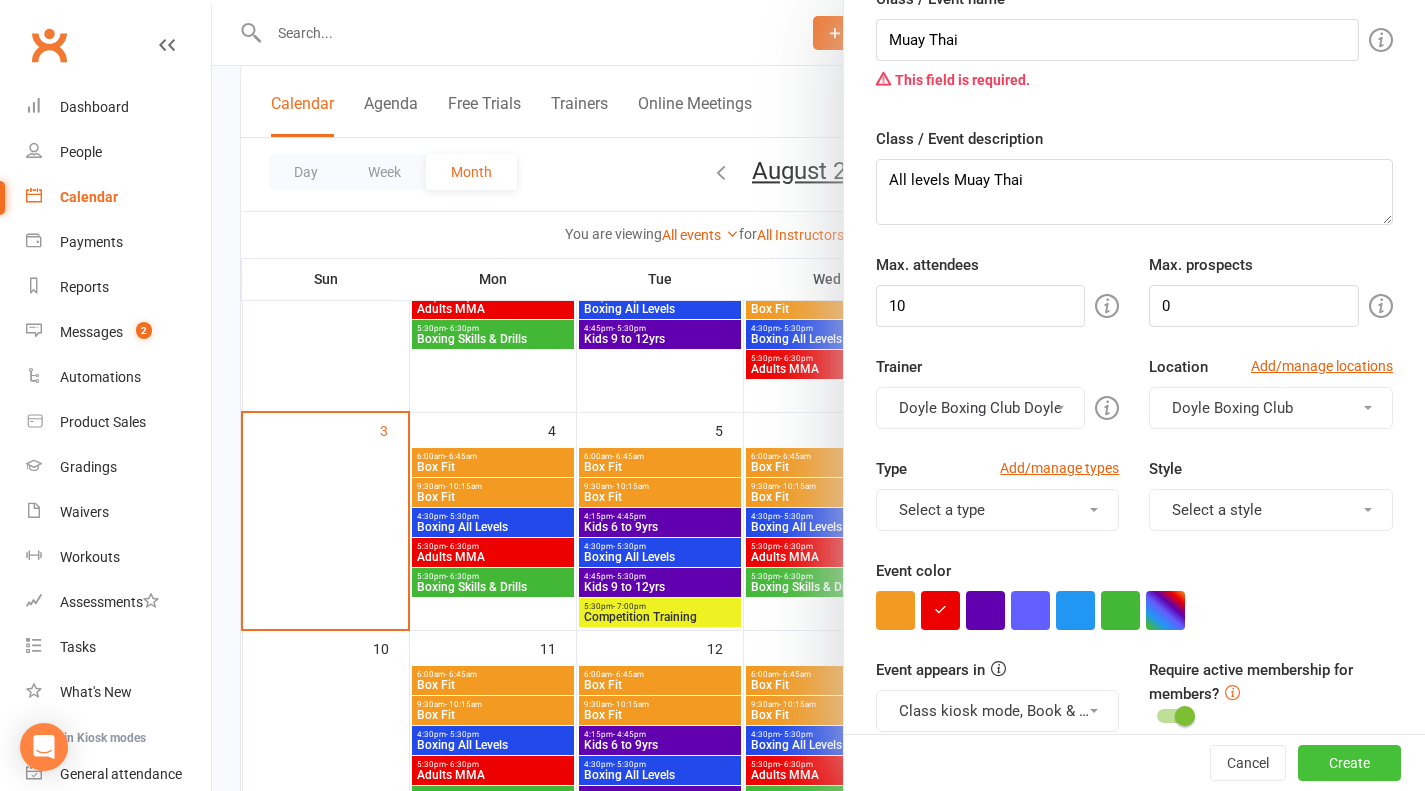 click on "Create" at bounding box center (1349, 763) 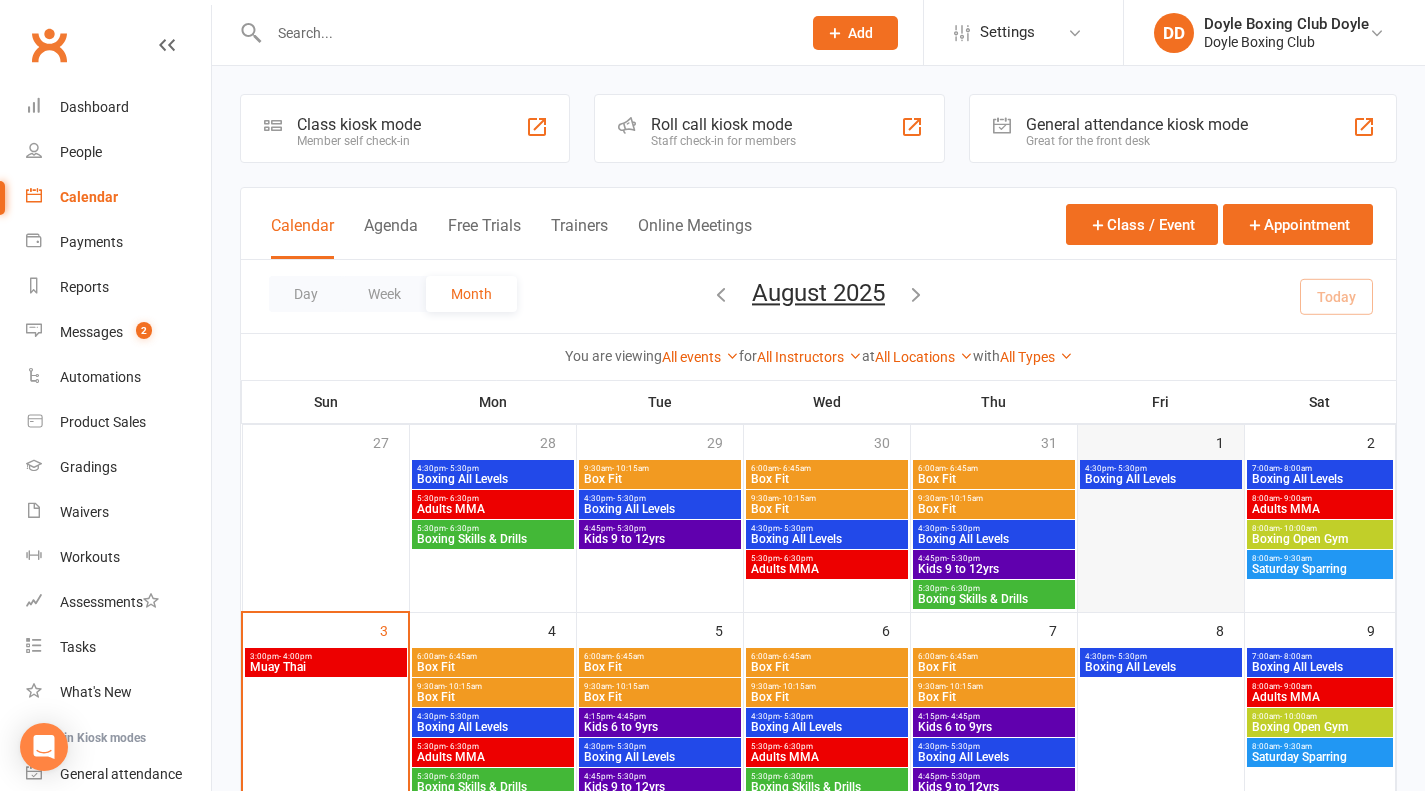 scroll, scrollTop: 0, scrollLeft: 0, axis: both 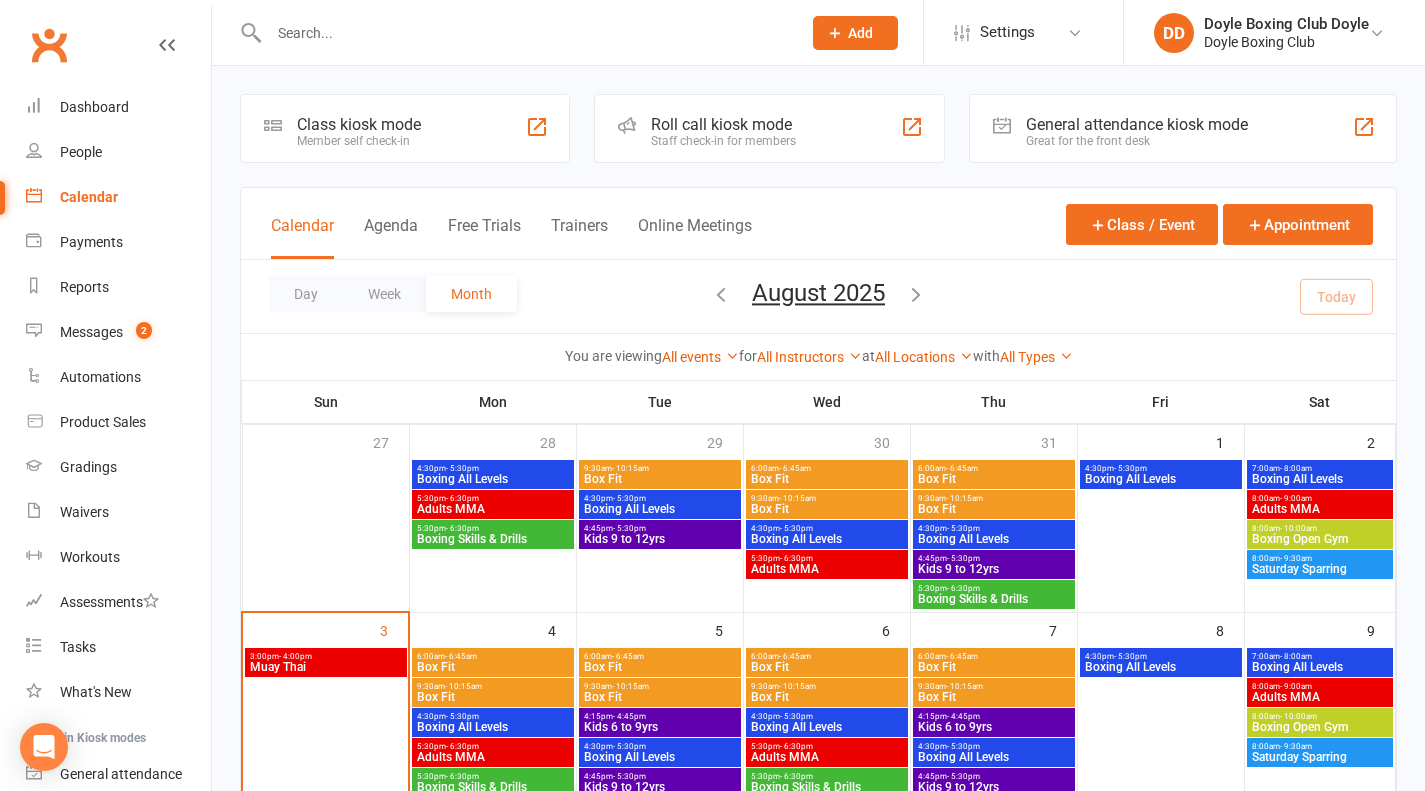 click on "3:00pm  - 4:00pm" at bounding box center [326, 656] 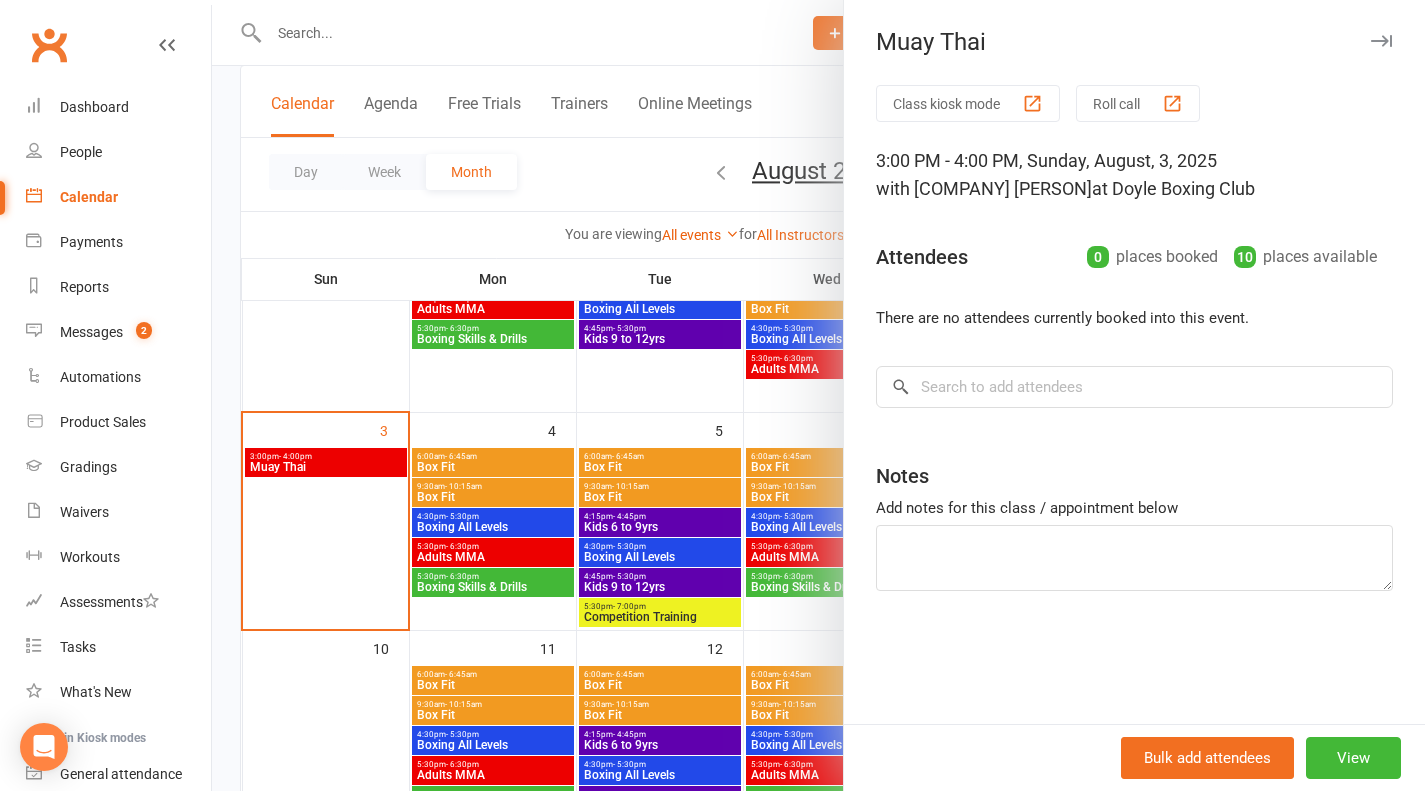 scroll, scrollTop: 0, scrollLeft: 0, axis: both 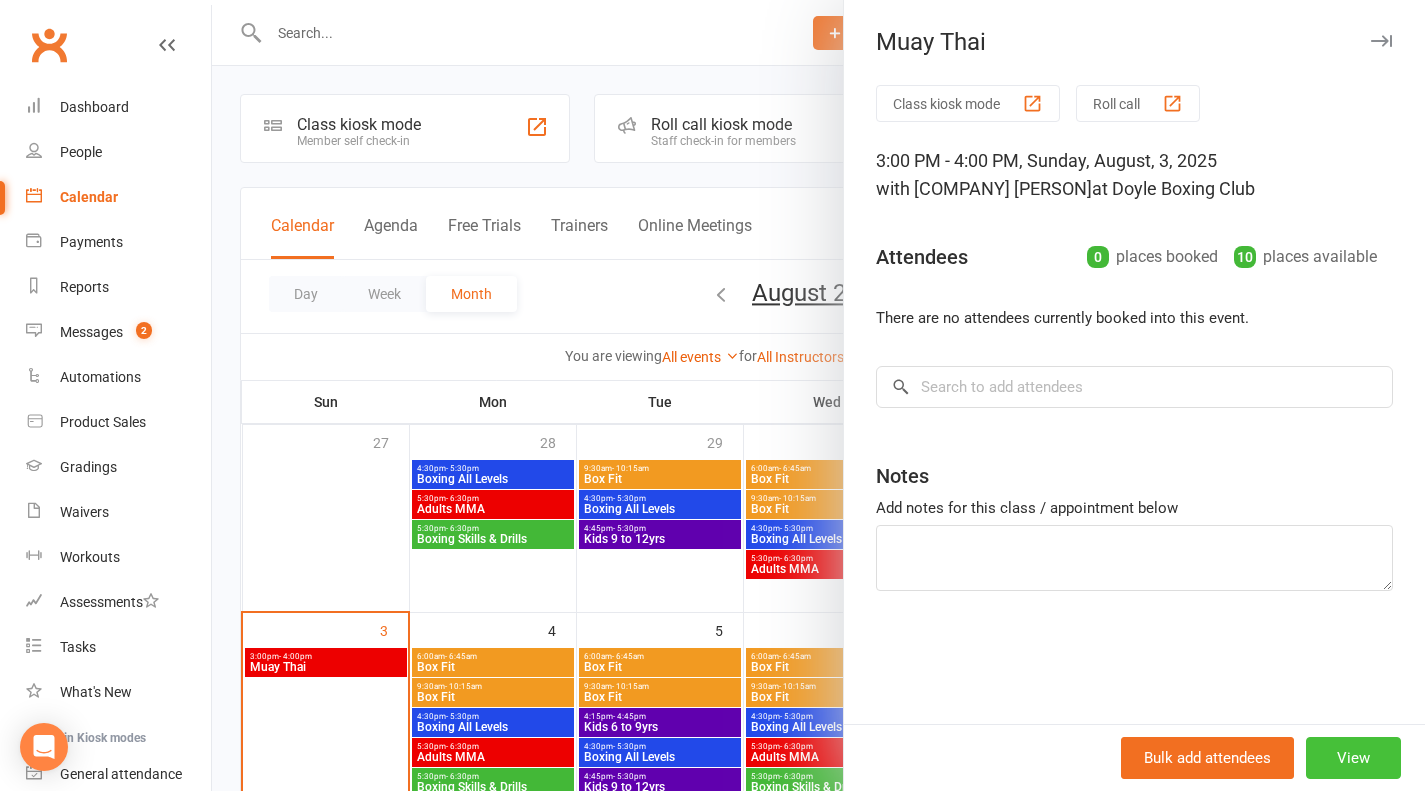 click on "View" at bounding box center [1353, 758] 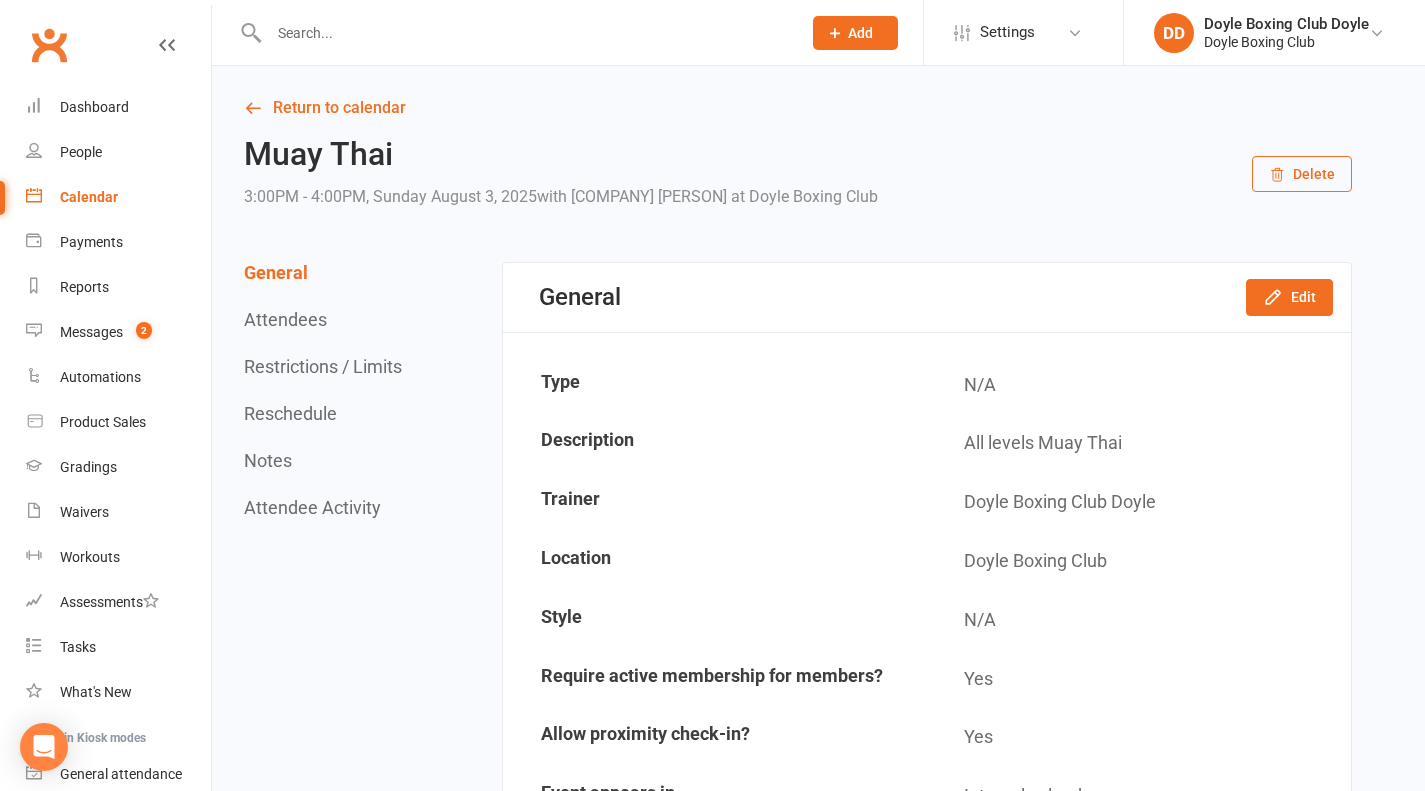 drag, startPoint x: 1302, startPoint y: 176, endPoint x: 821, endPoint y: 66, distance: 493.41766 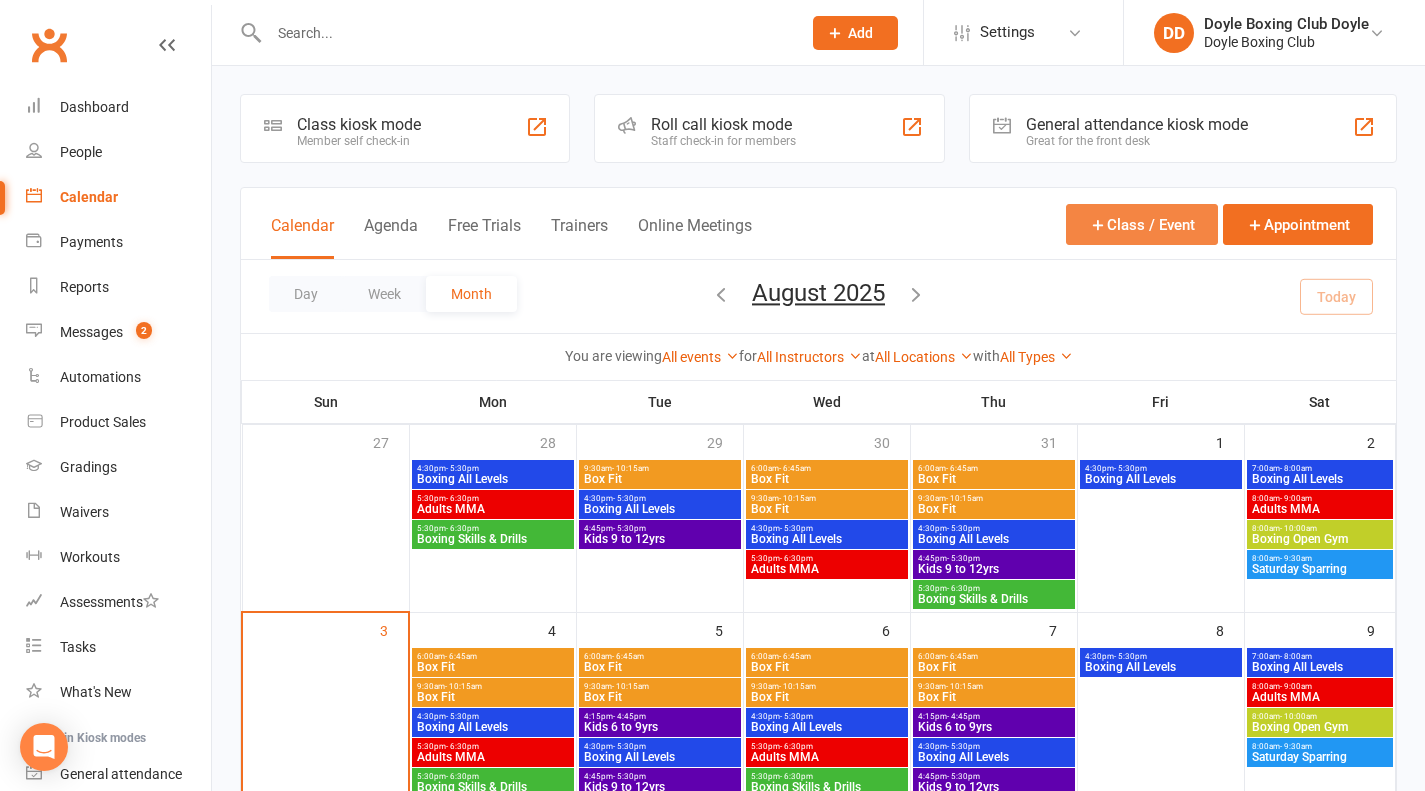 click on "Class / Event" at bounding box center (1142, 224) 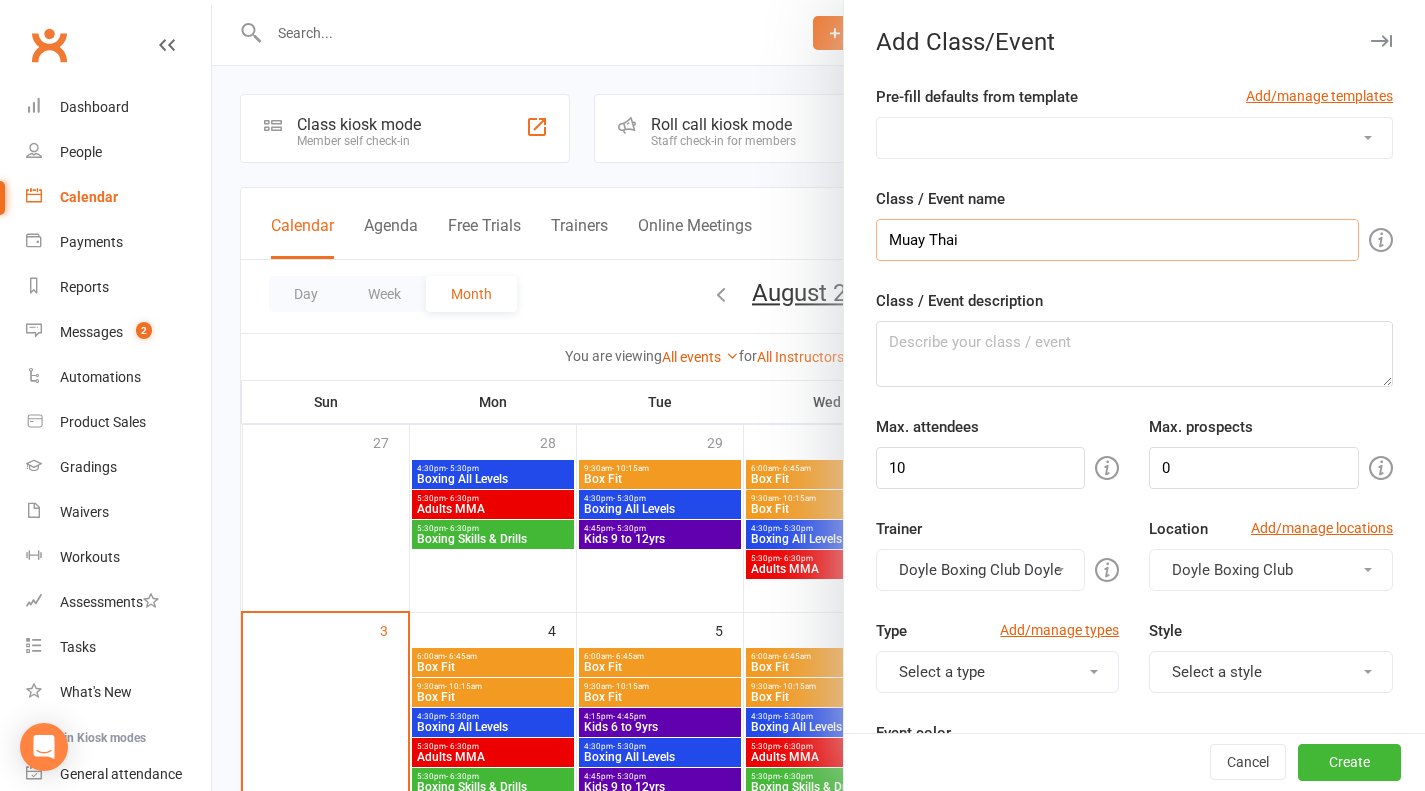 type on "Muay Thai" 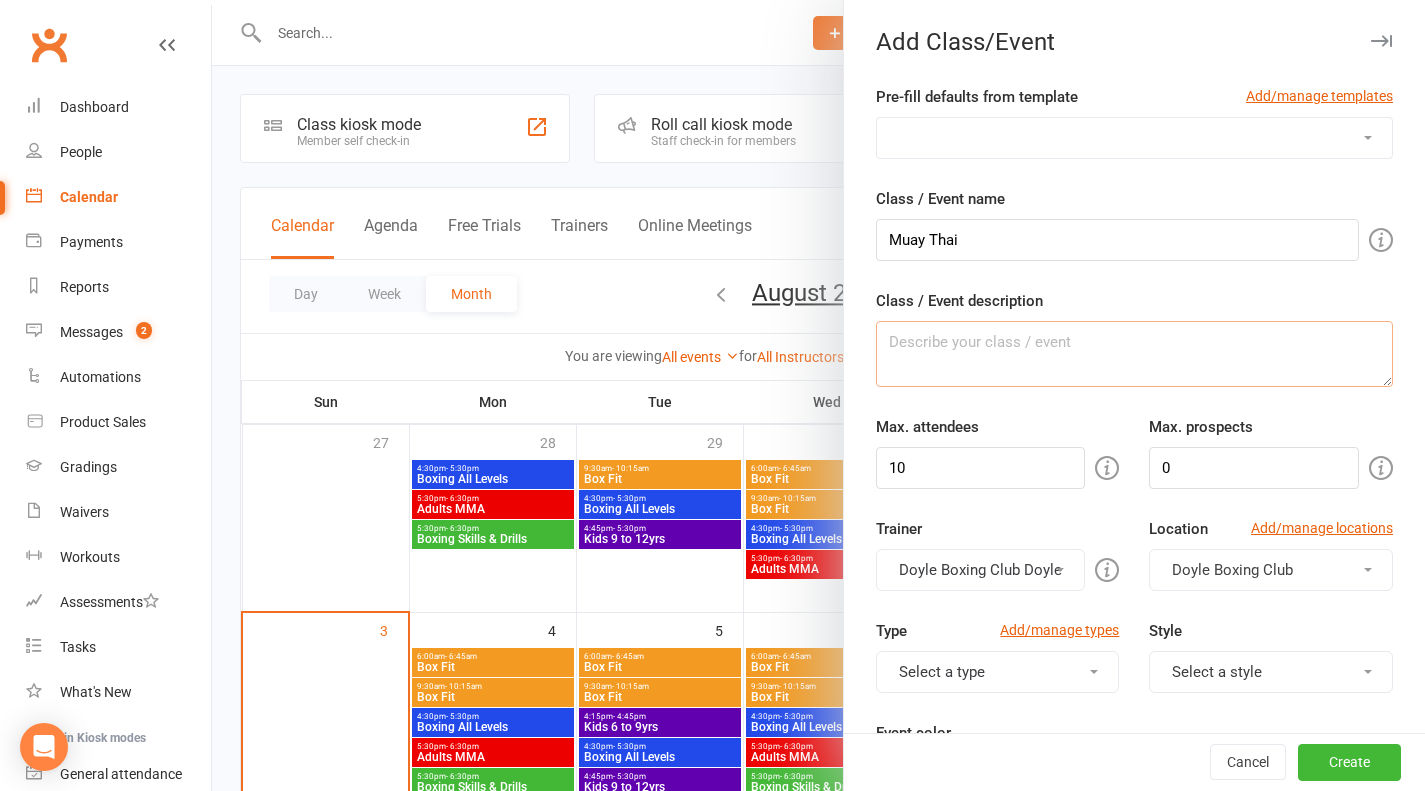 click on "Class / Event description" at bounding box center [1134, 354] 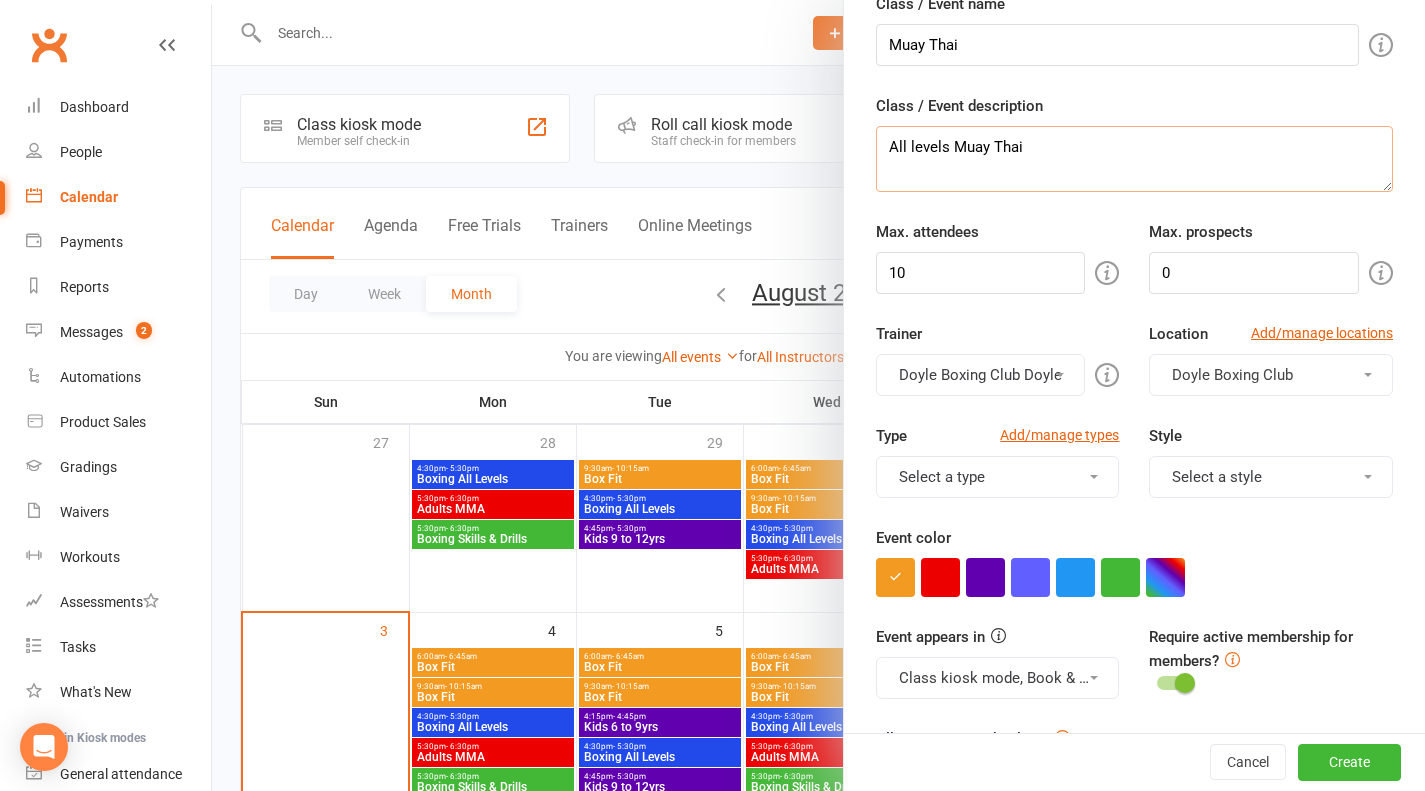 scroll, scrollTop: 200, scrollLeft: 0, axis: vertical 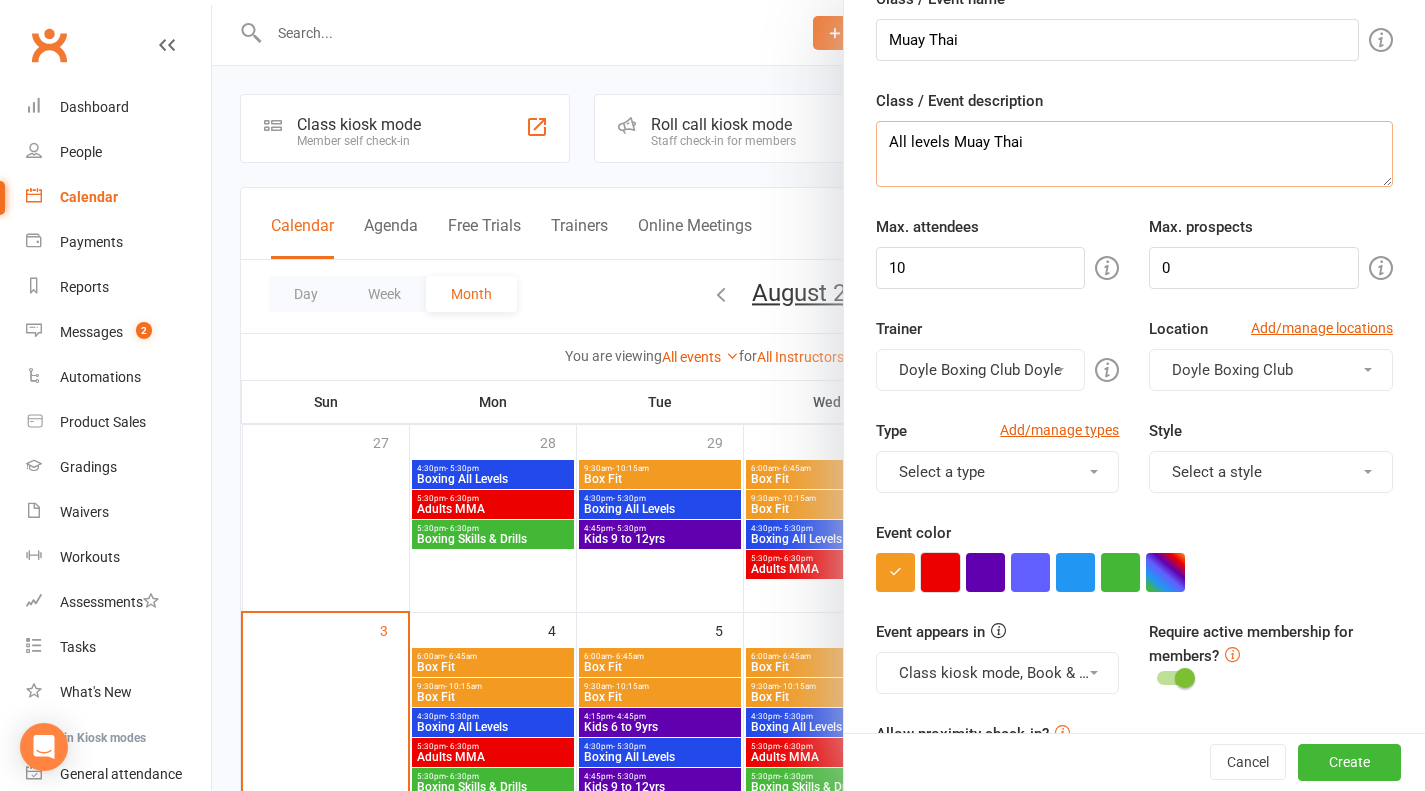 type on "All levels Muay Thai" 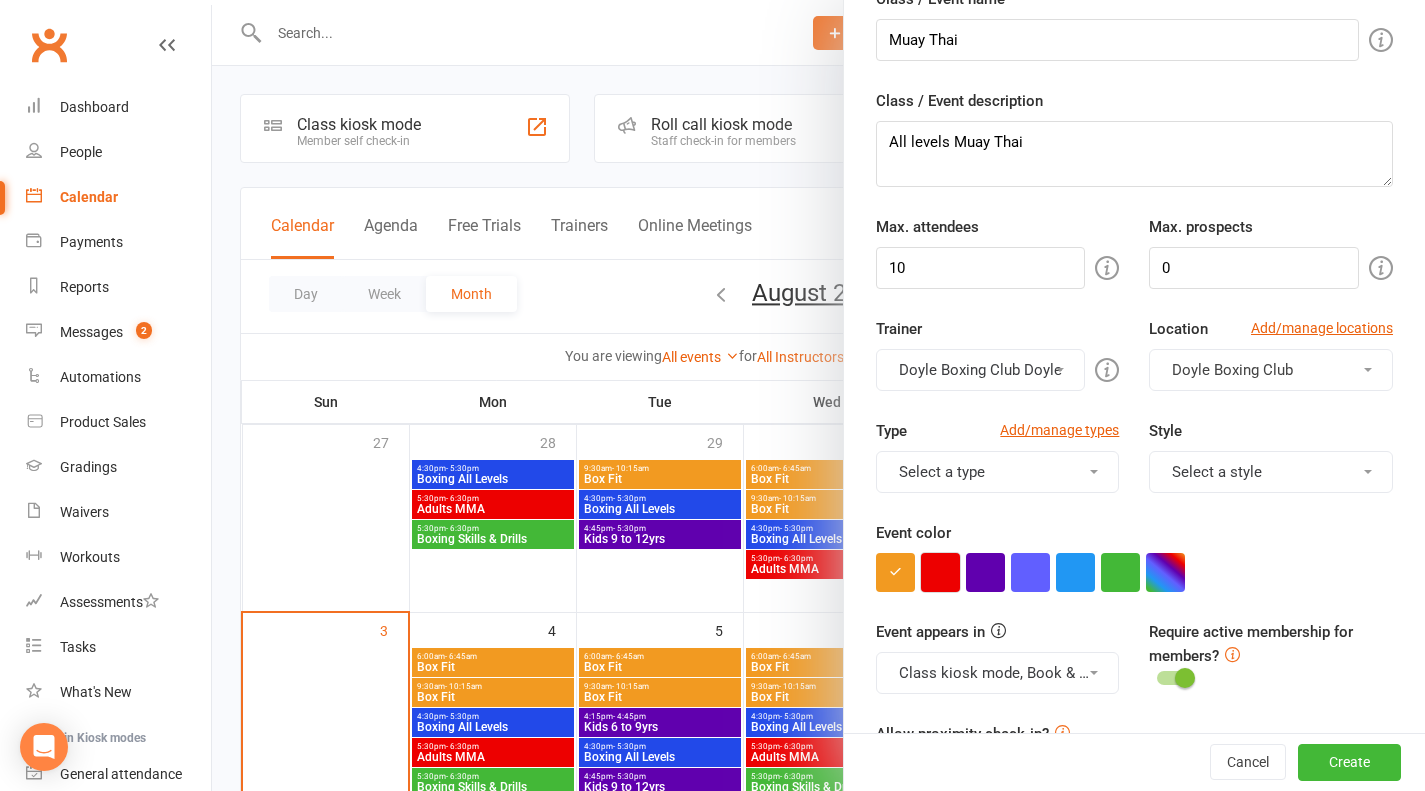 click at bounding box center [940, 572] 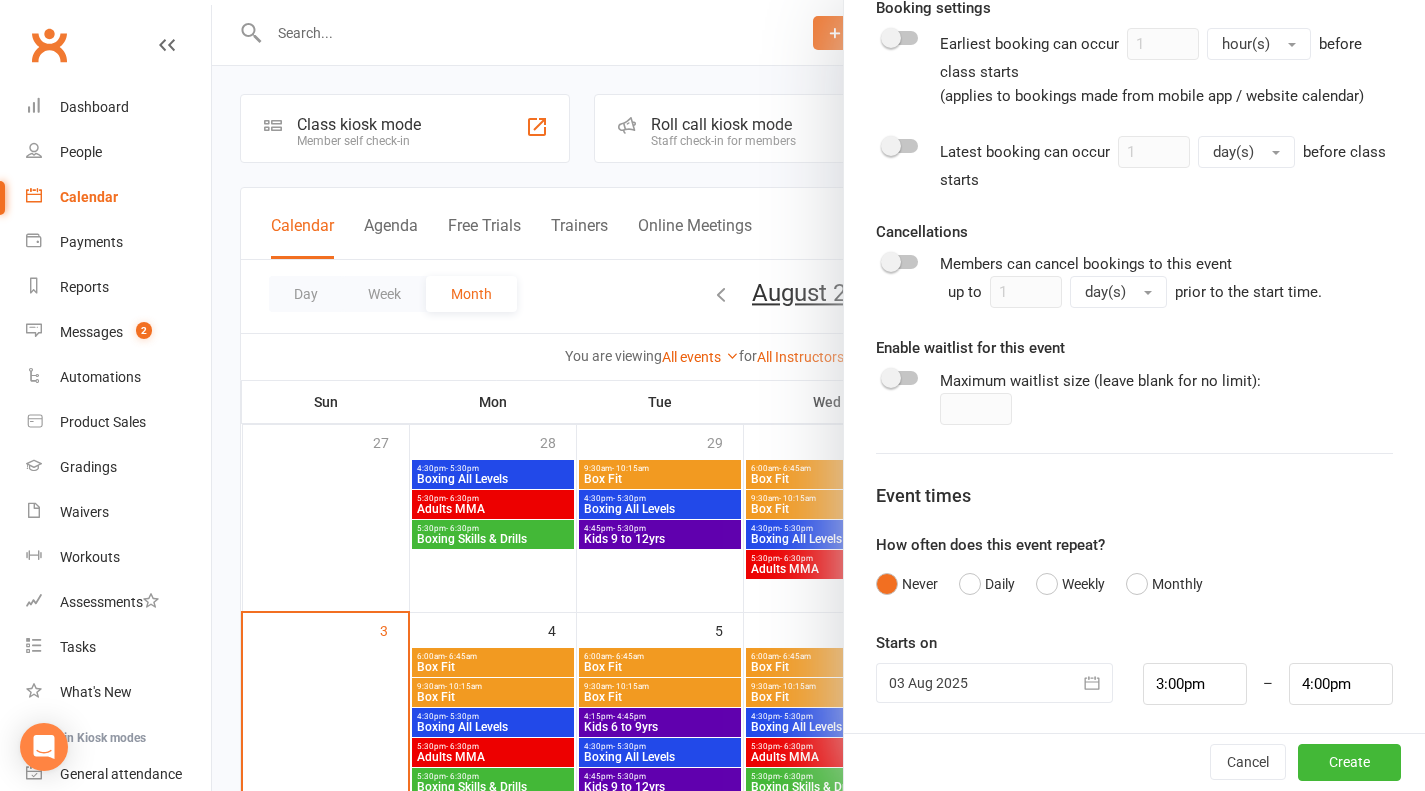 scroll, scrollTop: 1013, scrollLeft: 0, axis: vertical 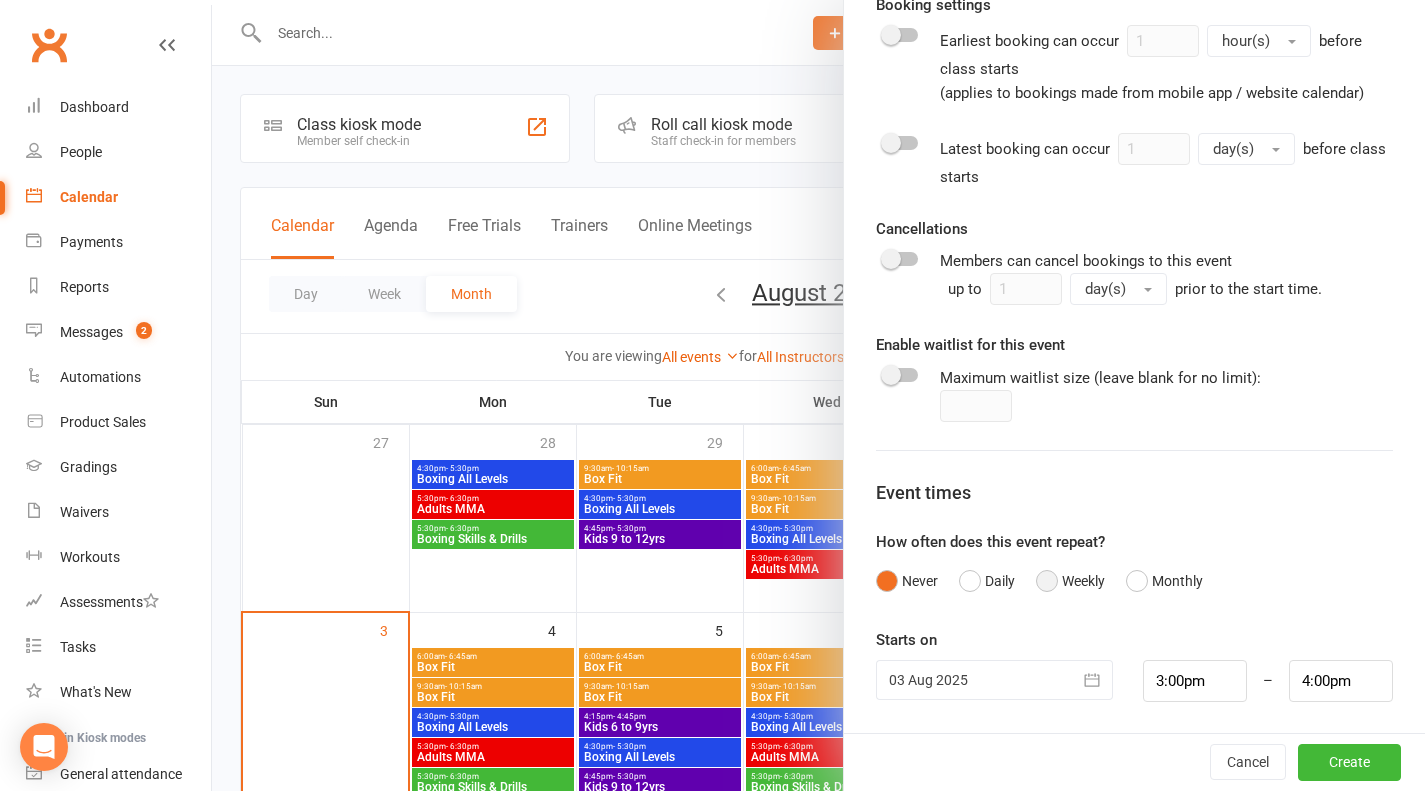 click on "Weekly" at bounding box center (1070, 581) 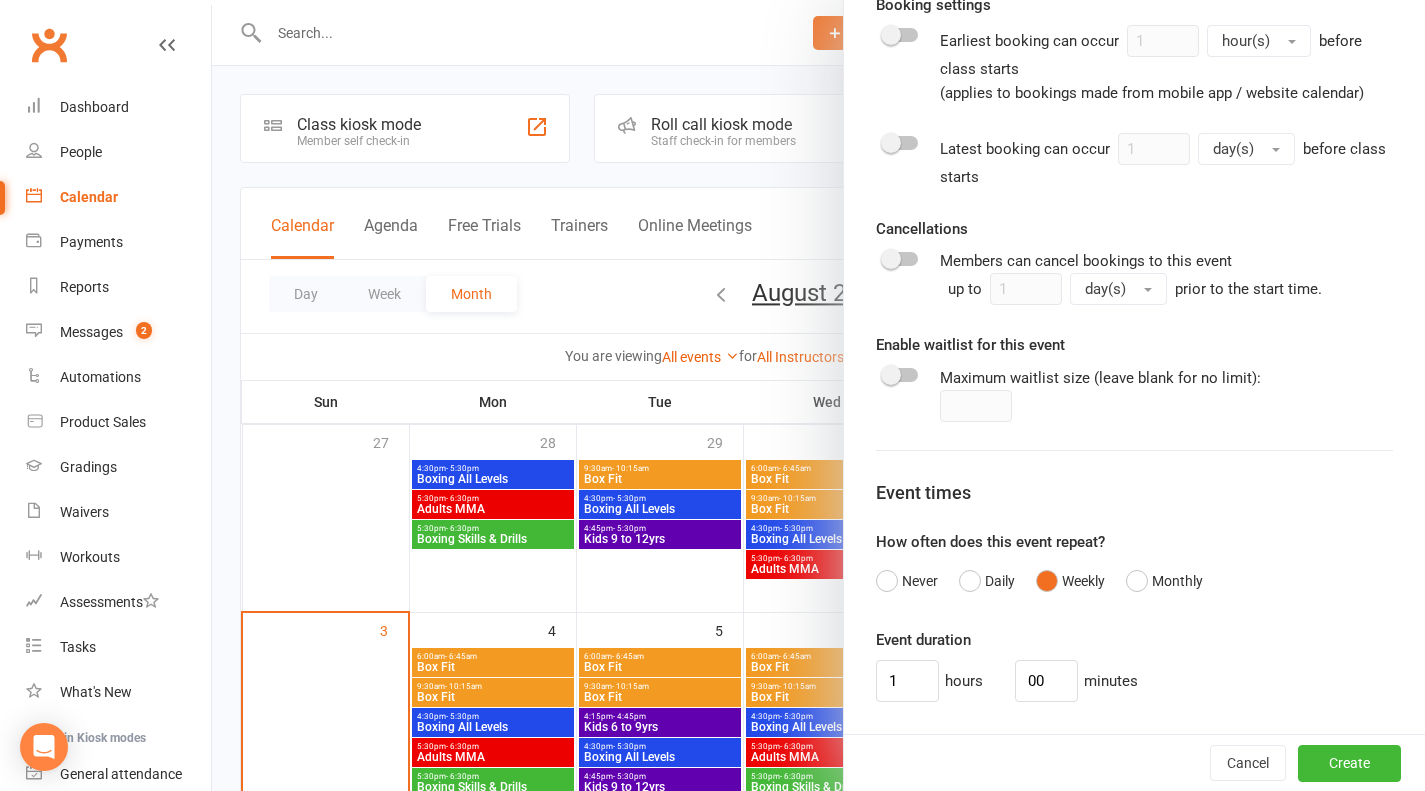 scroll, scrollTop: 1213, scrollLeft: 0, axis: vertical 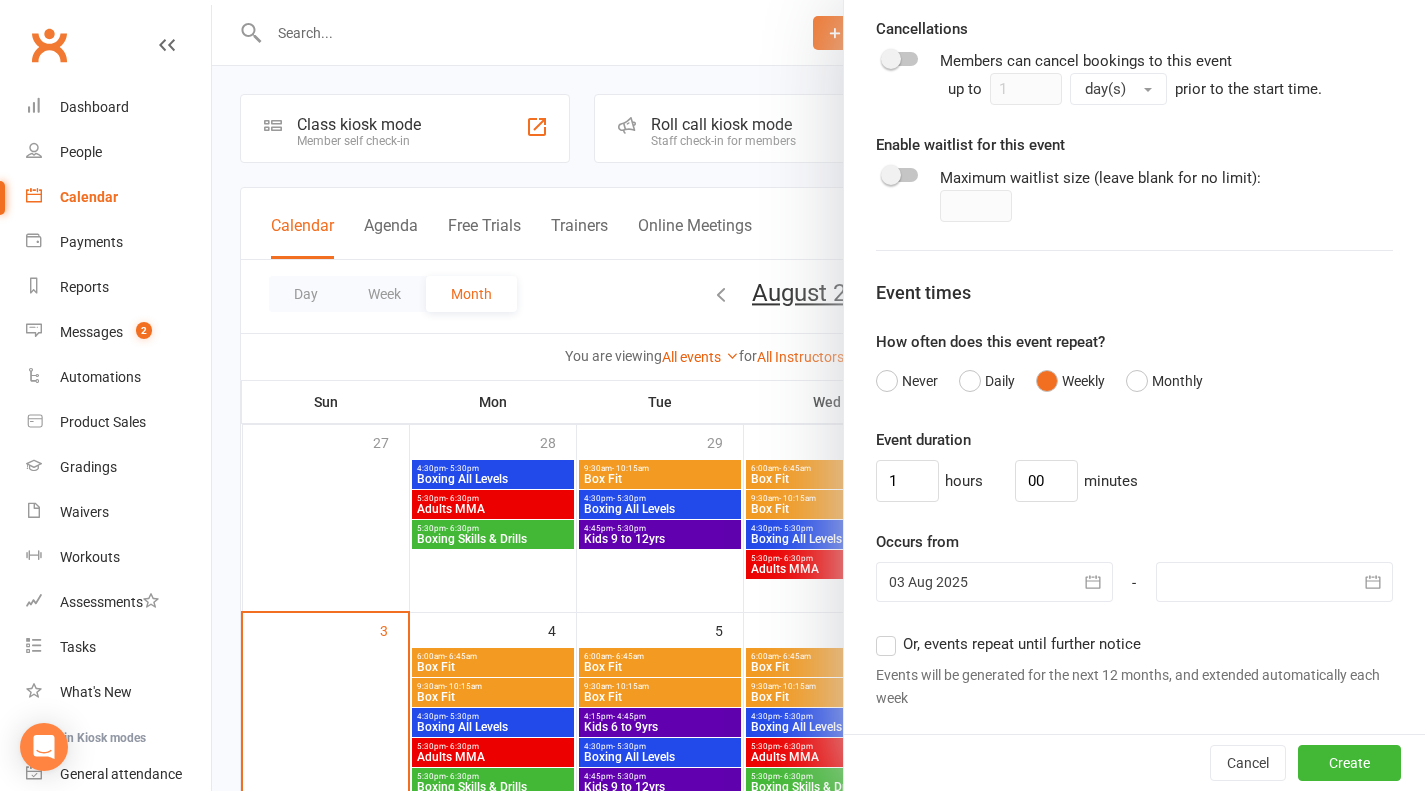 click 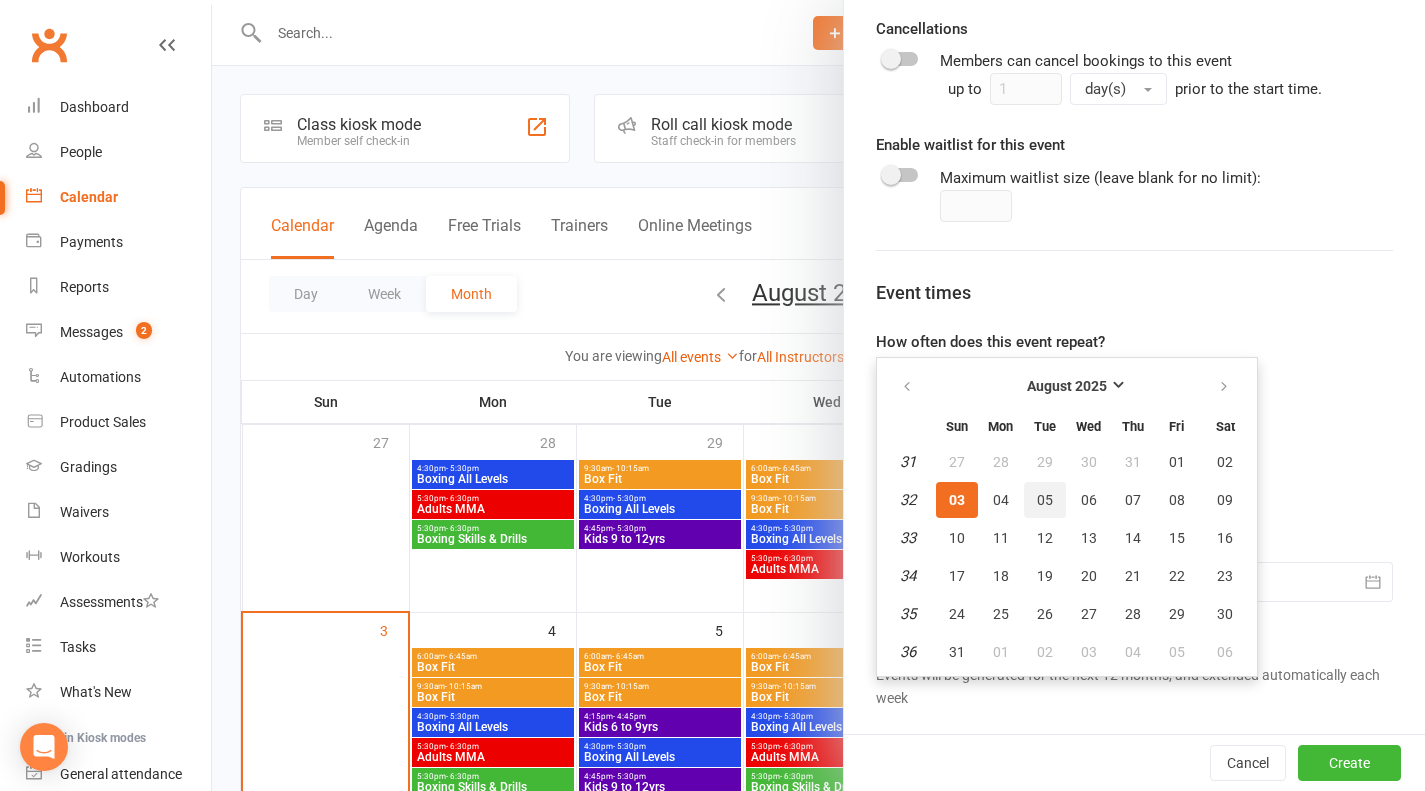 click on "05" at bounding box center (1045, 500) 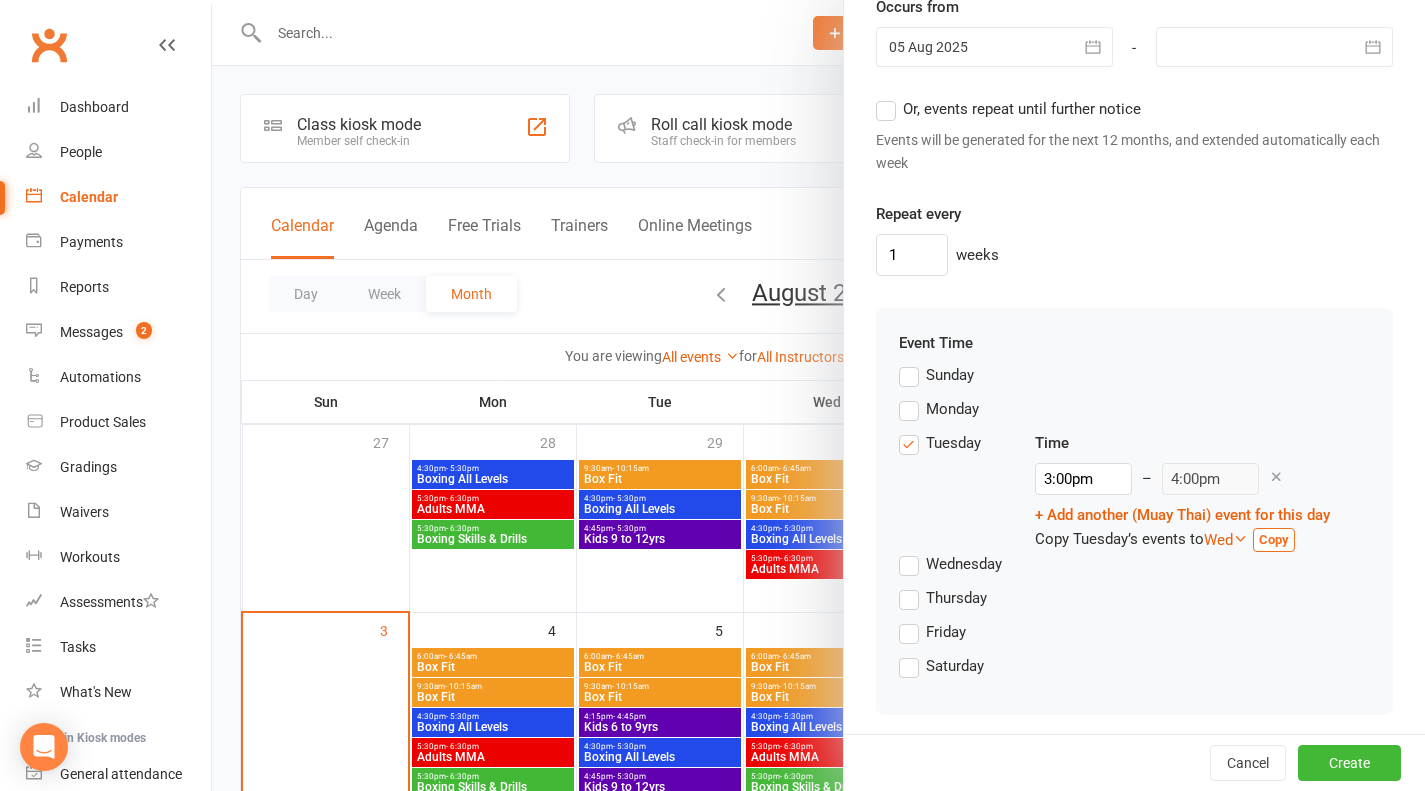 scroll, scrollTop: 1757, scrollLeft: 0, axis: vertical 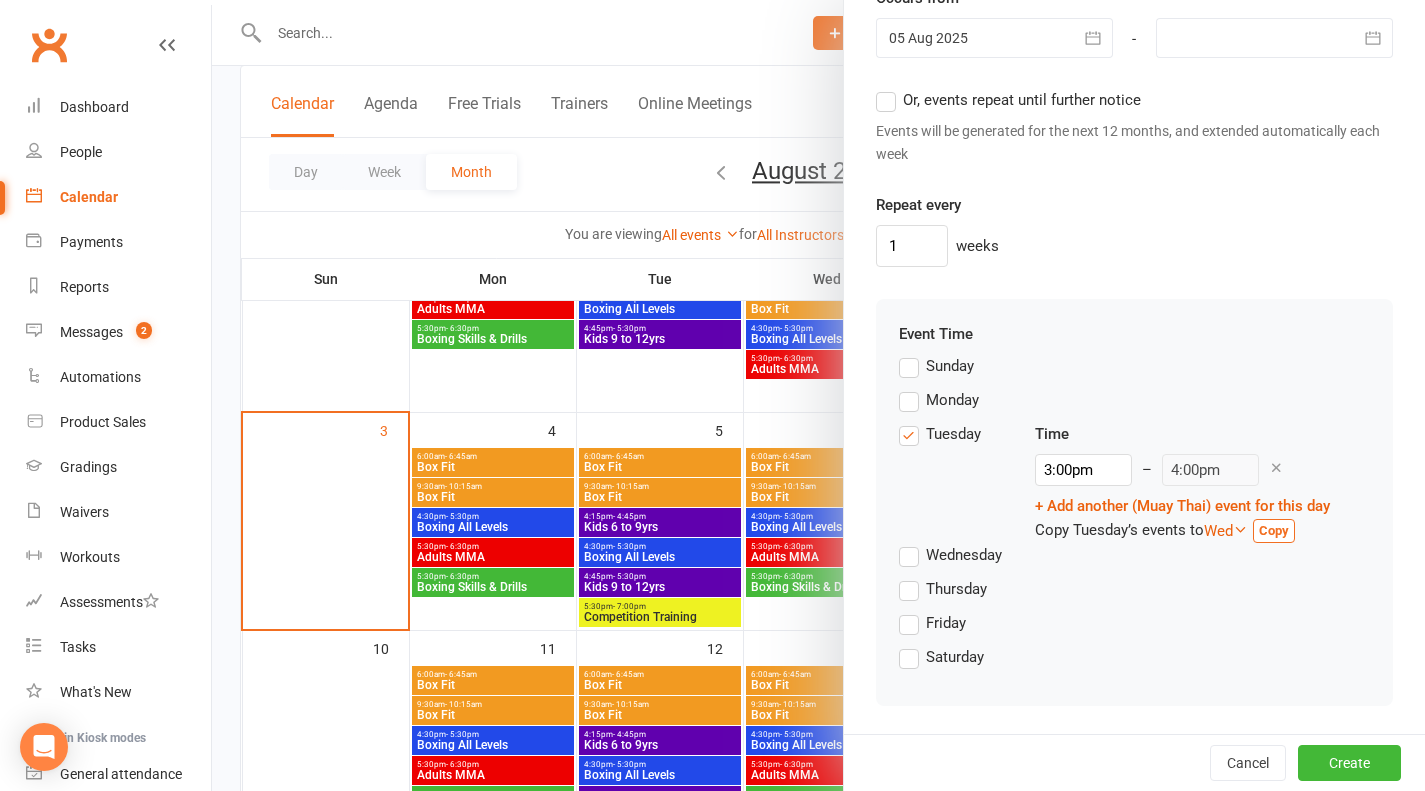 click on "Thursday" at bounding box center (943, 589) 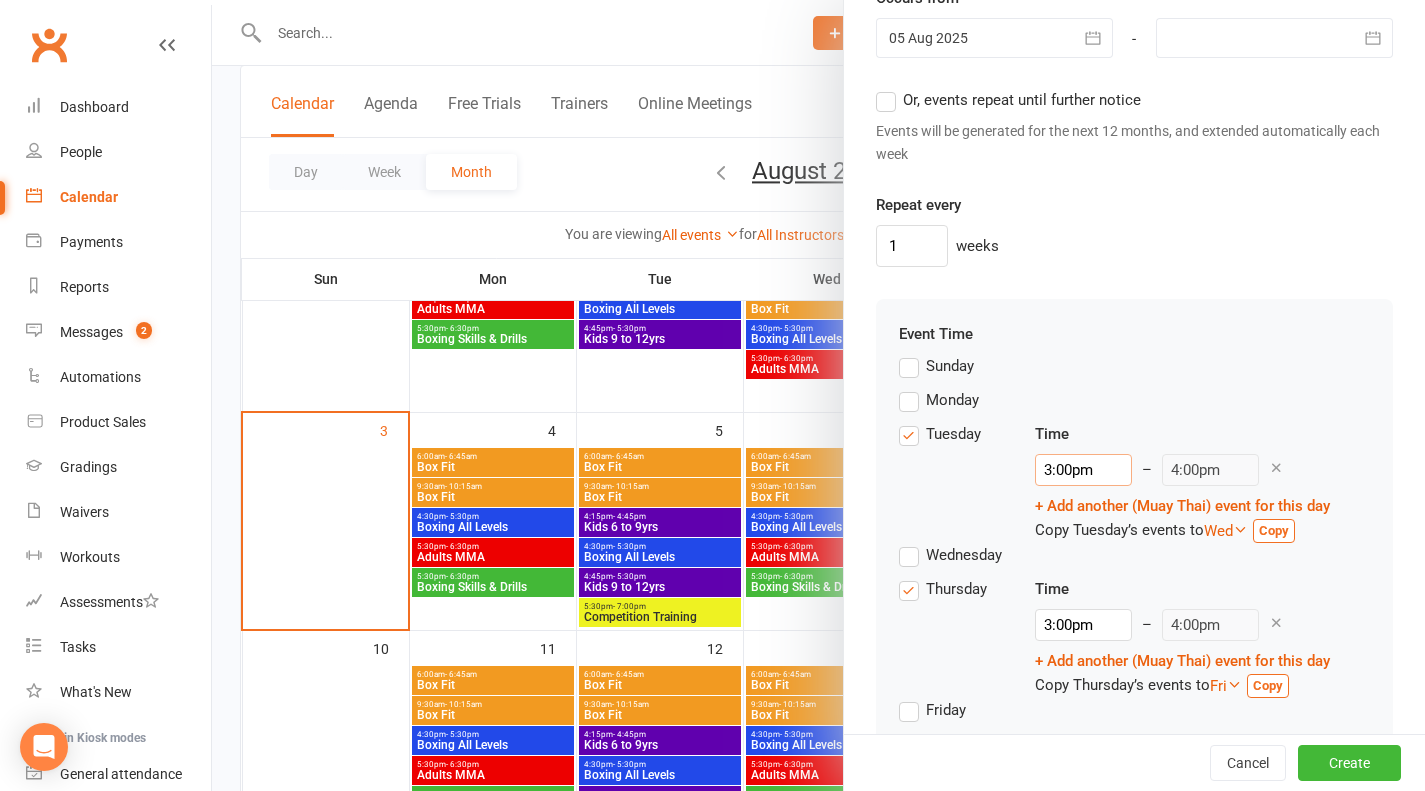click on "3:00pm" at bounding box center [1083, 470] 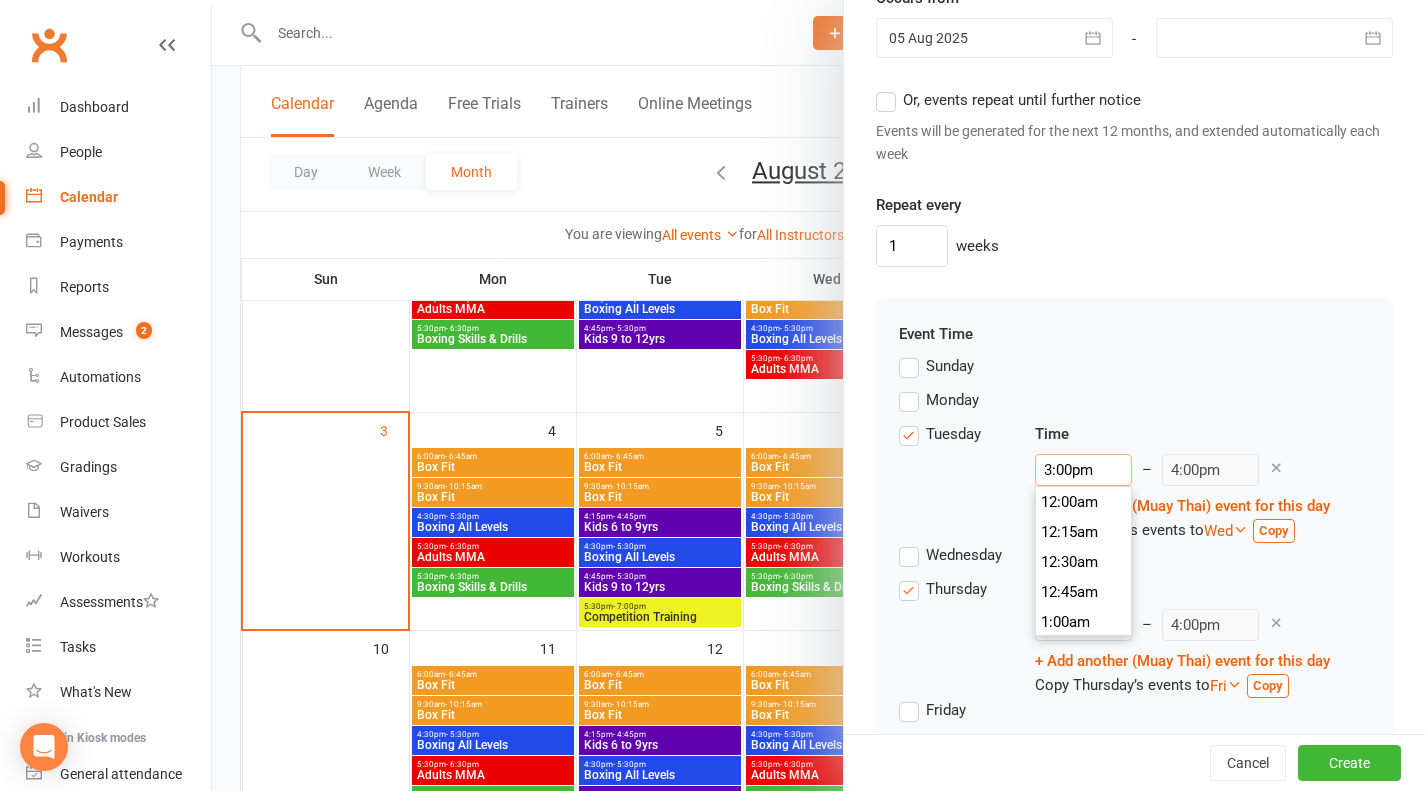 scroll, scrollTop: 1770, scrollLeft: 0, axis: vertical 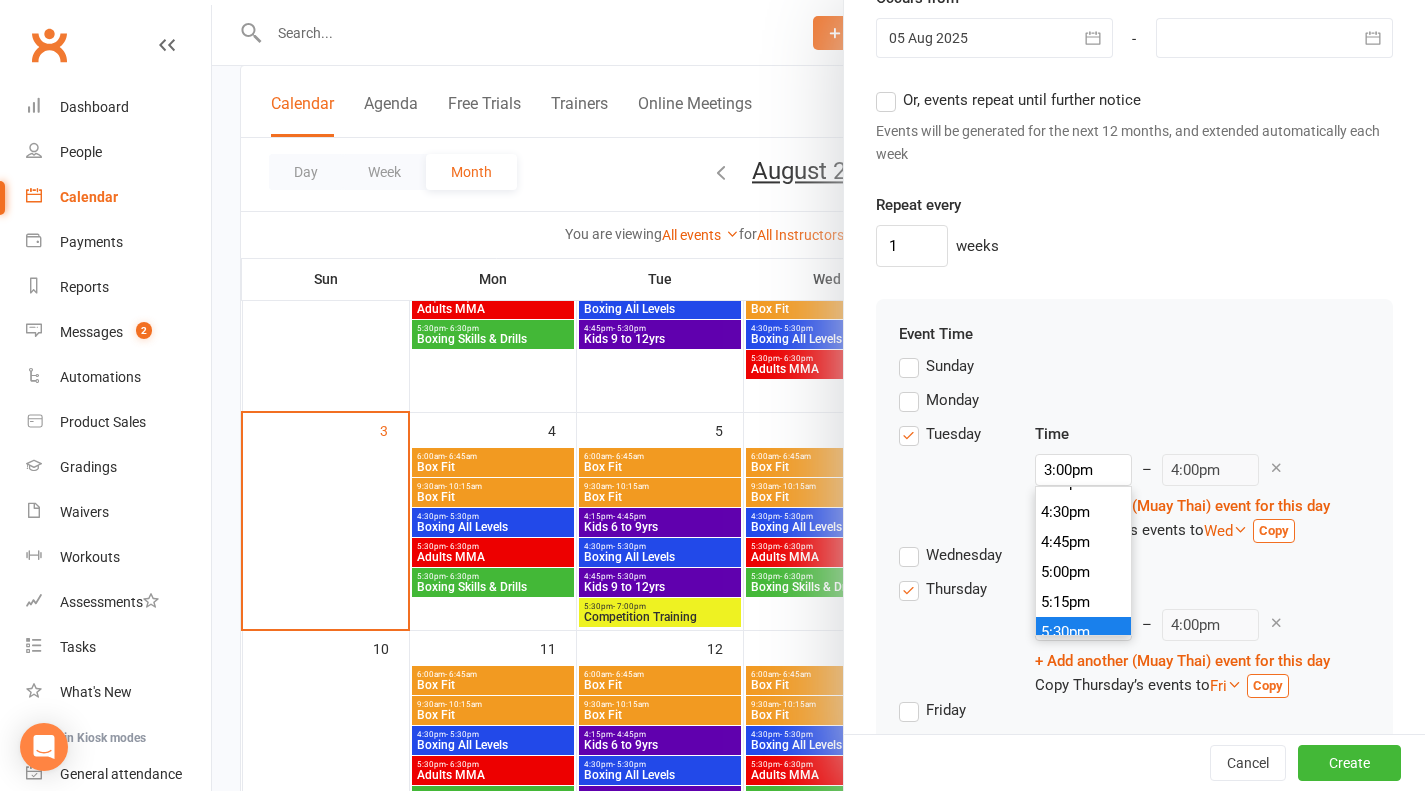 type on "5:30pm" 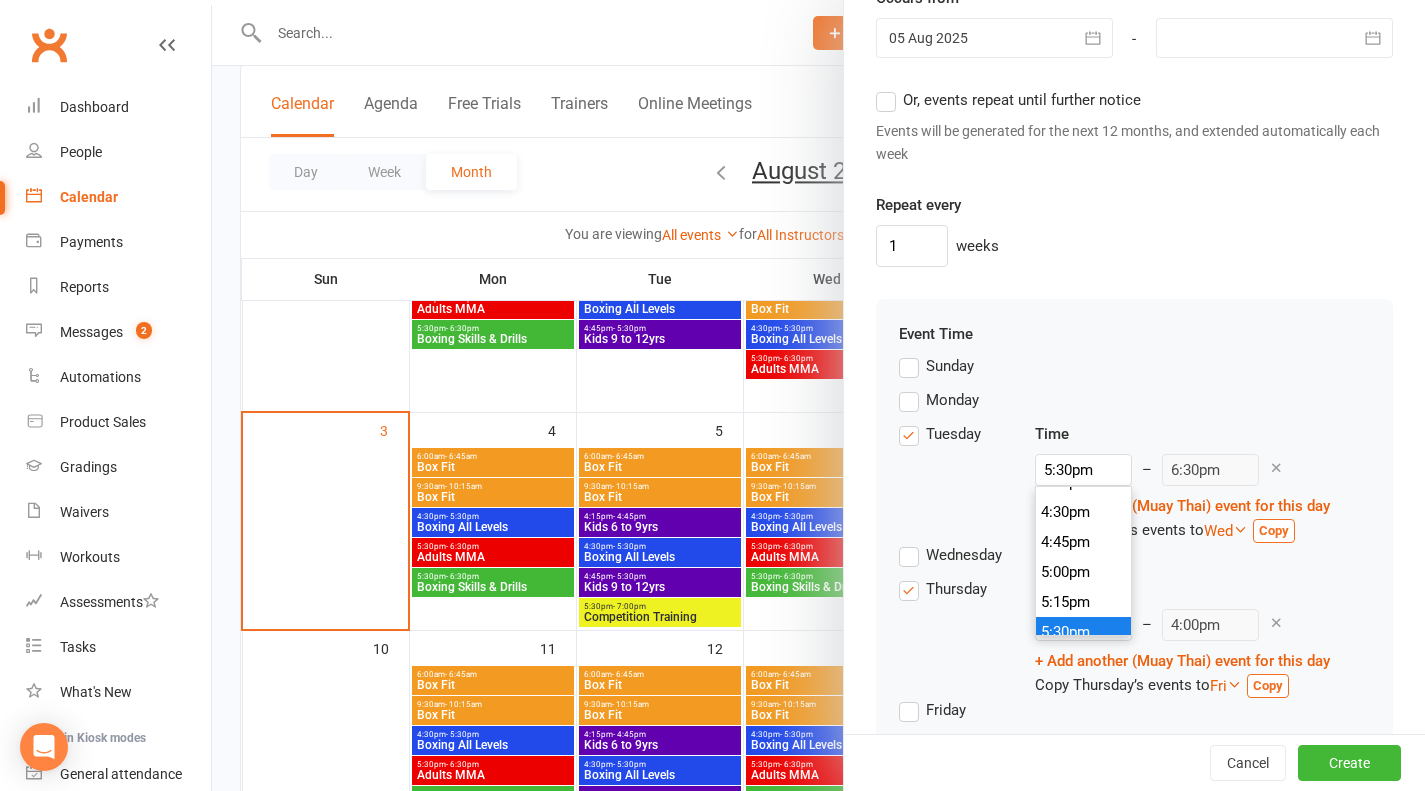 click on "5:30pm" at bounding box center (1084, 632) 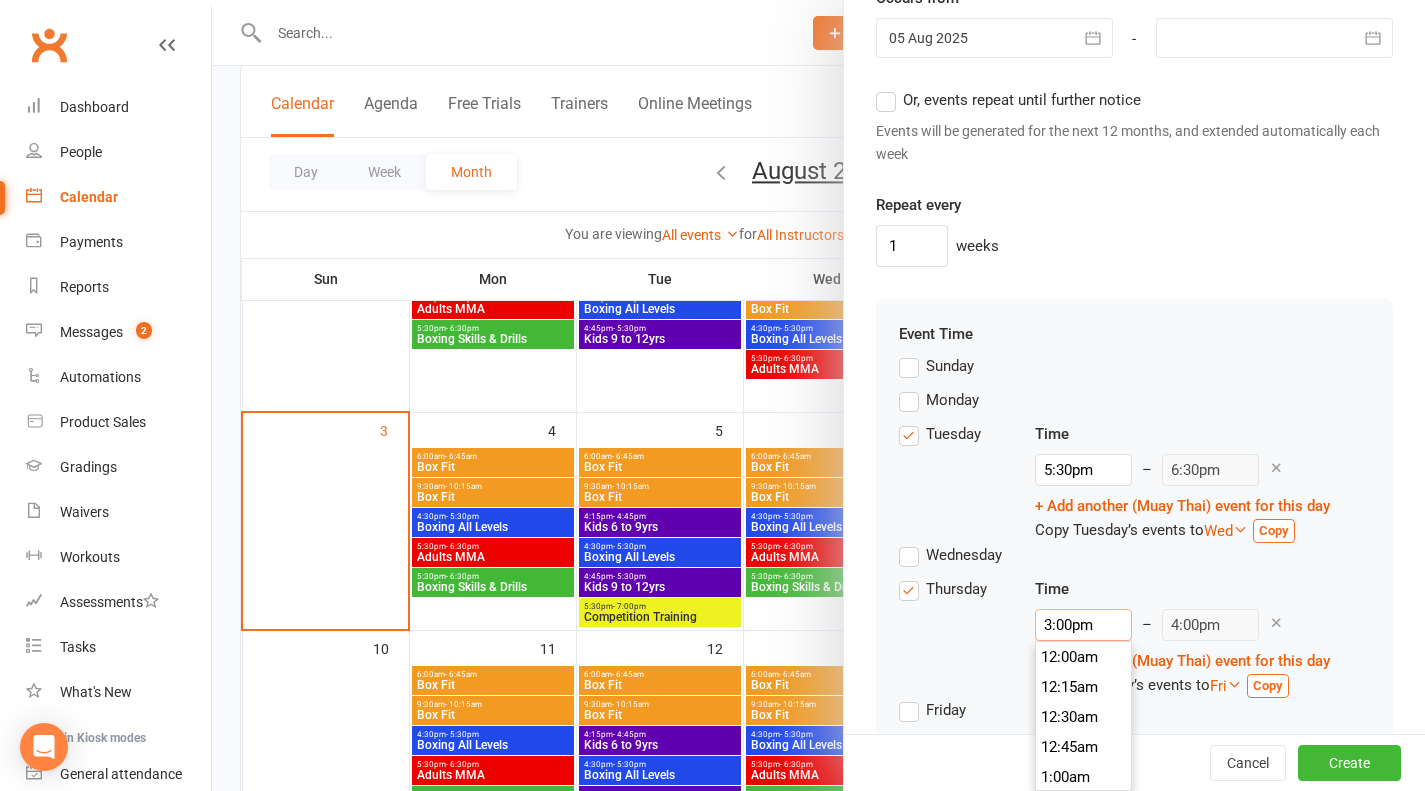 click on "3:00pm" at bounding box center (1083, 625) 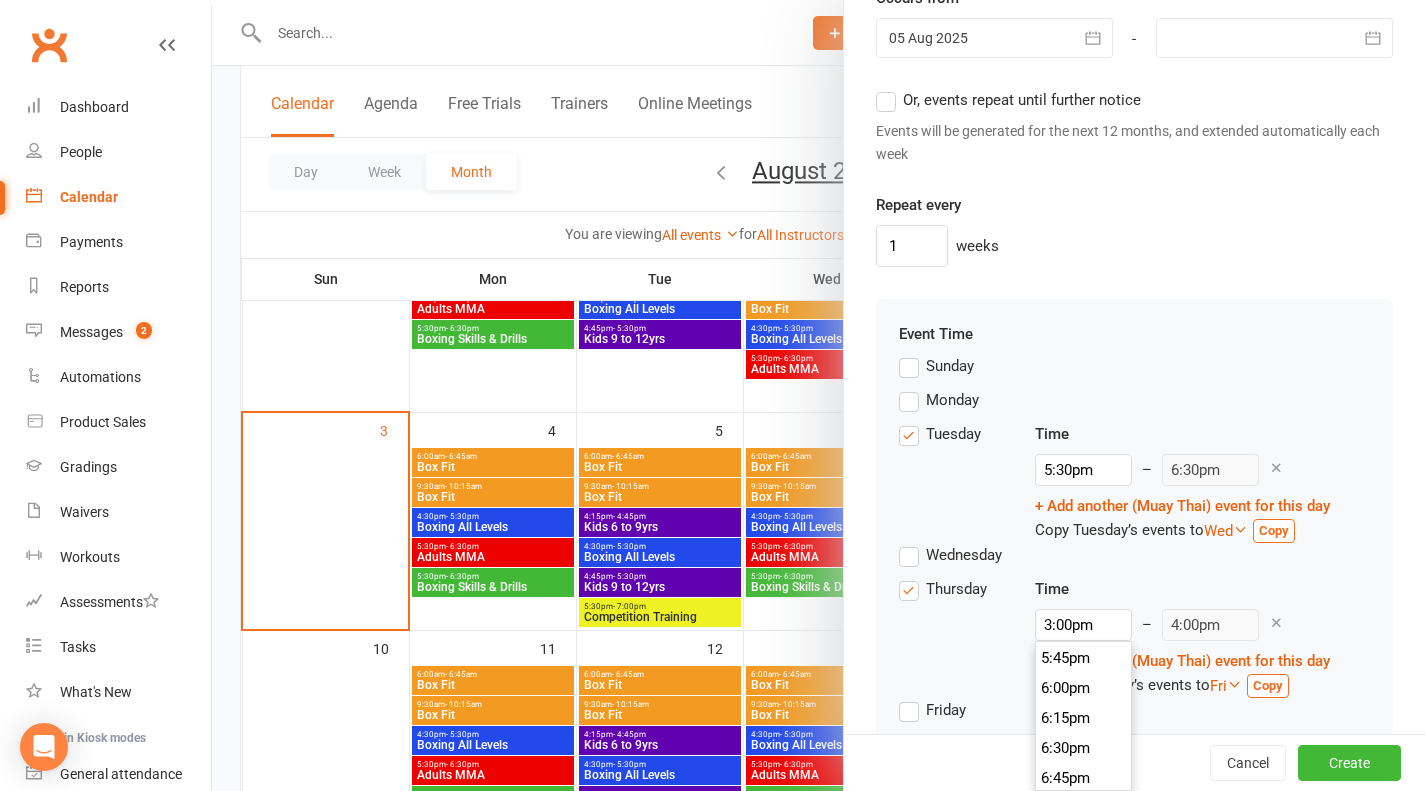 scroll, scrollTop: 2115, scrollLeft: 0, axis: vertical 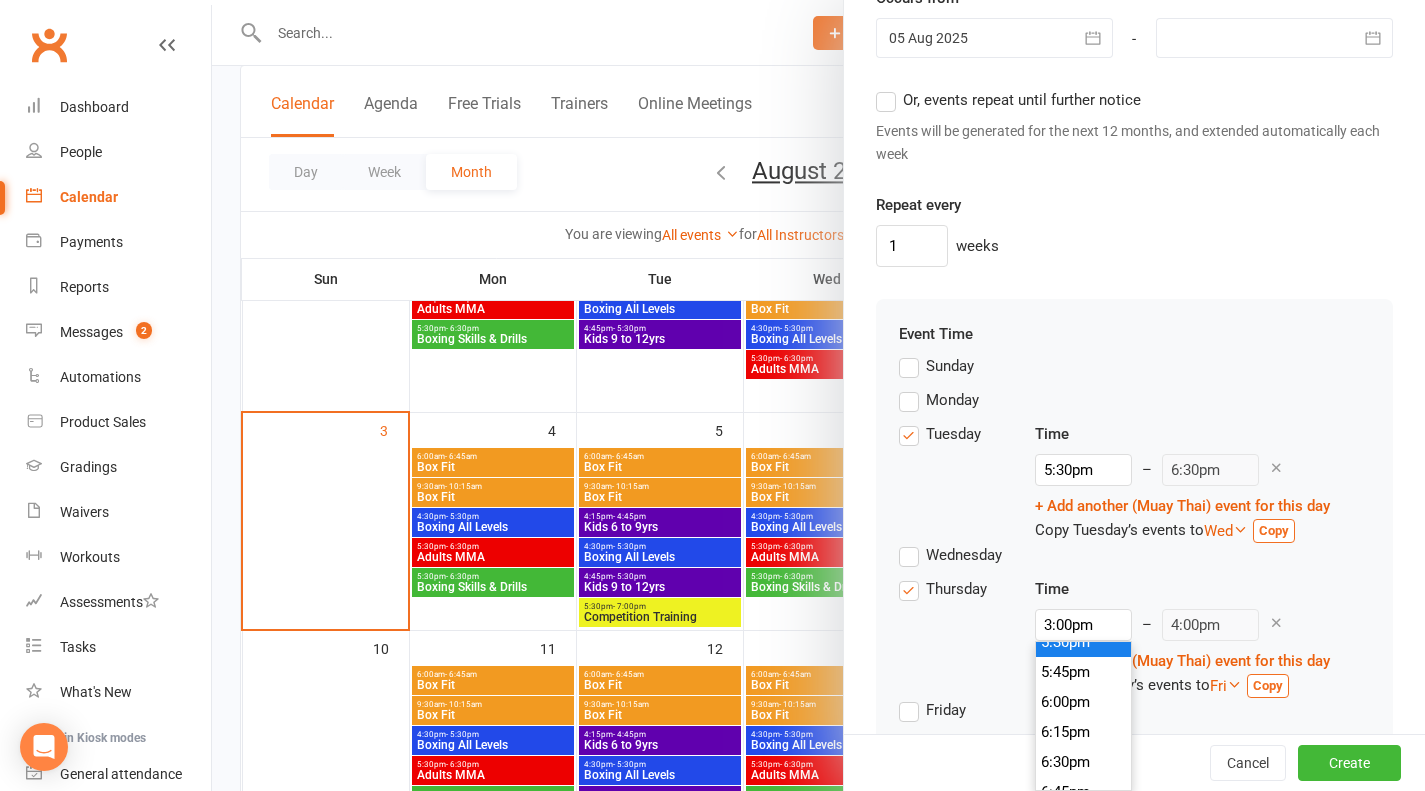 type on "5:30pm" 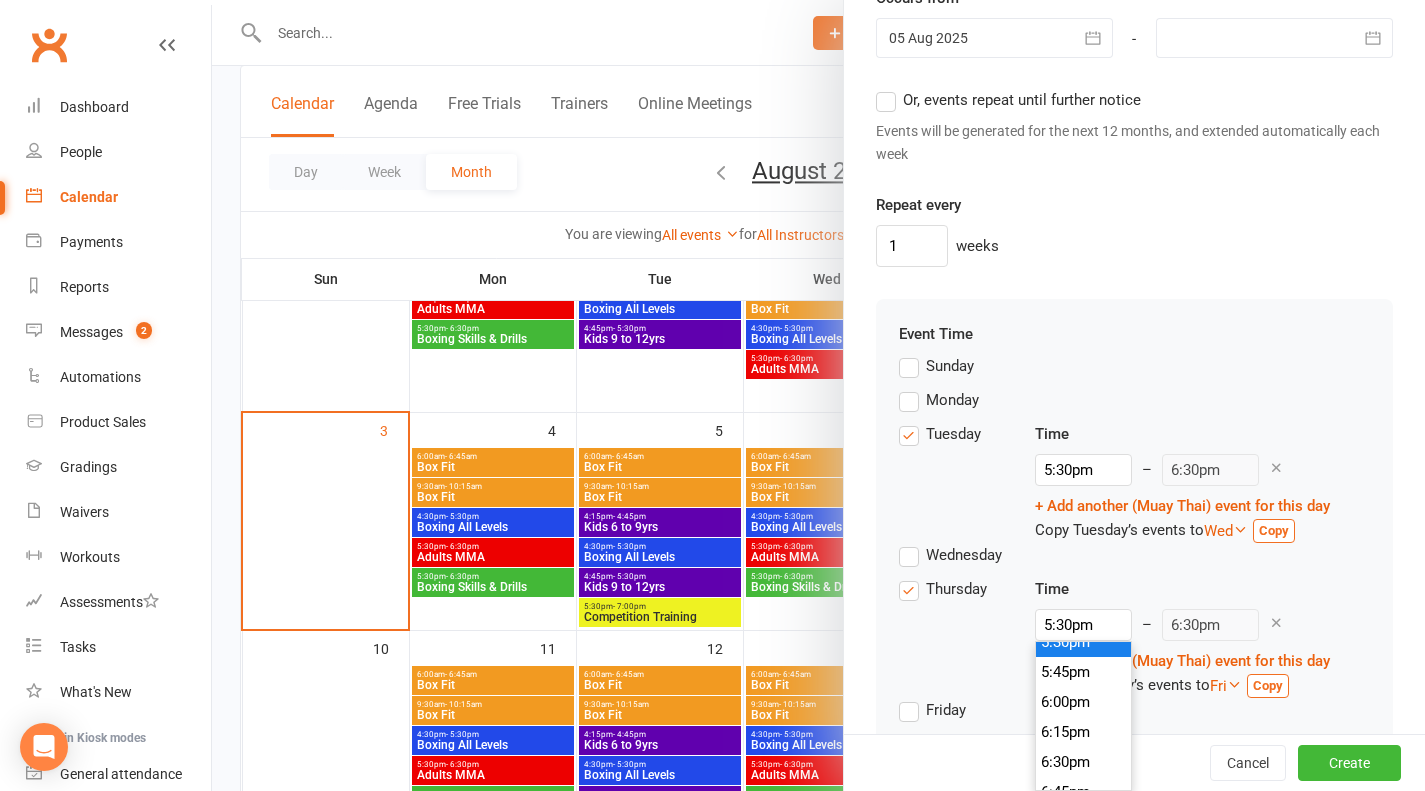 click on "5:30pm" at bounding box center [1084, 642] 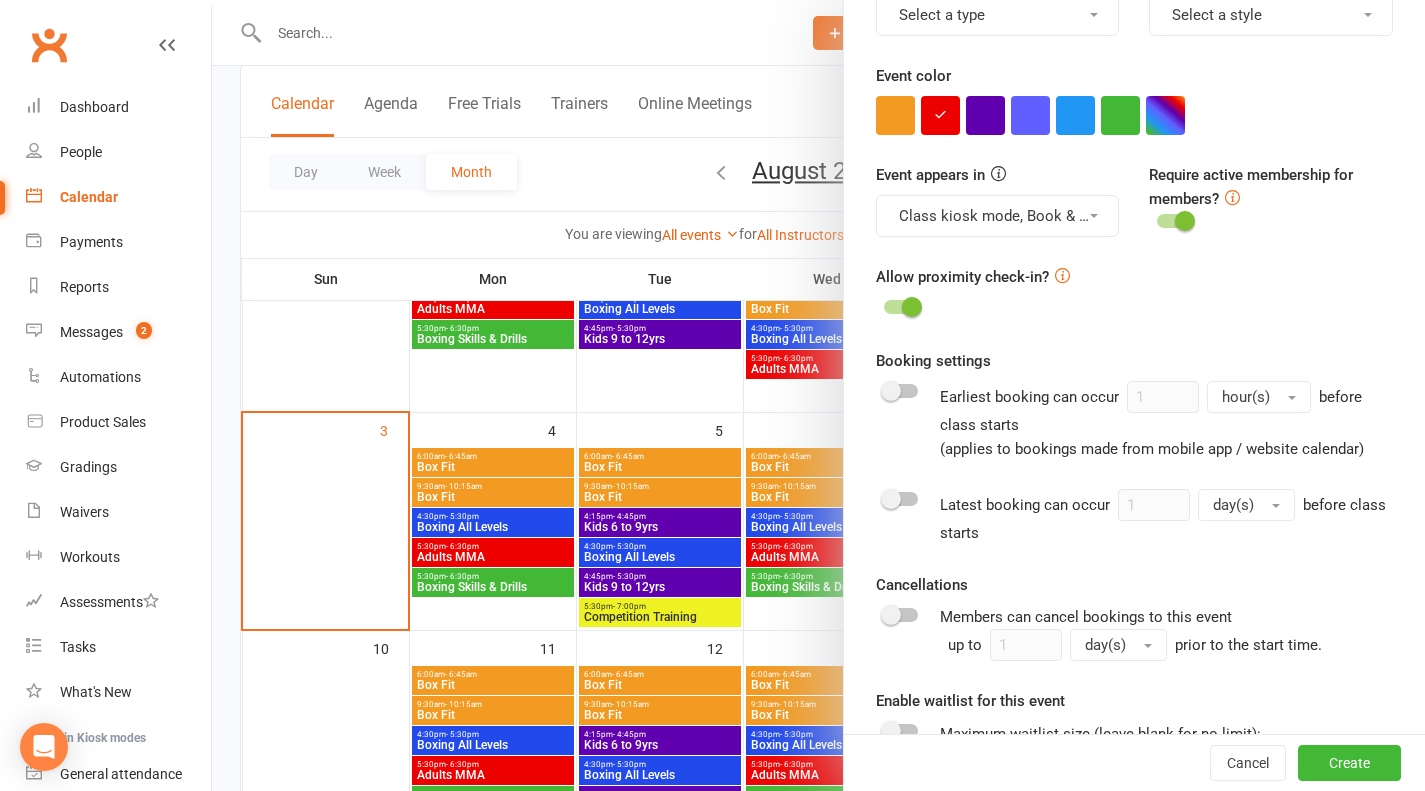 scroll, scrollTop: 357, scrollLeft: 0, axis: vertical 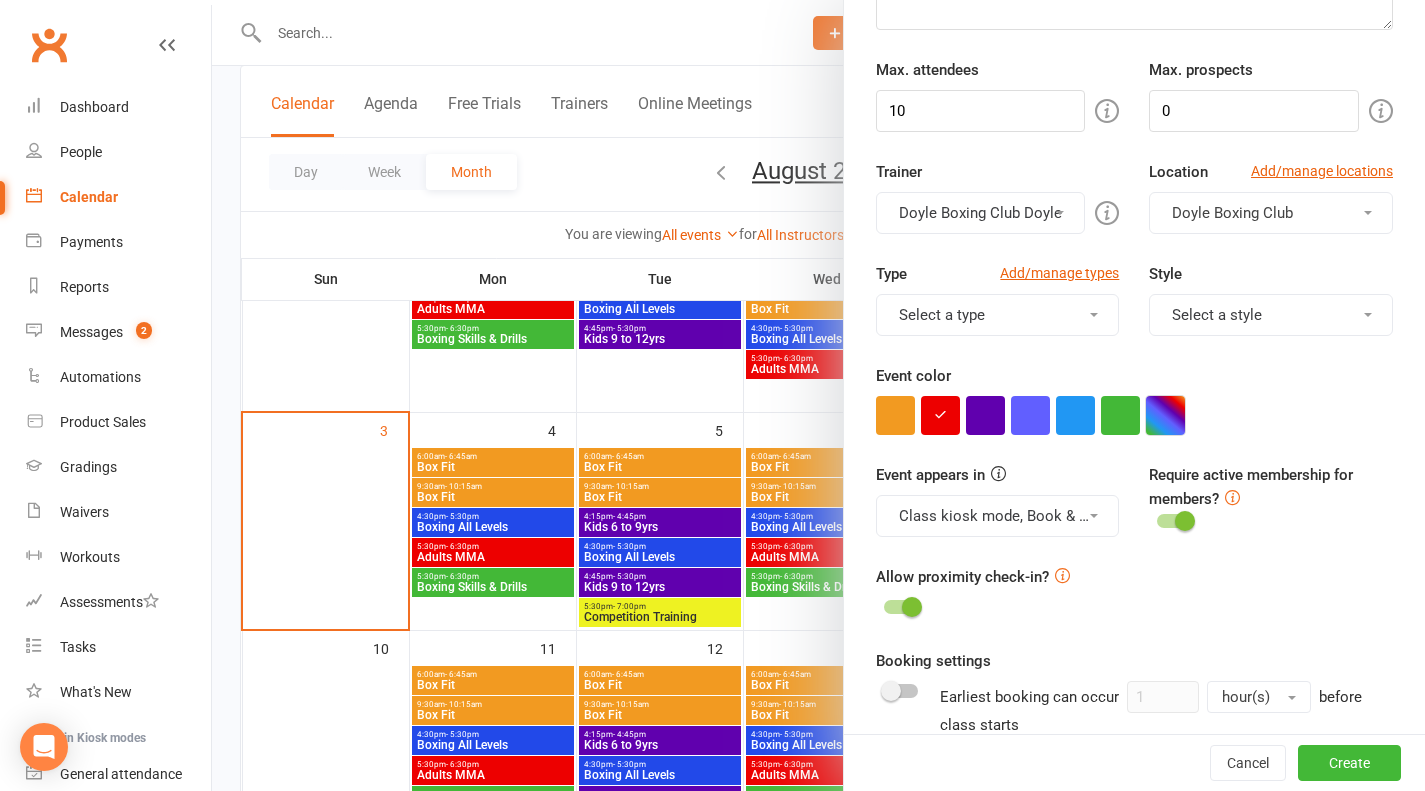 click at bounding box center (1165, 415) 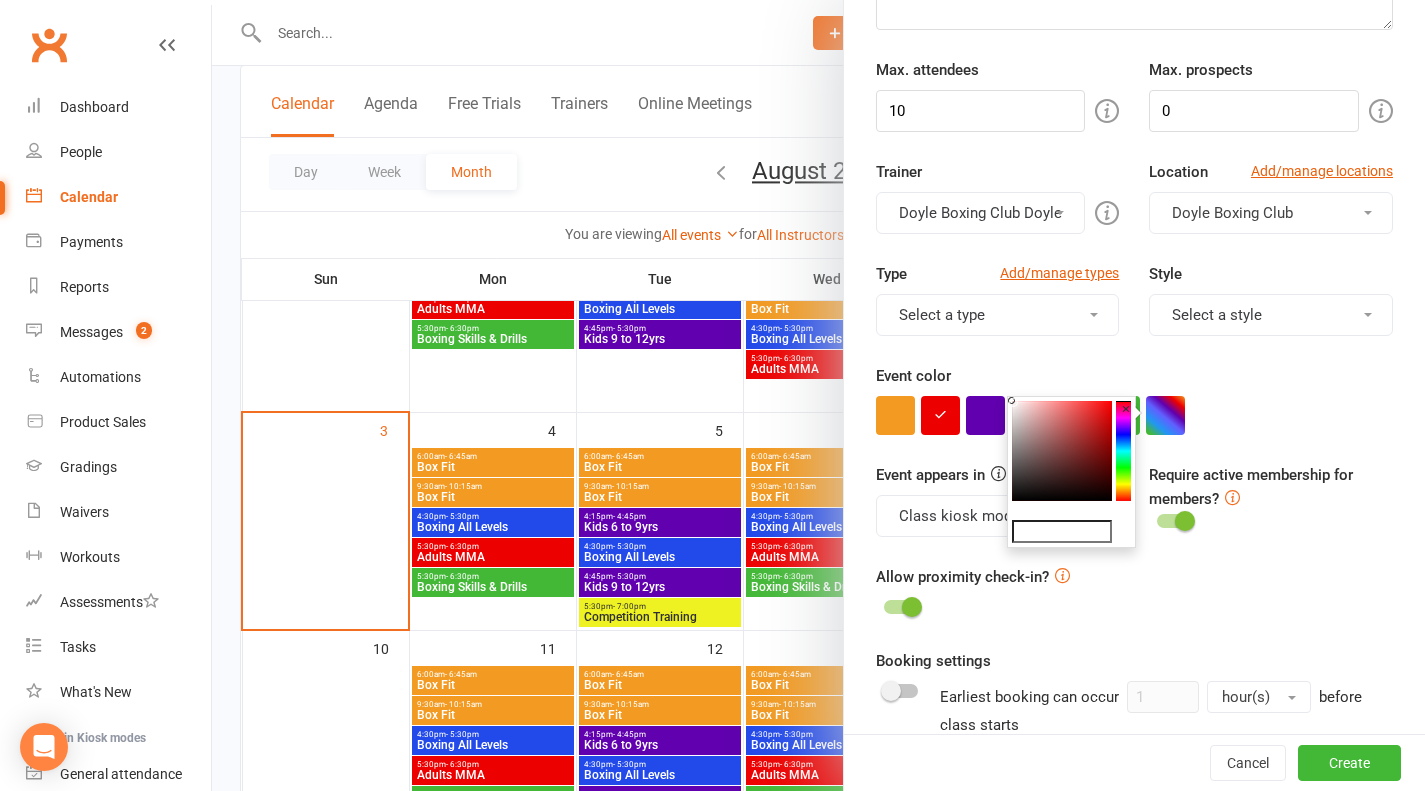 click at bounding box center [1062, 451] 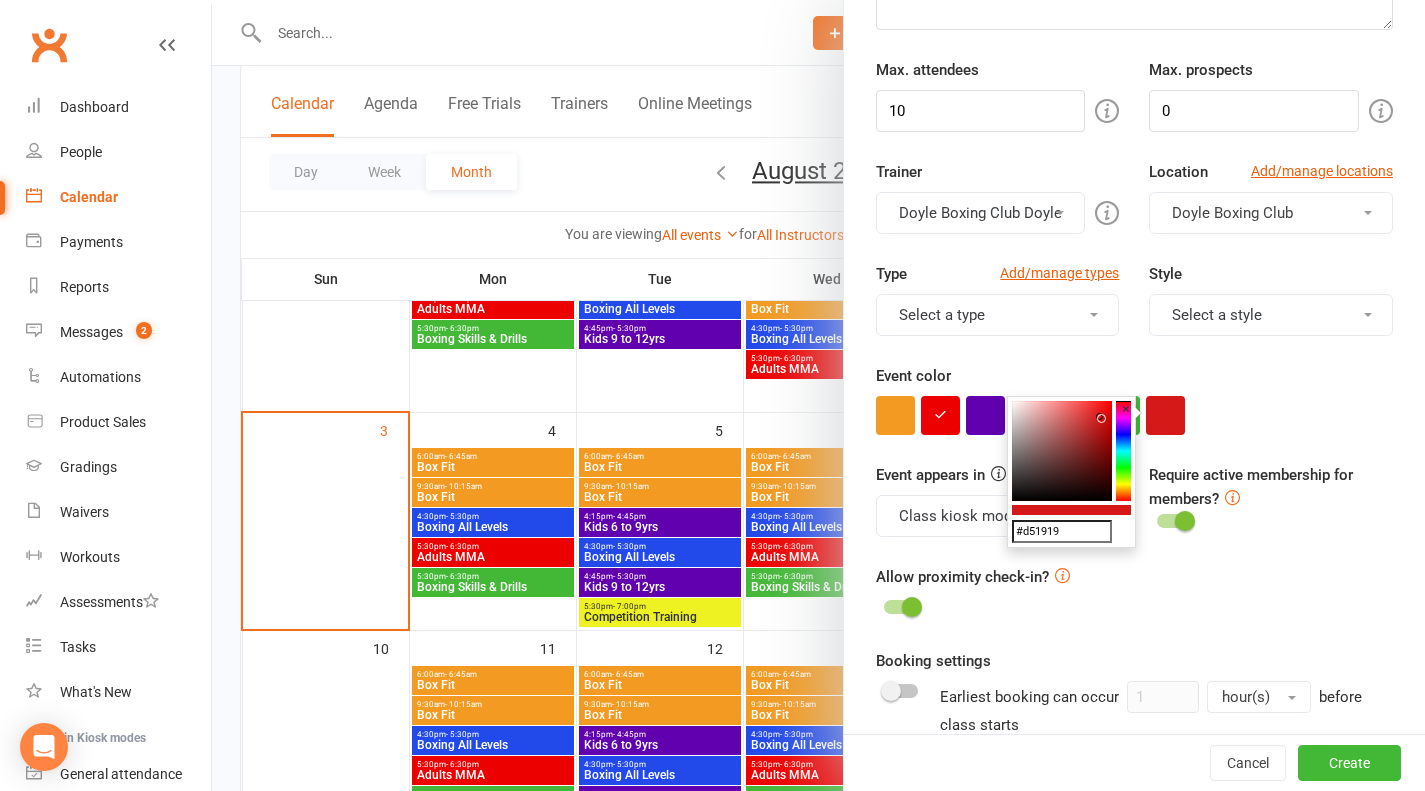 click at bounding box center [1062, 451] 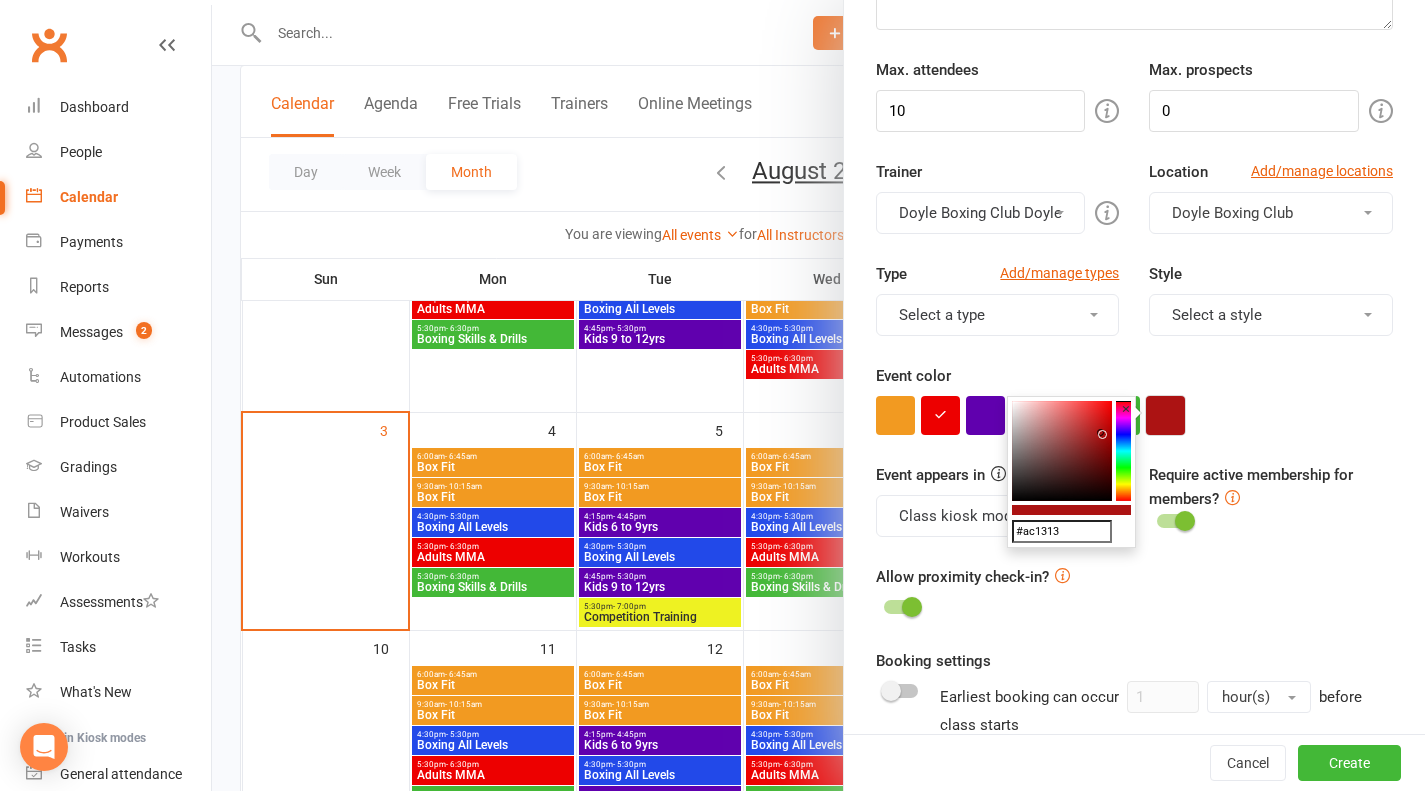 click at bounding box center [1165, 415] 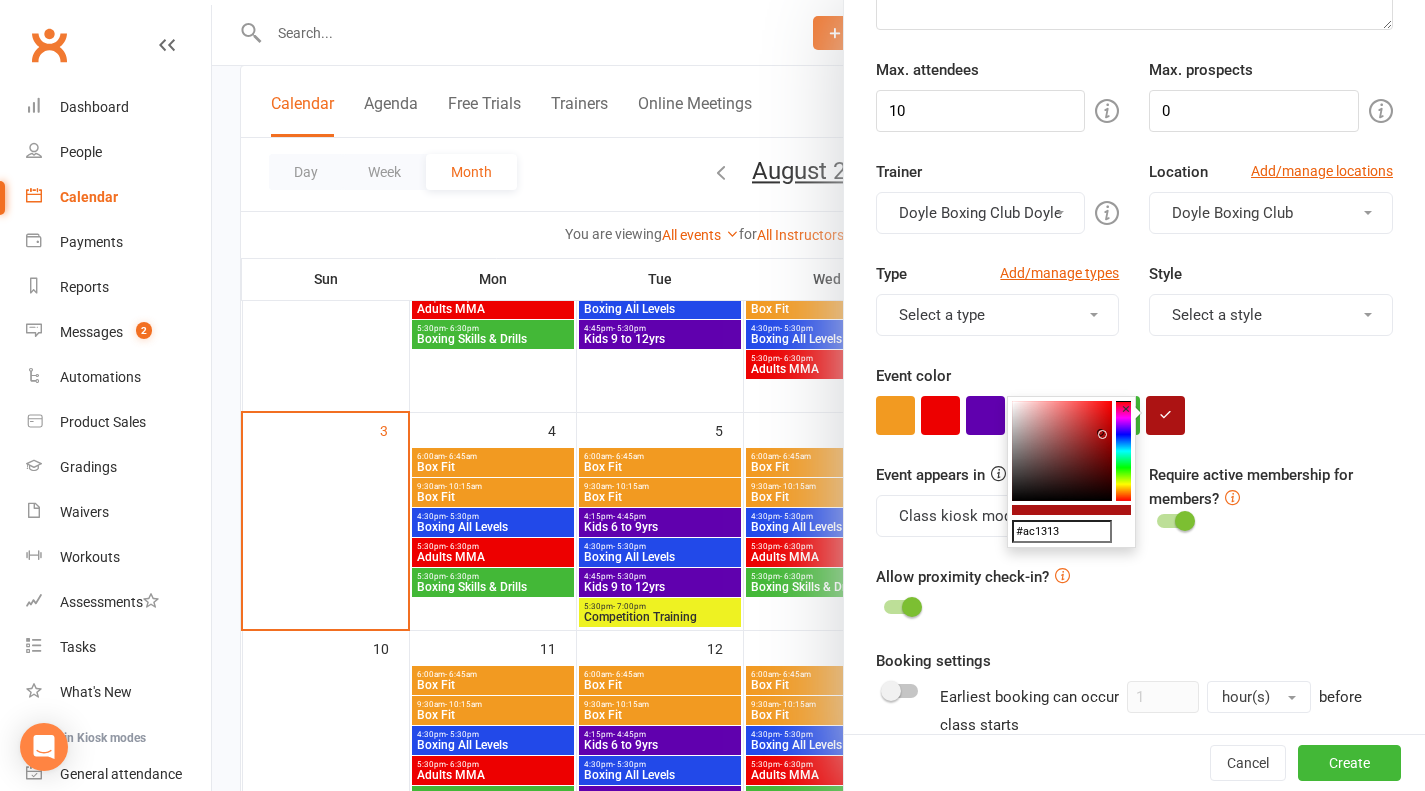 click on "Event color" at bounding box center [1134, 399] 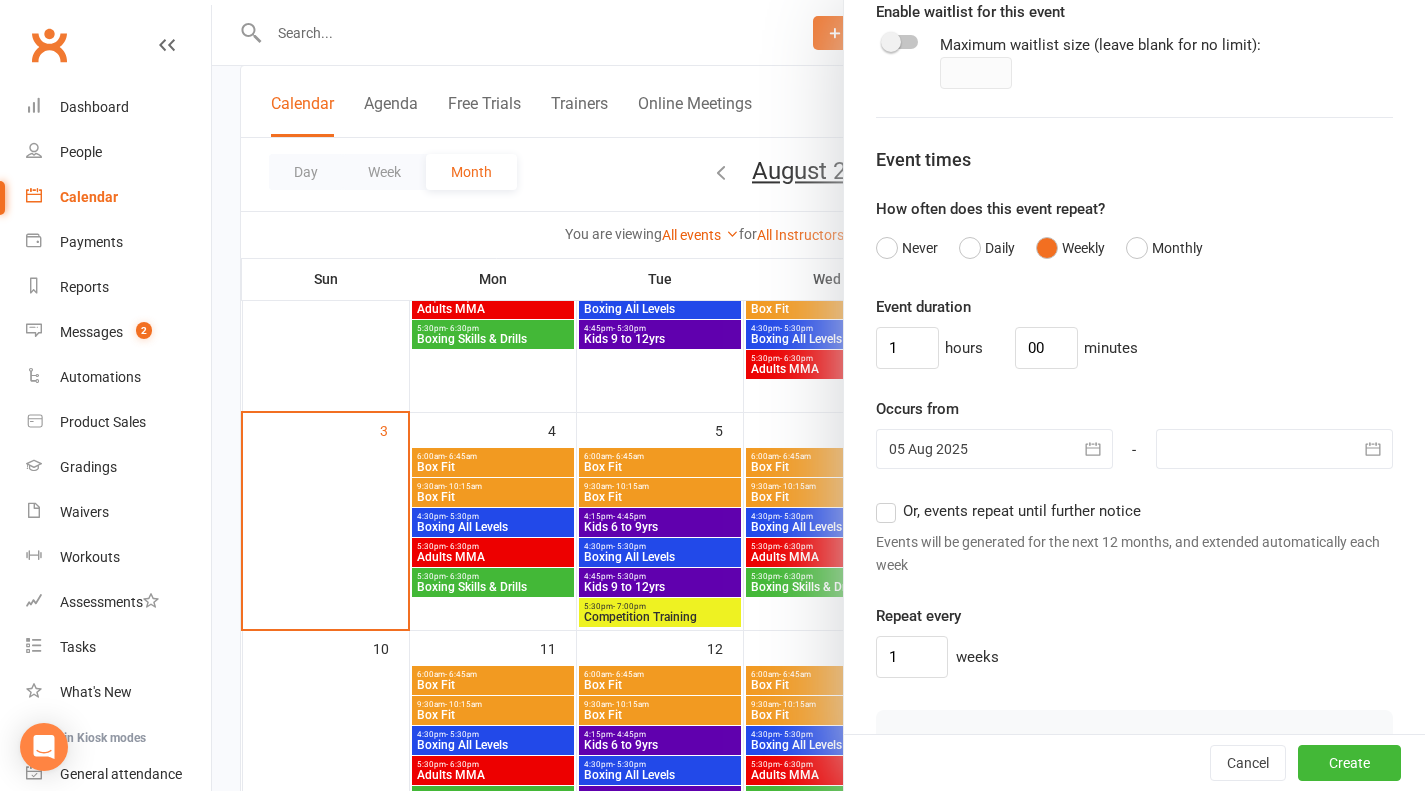 scroll, scrollTop: 1357, scrollLeft: 0, axis: vertical 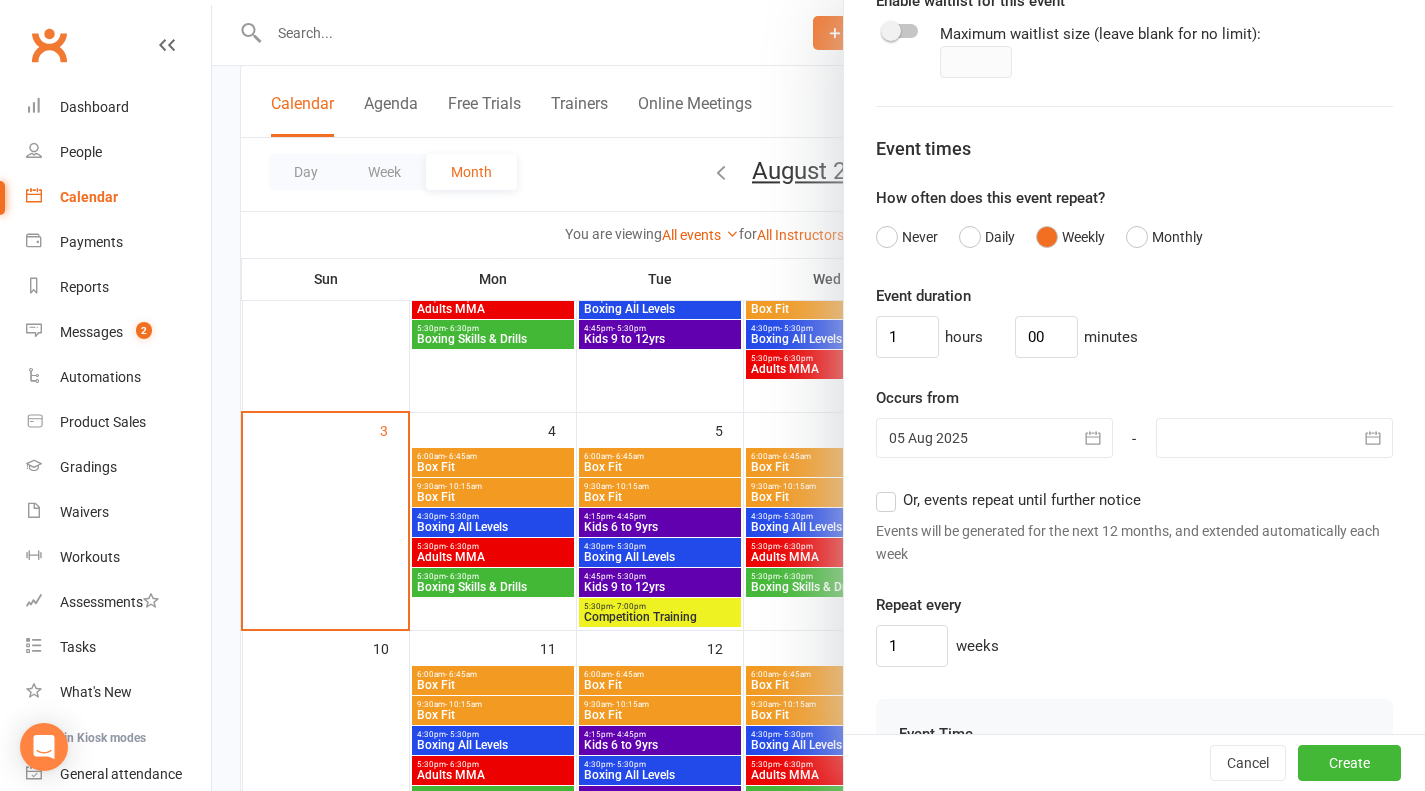 click on "Or, events repeat until further notice" at bounding box center [1008, 500] 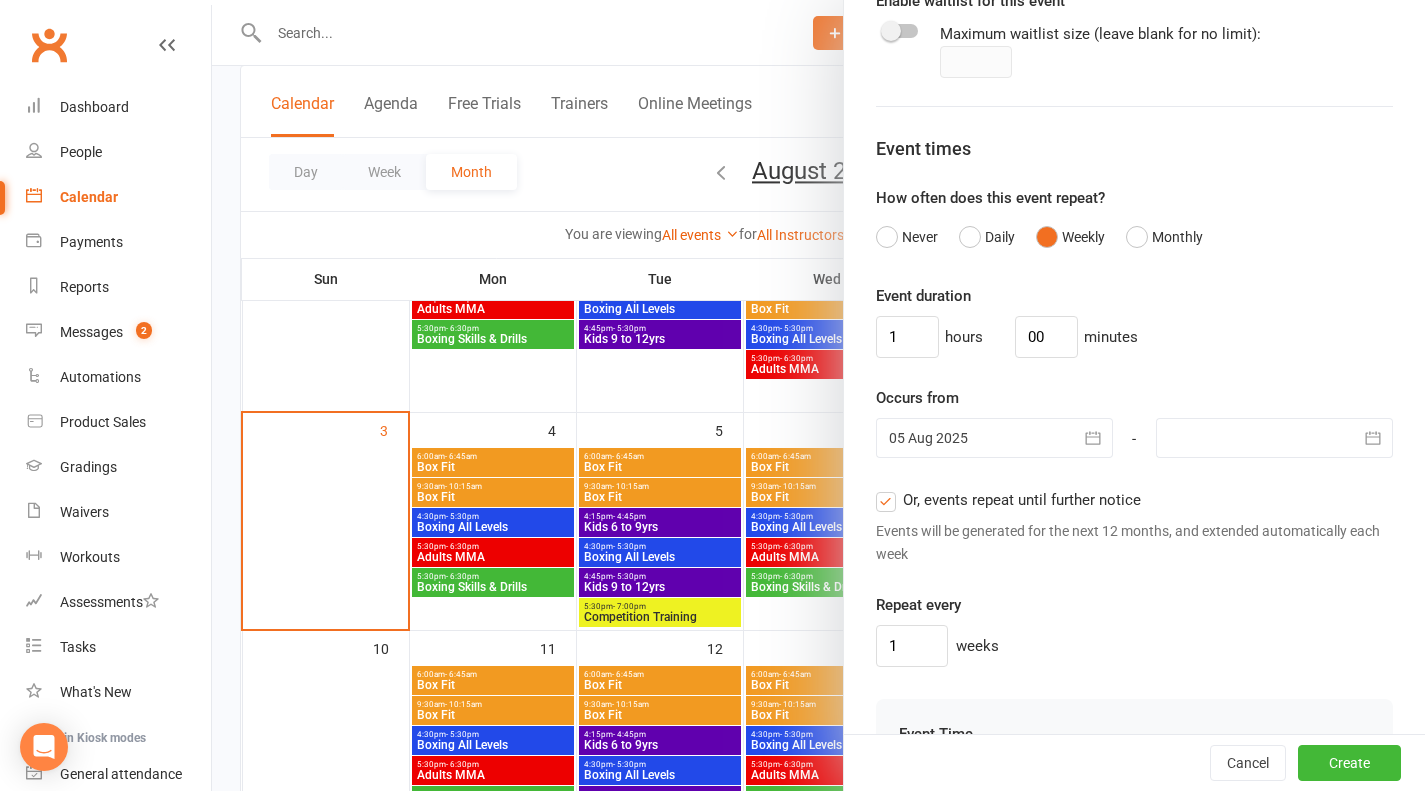 scroll, scrollTop: 1557, scrollLeft: 0, axis: vertical 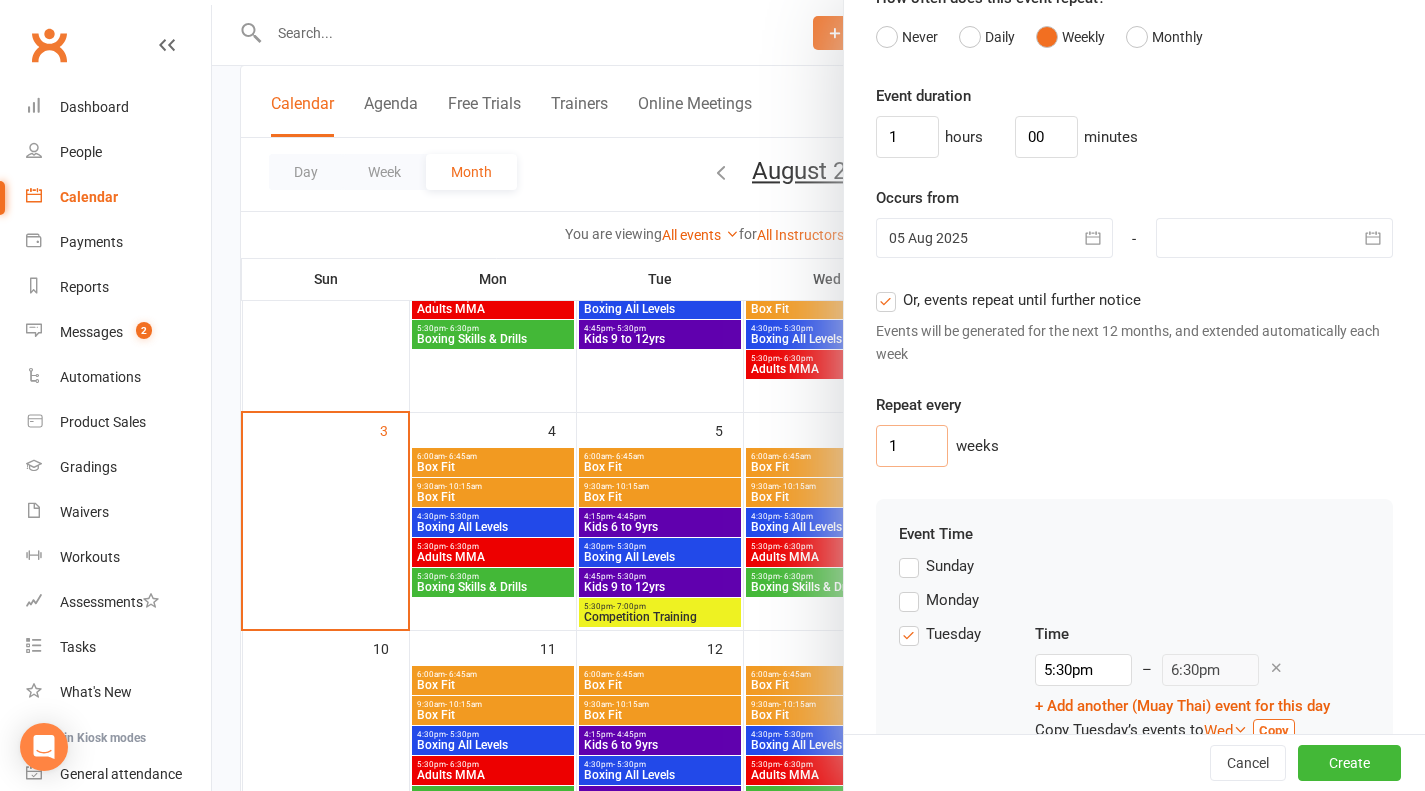 click on "1" at bounding box center [912, 446] 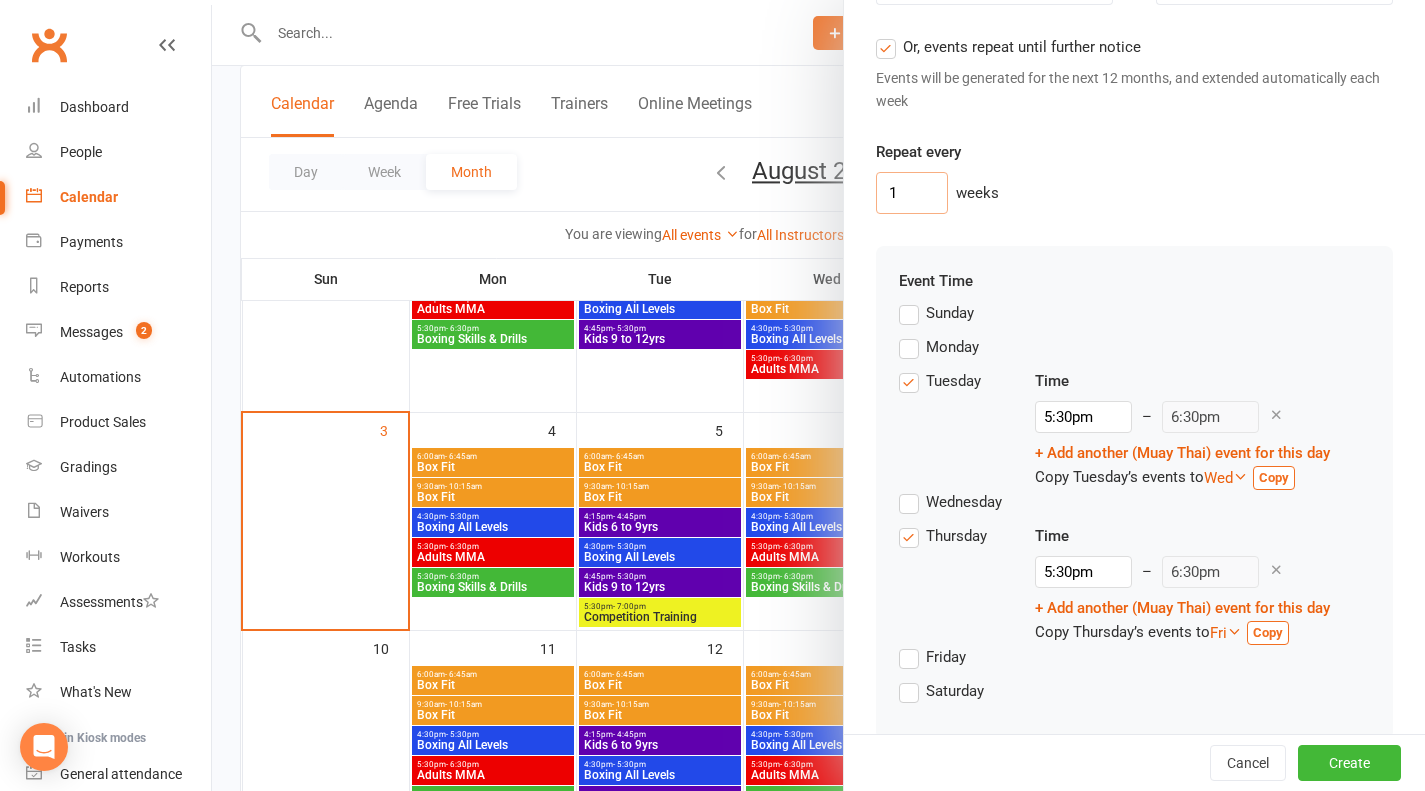 scroll, scrollTop: 1844, scrollLeft: 0, axis: vertical 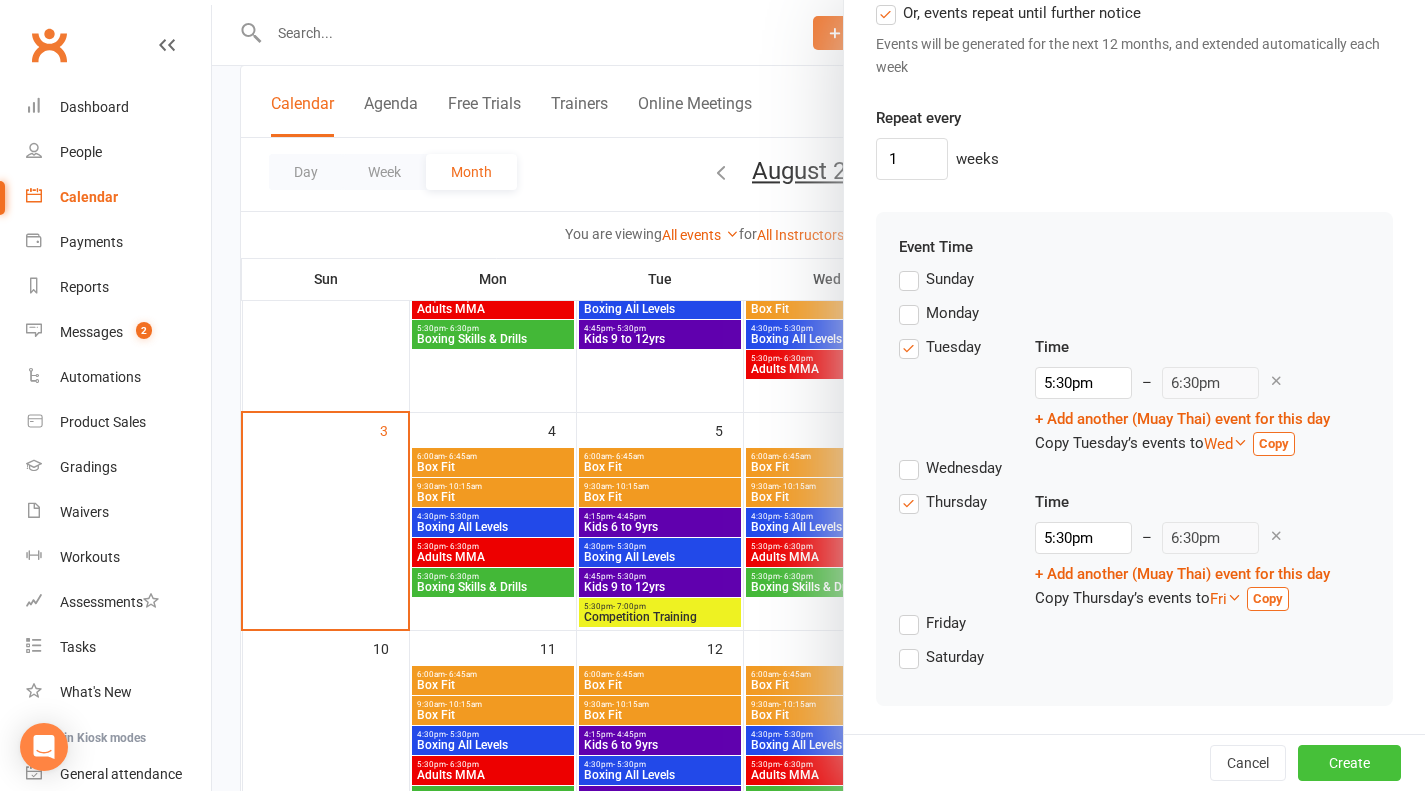 click on "Create" at bounding box center [1349, 763] 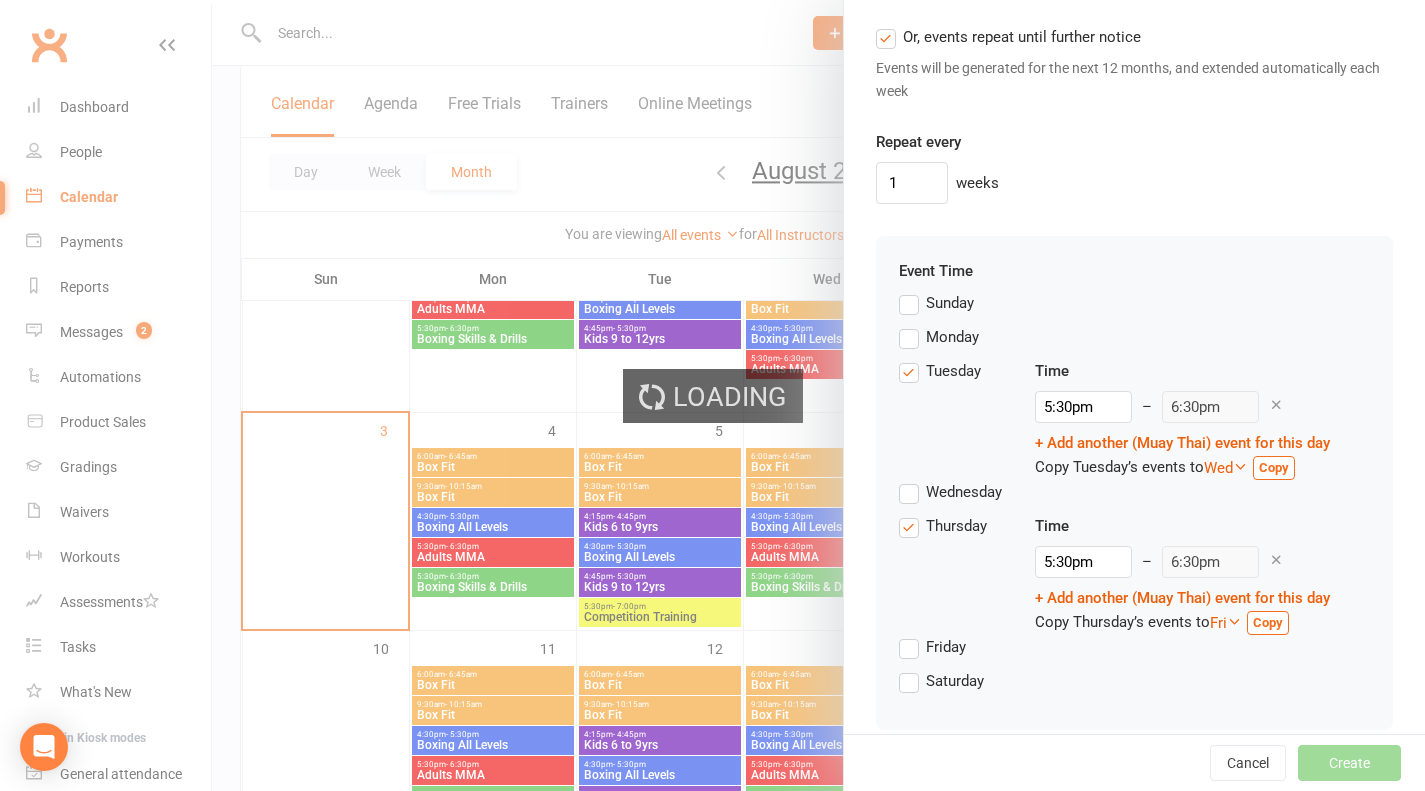 scroll, scrollTop: 1868, scrollLeft: 0, axis: vertical 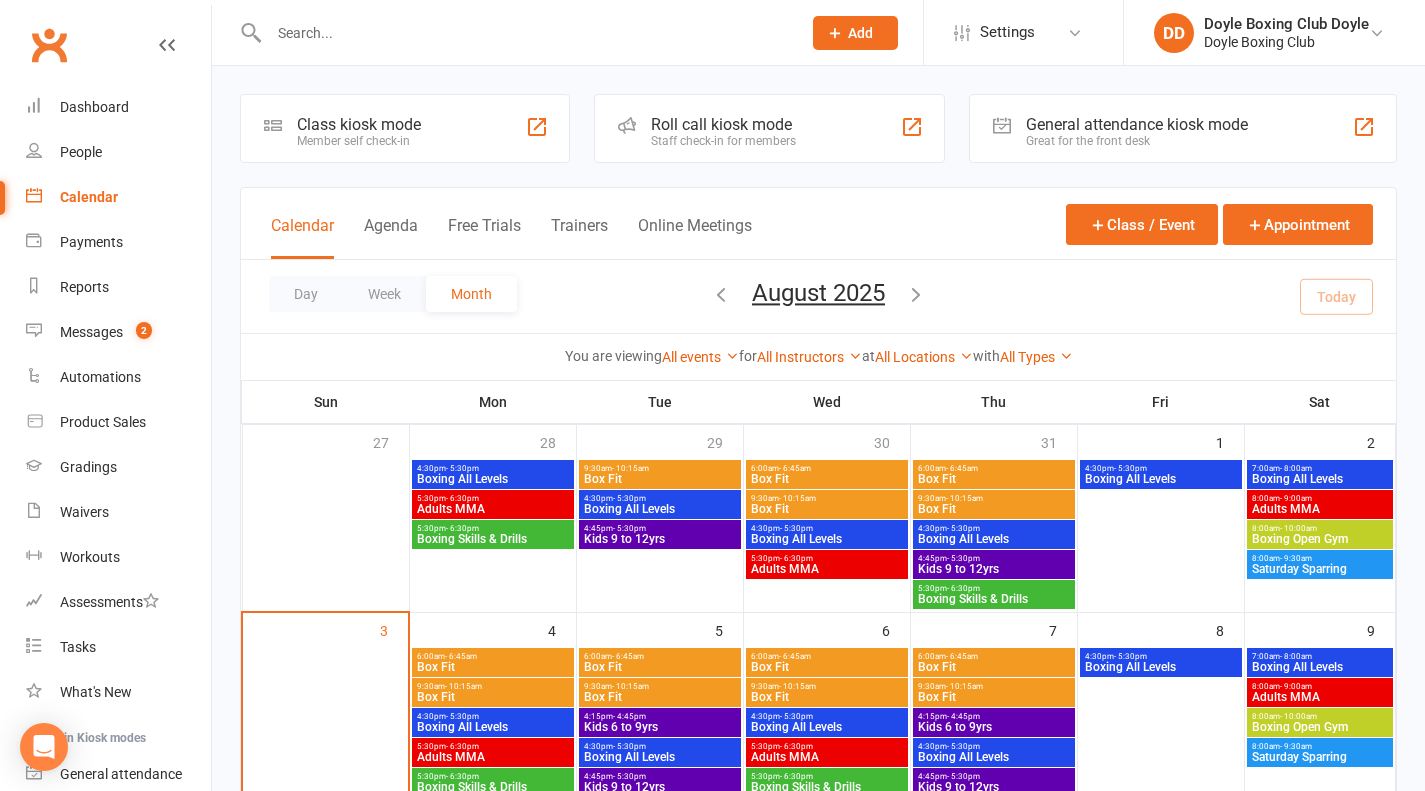click on "8:00am  - 9:30am" at bounding box center [1320, 558] 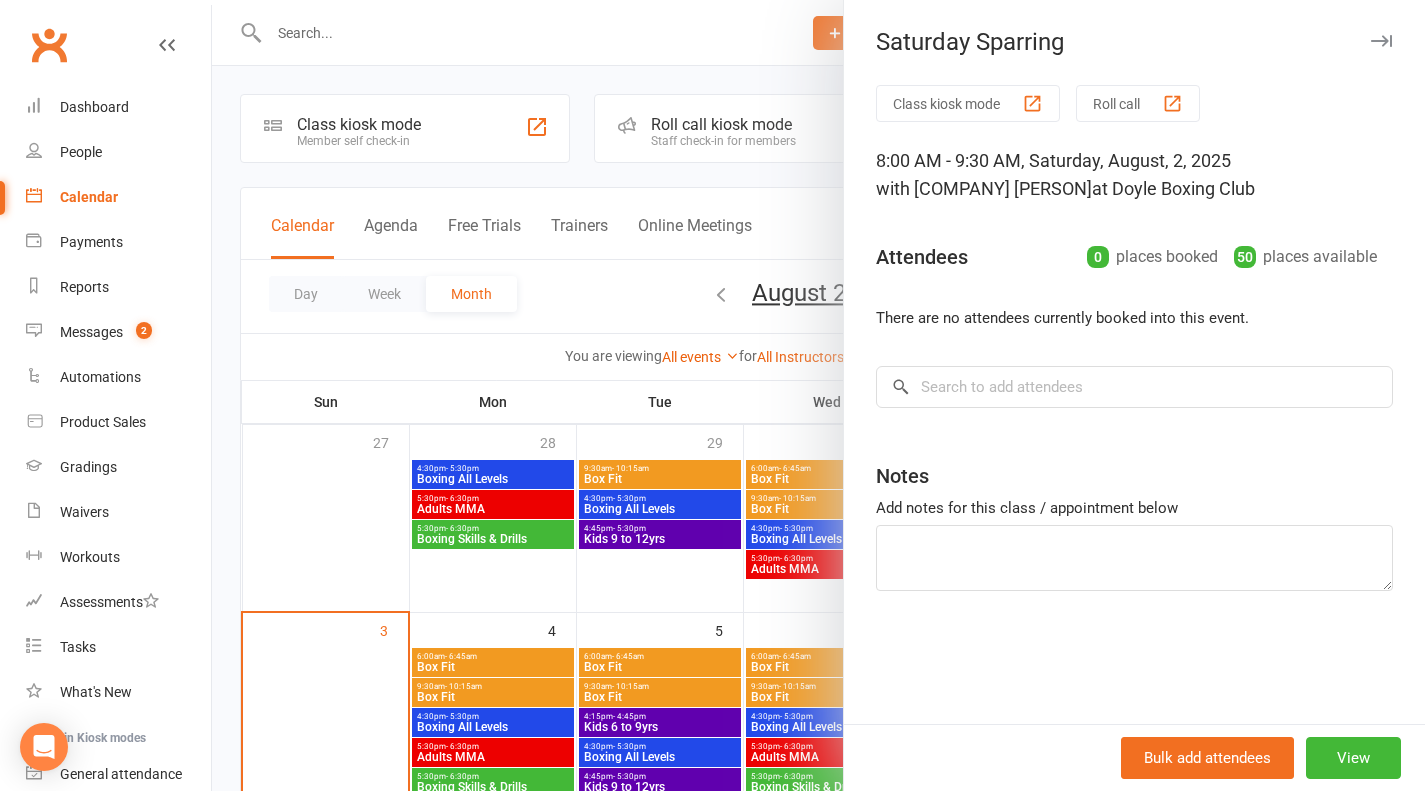 scroll, scrollTop: 0, scrollLeft: 0, axis: both 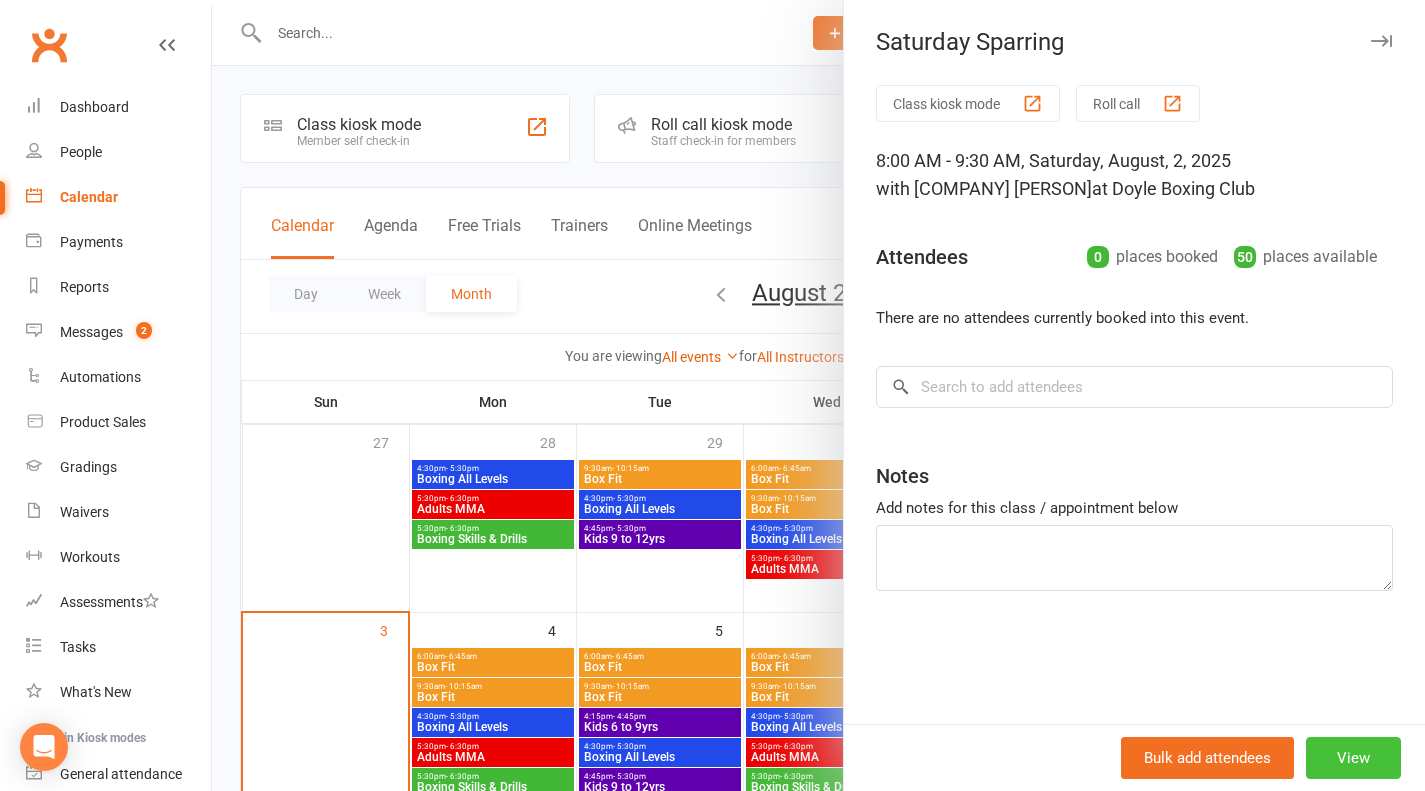 click on "View" at bounding box center (1353, 758) 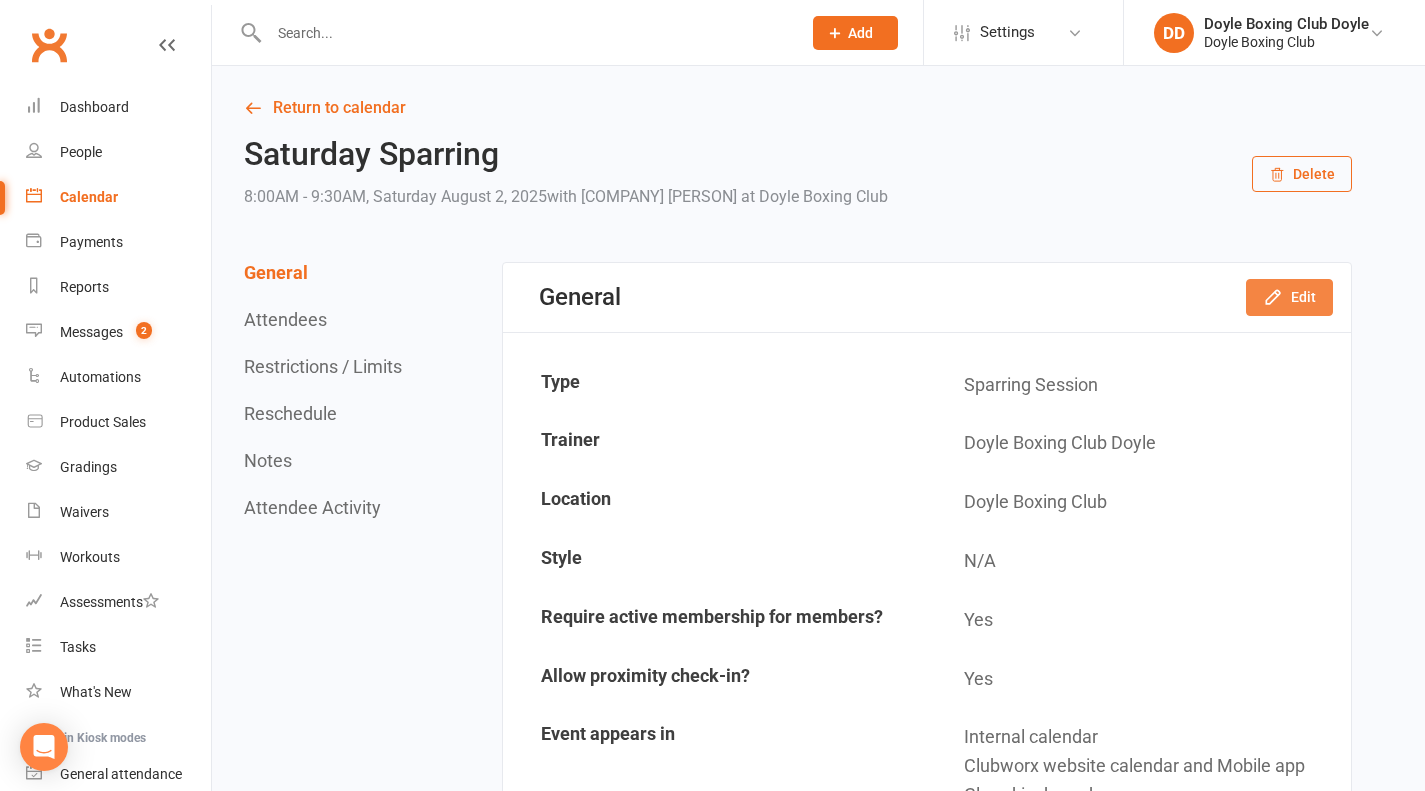 click 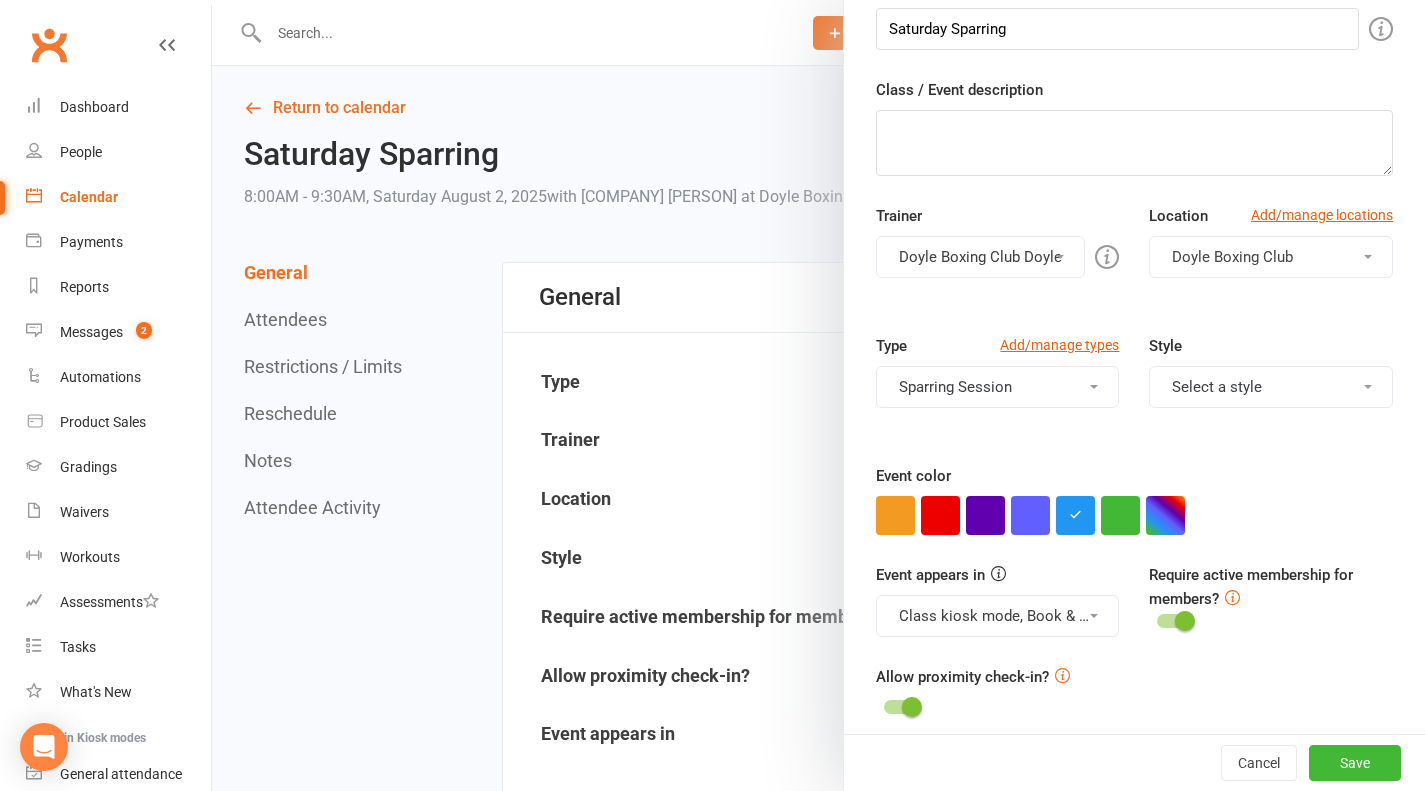 scroll, scrollTop: 249, scrollLeft: 0, axis: vertical 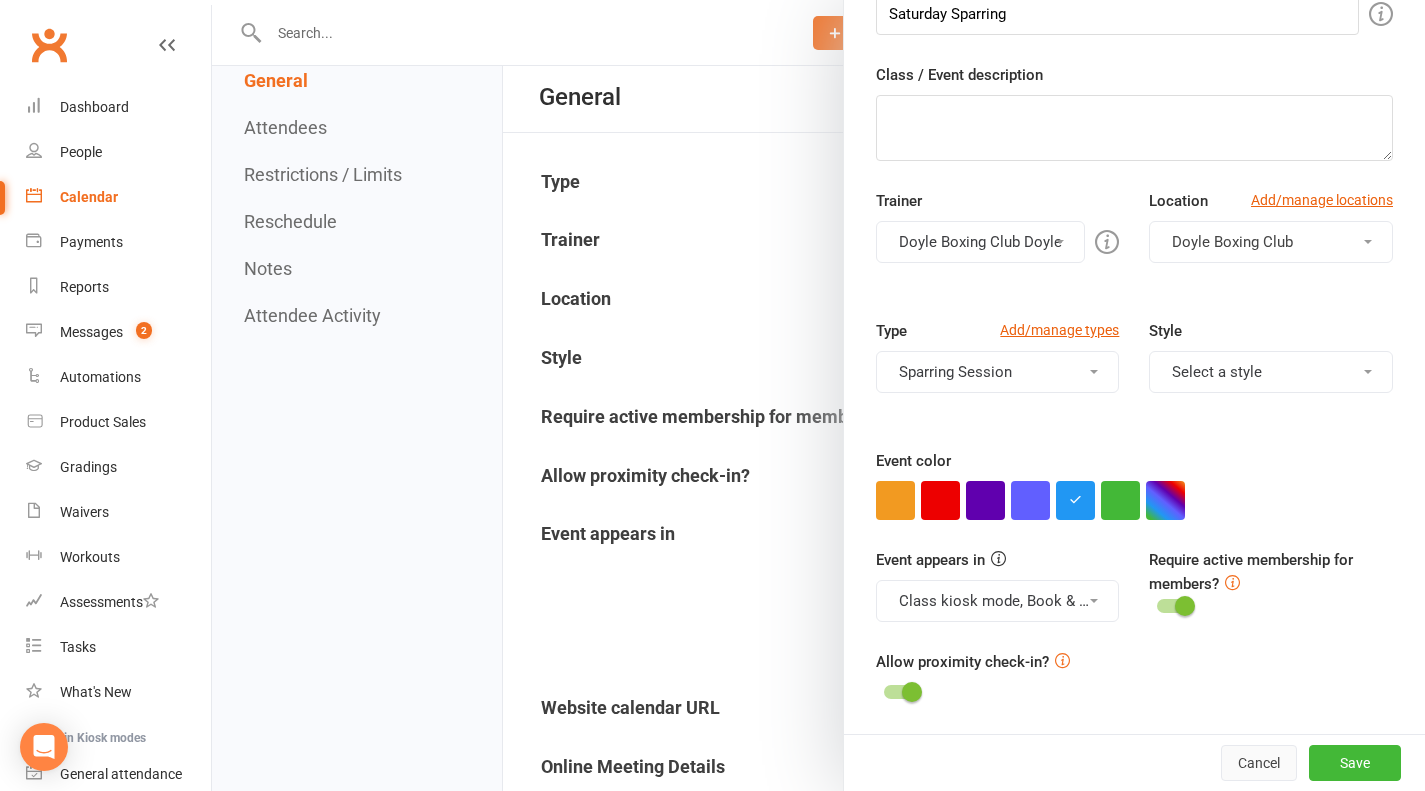 click on "Cancel" at bounding box center (1259, 763) 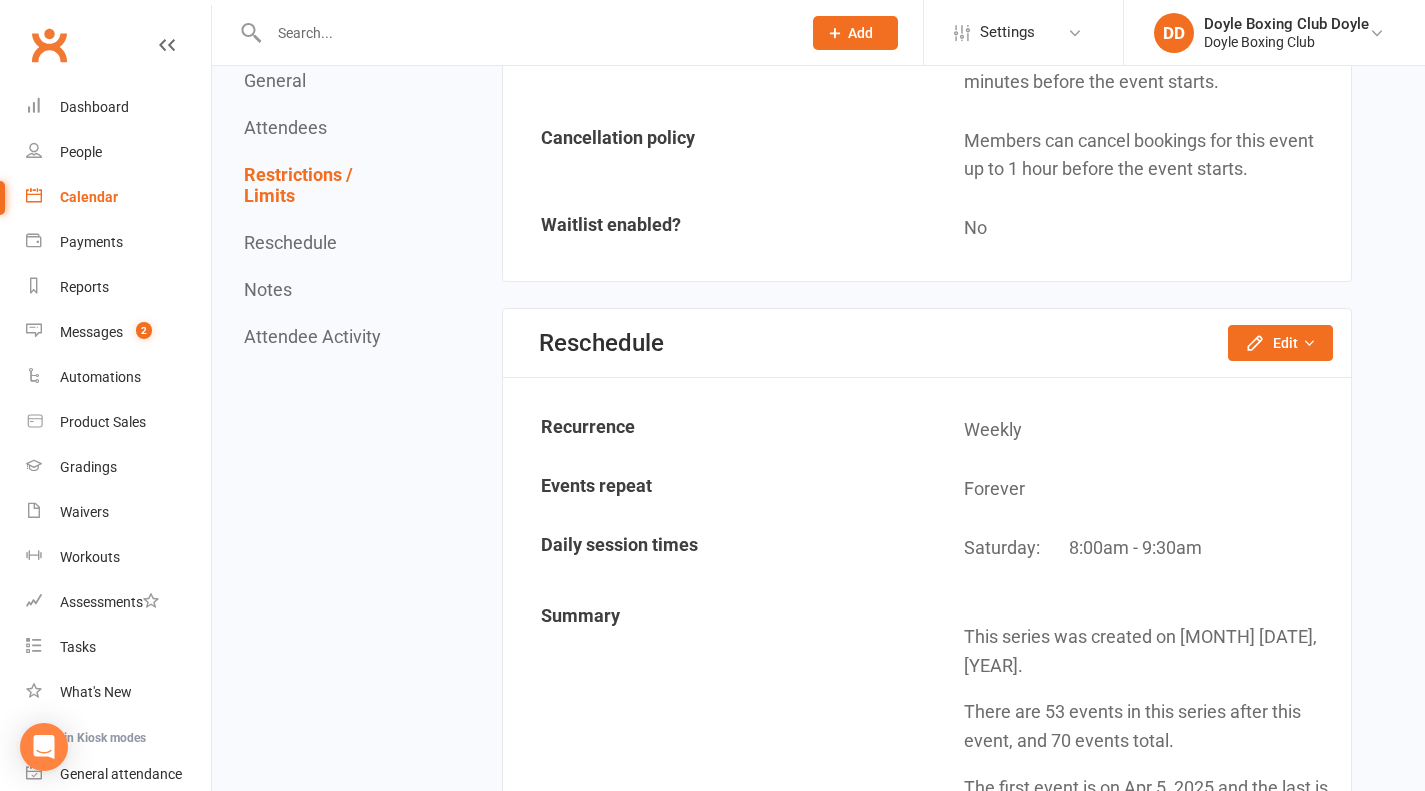 scroll, scrollTop: 1600, scrollLeft: 0, axis: vertical 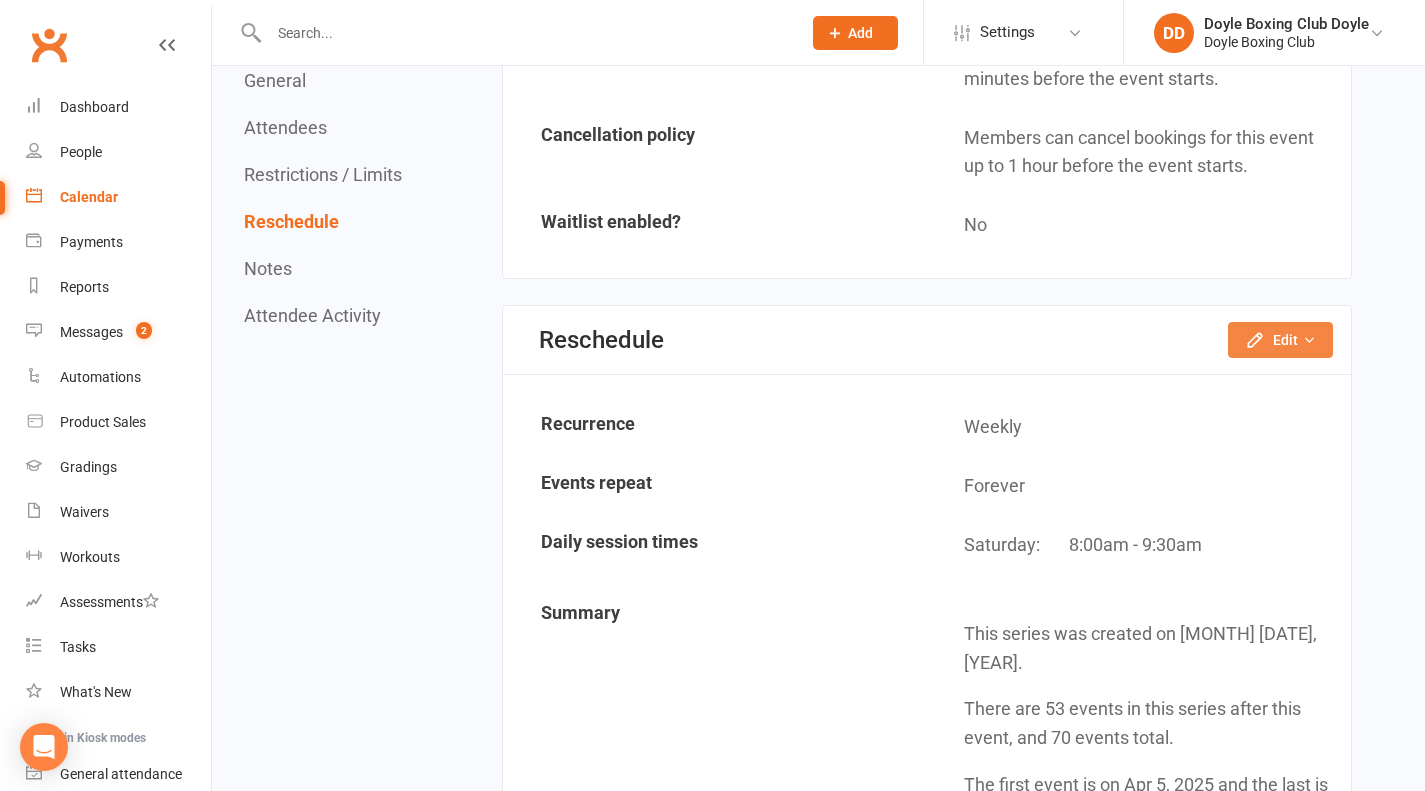 click on "Edit" 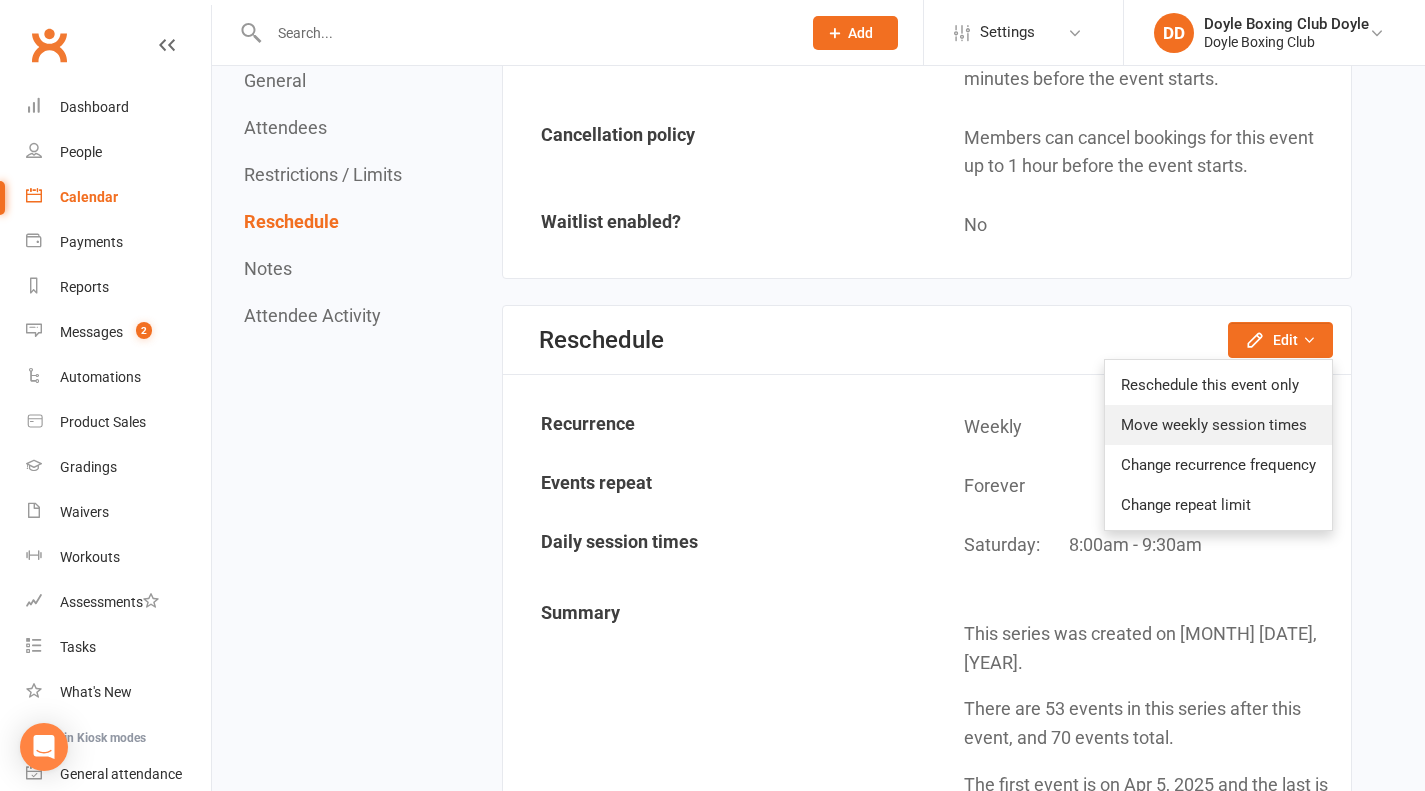 click on "Move weekly session times" 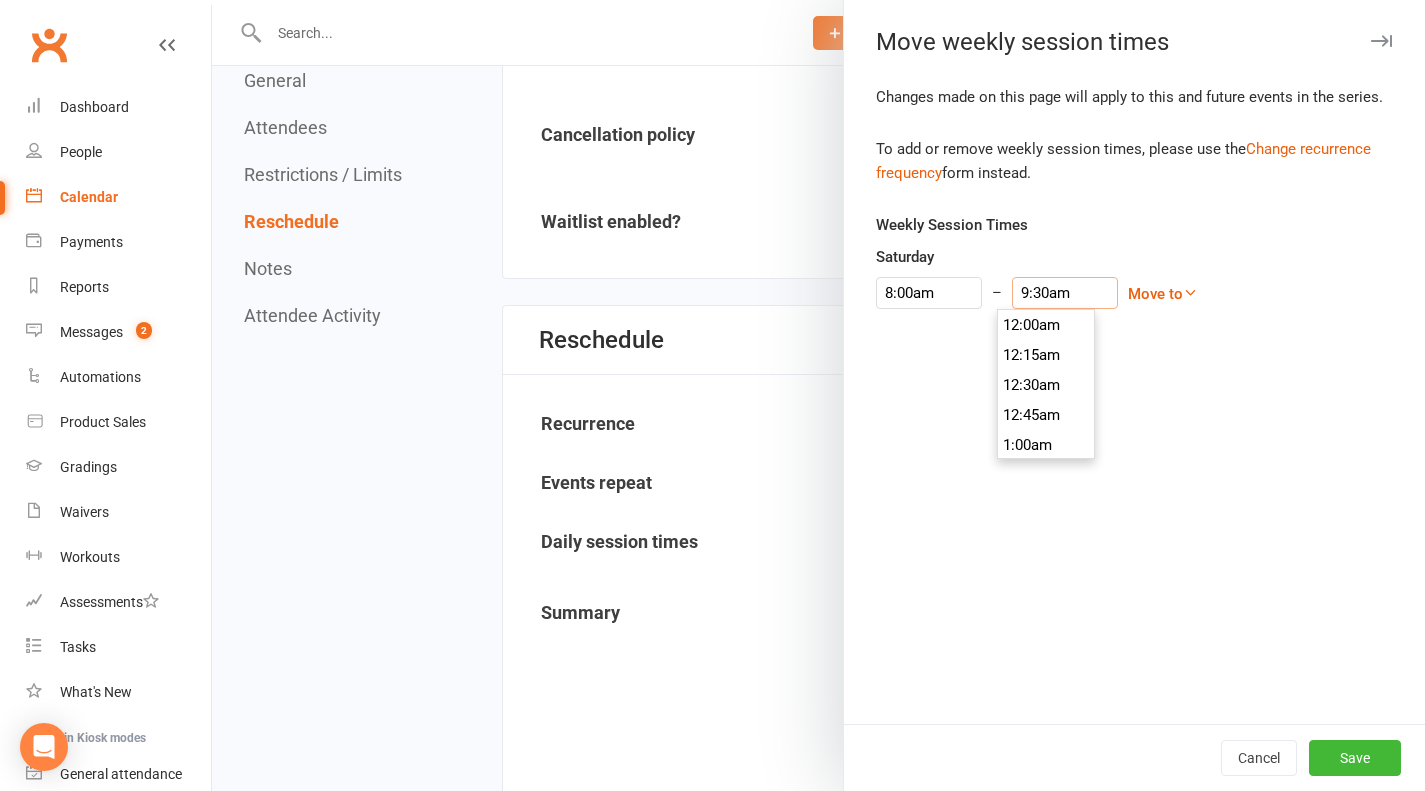 scroll, scrollTop: 1110, scrollLeft: 0, axis: vertical 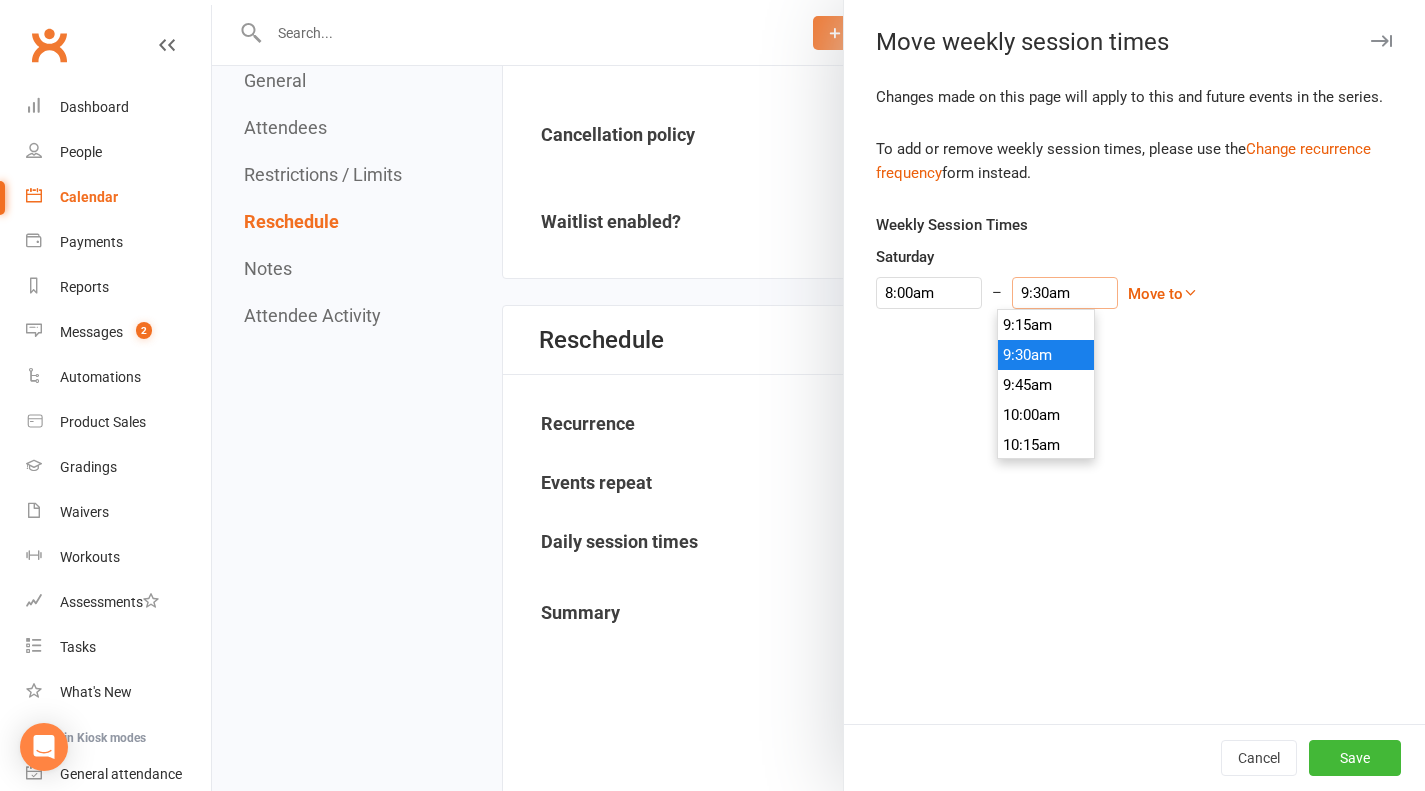 click on "9:30am" at bounding box center (1065, 293) 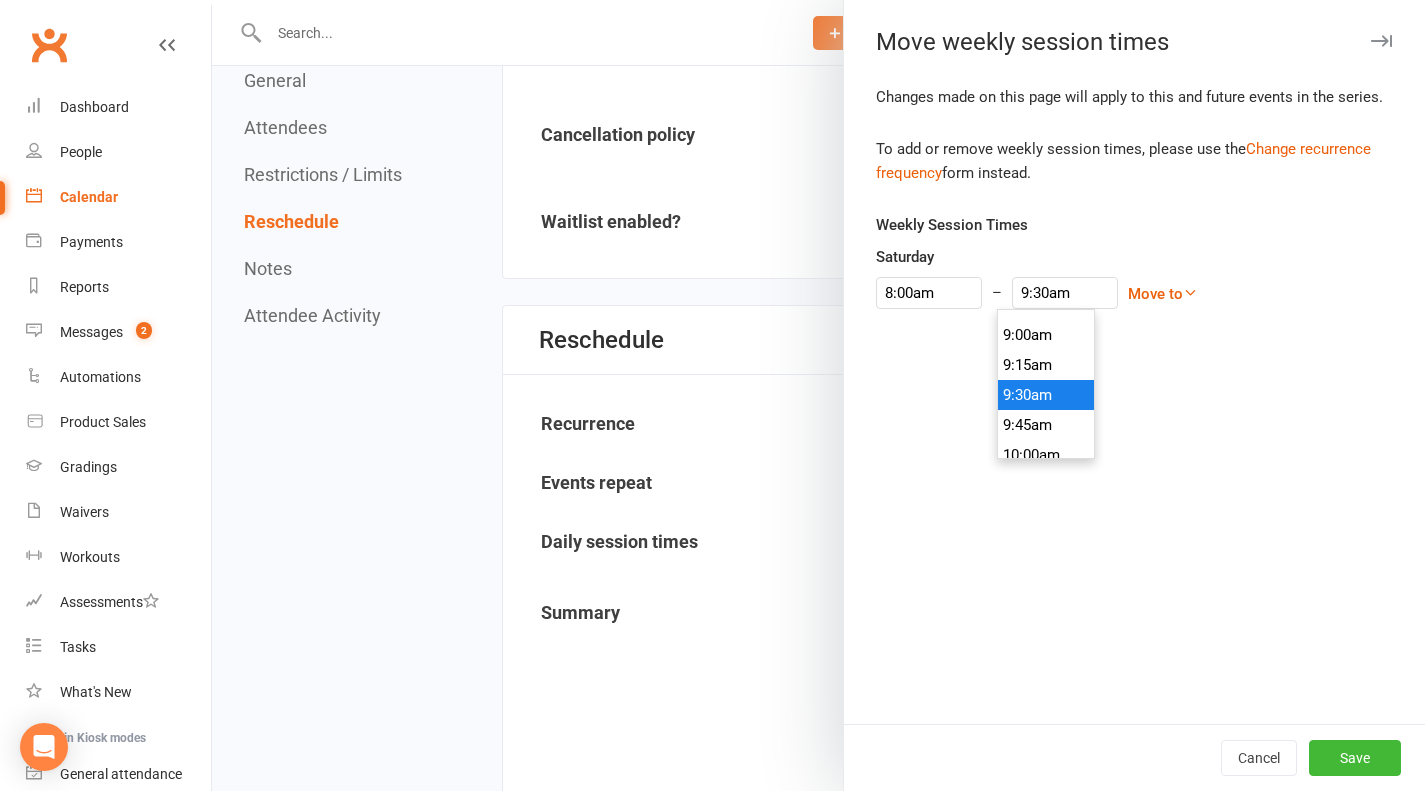 scroll, scrollTop: 1030, scrollLeft: 0, axis: vertical 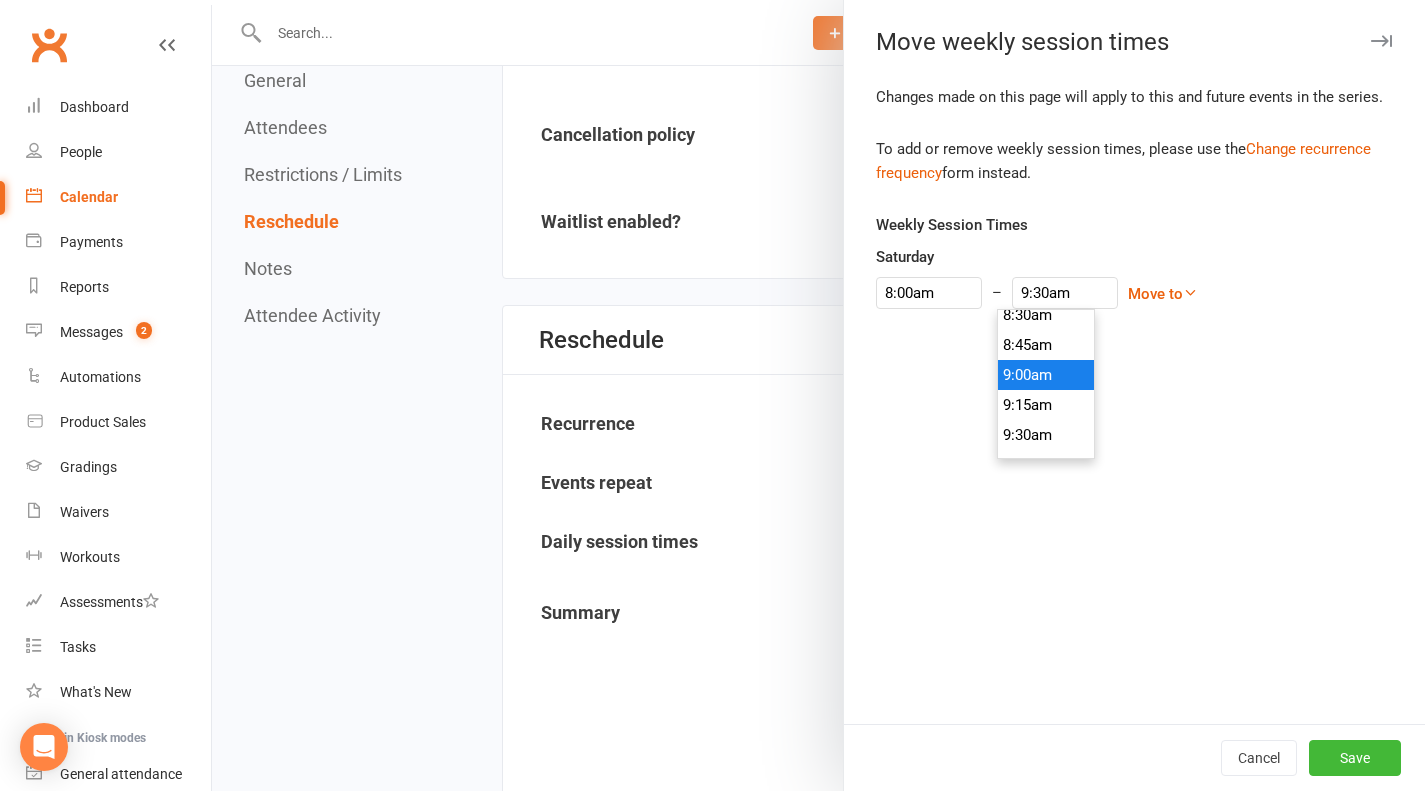 type on "9:00am" 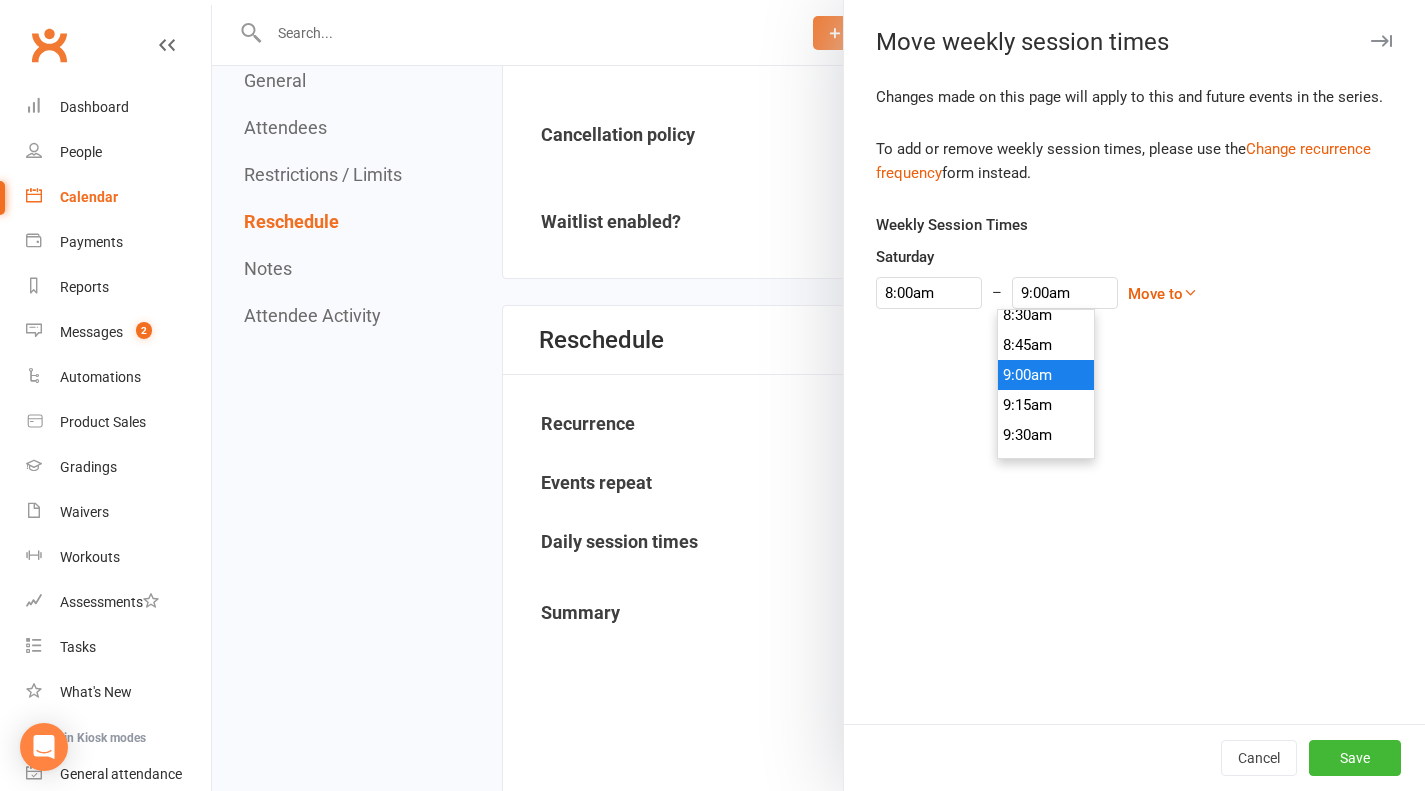 click on "9:00am" at bounding box center [1046, 375] 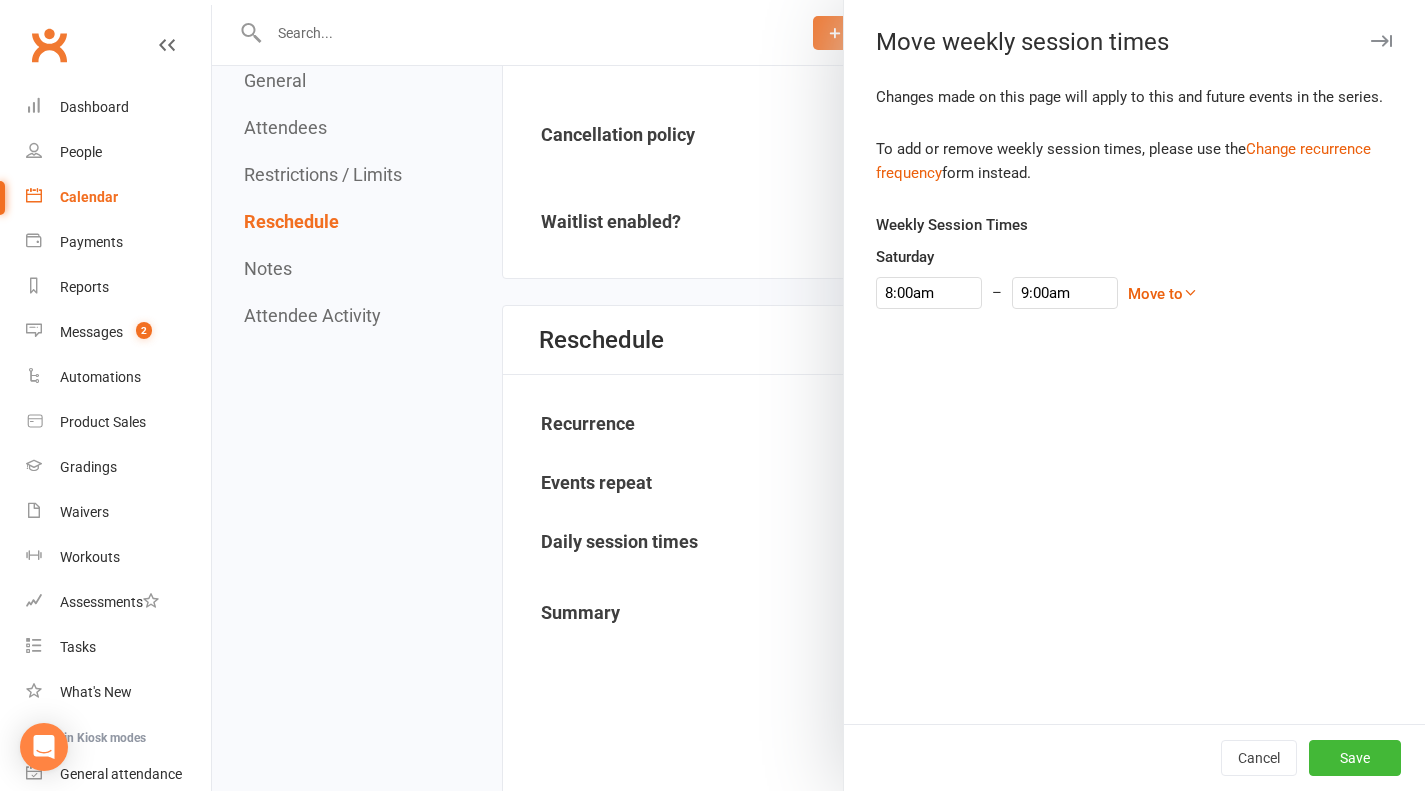 click on "Move weekly session times Changes made on this page will apply to this and future events in the series. To add or remove weekly session times, please use the  Change recurrence frequency  form instead. Weekly Session Times Saturday [TIME] –  [TIME] 12:00am 12:15am 12:30am 12:45am 1:00am 1:15am 1:30am 1:45am 2:00am 2:15am 2:30am 2:45am 3:00am 3:15am 3:30am 3:45am 4:00am 4:15am 4:30am 4:45am 5:00am 5:15am 5:30am 5:45am 6:00am 6:15am 6:30am 6:45am 7:00am 7:15am 7:30am 7:45am 8:00am 8:15am 8:30am 8:45am 9:00am 9:15am 9:30am 9:45am 10:00am 10:15am 10:30am 10:45am 11:00am 11:15am 11:30am 11:45am 12:00pm 12:15pm 12:30pm 12:45pm 1:00pm 1:15pm 1:30pm 1:45pm 2:00pm 2:15pm 2:30pm 2:45pm 3:00pm 3:15pm 3:30pm 3:45pm 4:00pm 4:15pm 4:30pm 4:45pm 5:00pm 5:15pm 5:30pm 5:45pm 6:00pm 6:15pm 6:30pm 6:45pm 7:00pm 7:15pm 7:30pm 7:45pm 8:00pm 8:15pm 8:30pm 8:45pm 9:00pm 9:15pm 9:30pm 9:45pm 10:00pm 10:15pm 10:30pm 10:45pm 11:00pm 11:15pm 11:30pm 11:45pm Move to  Sunday Monday Tuesday Wednesday Thursday Friday Move to a later date" at bounding box center [1134, 404] 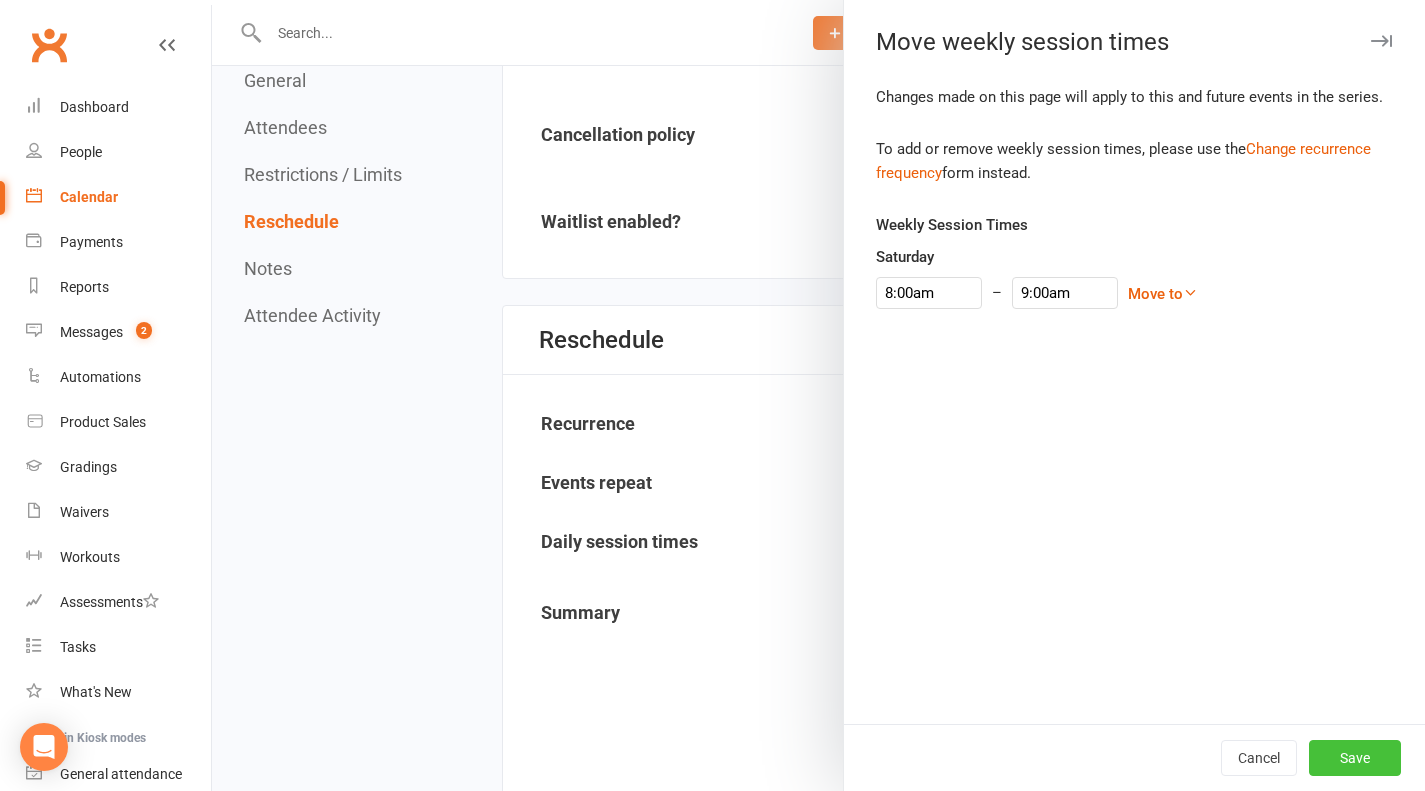 click on "Save" at bounding box center (1355, 758) 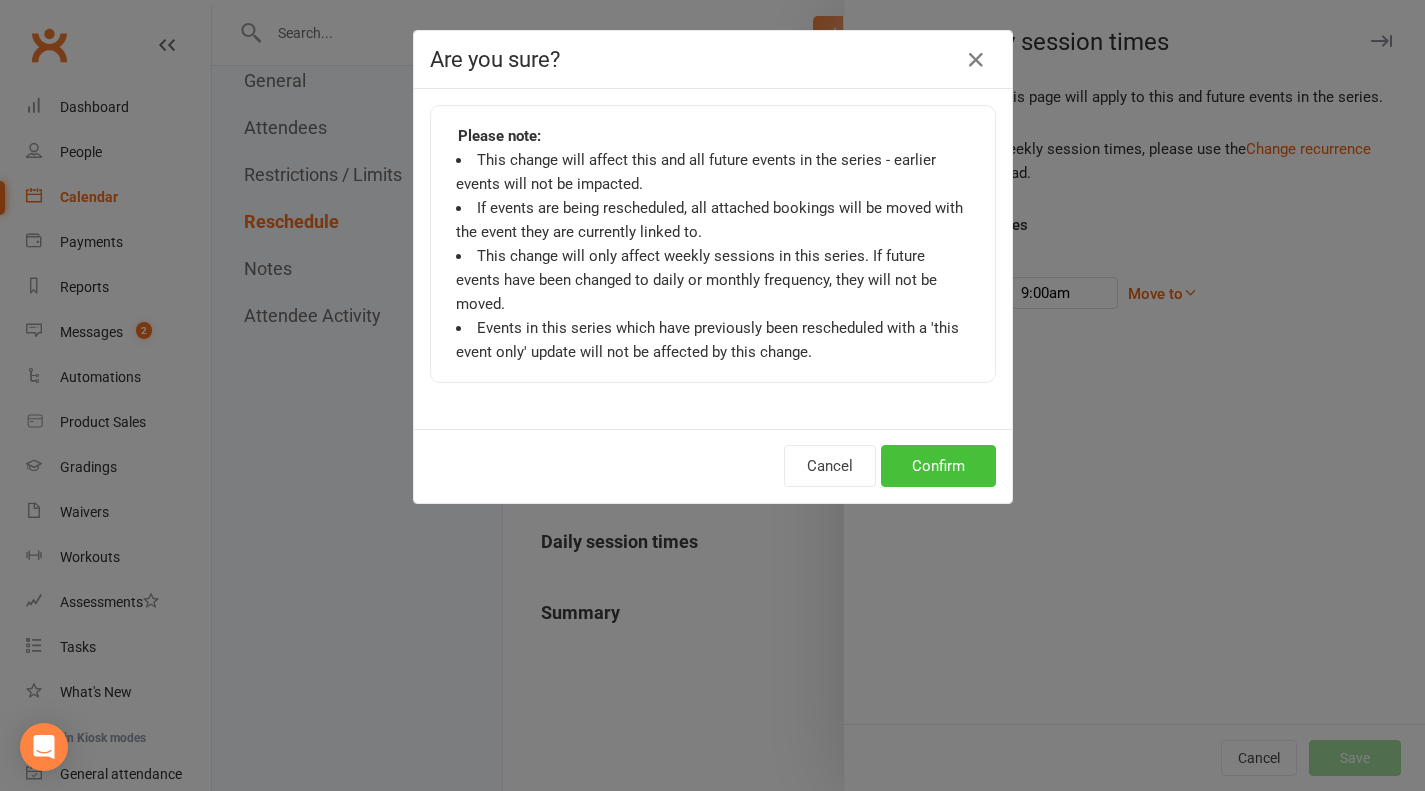 click on "Confirm" at bounding box center [938, 466] 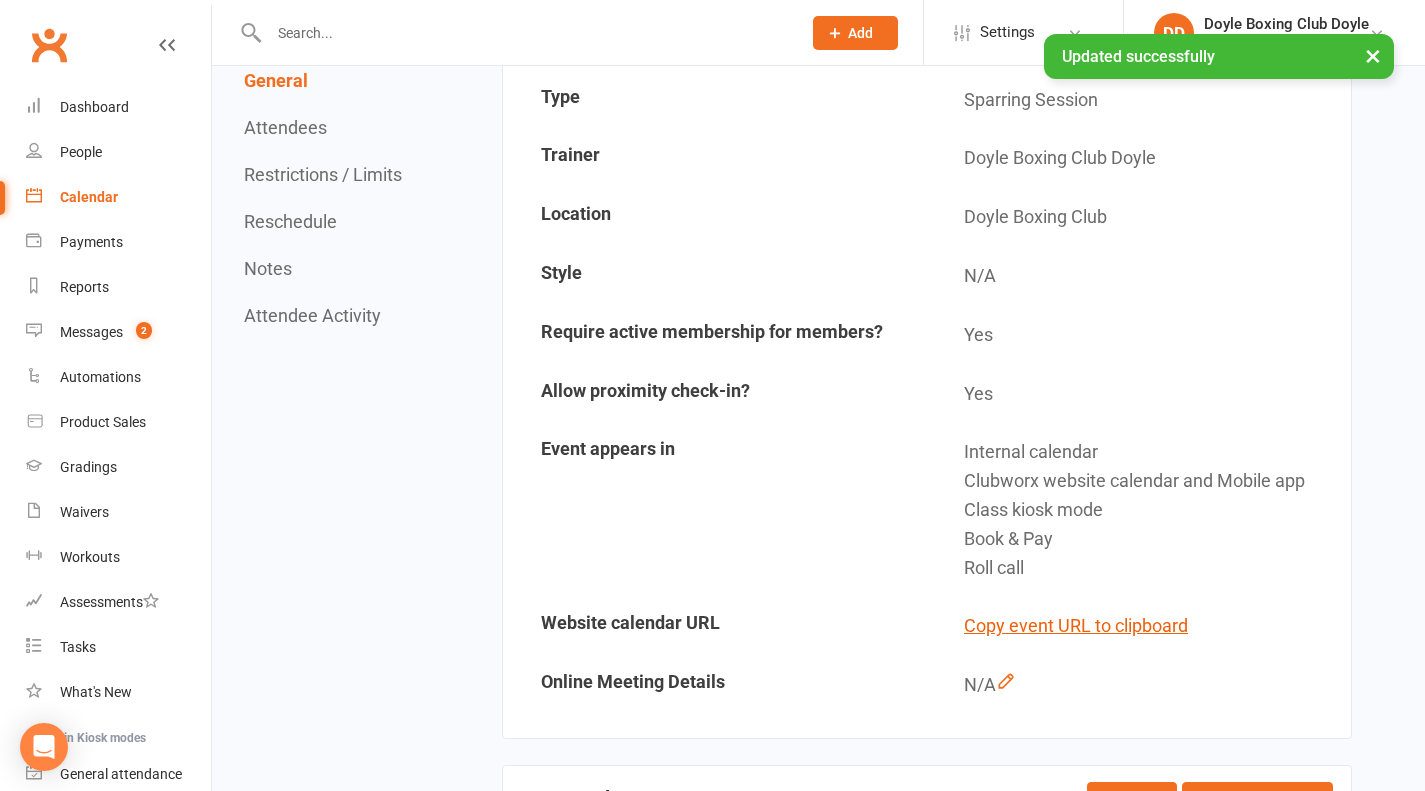 scroll, scrollTop: 0, scrollLeft: 0, axis: both 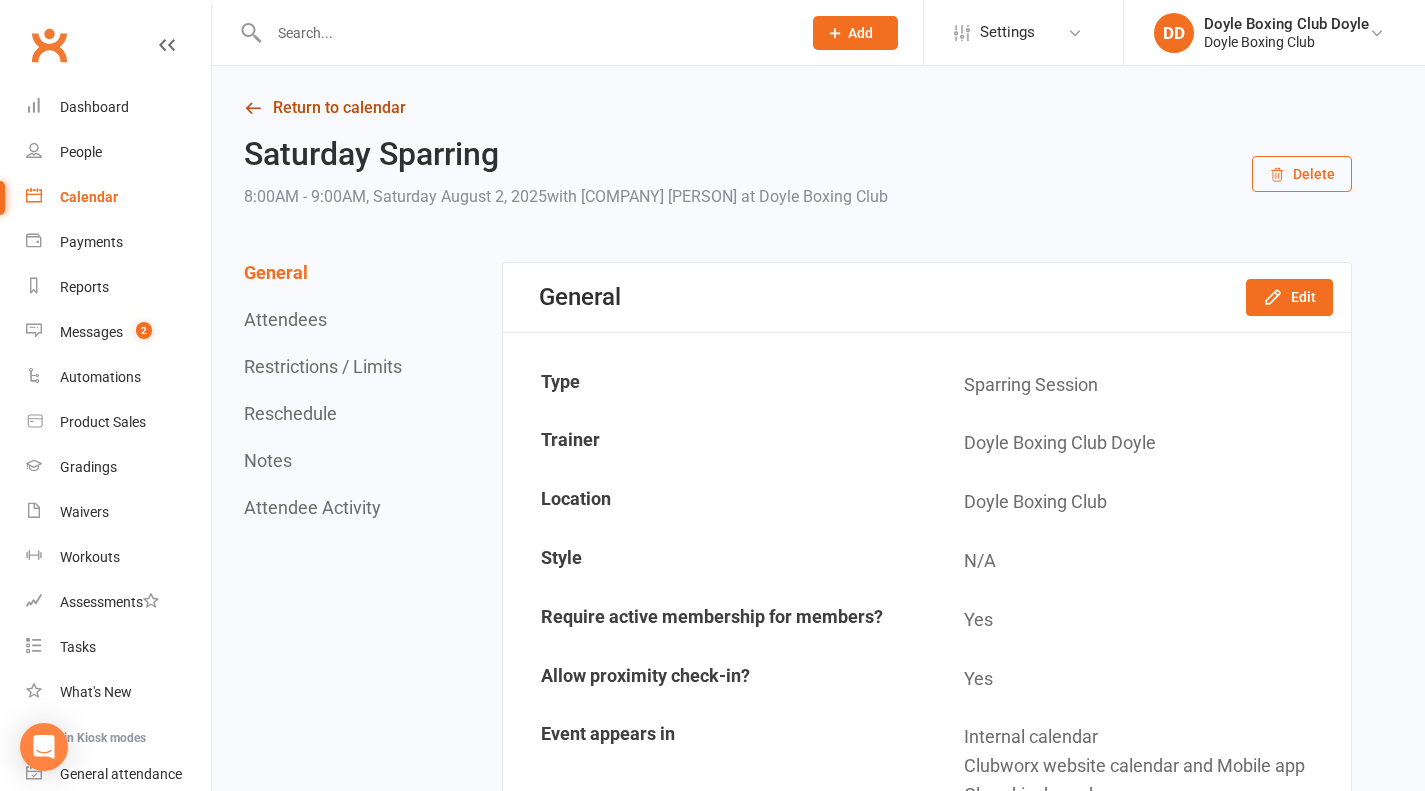drag, startPoint x: 355, startPoint y: 108, endPoint x: 388, endPoint y: 117, distance: 34.20526 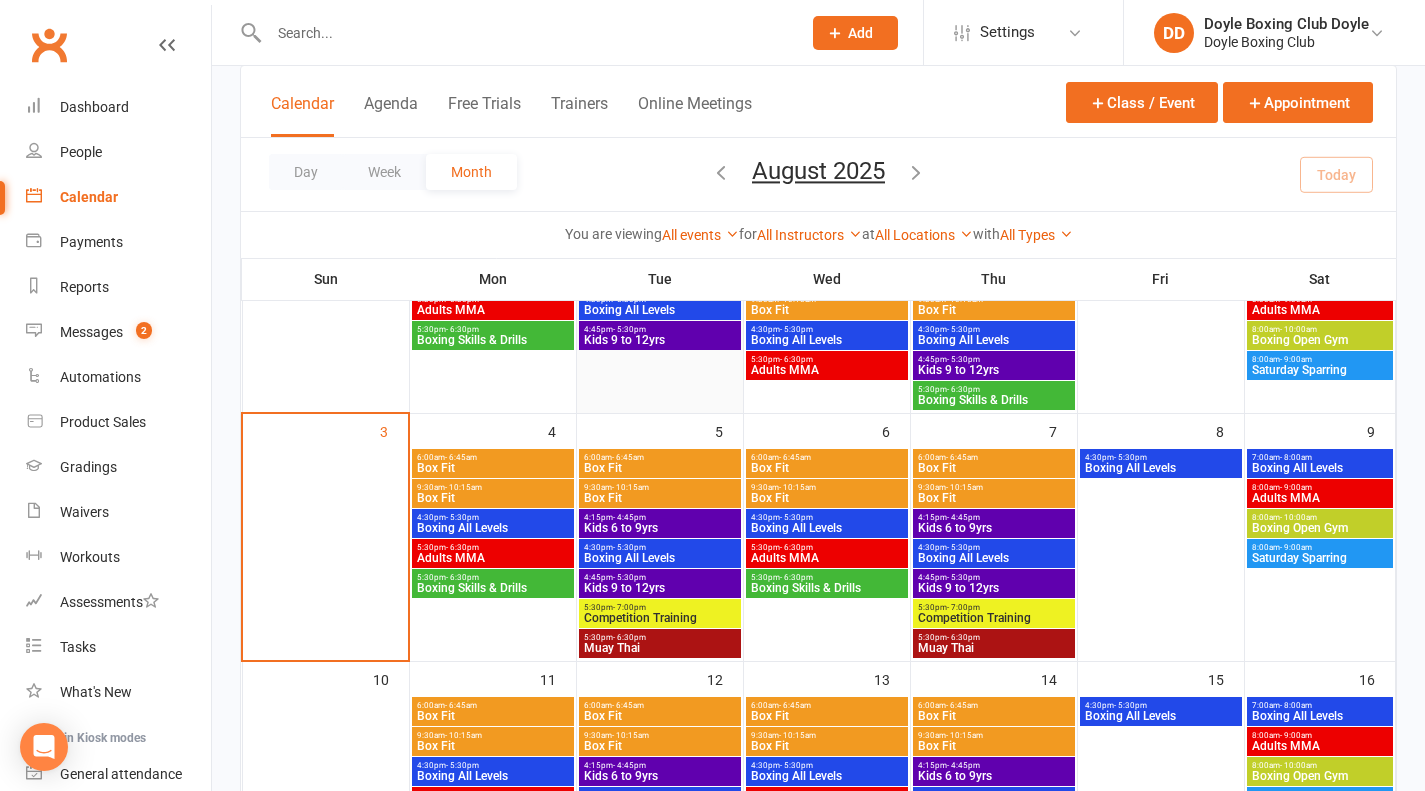 scroll, scrollTop: 200, scrollLeft: 0, axis: vertical 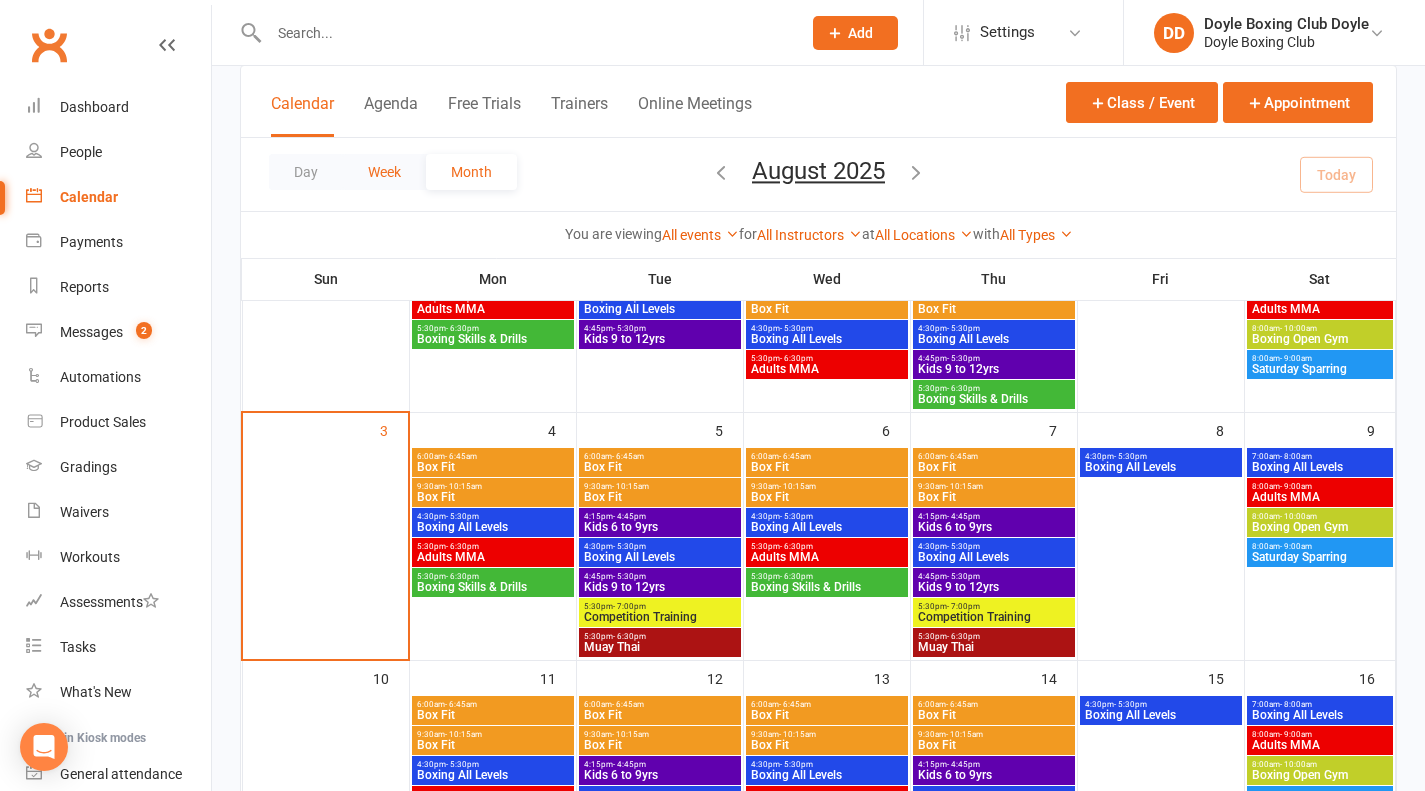 click on "Week" at bounding box center (384, 172) 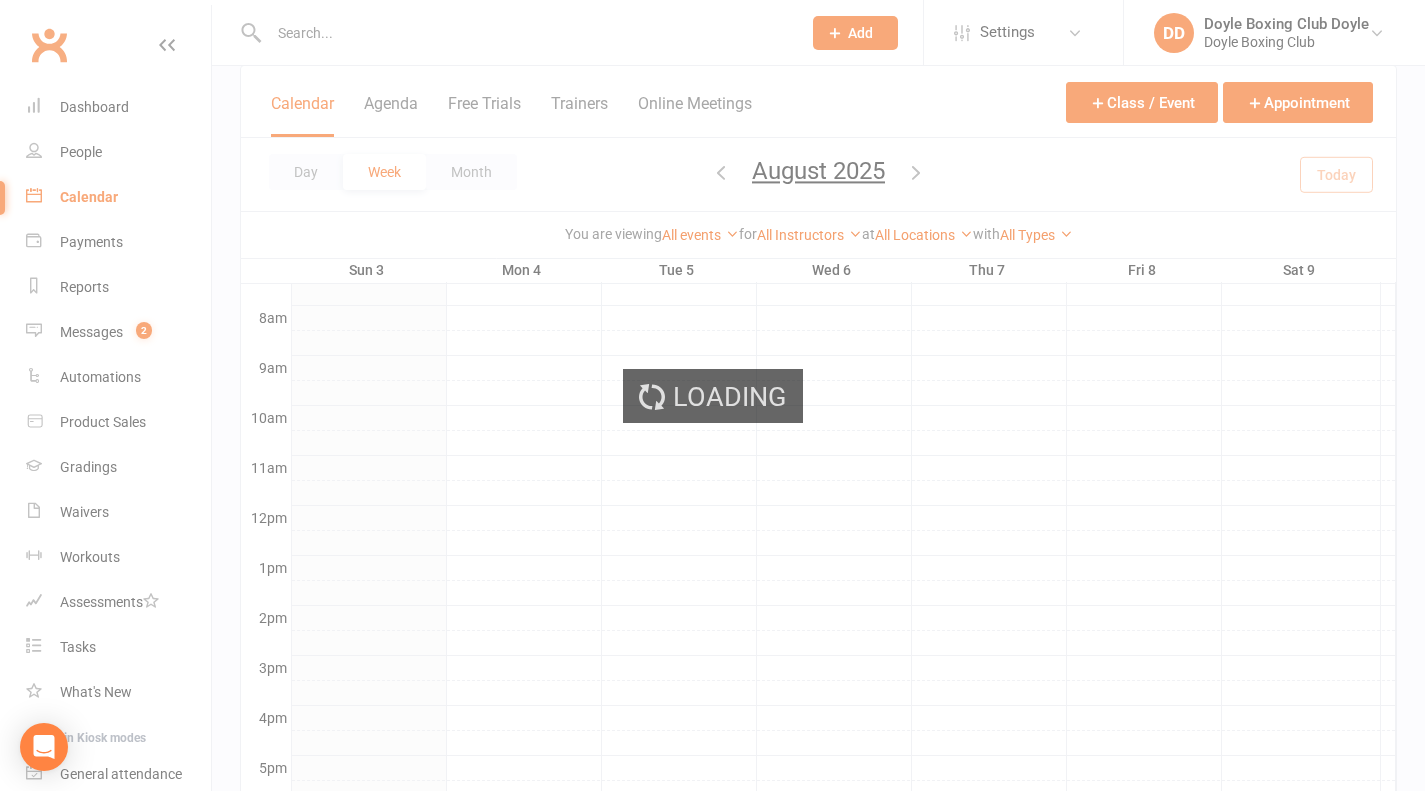 scroll, scrollTop: 0, scrollLeft: 0, axis: both 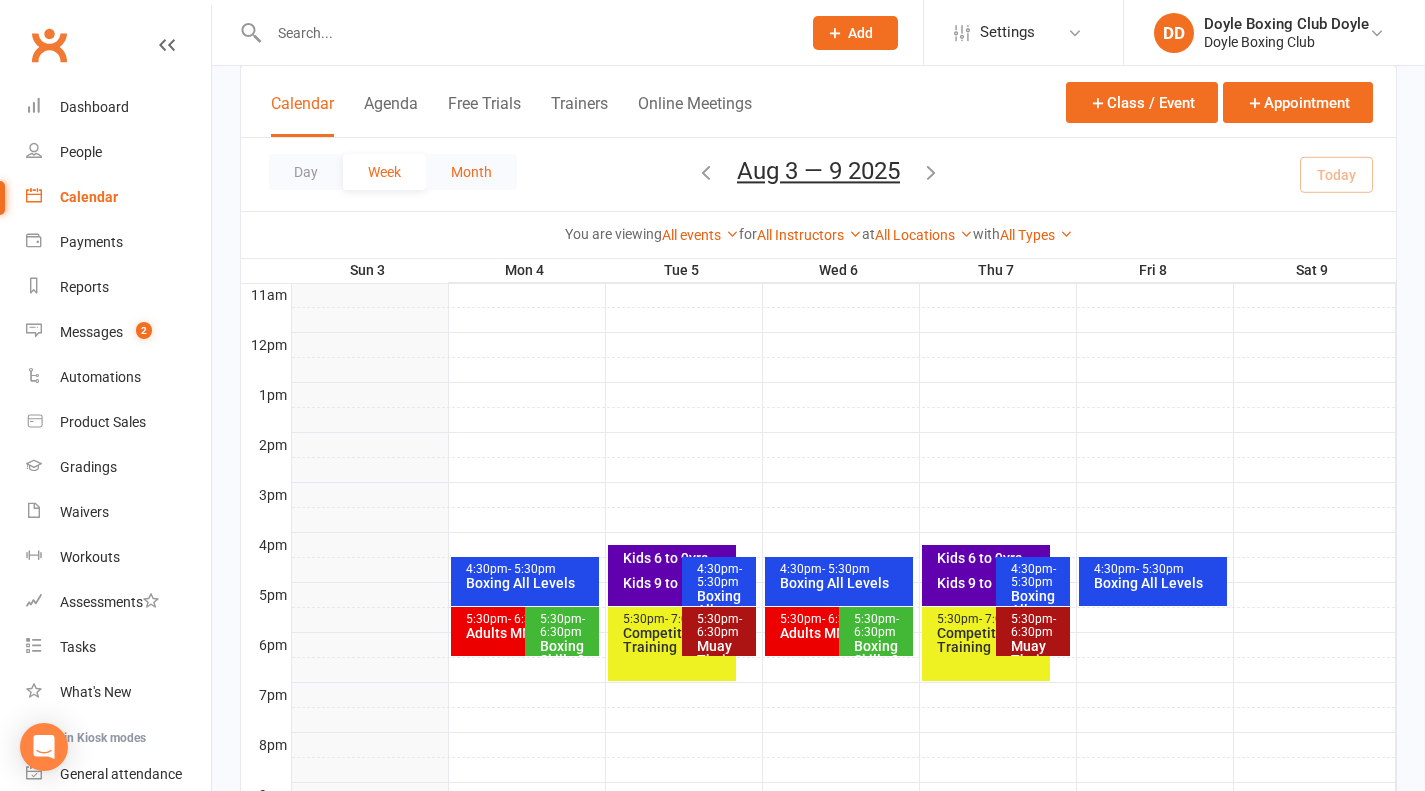click on "Month" at bounding box center [471, 172] 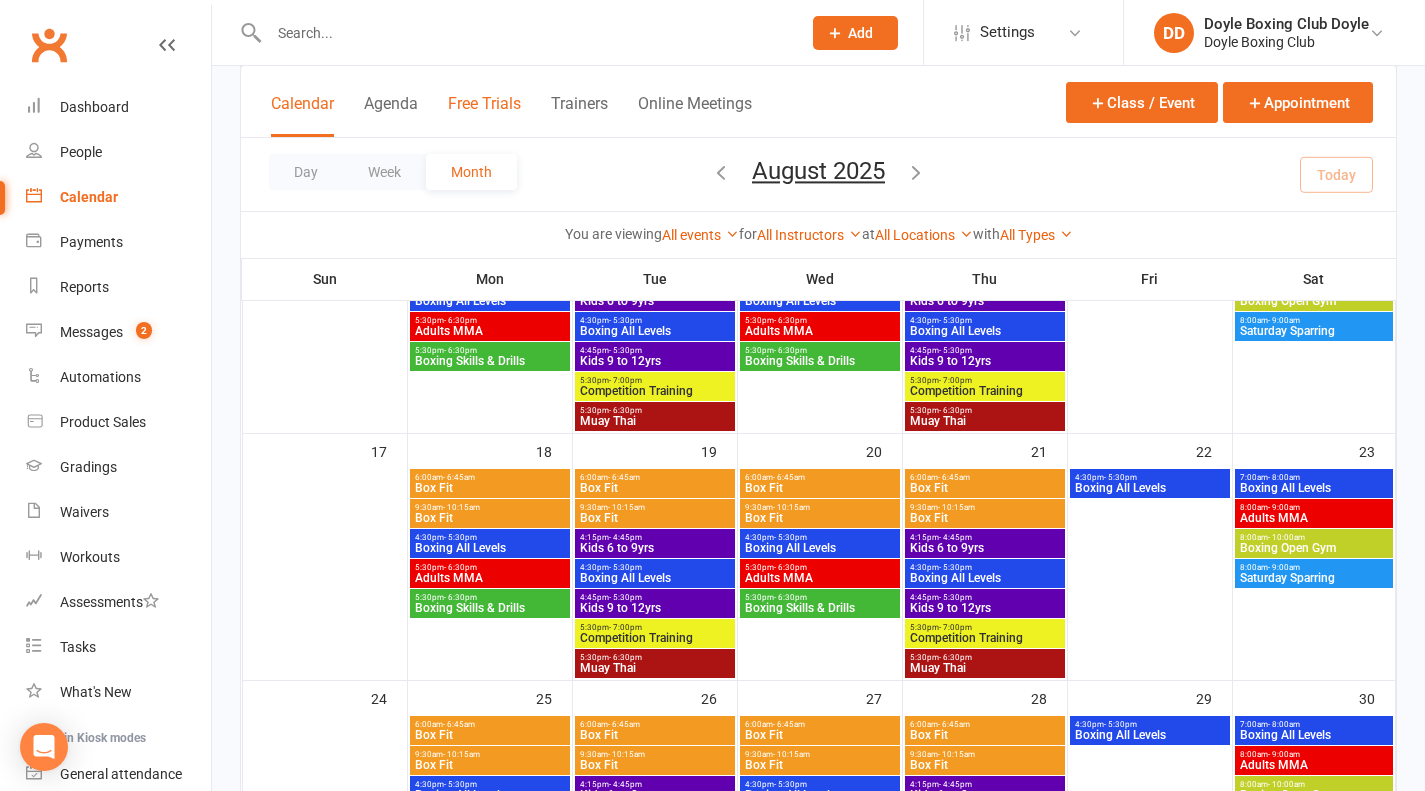 click on "Free Trials" at bounding box center [484, 115] 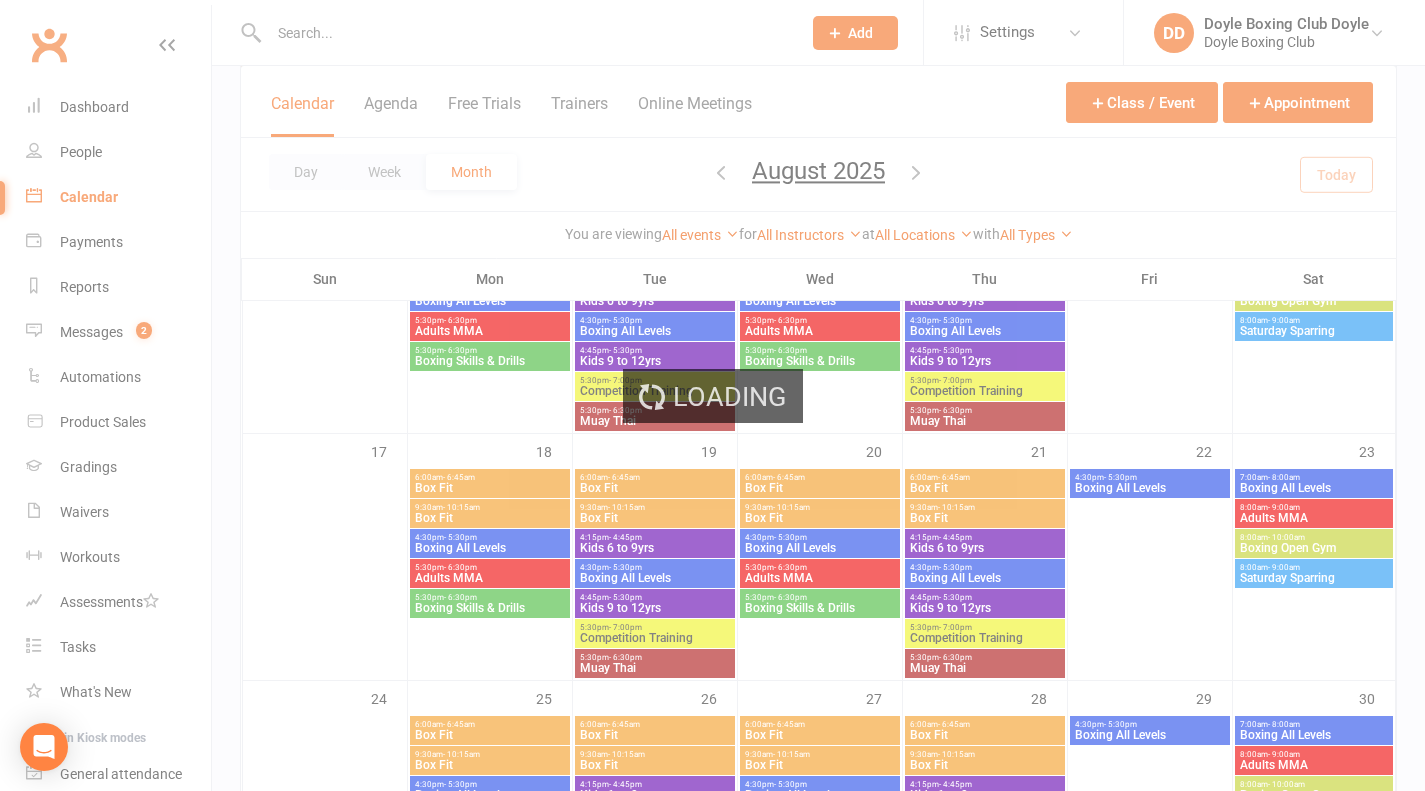 scroll, scrollTop: 0, scrollLeft: 0, axis: both 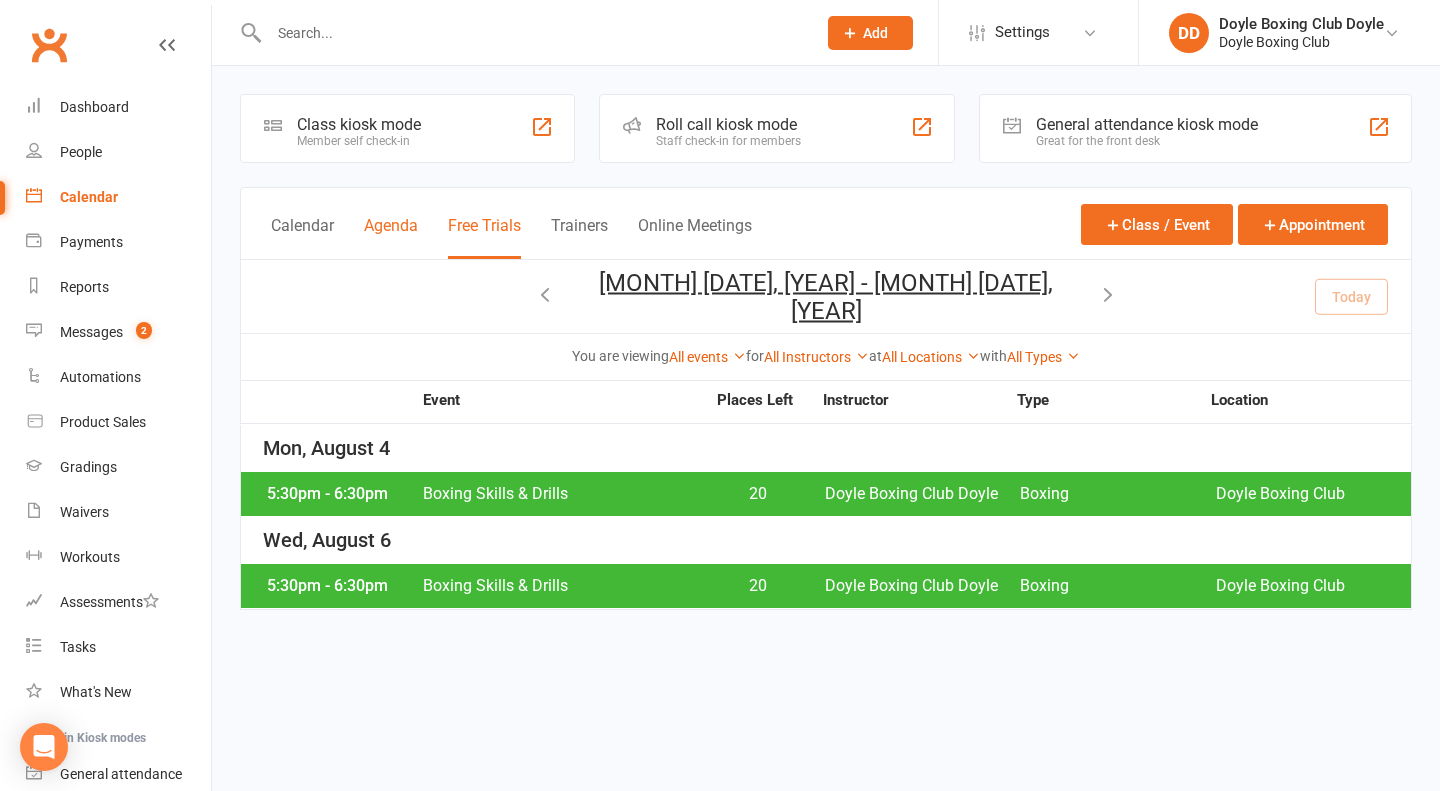 click on "Agenda" at bounding box center (391, 237) 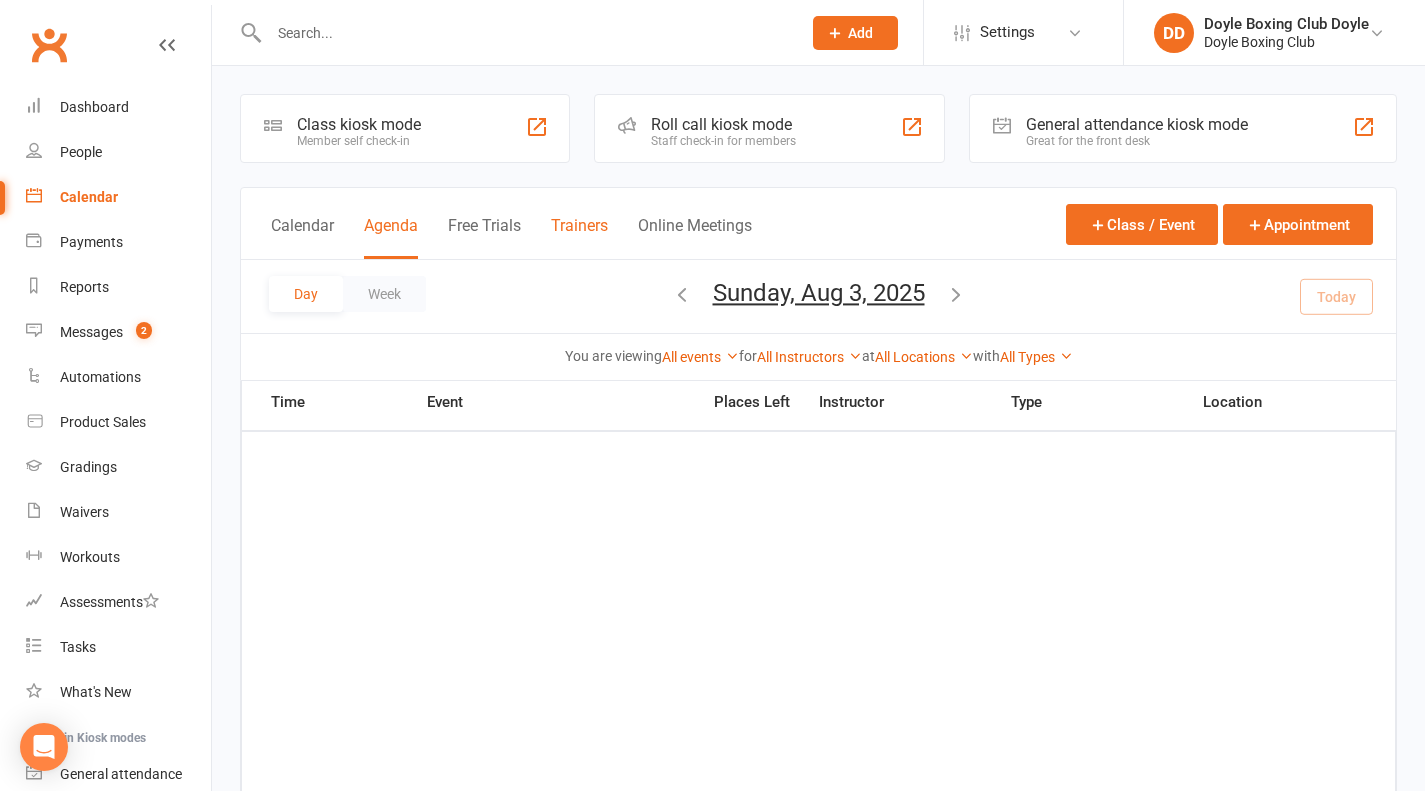 click on "Trainers" at bounding box center [579, 237] 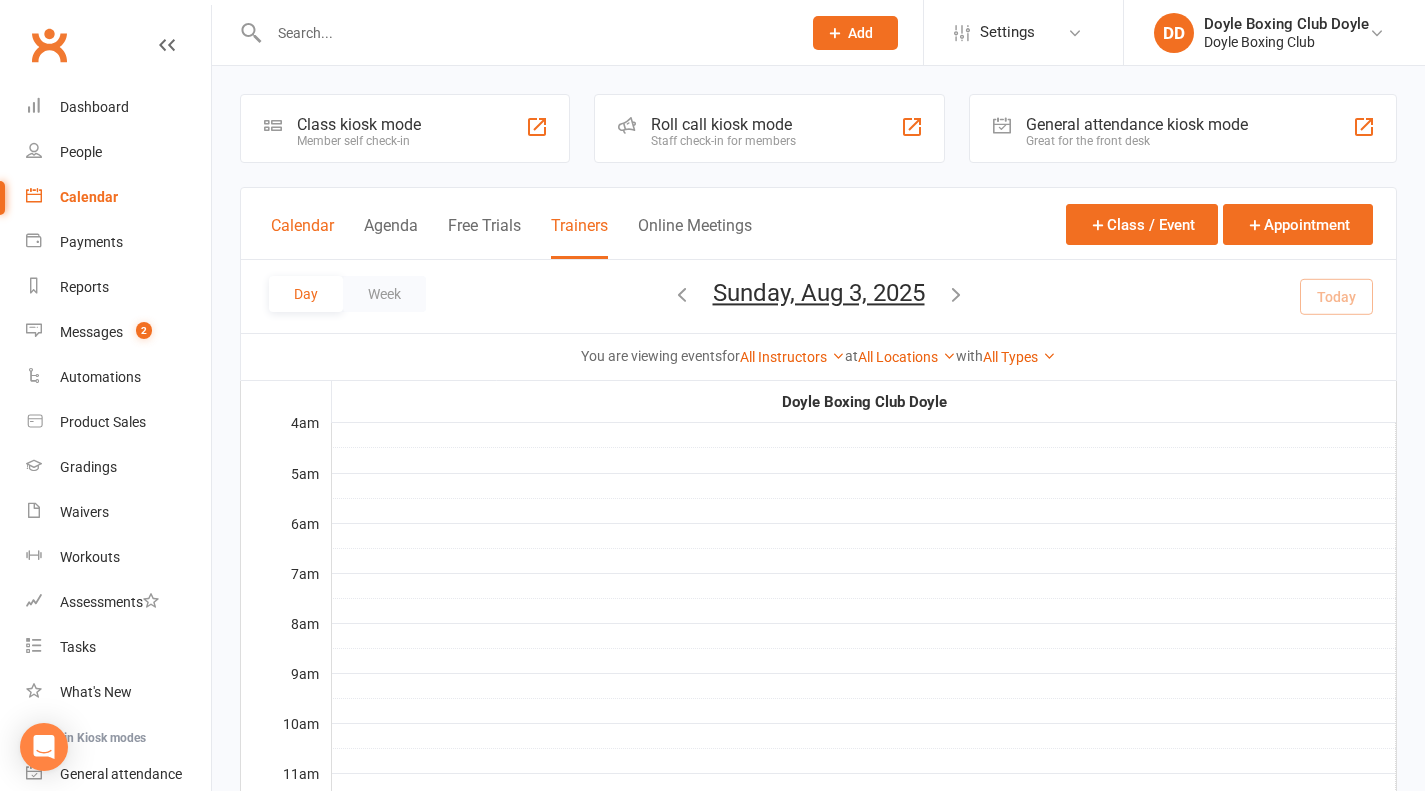 click on "Calendar" at bounding box center [302, 237] 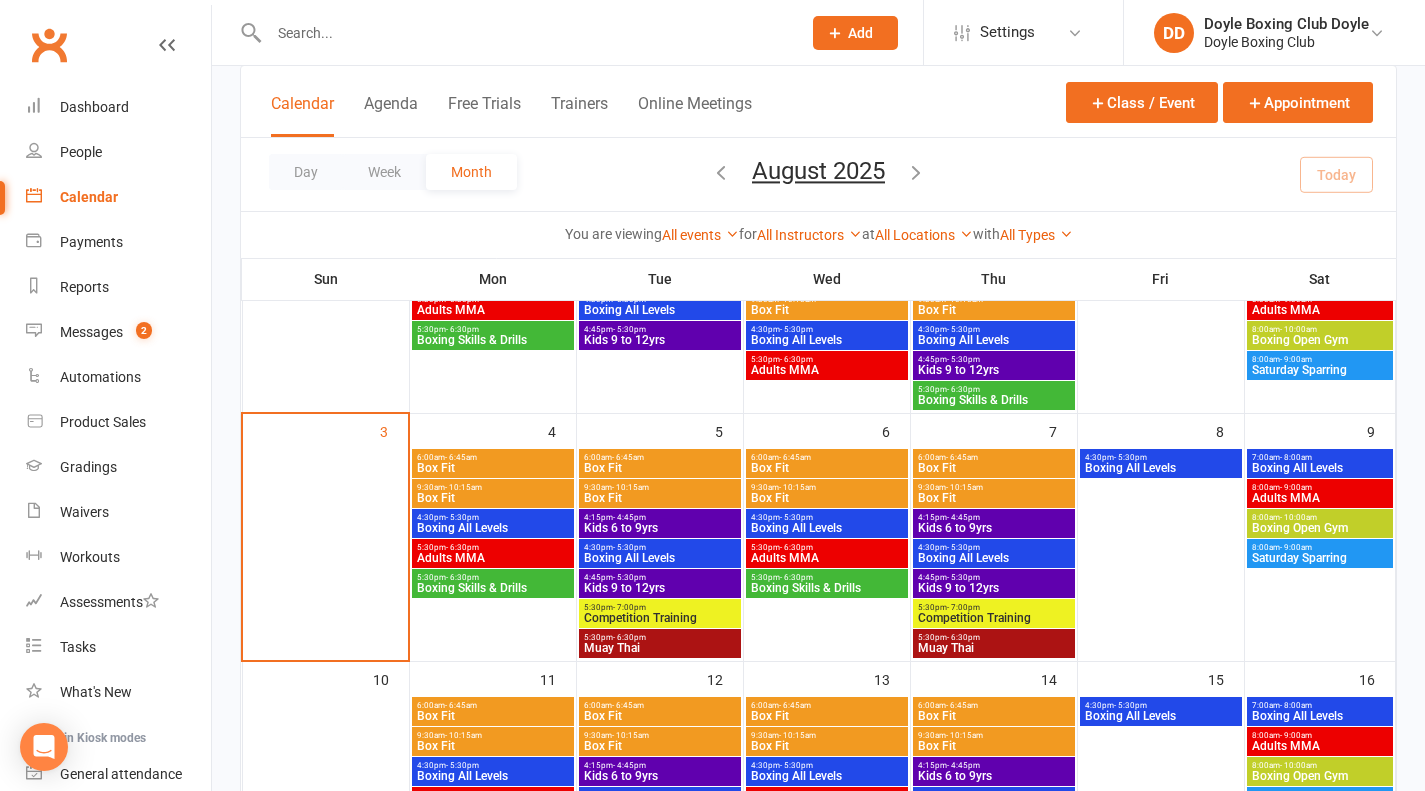 scroll, scrollTop: 200, scrollLeft: 0, axis: vertical 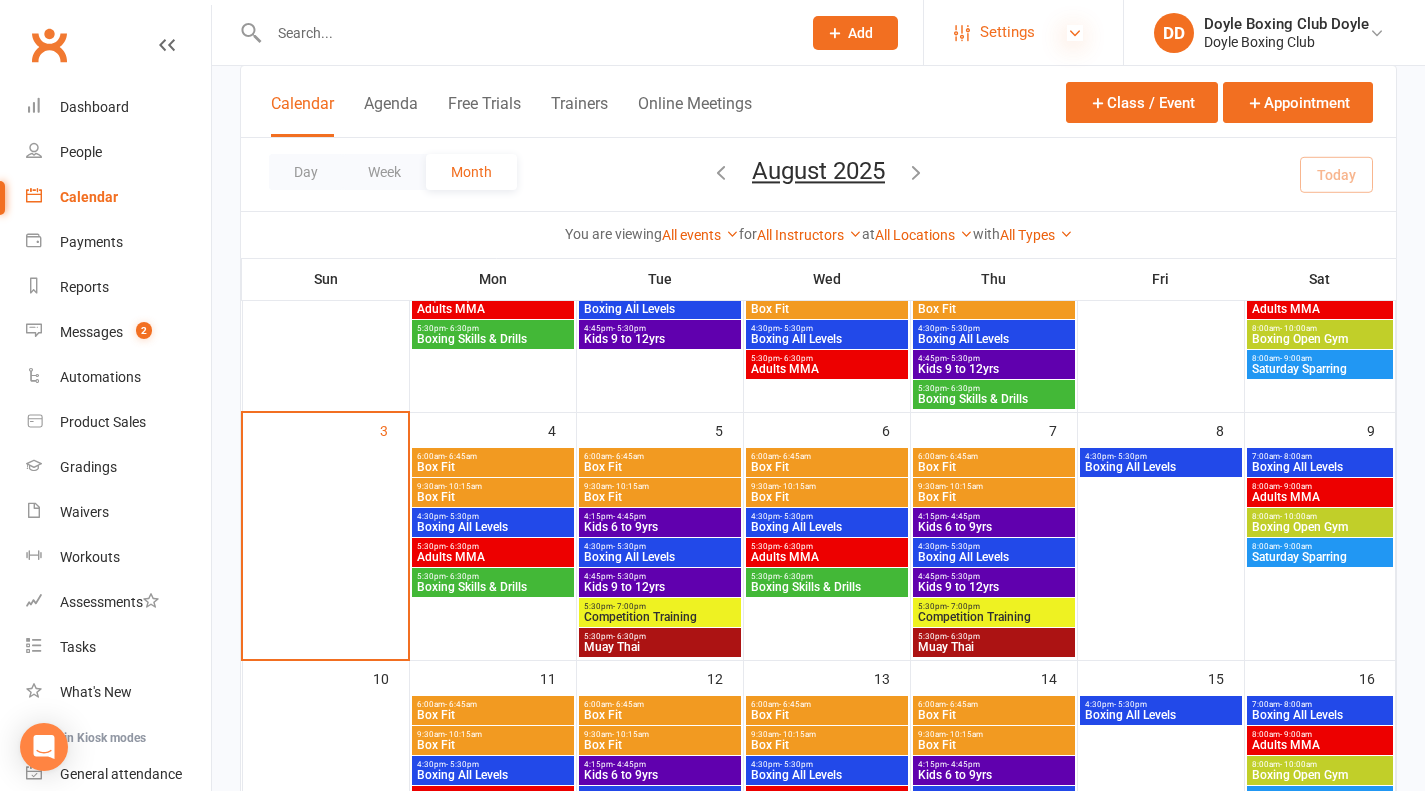 click at bounding box center [1075, 33] 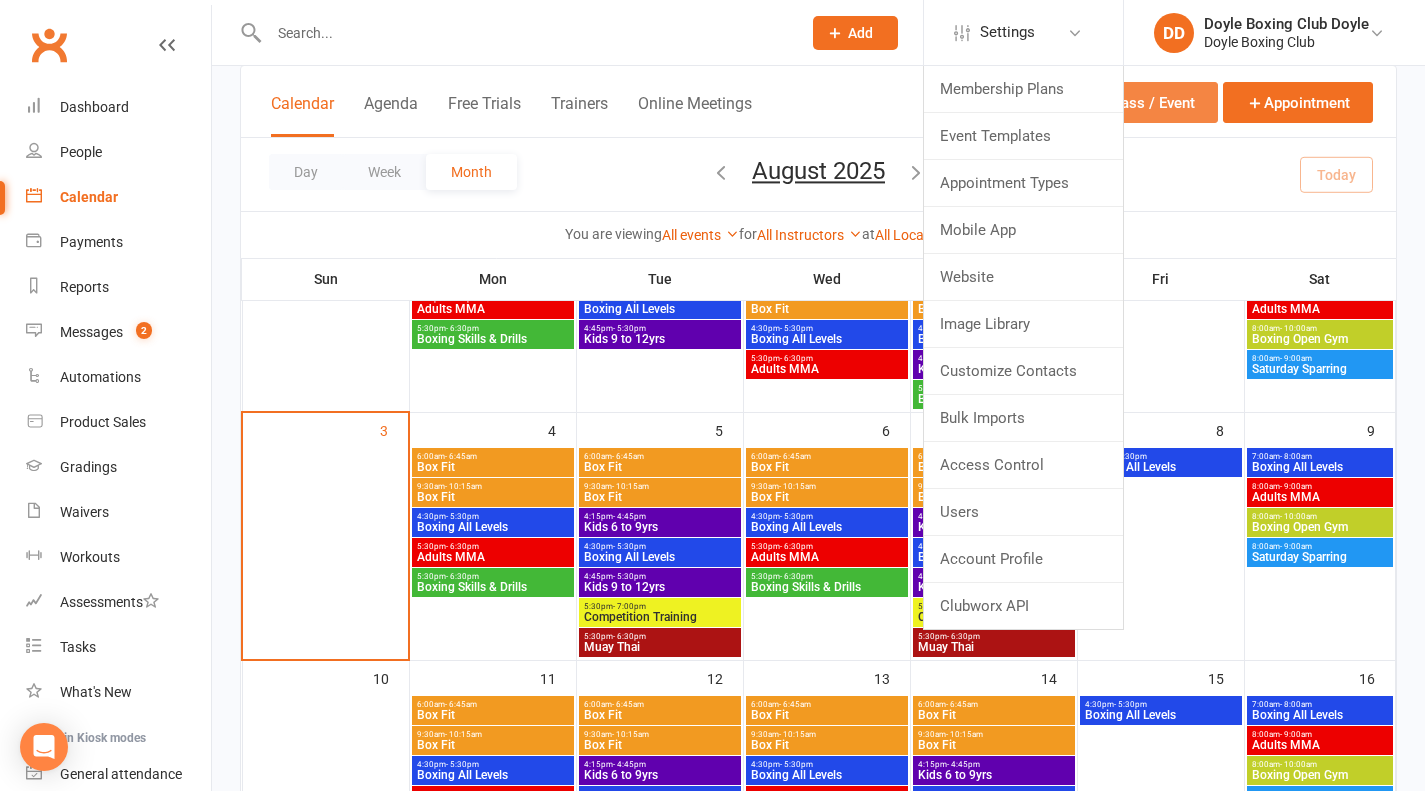 click on "Class / Event" at bounding box center (1142, 102) 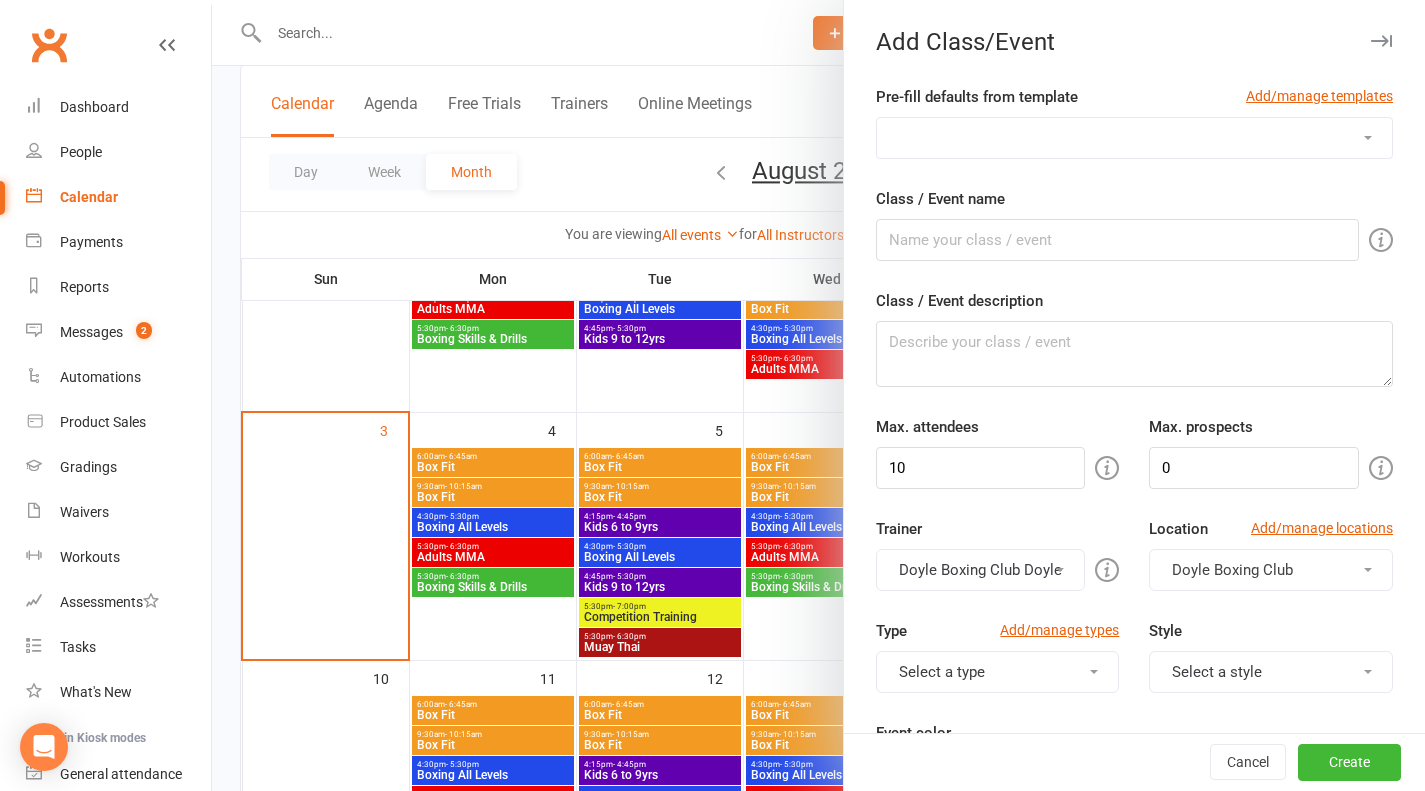 click at bounding box center (818, 395) 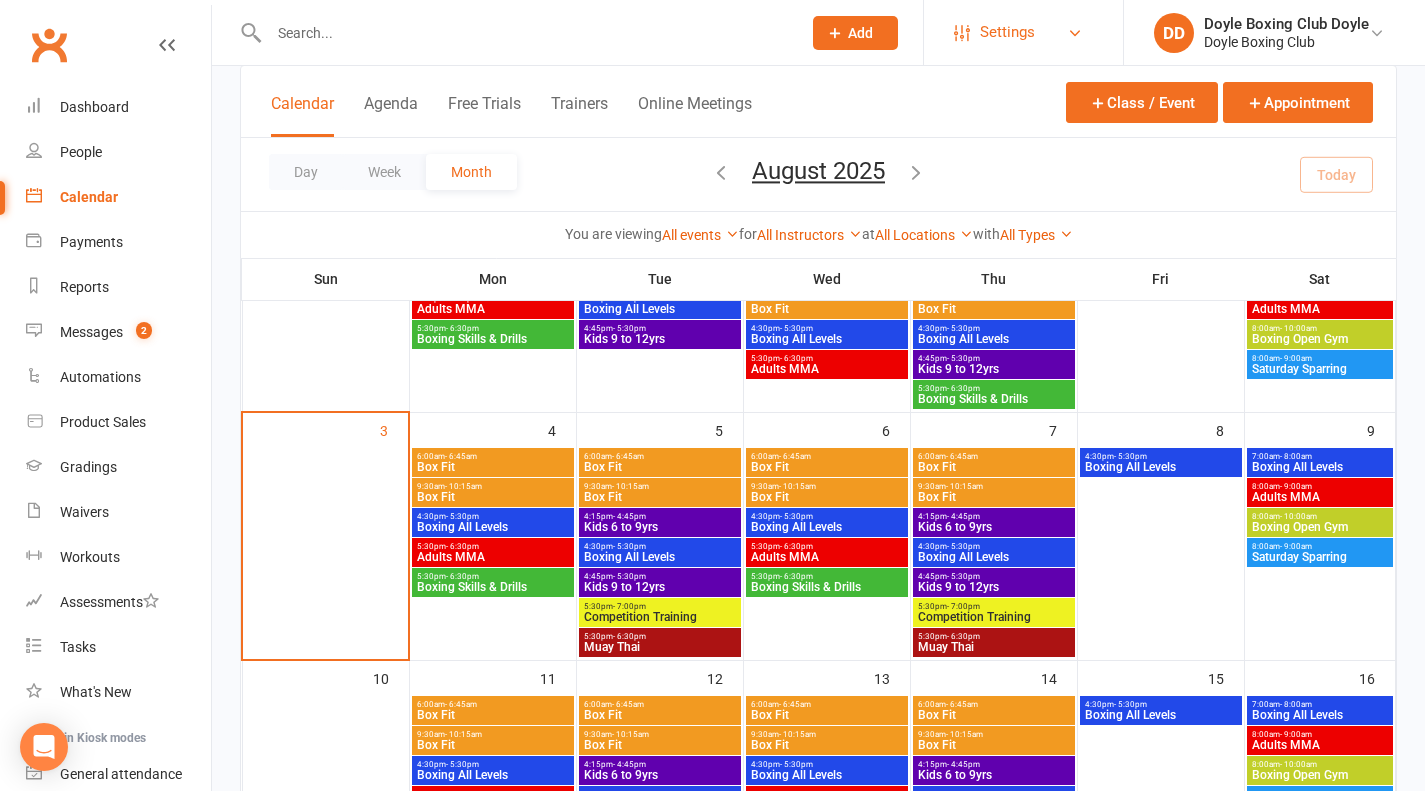 click on "Settings" at bounding box center (1007, 32) 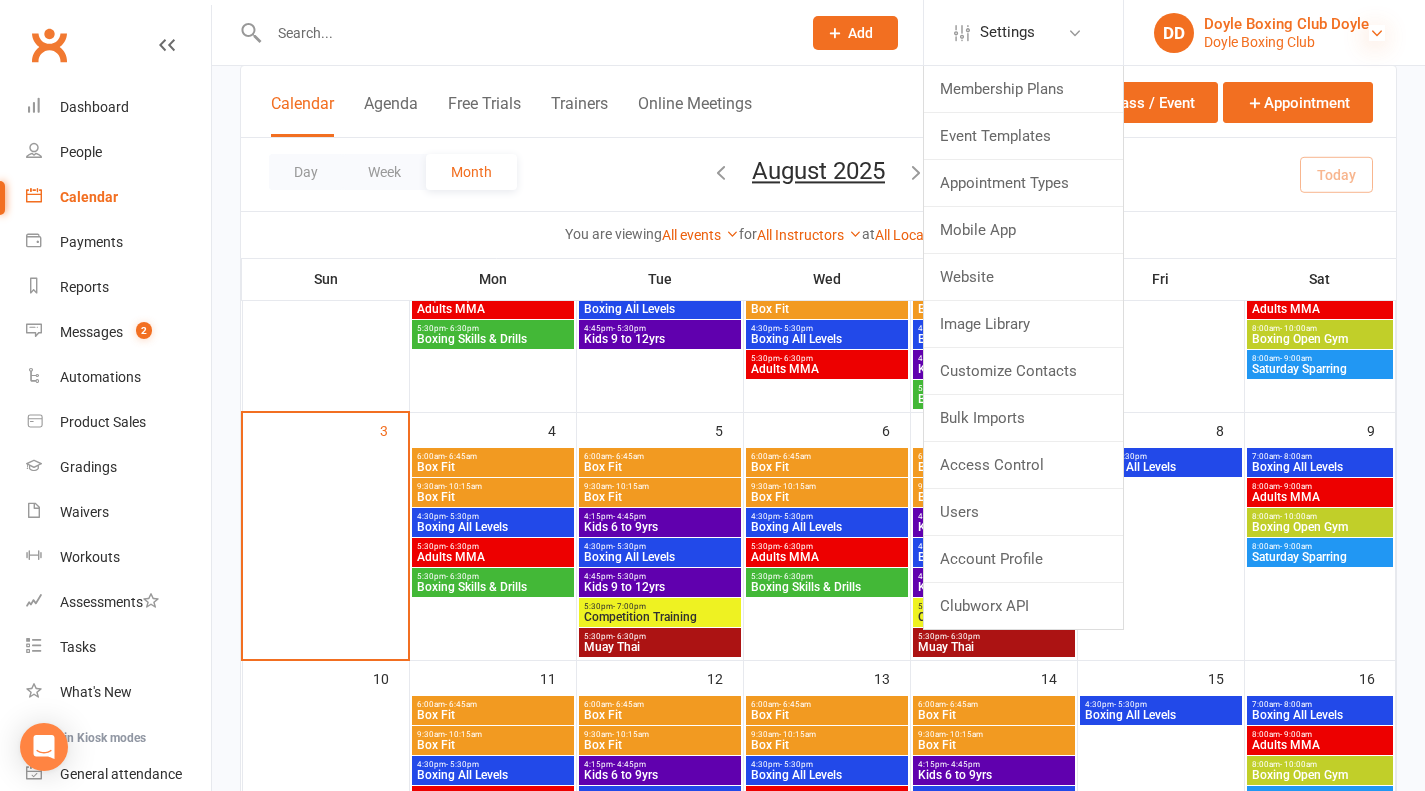 click at bounding box center [1377, 33] 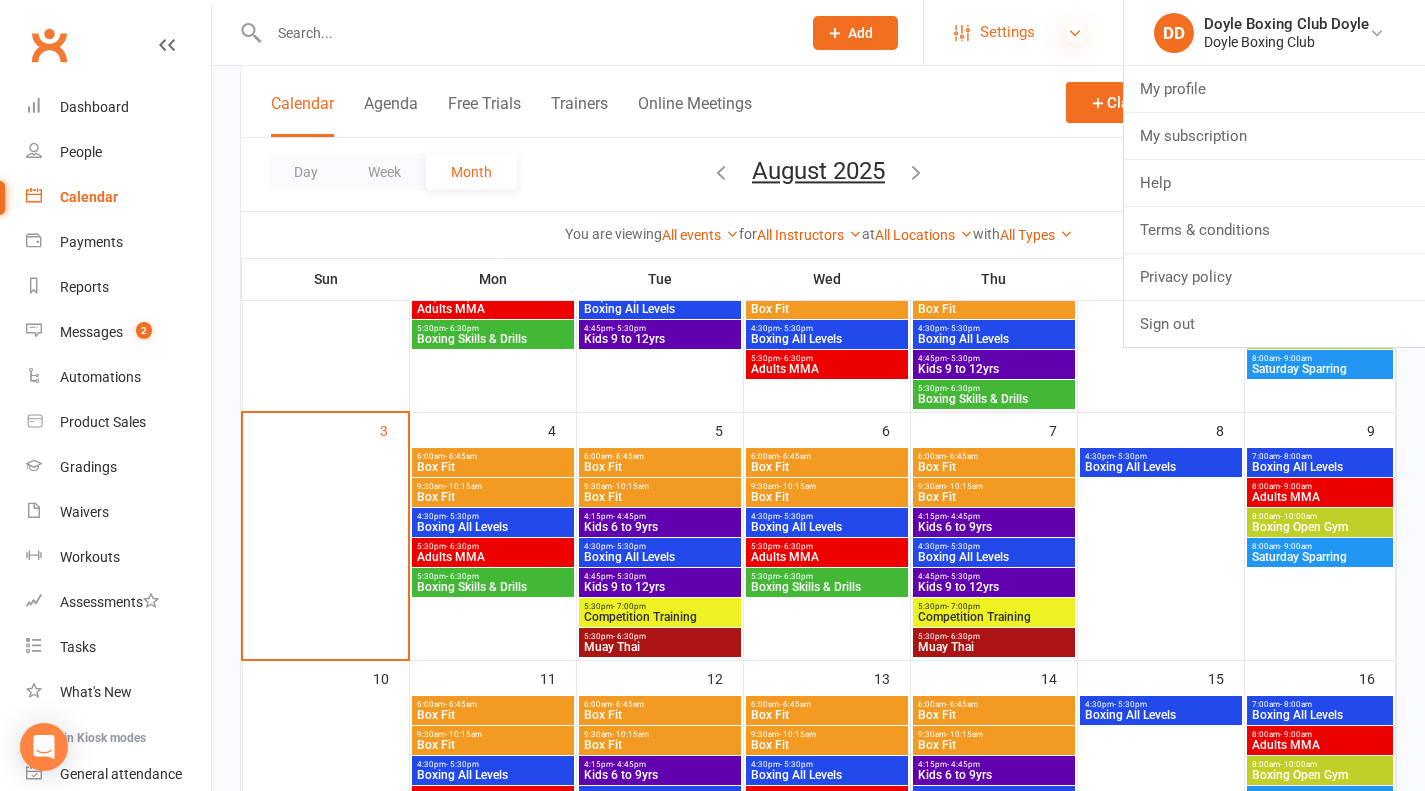click at bounding box center [1075, 33] 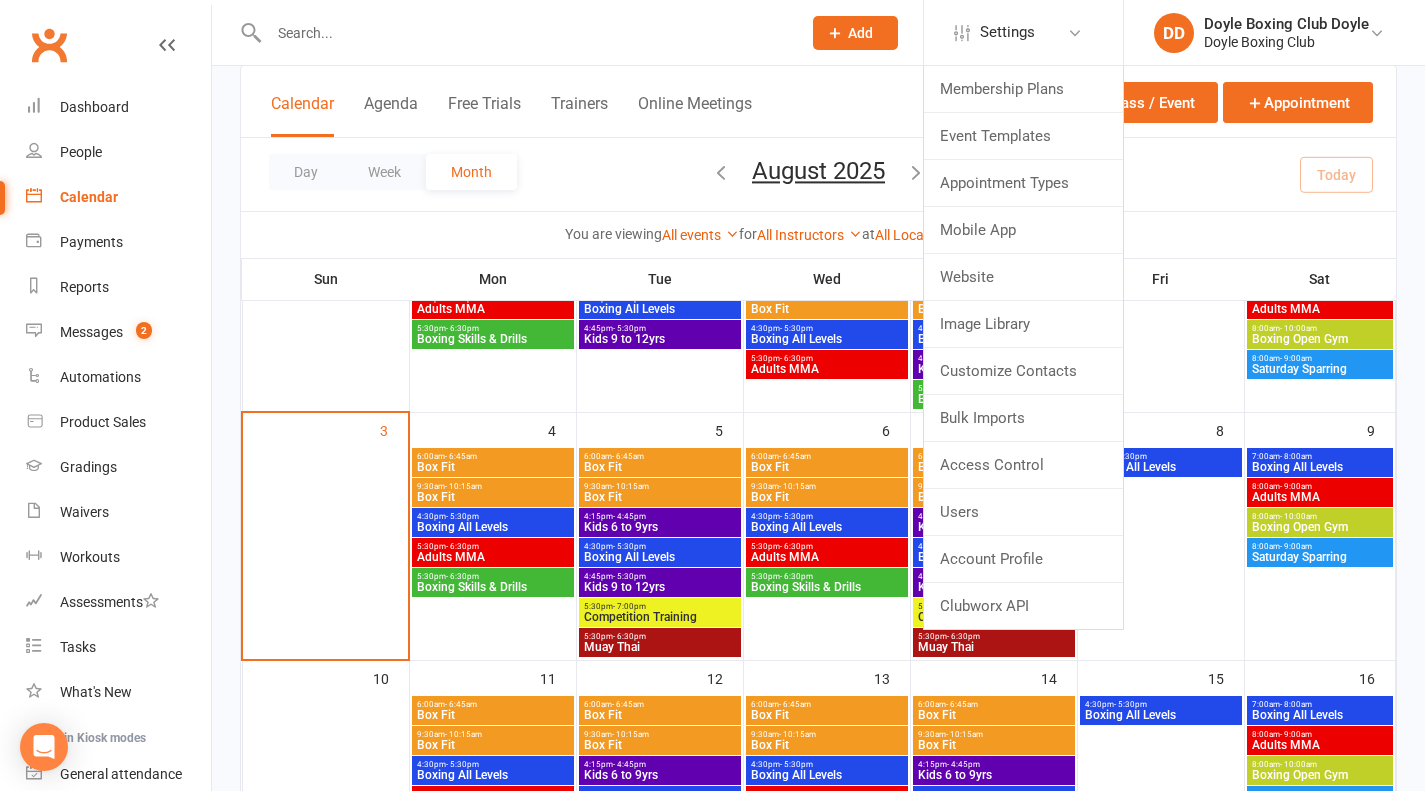 click on "Calendar Agenda Free Trials Trainers Online Meetings
Class / Event  Appointment" at bounding box center [818, 102] 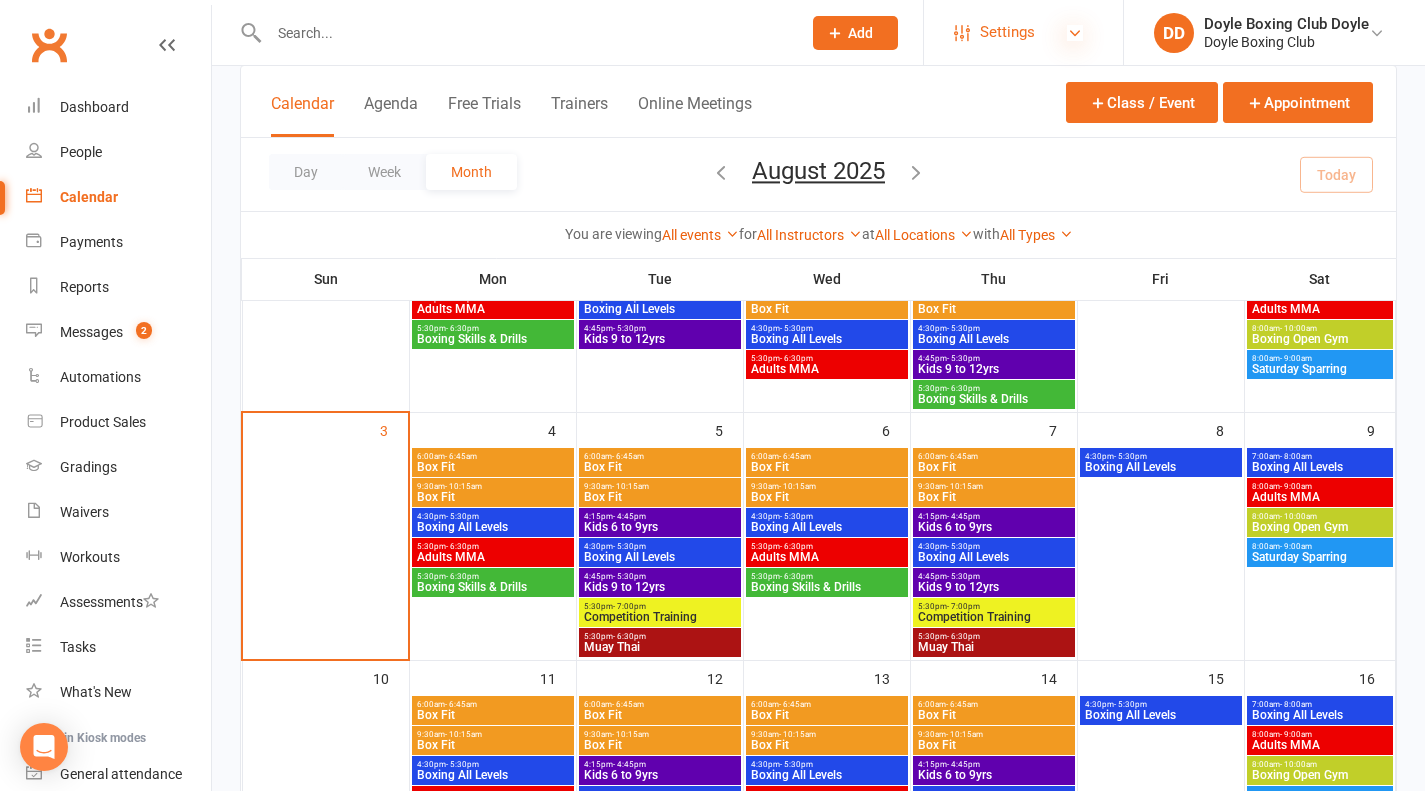 click at bounding box center [1075, 33] 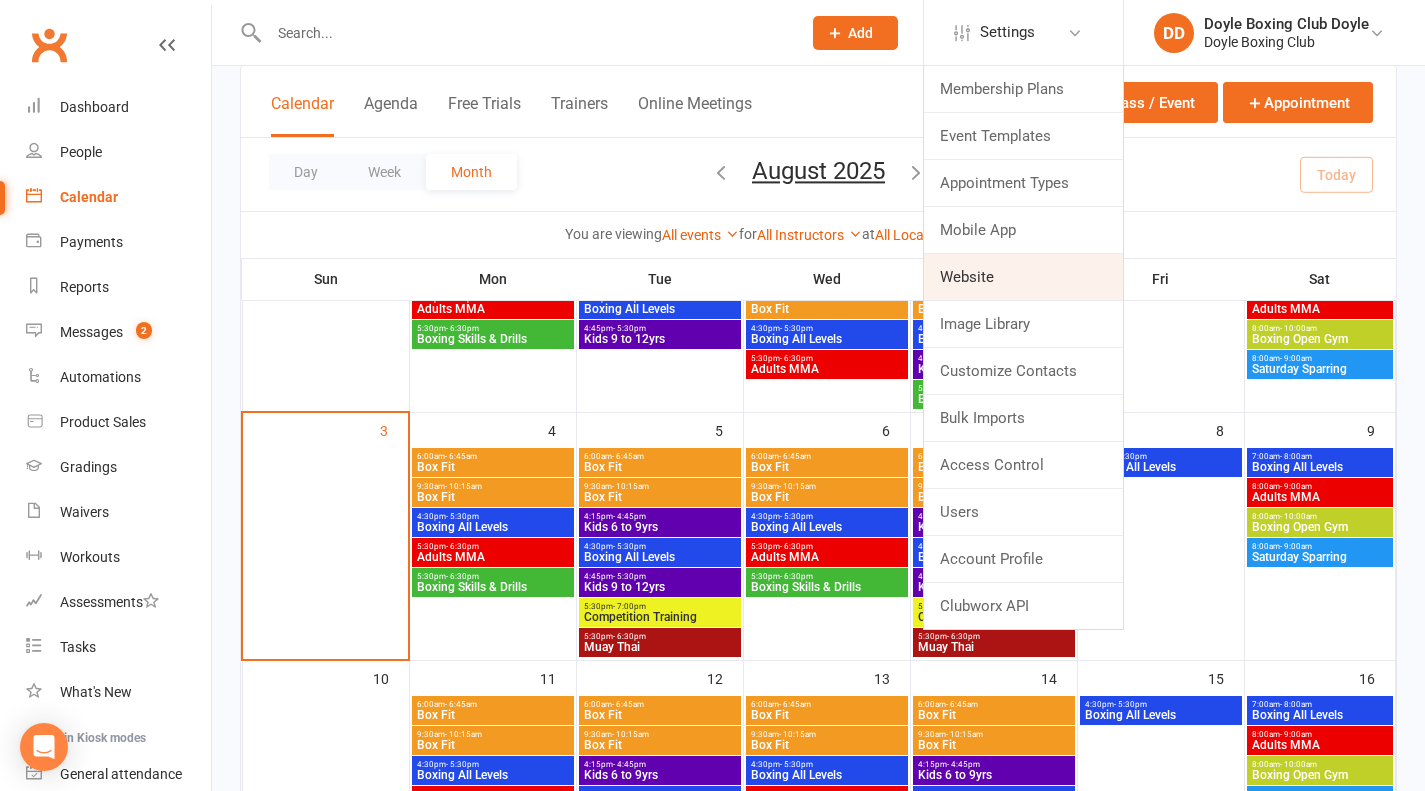 click on "Website" at bounding box center [1023, 277] 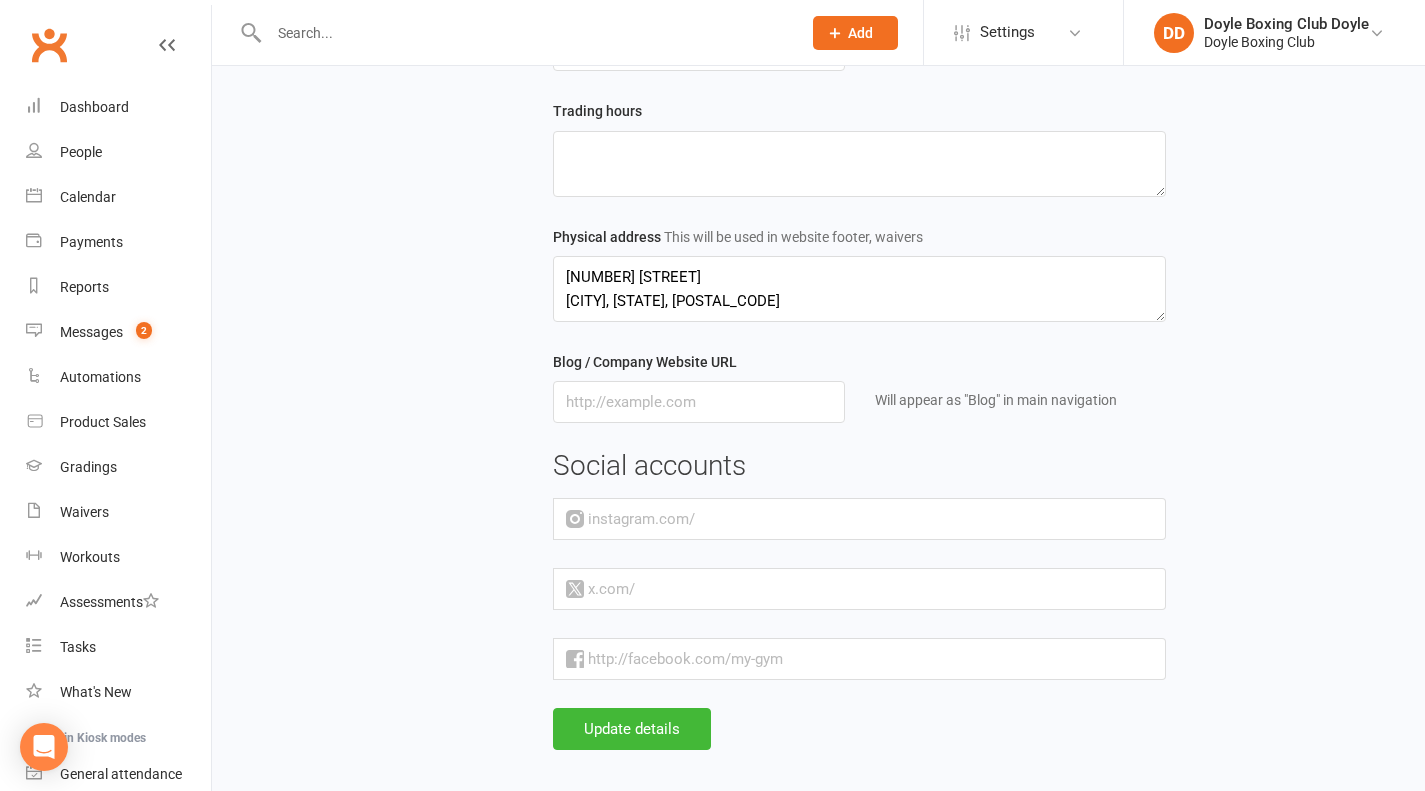 scroll, scrollTop: 526, scrollLeft: 0, axis: vertical 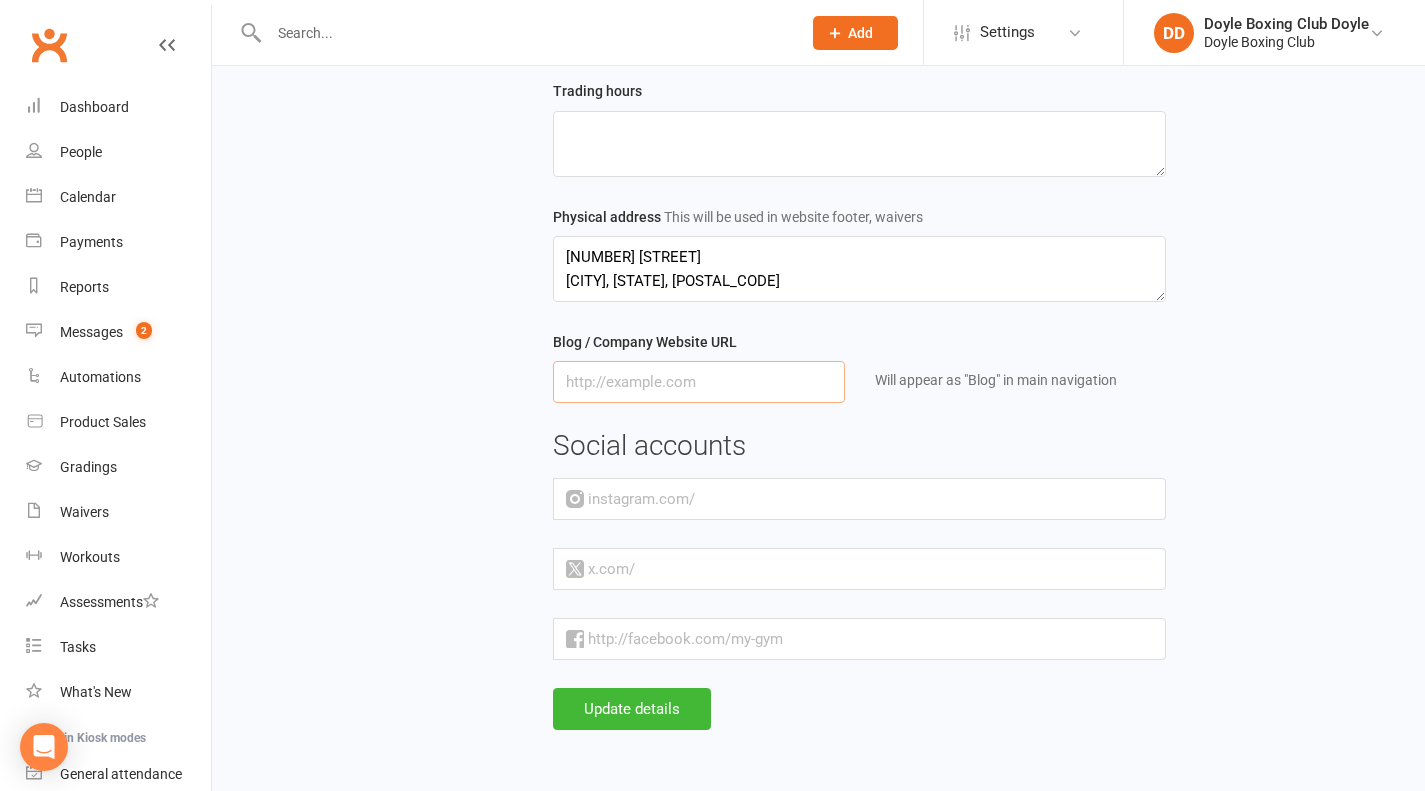 click at bounding box center (699, 382) 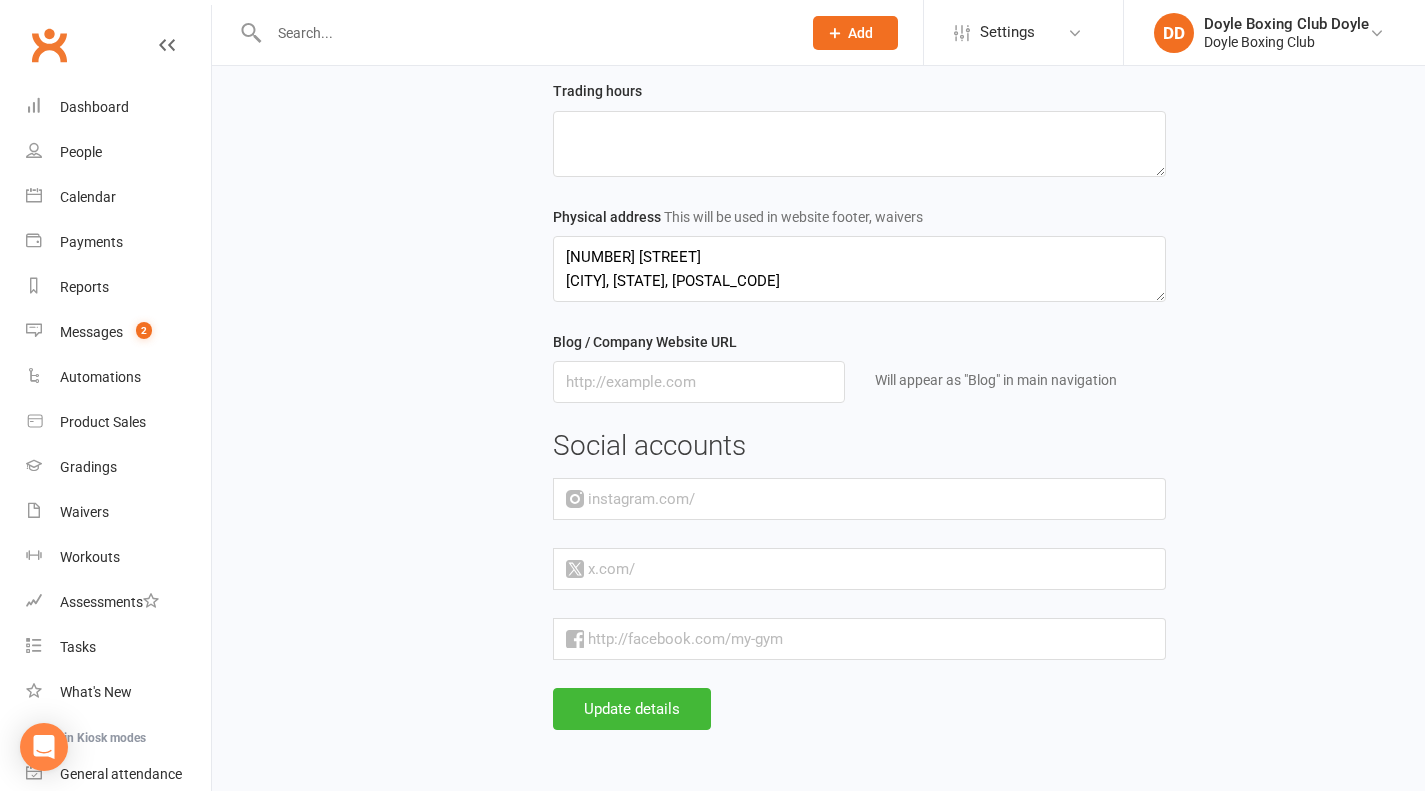 click at bounding box center (931, 499) 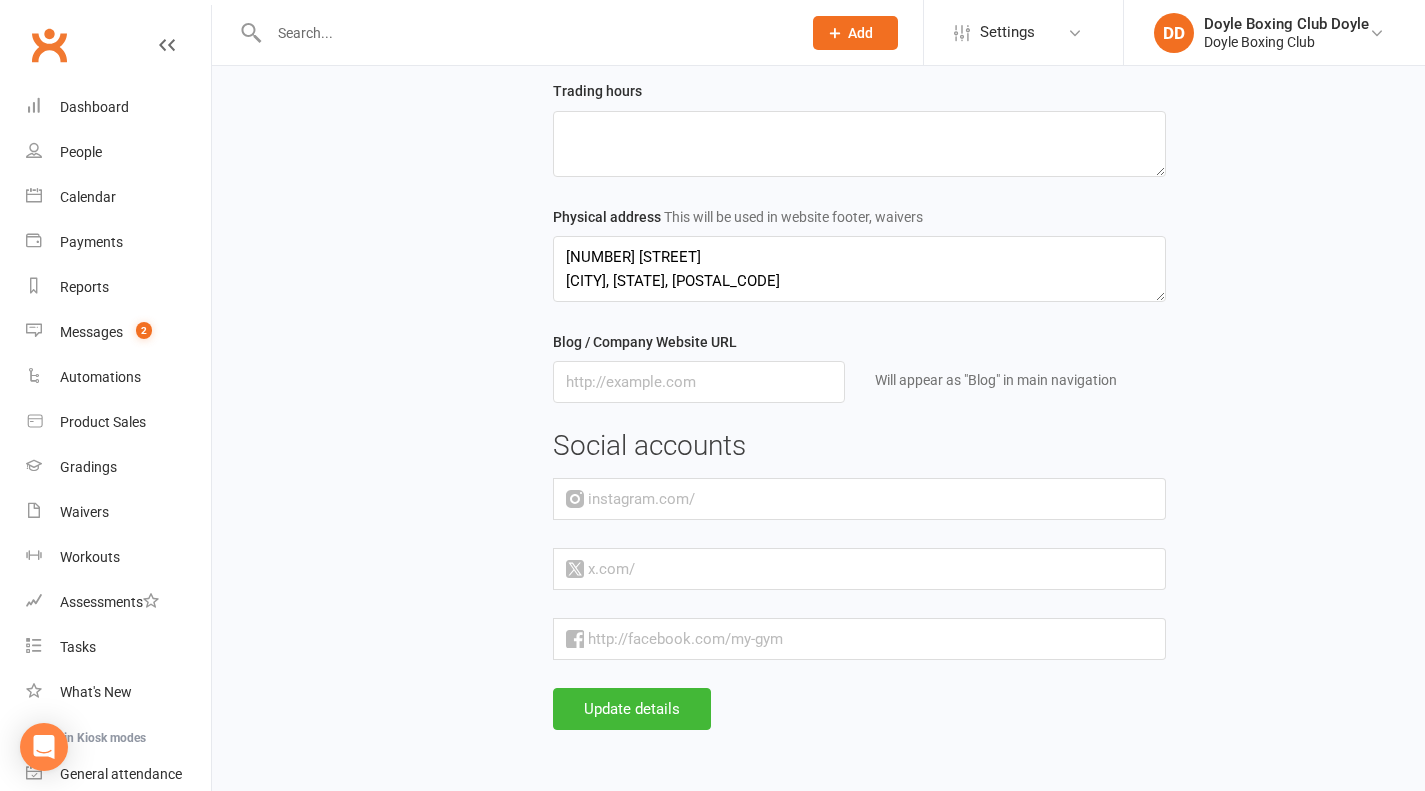 click at bounding box center [901, 569] 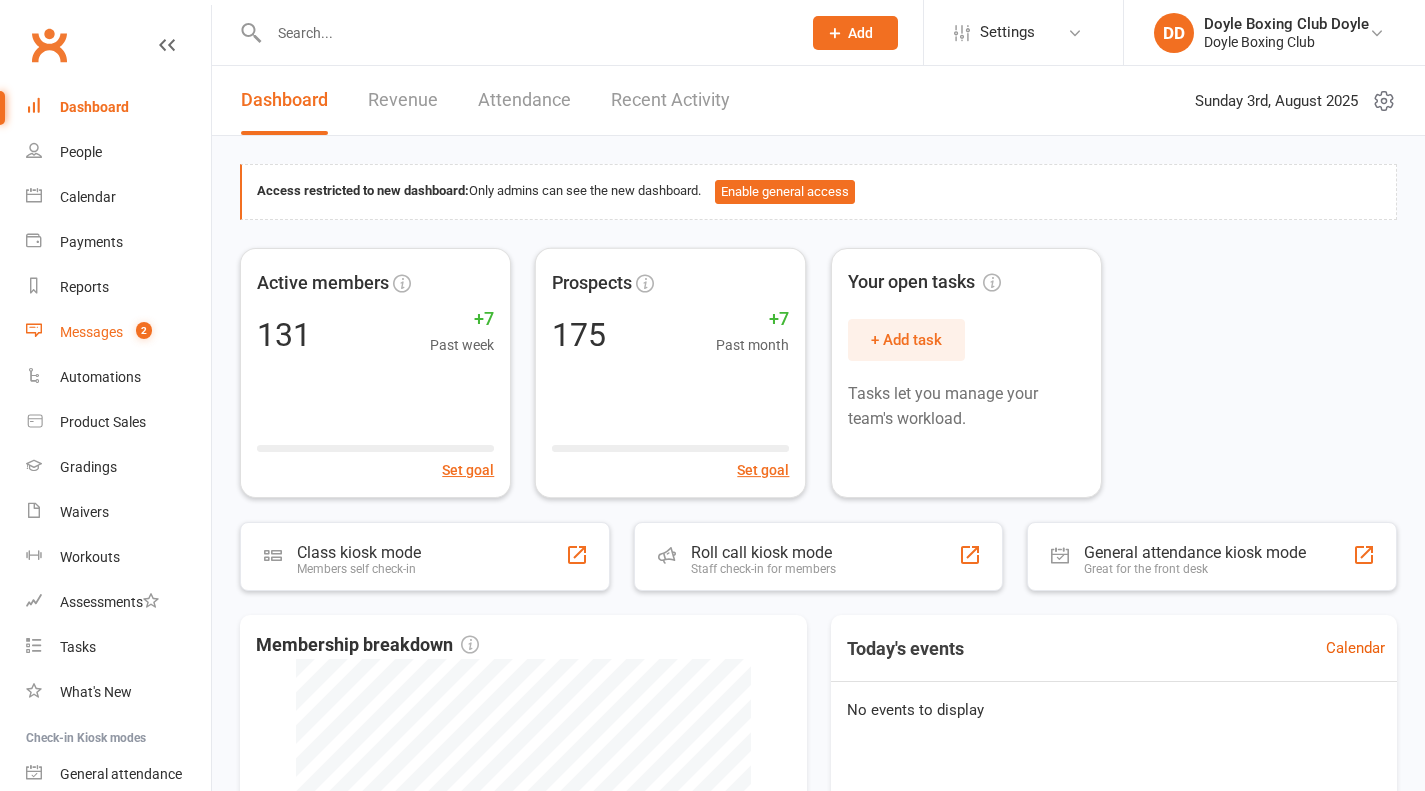 scroll, scrollTop: 0, scrollLeft: 0, axis: both 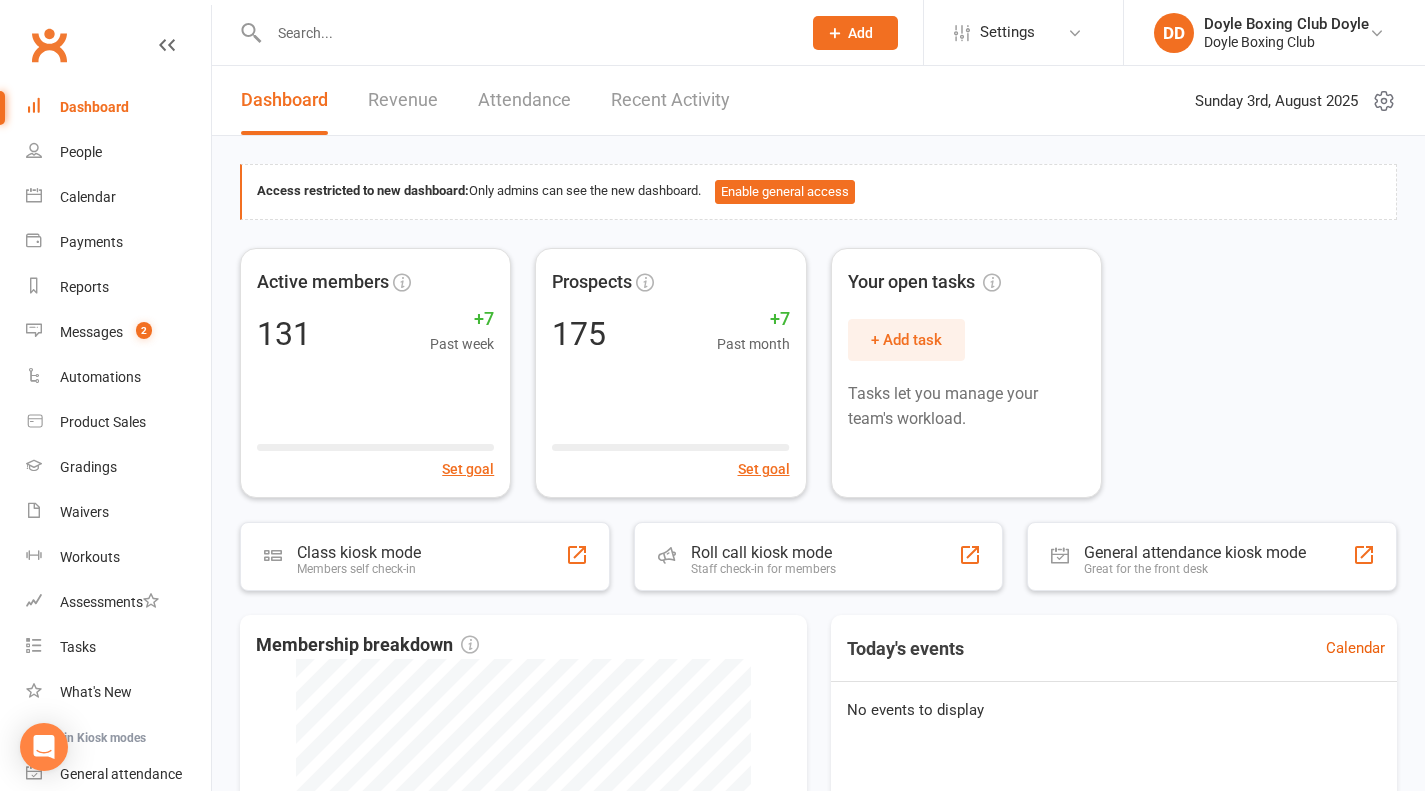 click at bounding box center [525, 33] 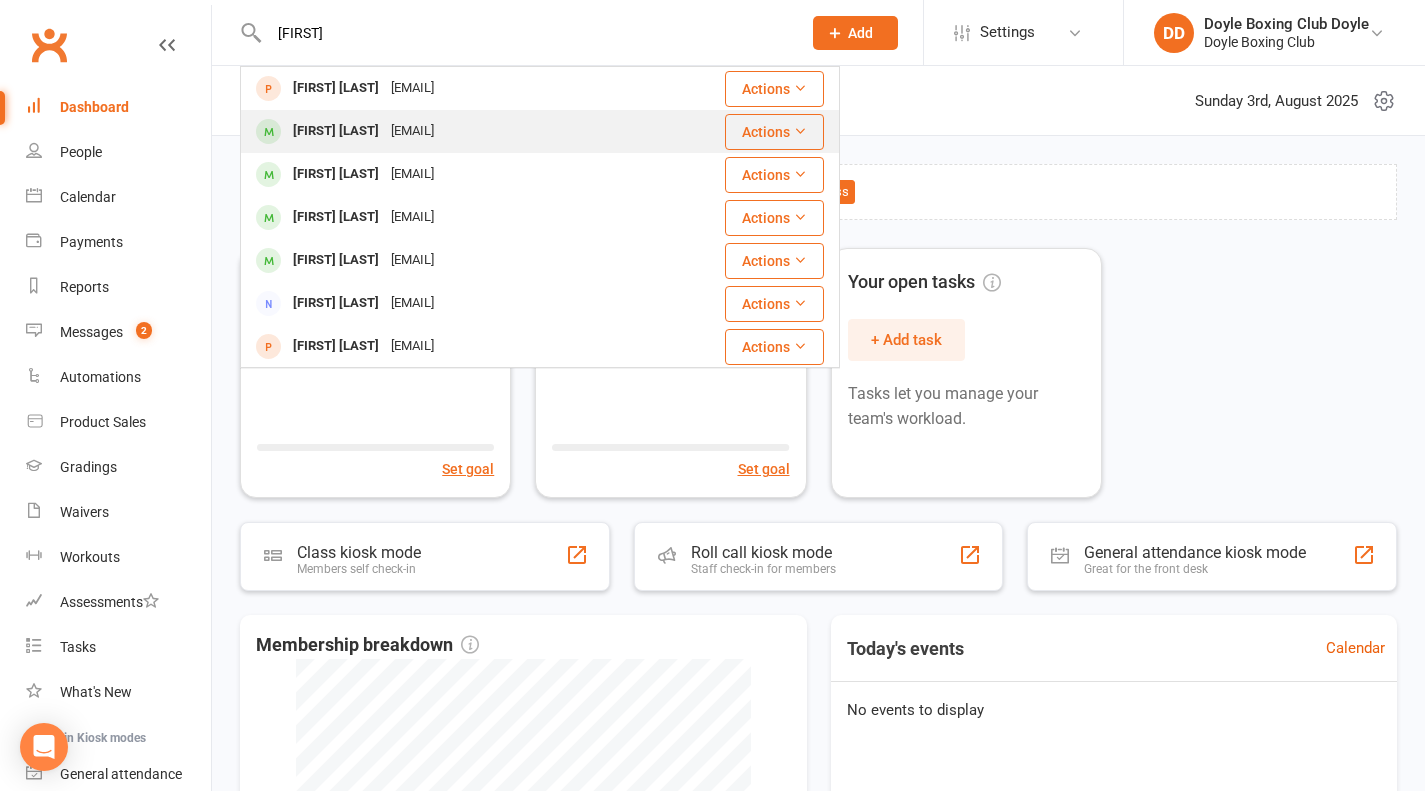 type on "paige" 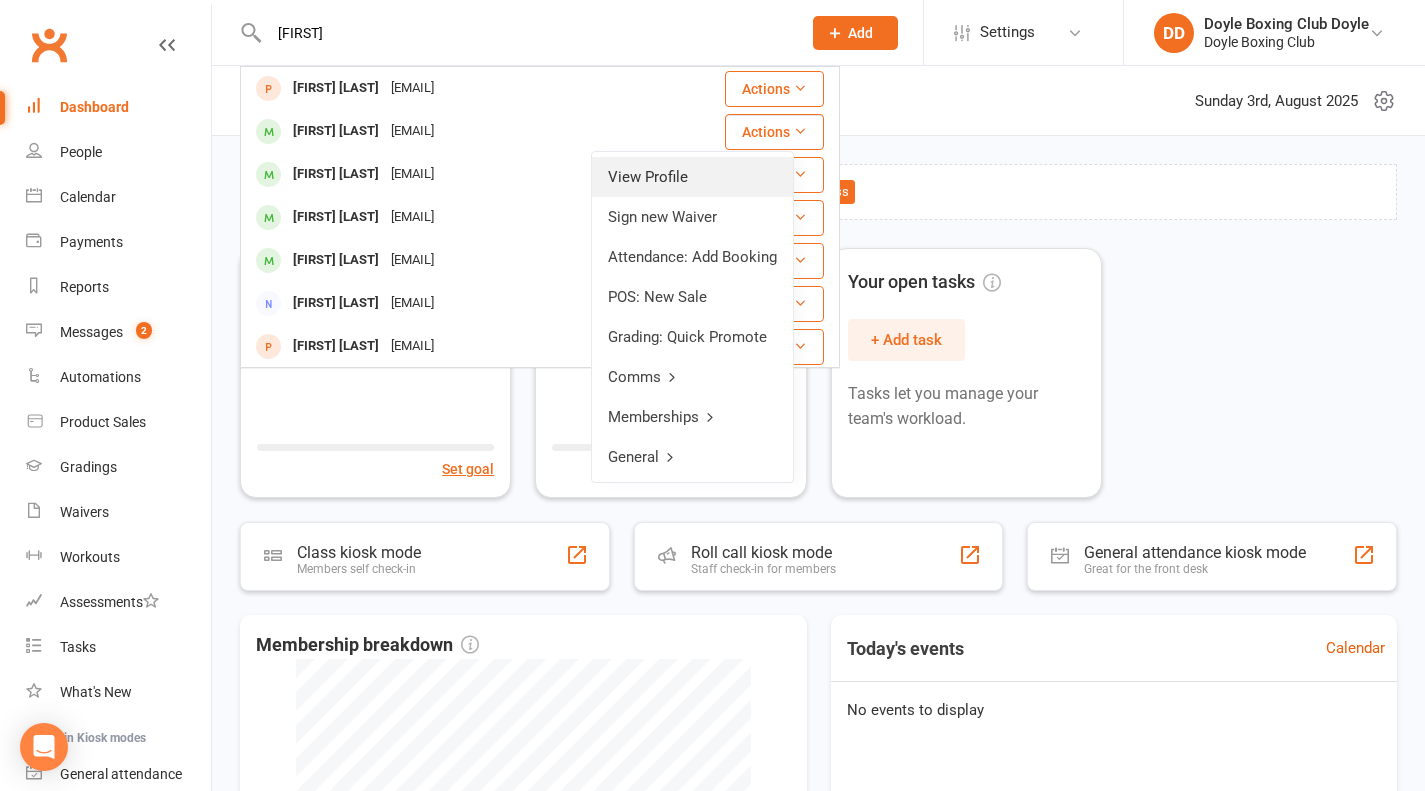 click on "View Profile" at bounding box center [692, 177] 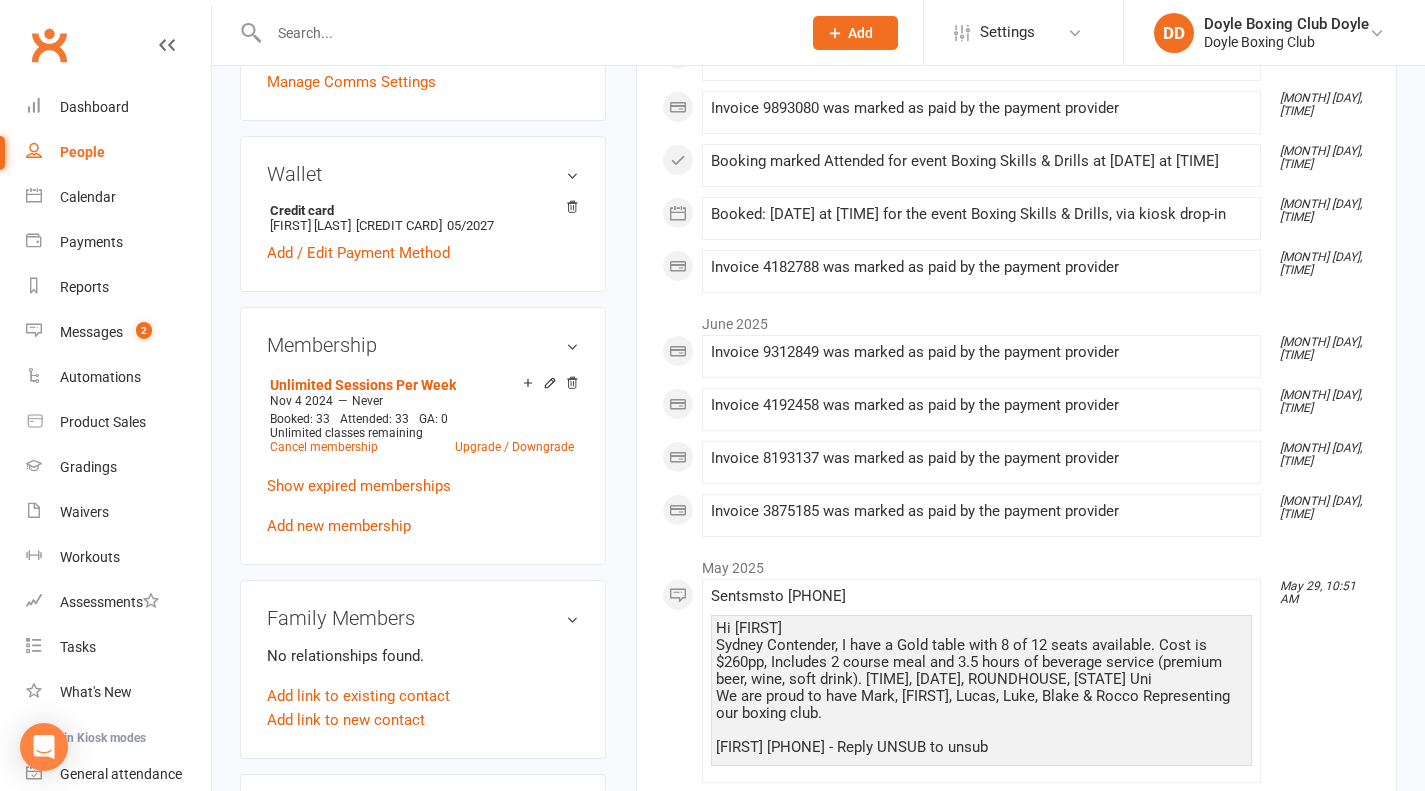 scroll, scrollTop: 600, scrollLeft: 0, axis: vertical 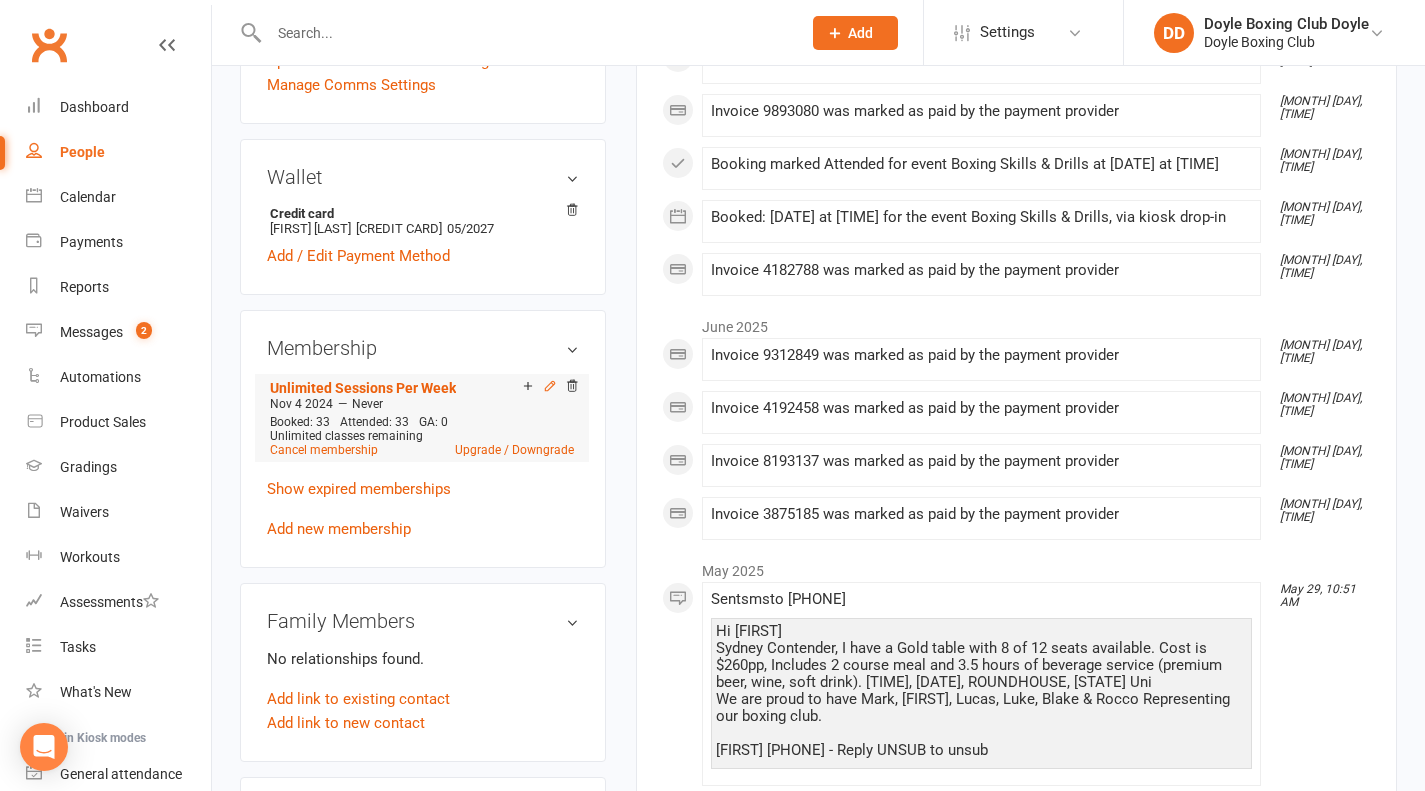 click 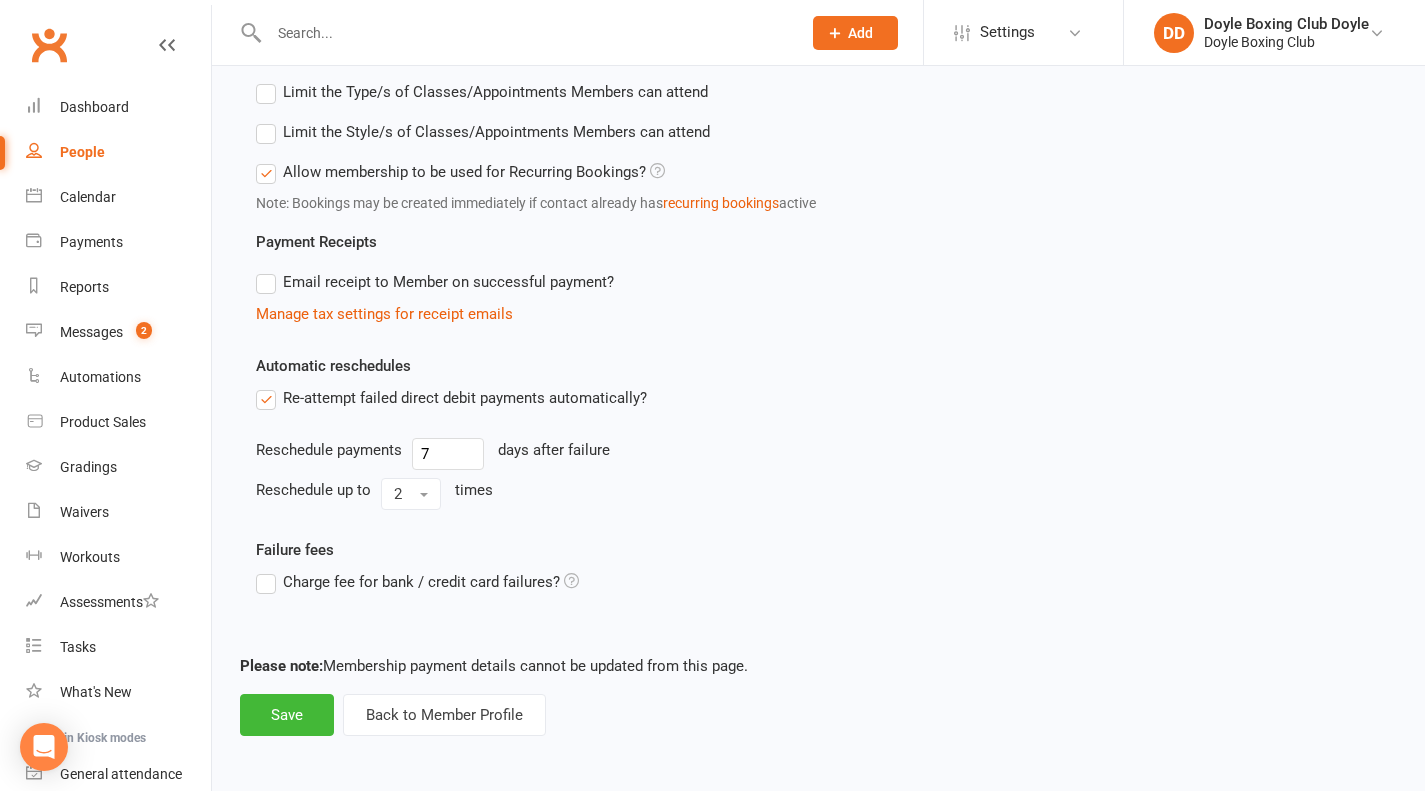 scroll, scrollTop: 810, scrollLeft: 0, axis: vertical 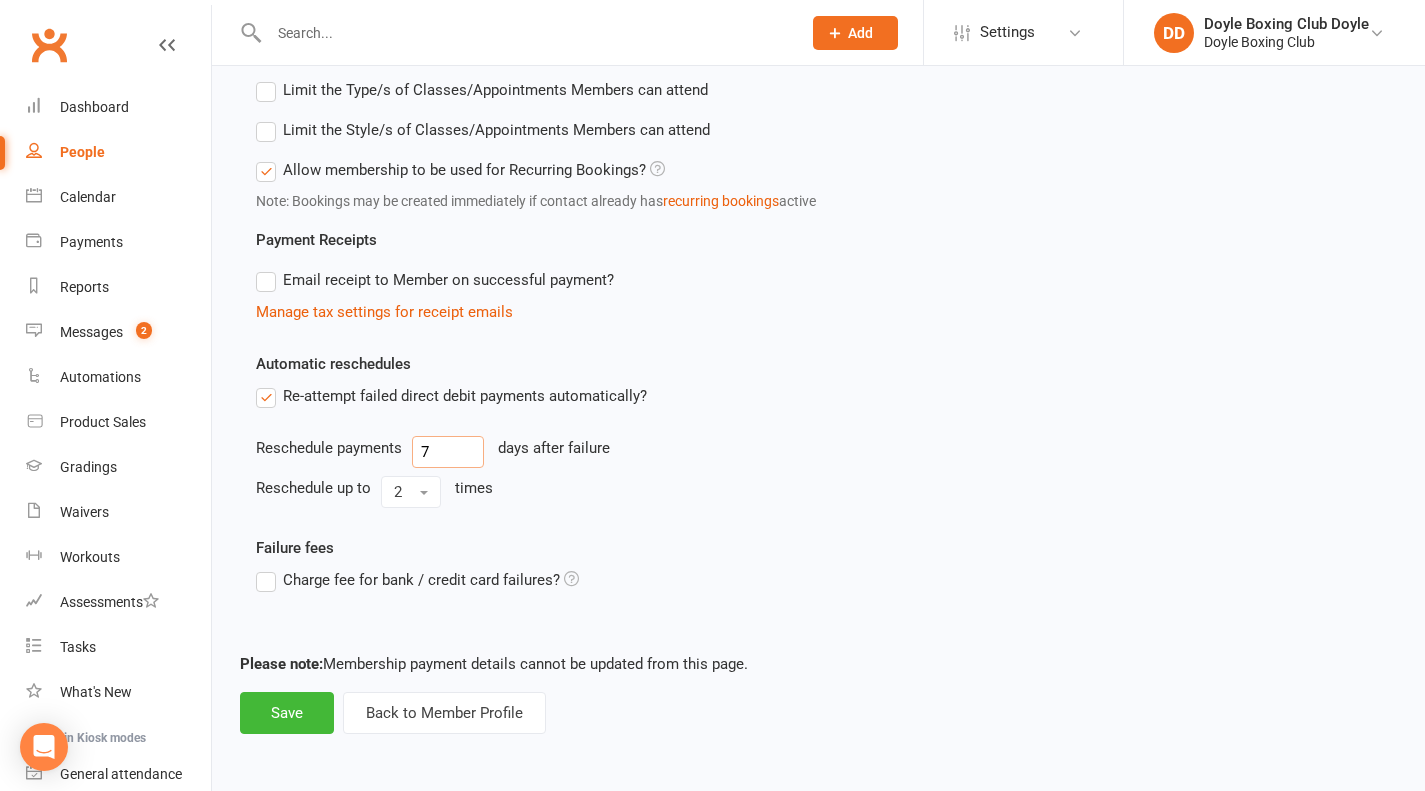 click on "7" at bounding box center [448, 452] 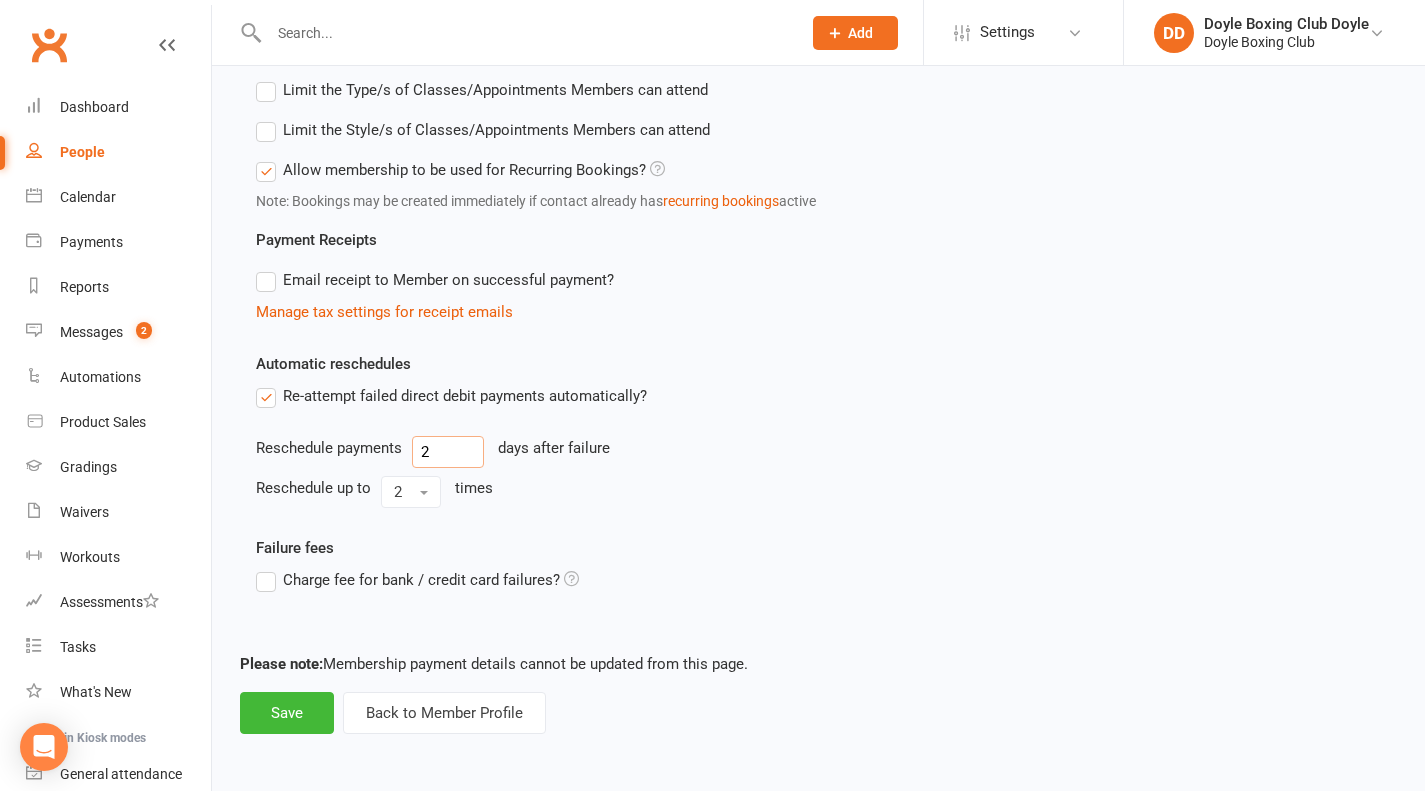 type on "2" 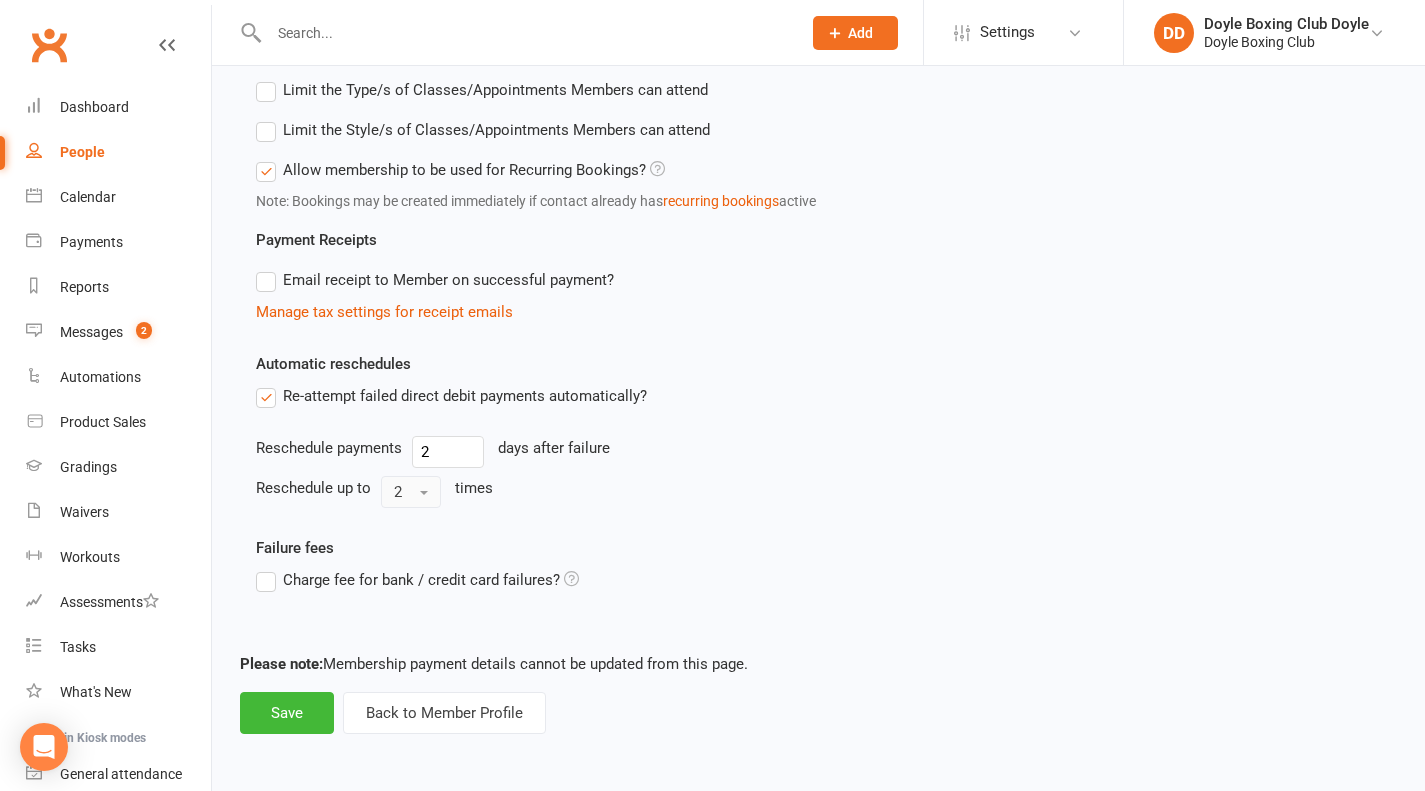 type 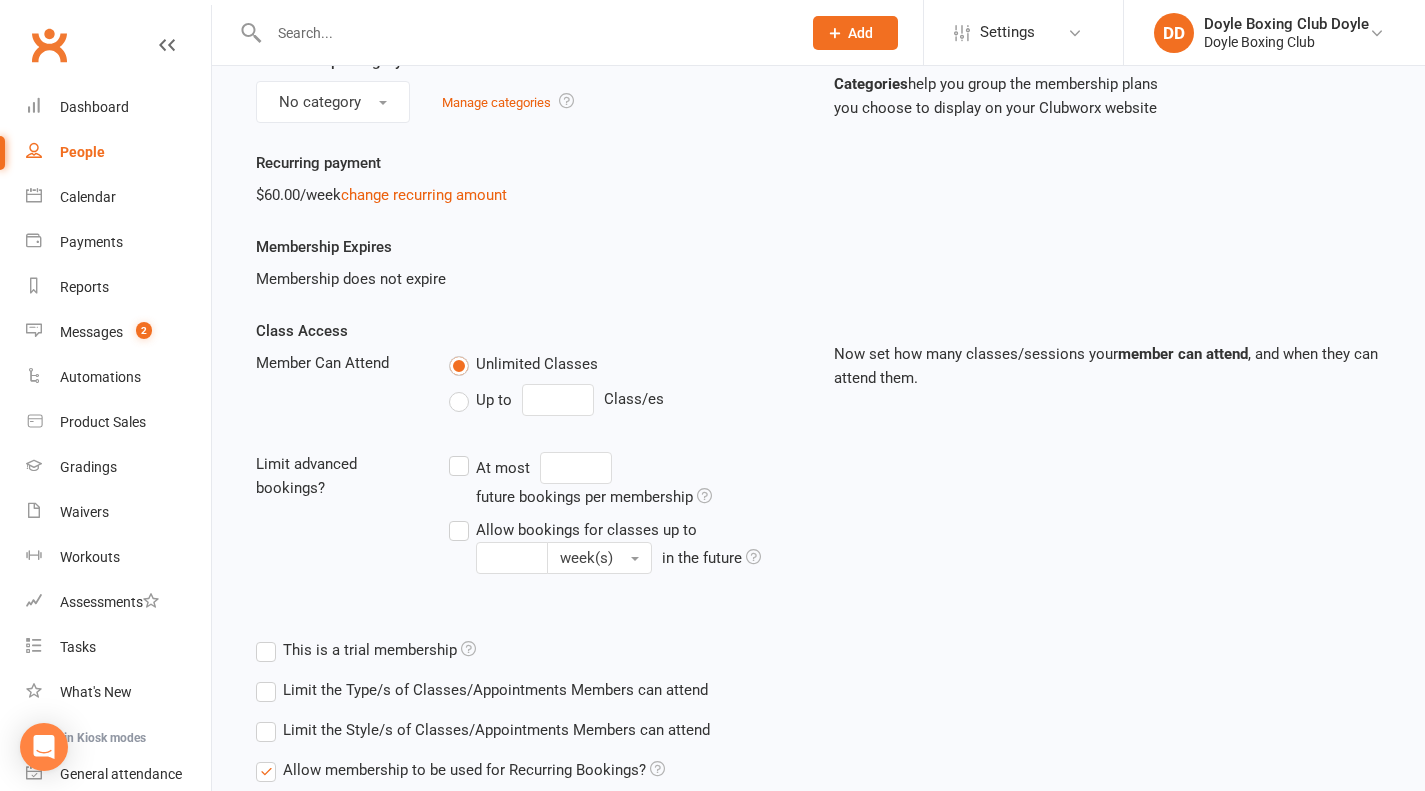 scroll, scrollTop: 10, scrollLeft: 0, axis: vertical 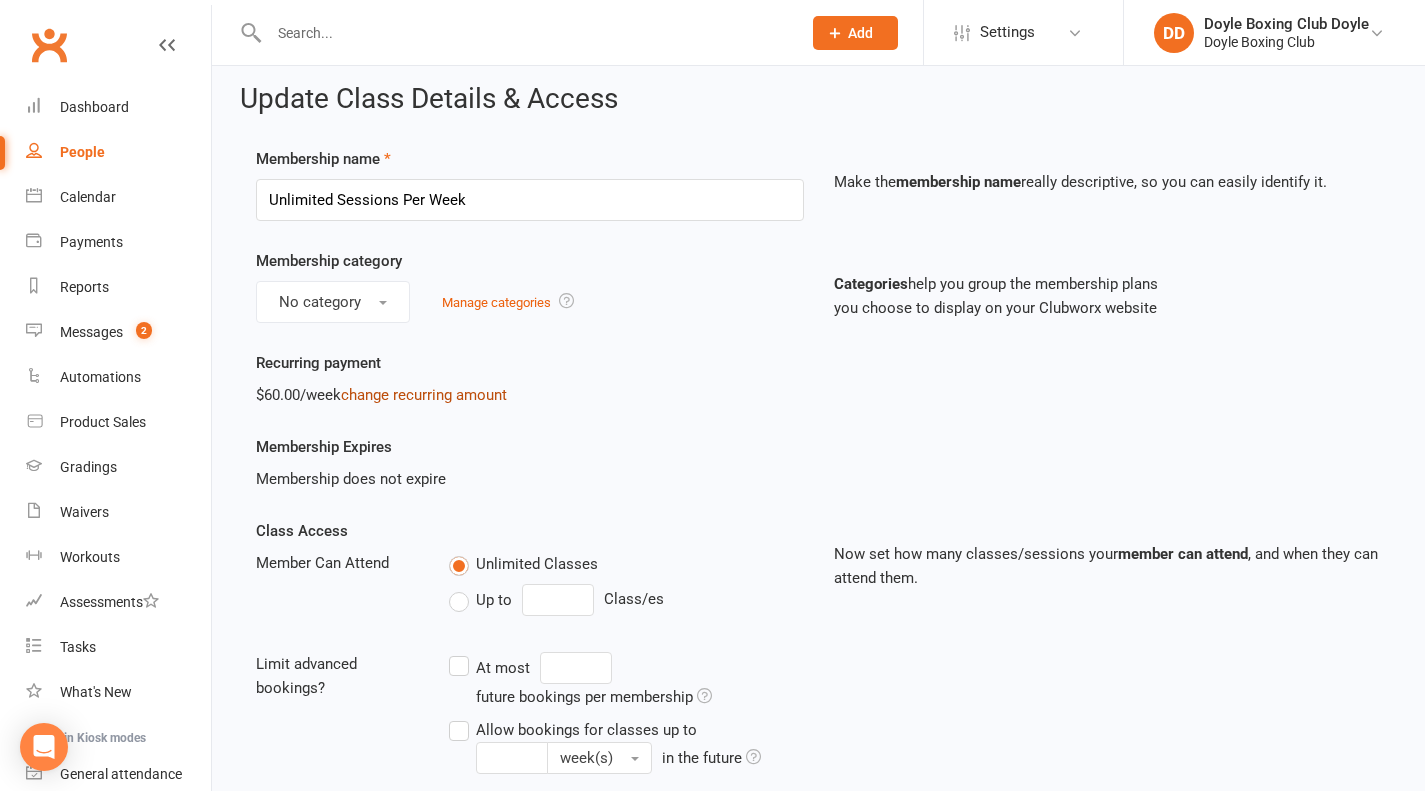 click on "change recurring amount" at bounding box center [424, 395] 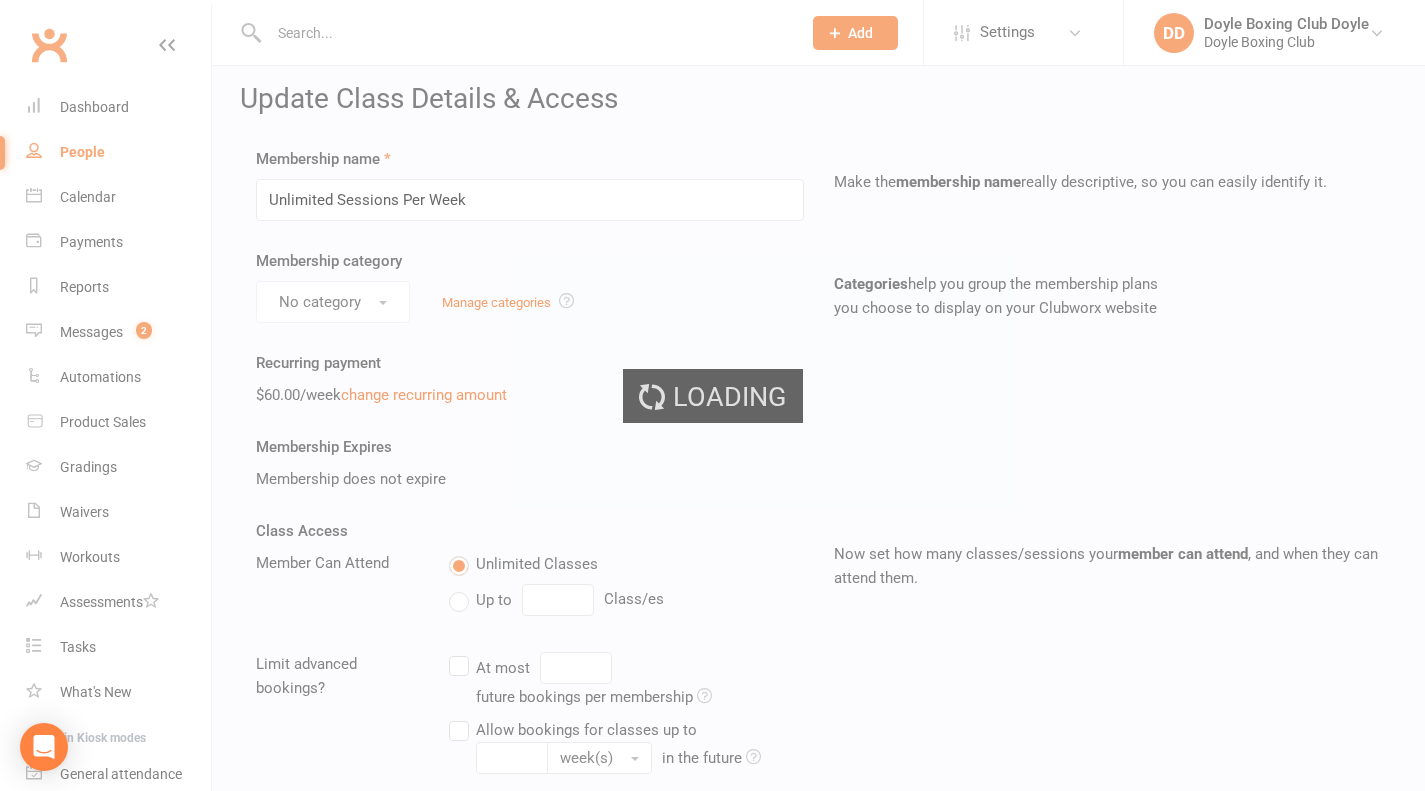scroll, scrollTop: 0, scrollLeft: 0, axis: both 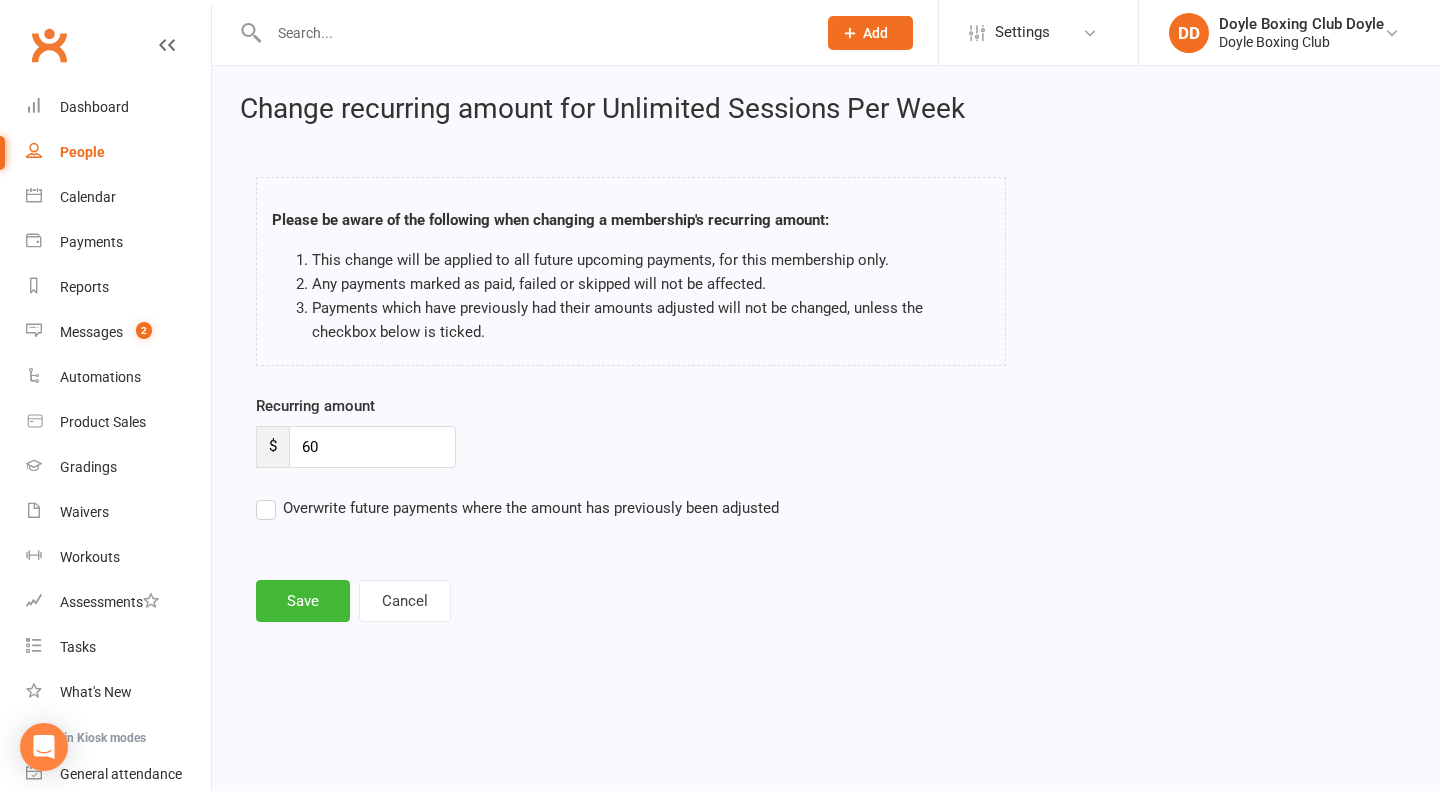 click on "Please be aware of the following when changing a membership's recurring amount: This change will be applied to all future upcoming payments, for this membership only. Any payments marked as paid, failed or skipped will not be affected. Payments which have previously had their amounts adjusted will not be changed, unless the checkbox below is ticked." at bounding box center [631, 275] 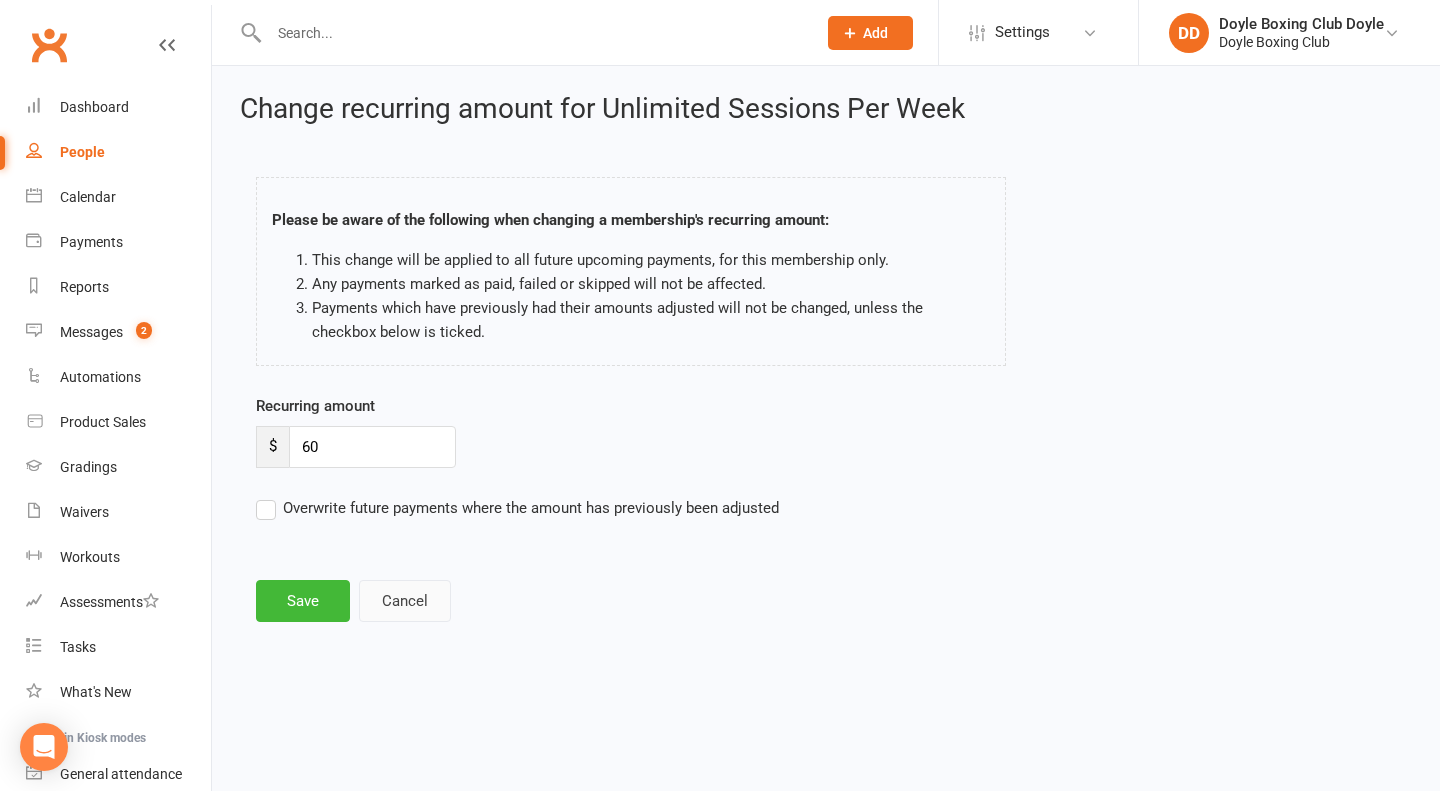 click on "Cancel" at bounding box center [405, 601] 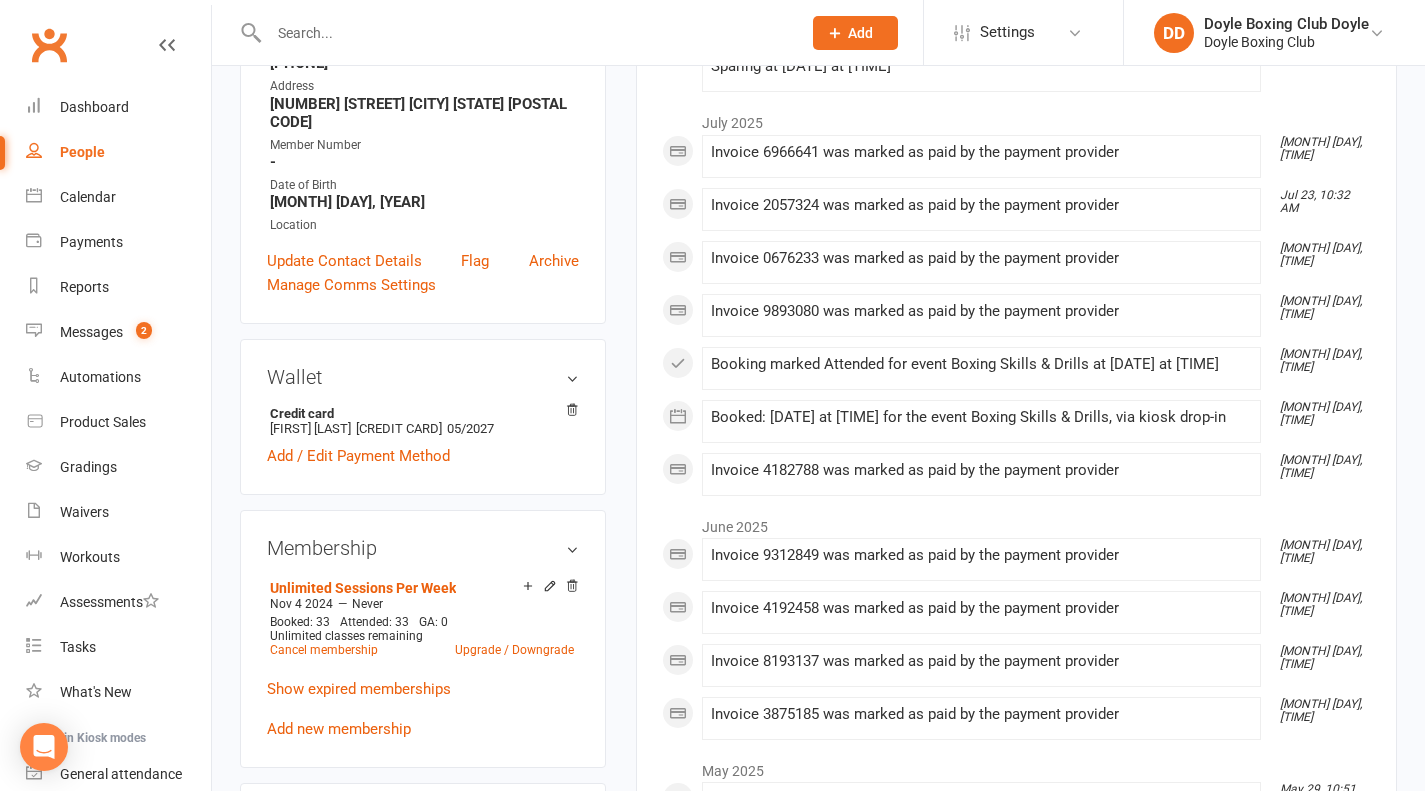 scroll, scrollTop: 0, scrollLeft: 0, axis: both 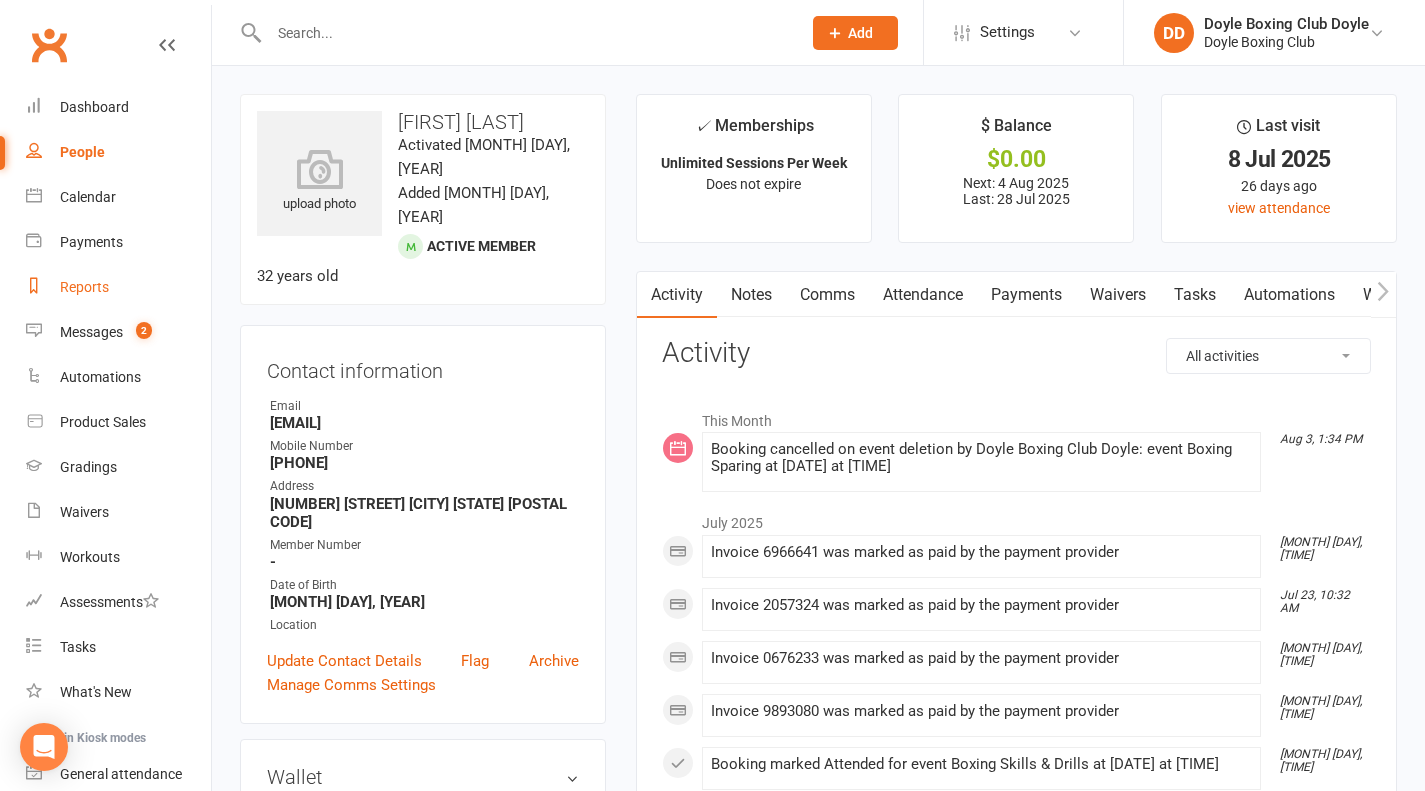 click on "Reports" at bounding box center [84, 287] 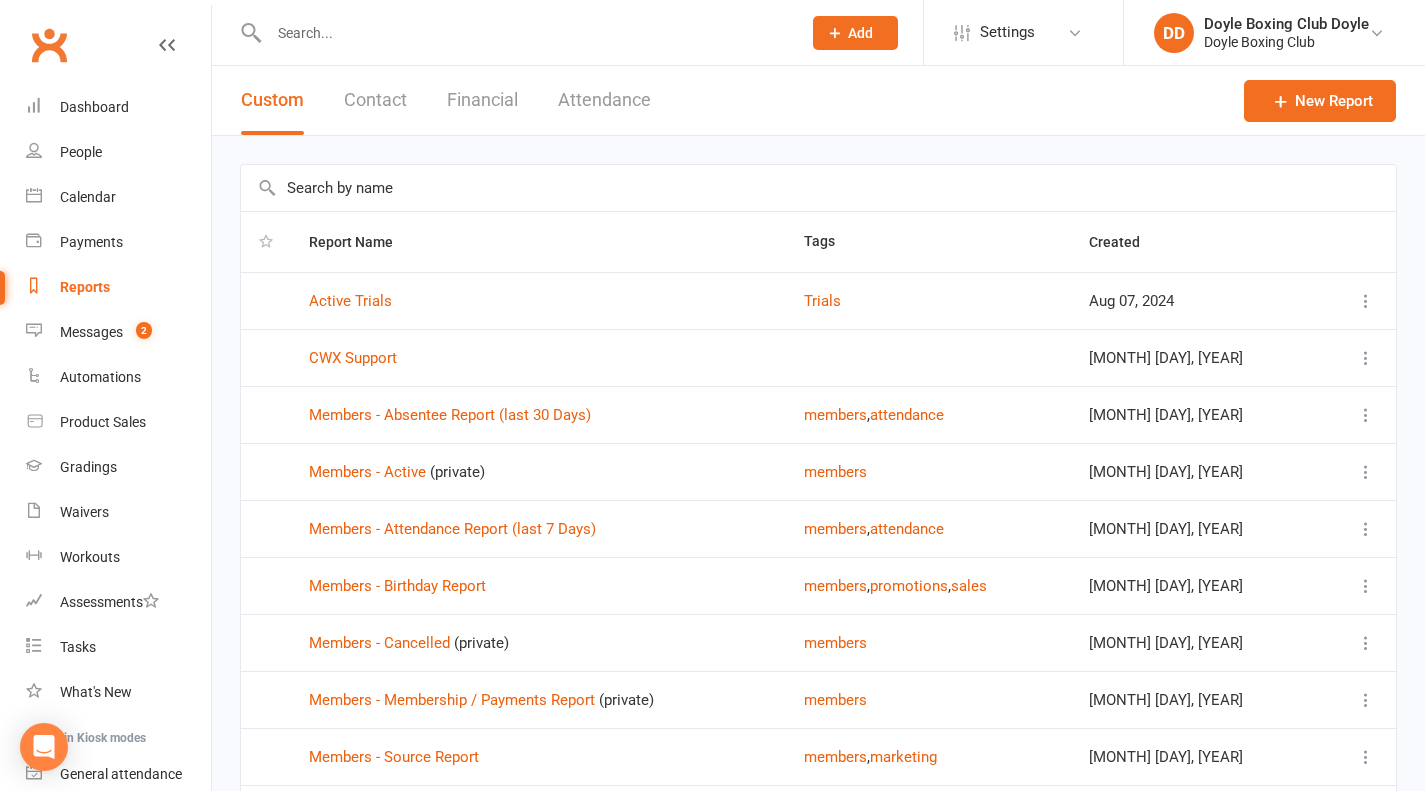 click on "Financial" at bounding box center (482, 100) 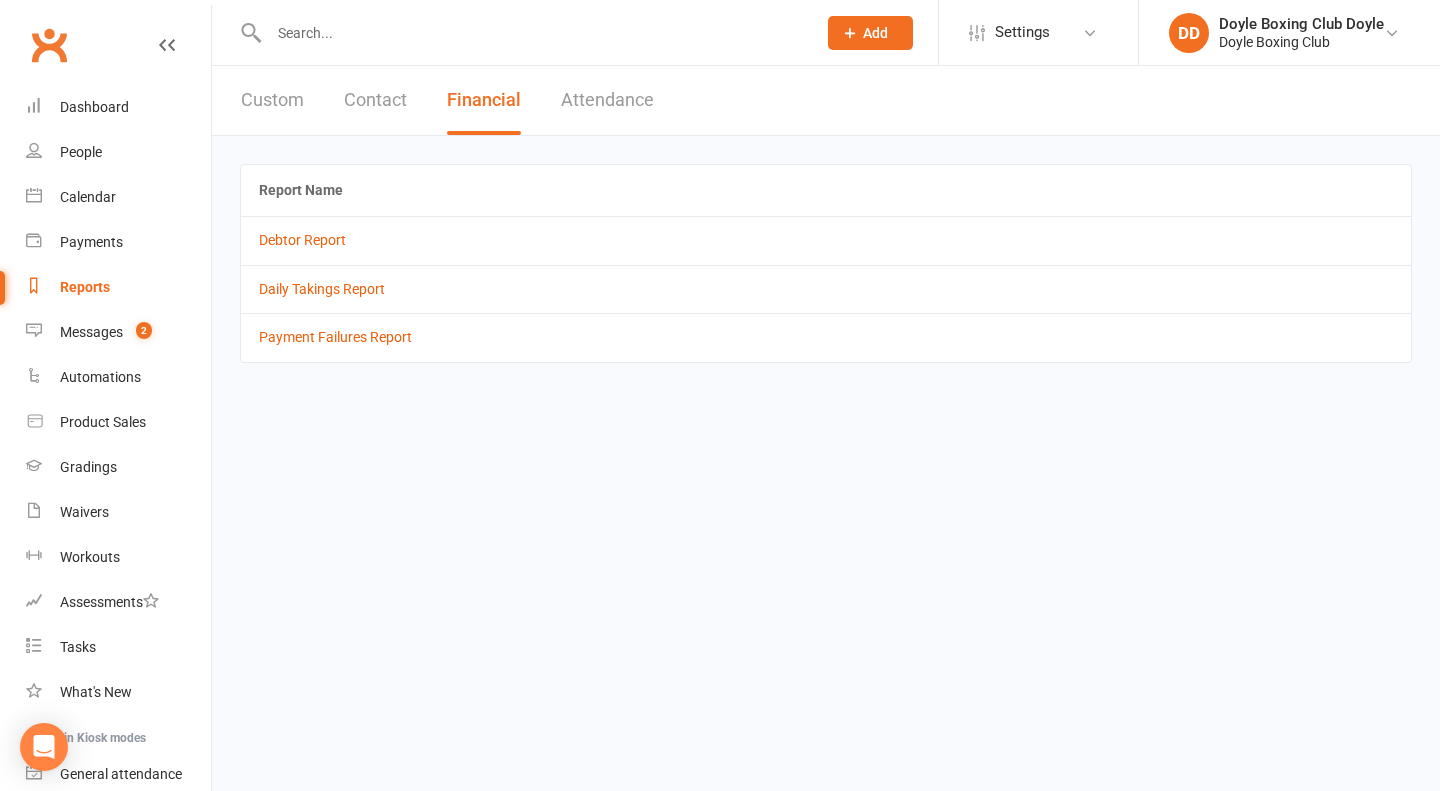 click on "Custom" at bounding box center [272, 100] 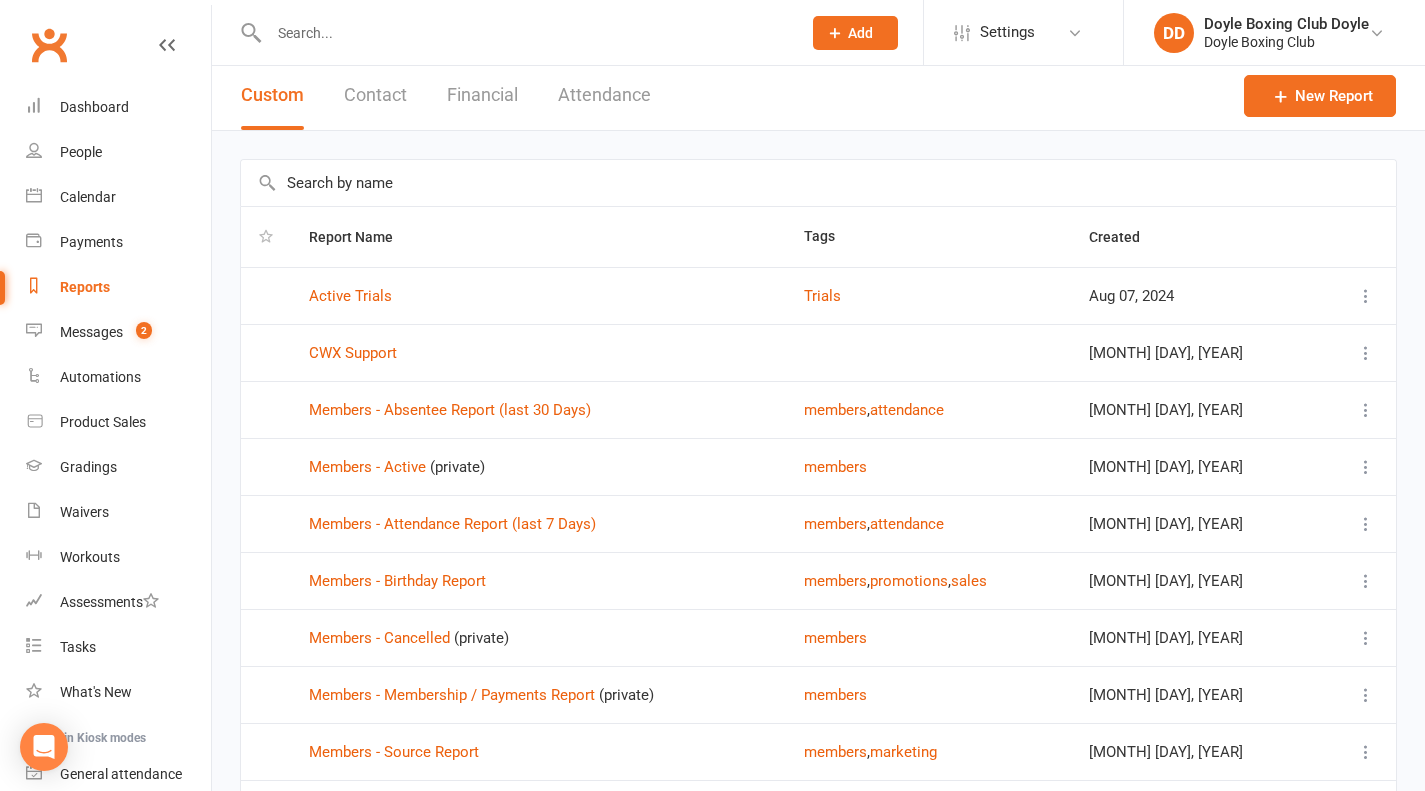 scroll, scrollTop: 0, scrollLeft: 0, axis: both 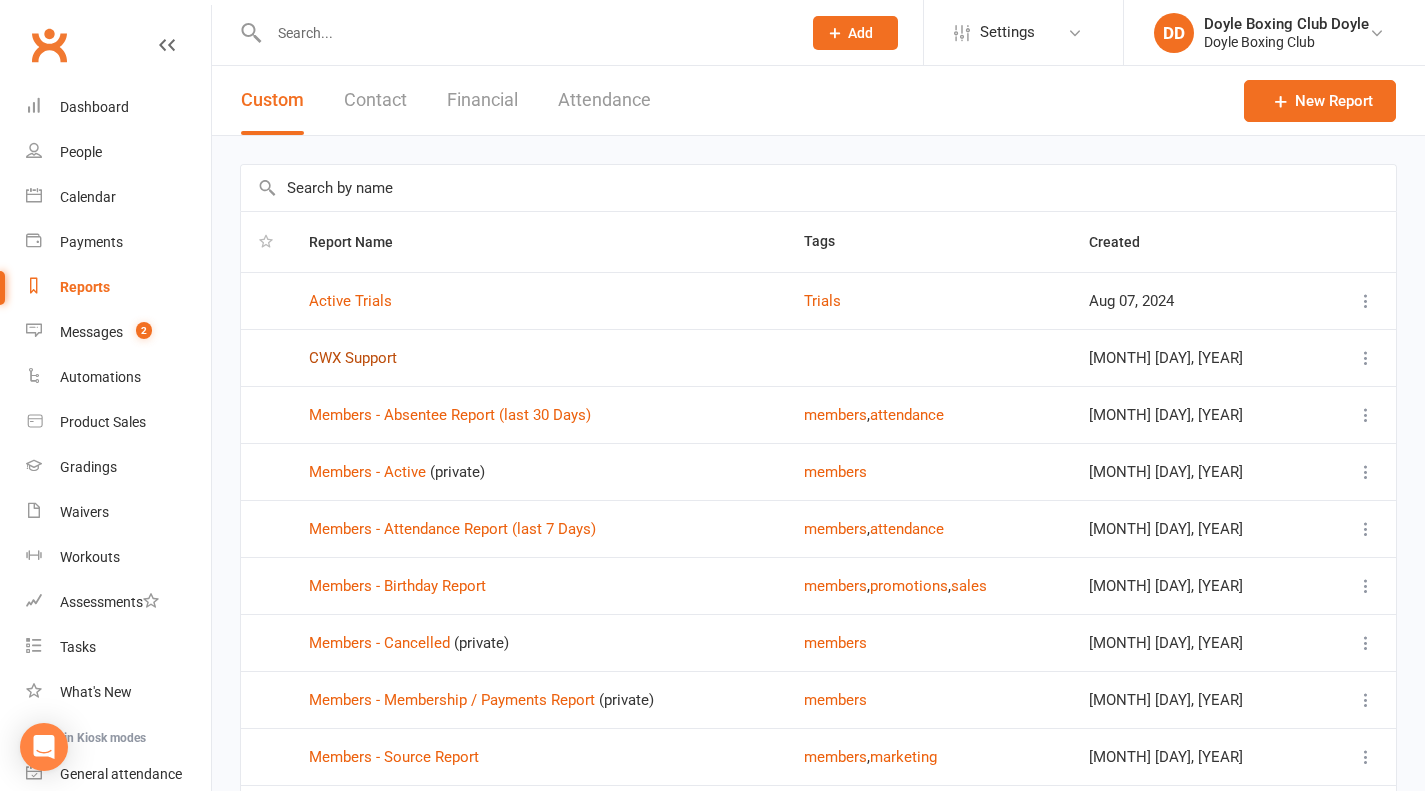 click on "CWX Support" at bounding box center [353, 358] 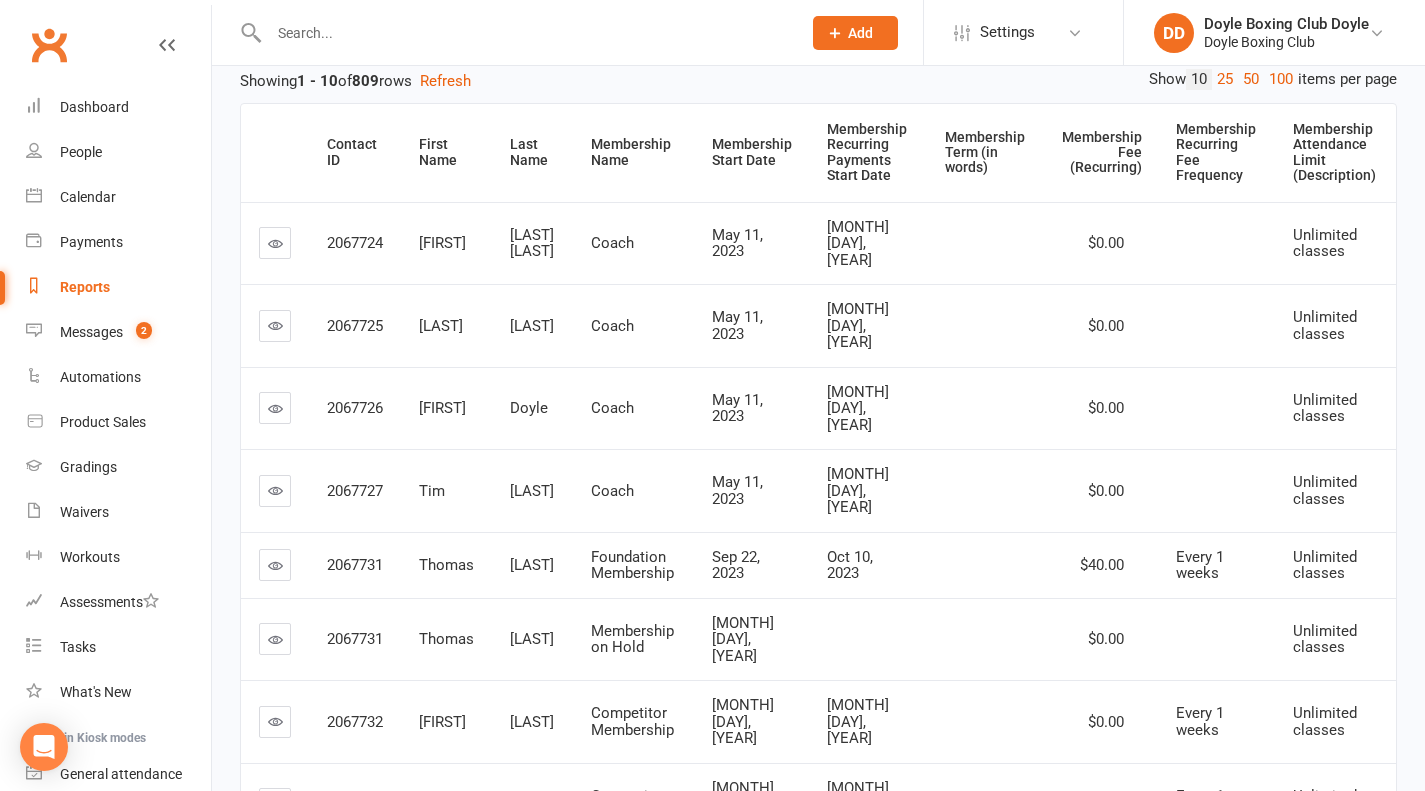 scroll, scrollTop: 0, scrollLeft: 0, axis: both 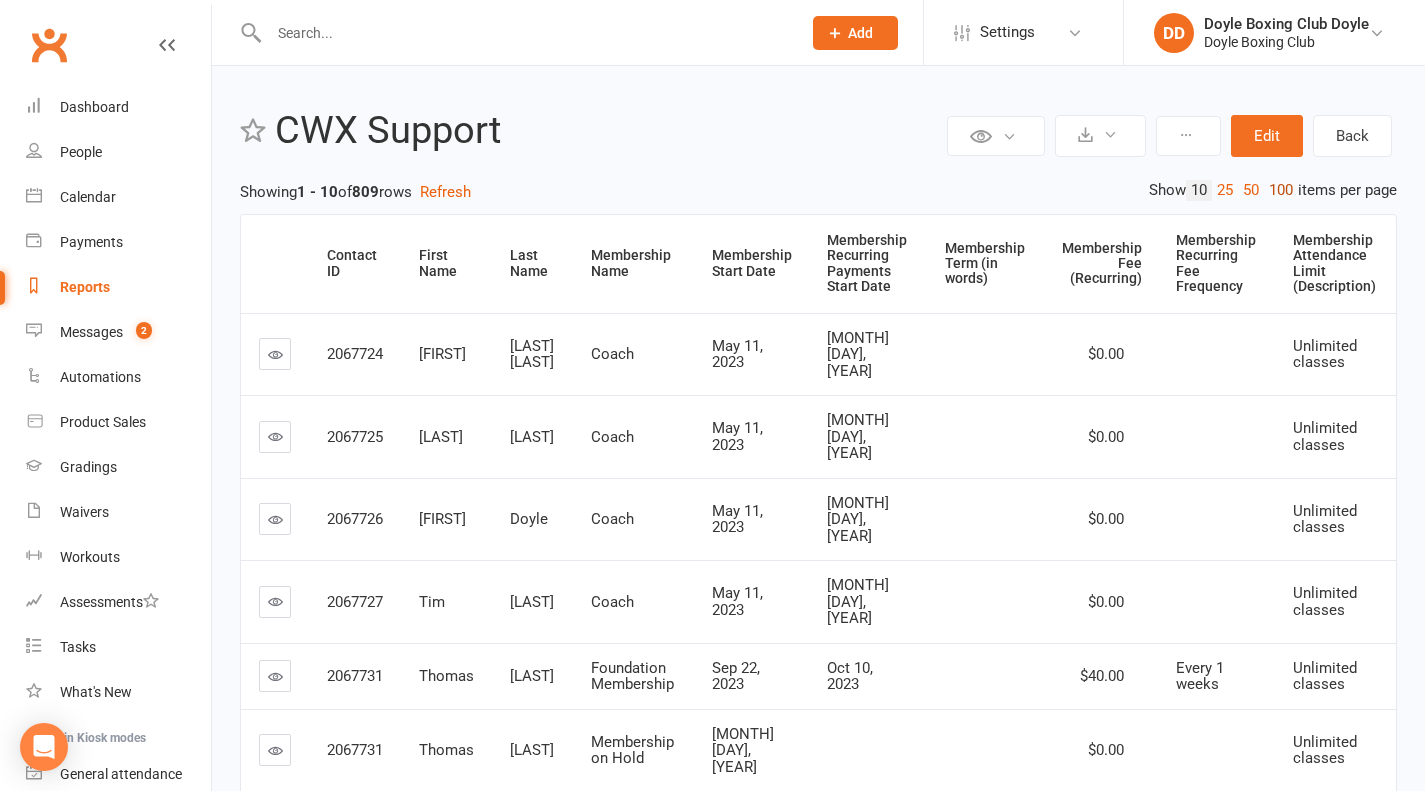 click on "100" at bounding box center [1281, 190] 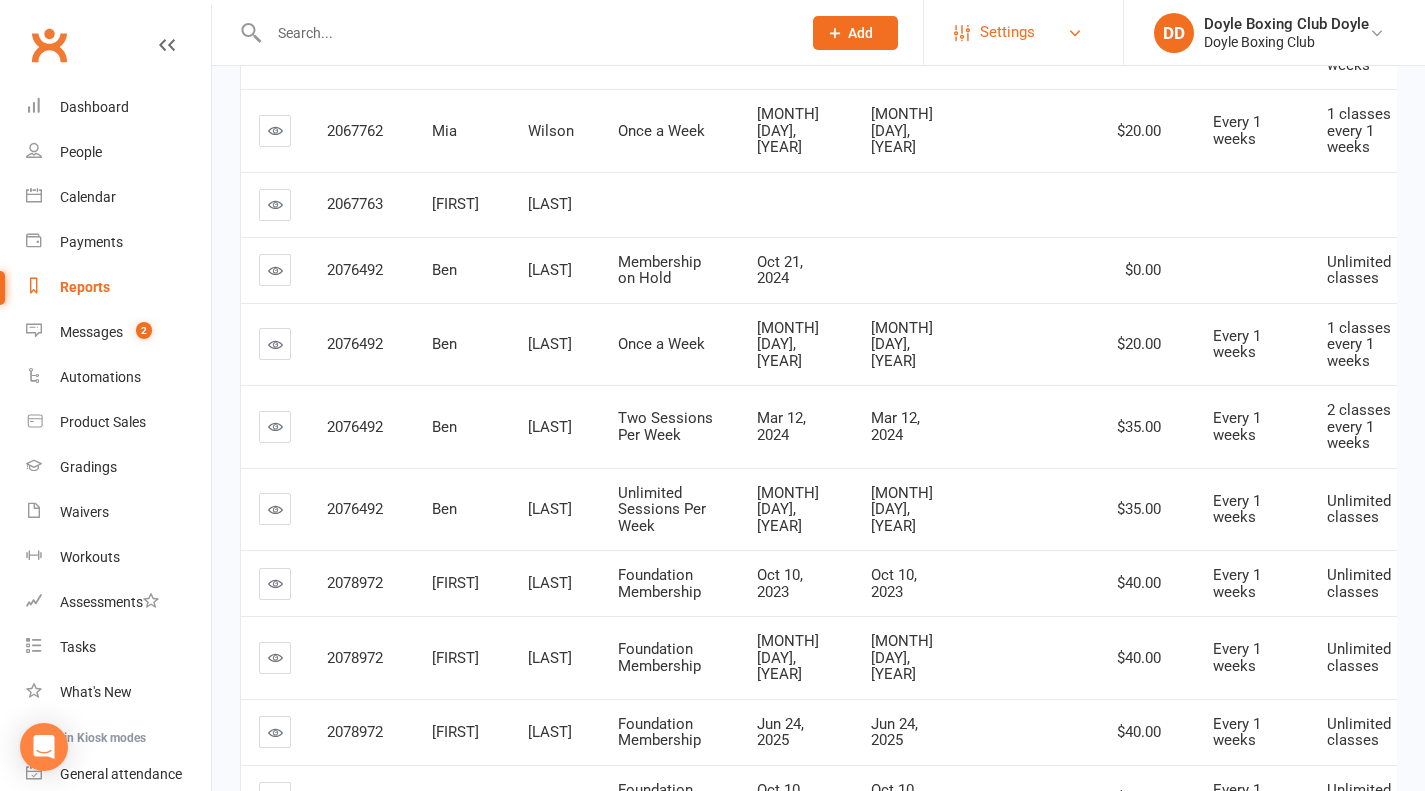 scroll, scrollTop: 4073, scrollLeft: 0, axis: vertical 